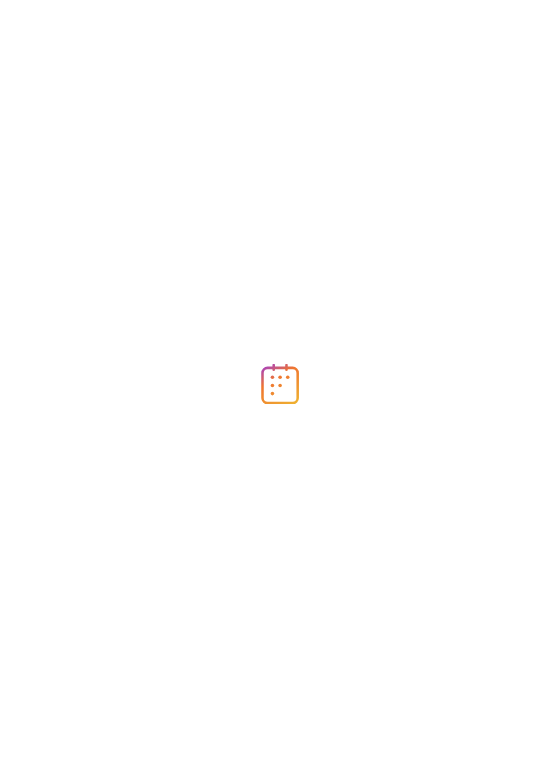 scroll, scrollTop: 0, scrollLeft: 0, axis: both 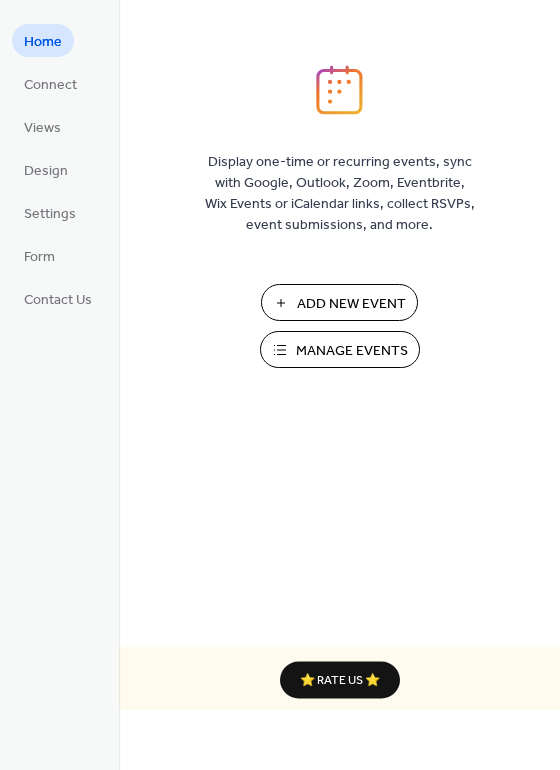 click on "Manage Events" at bounding box center (352, 351) 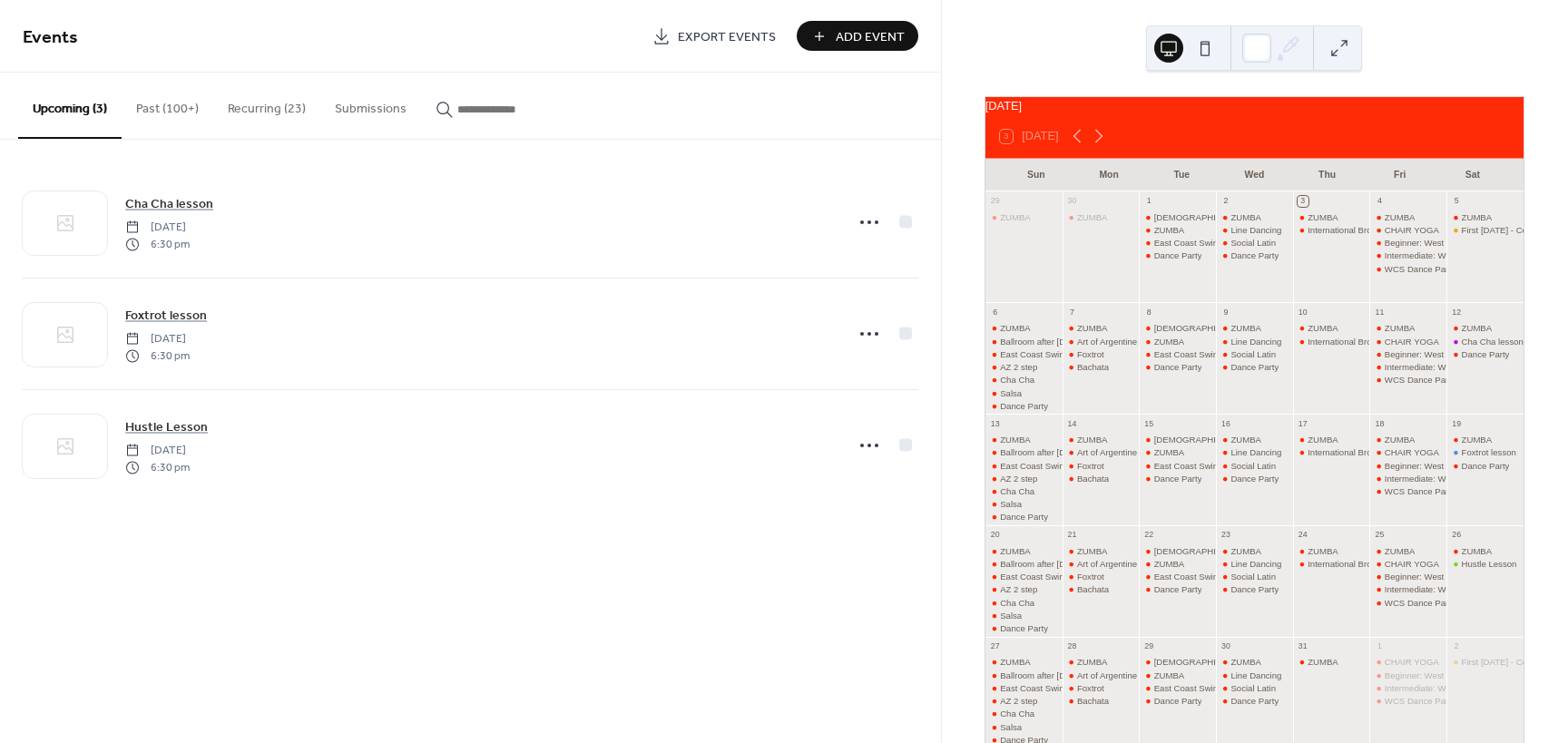 scroll, scrollTop: 0, scrollLeft: 0, axis: both 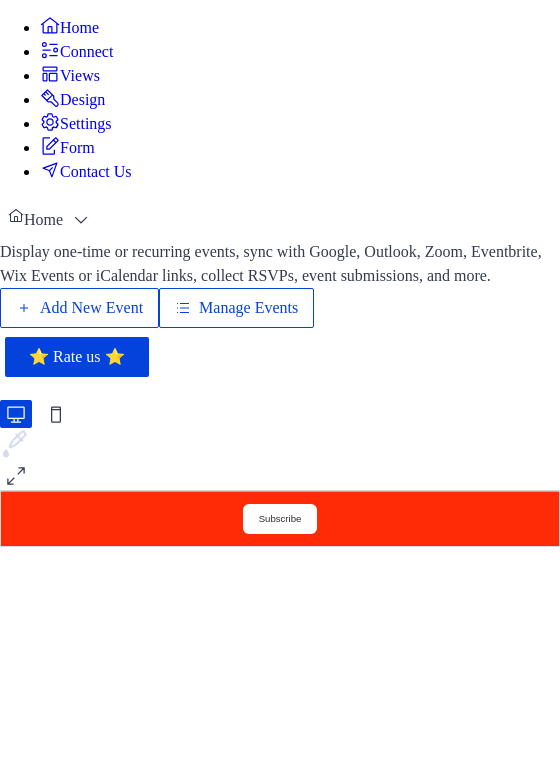 click on "Manage Events" at bounding box center [248, 308] 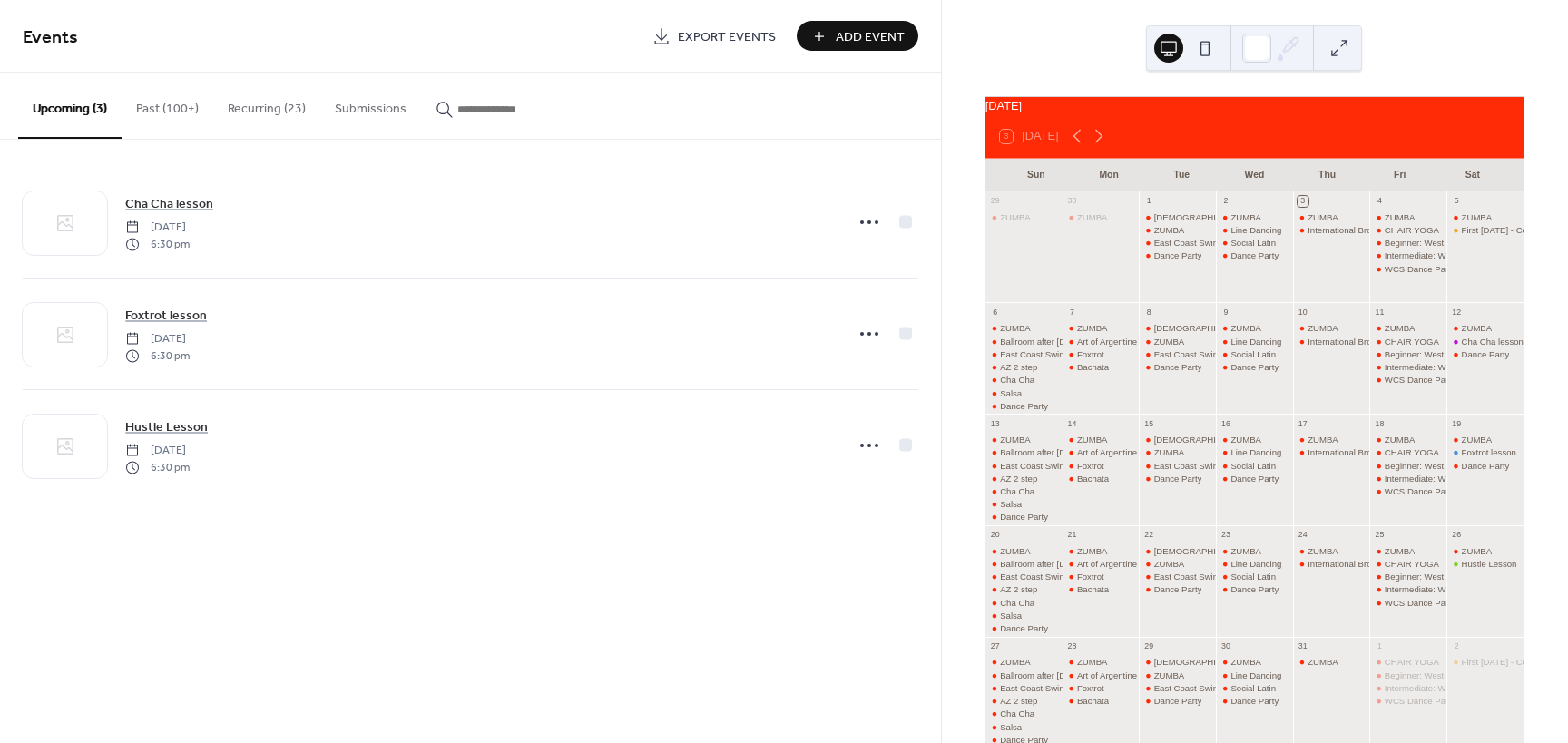 scroll, scrollTop: 0, scrollLeft: 0, axis: both 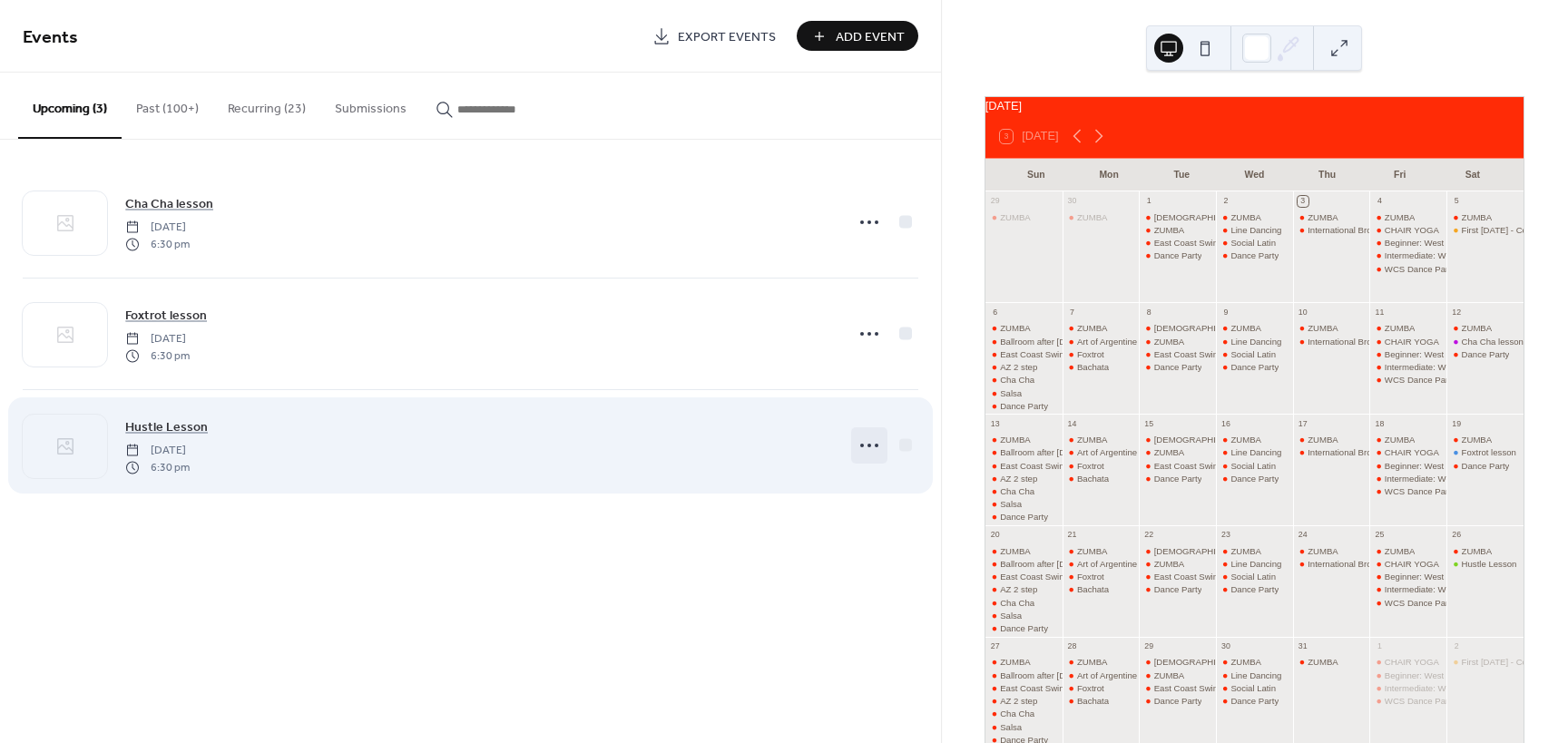 click 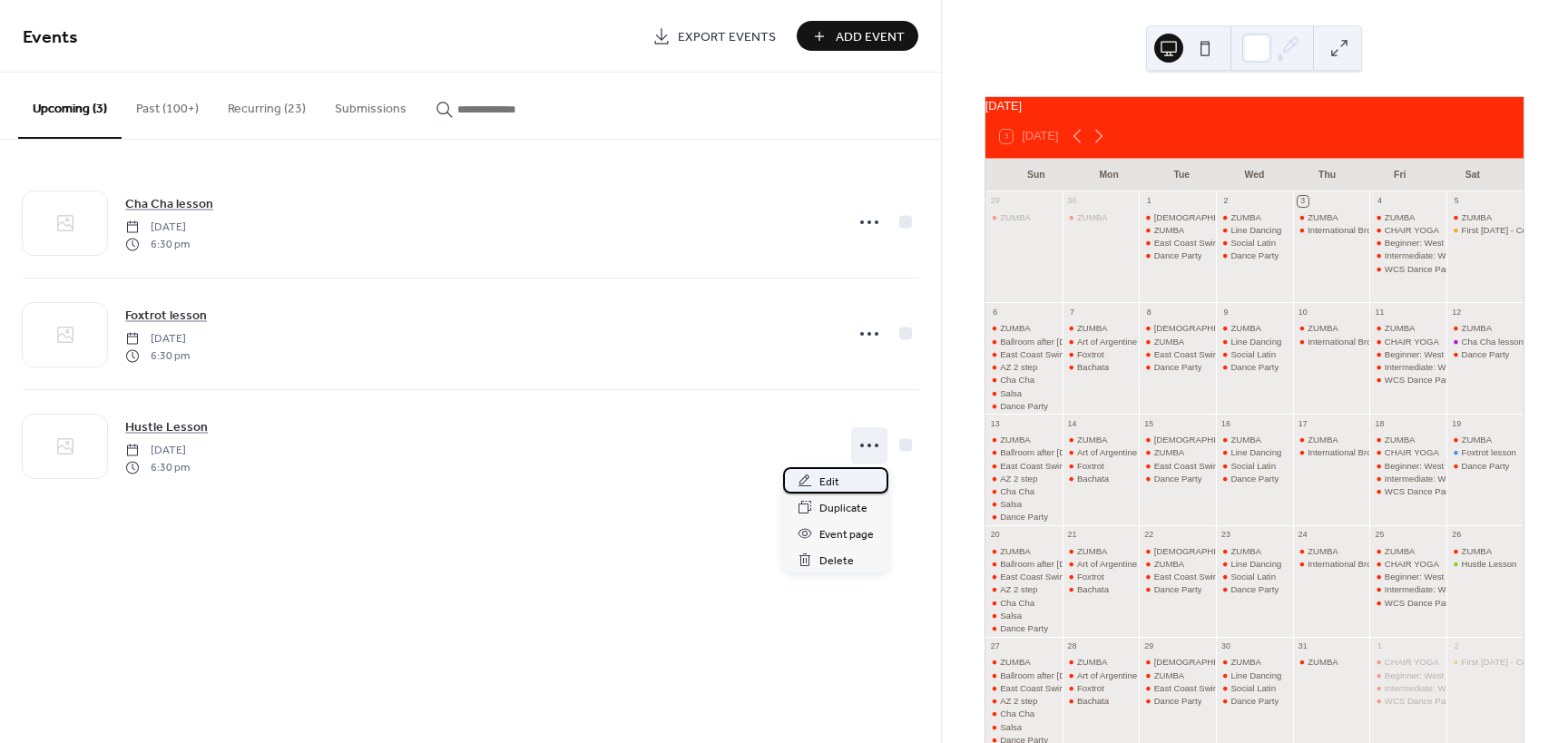 click on "Edit" at bounding box center (836, 480) 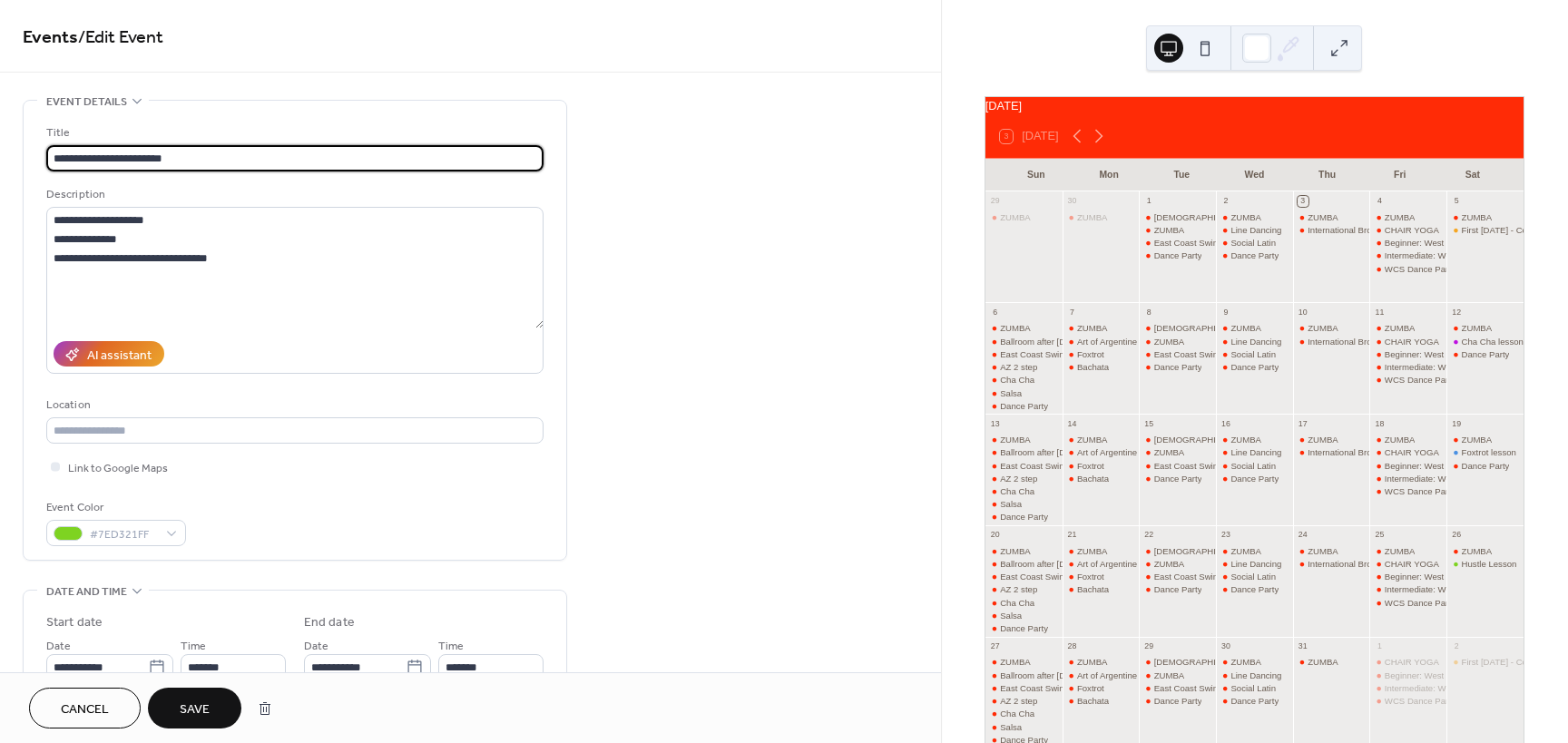 click on "**********" at bounding box center (295, 158) 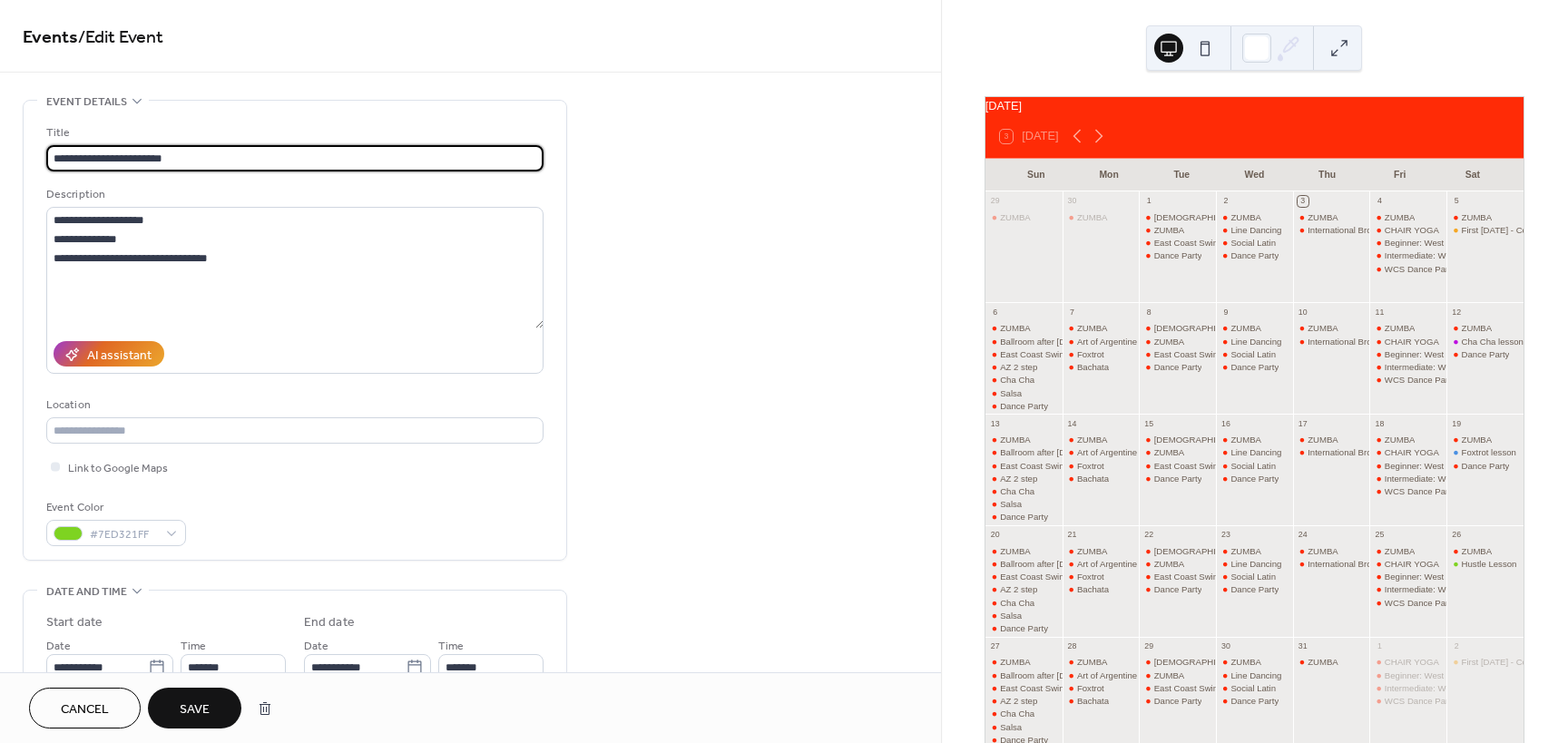 type on "**********" 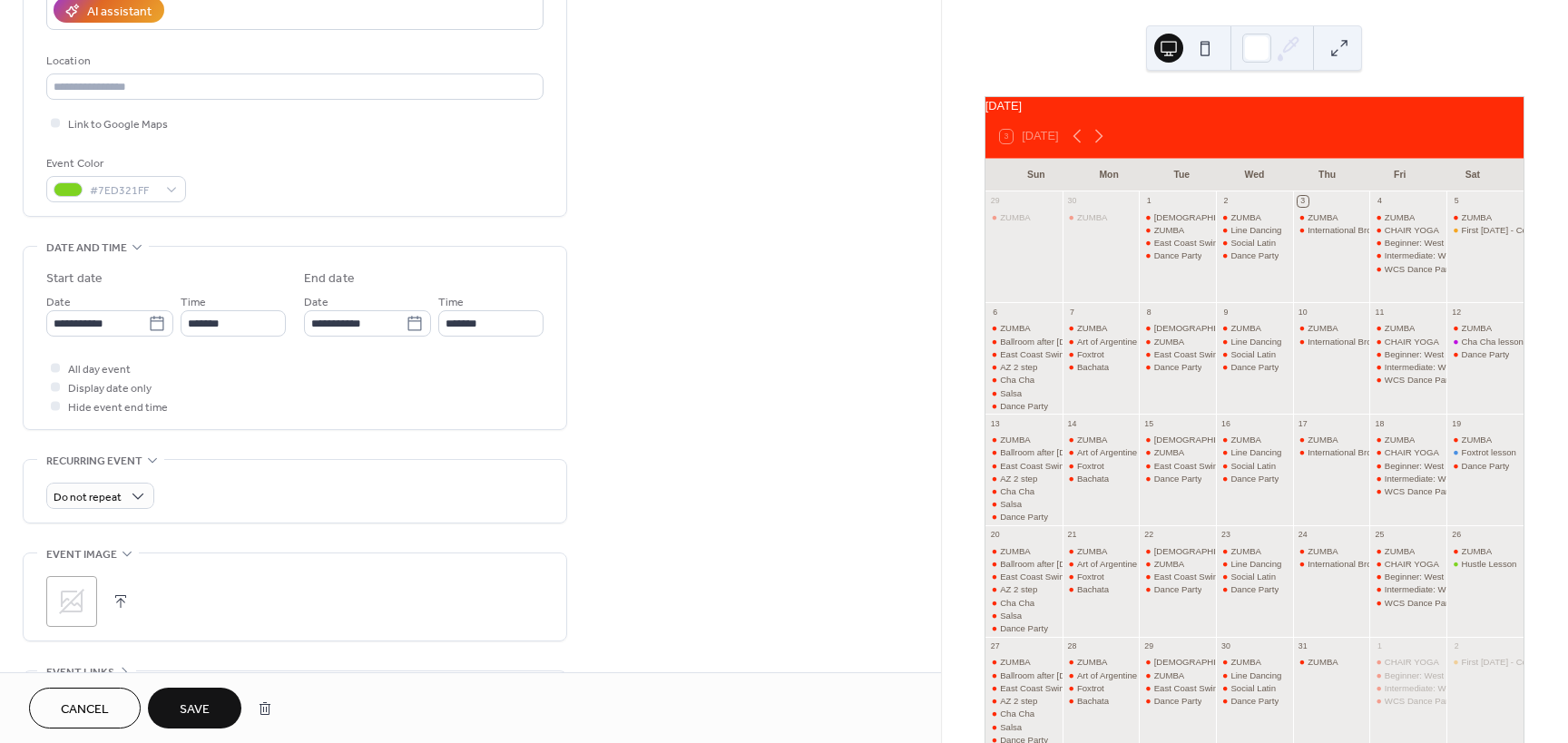 scroll, scrollTop: 363, scrollLeft: 0, axis: vertical 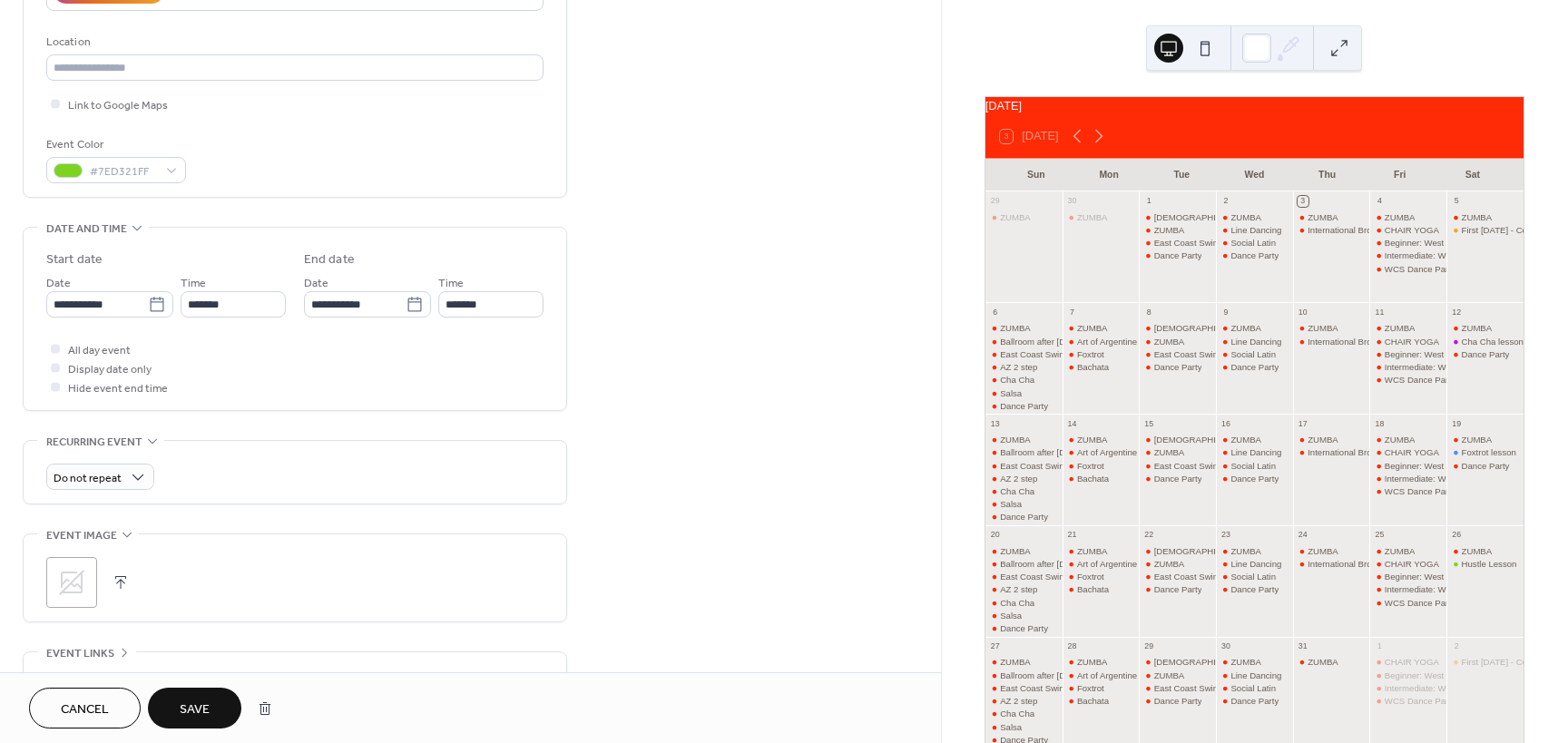 click on "Save" at bounding box center [194, 709] 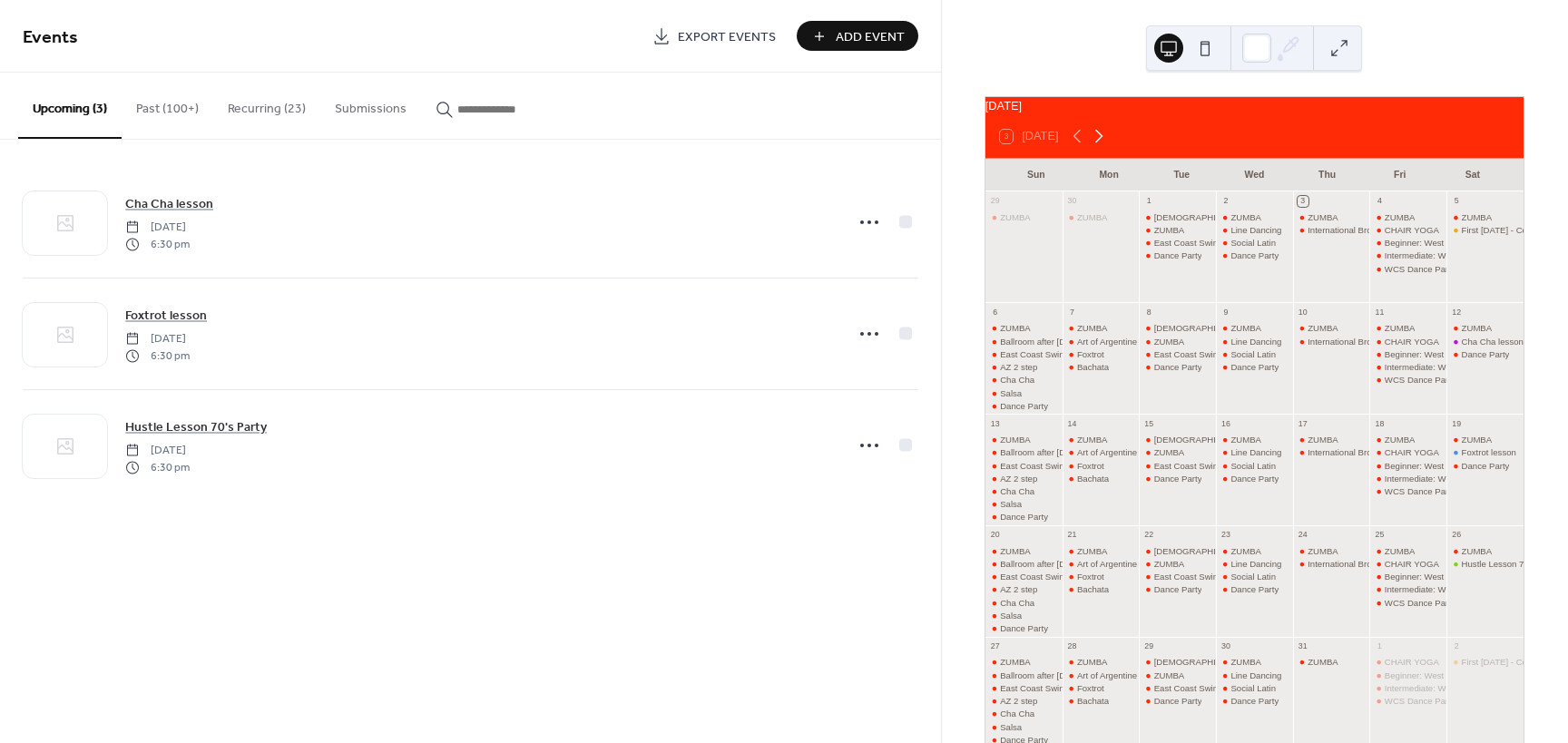 click 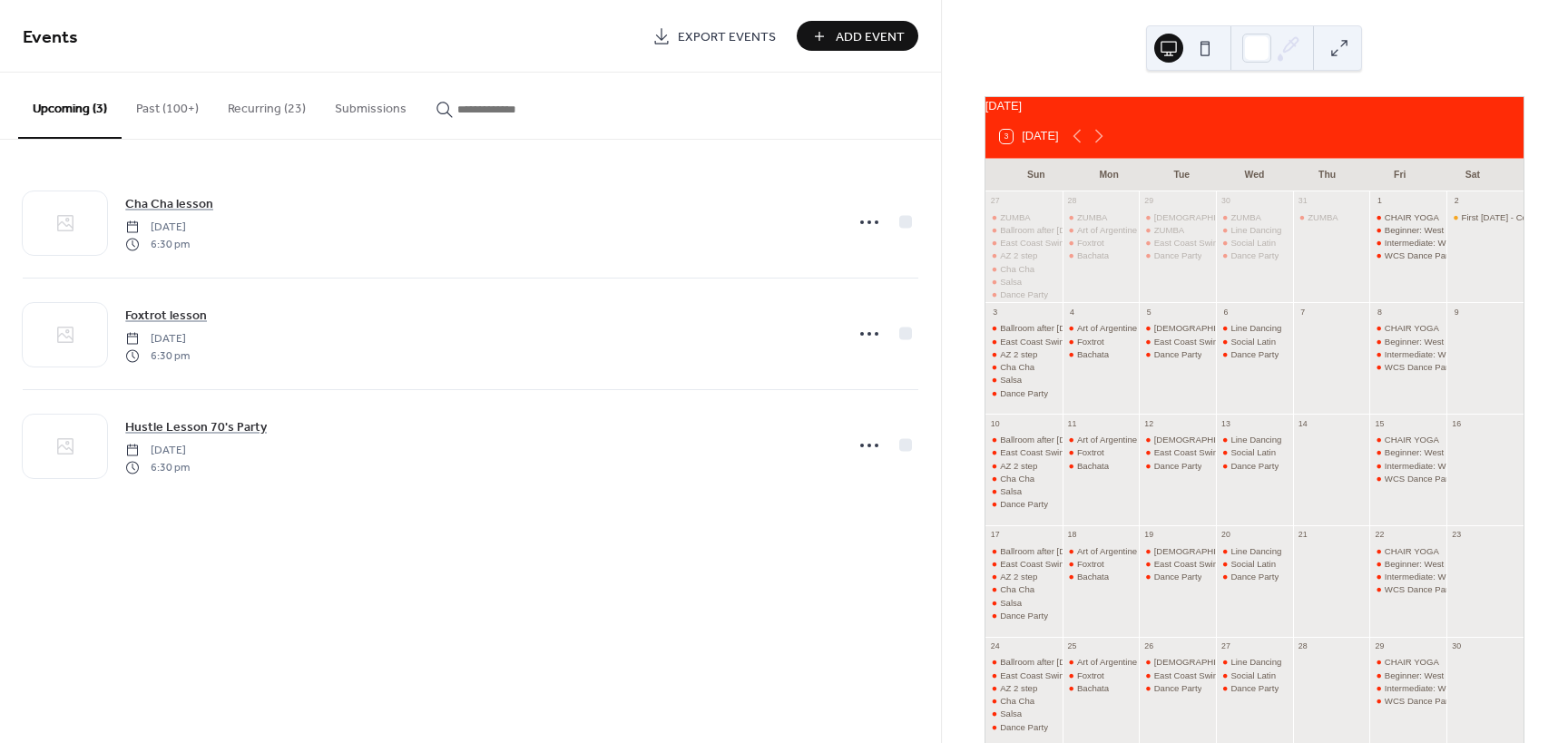click on "Recurring  (23)" at bounding box center (267, 104) 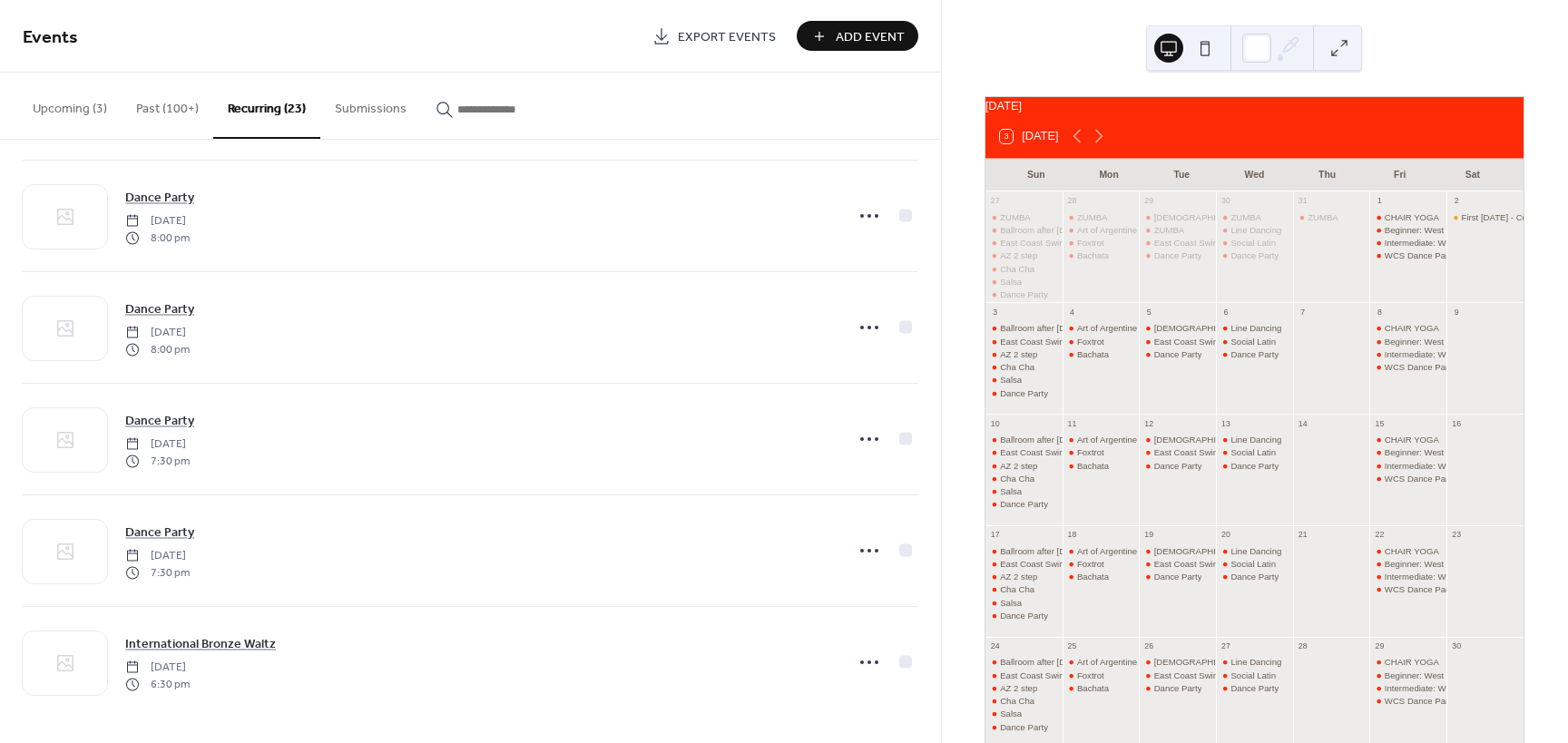 scroll, scrollTop: 2017, scrollLeft: 0, axis: vertical 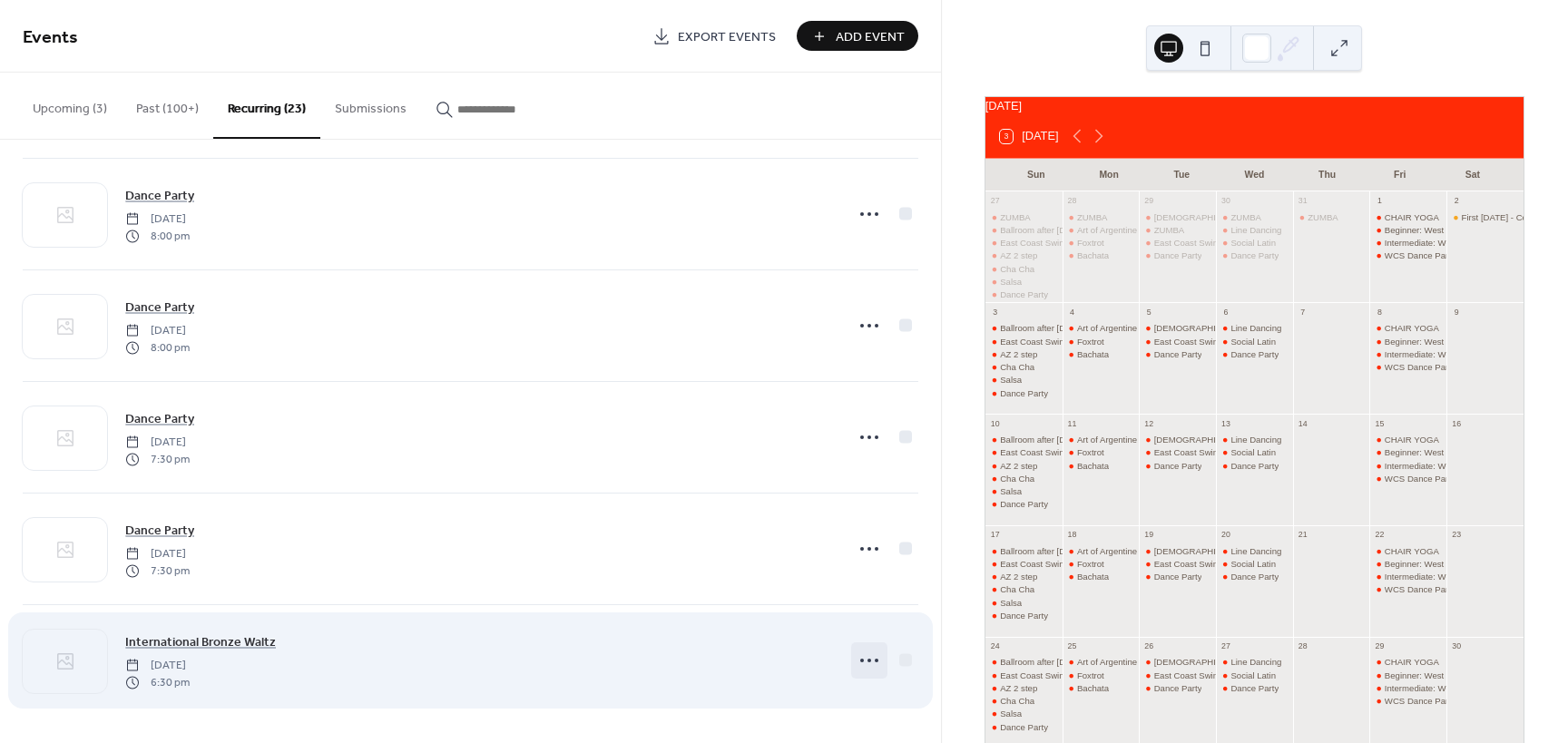 click 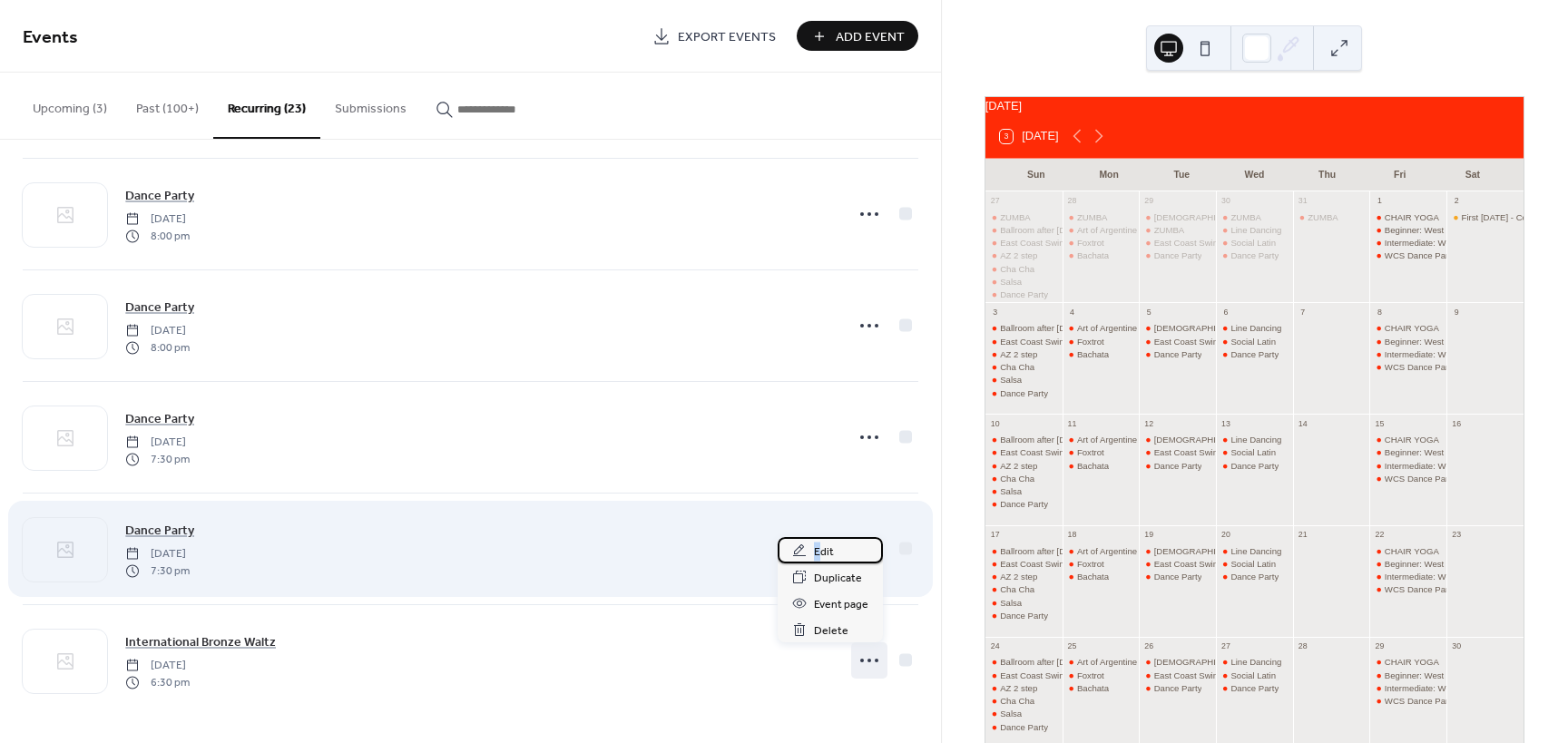click on "Edit" at bounding box center (824, 552) 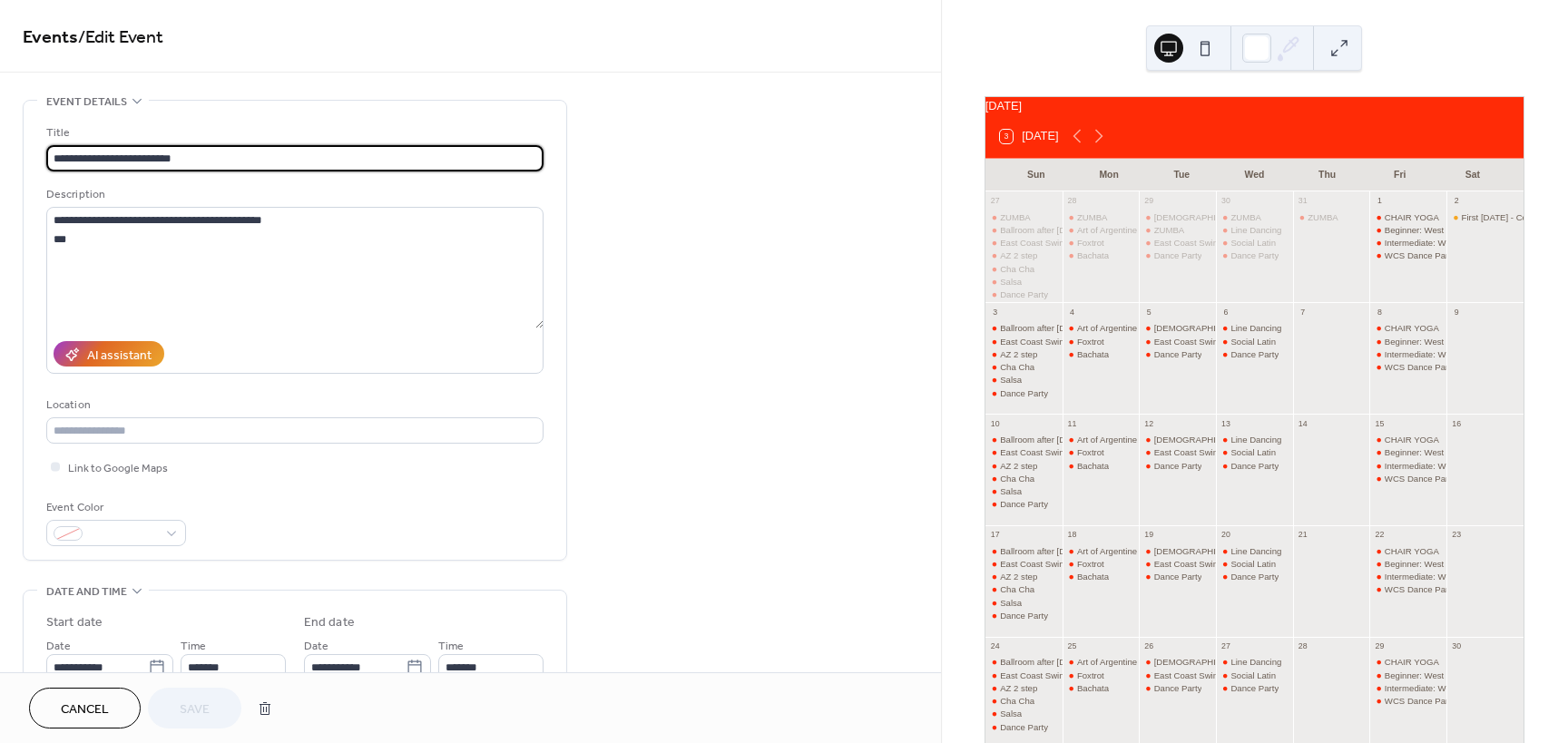 type on "**********" 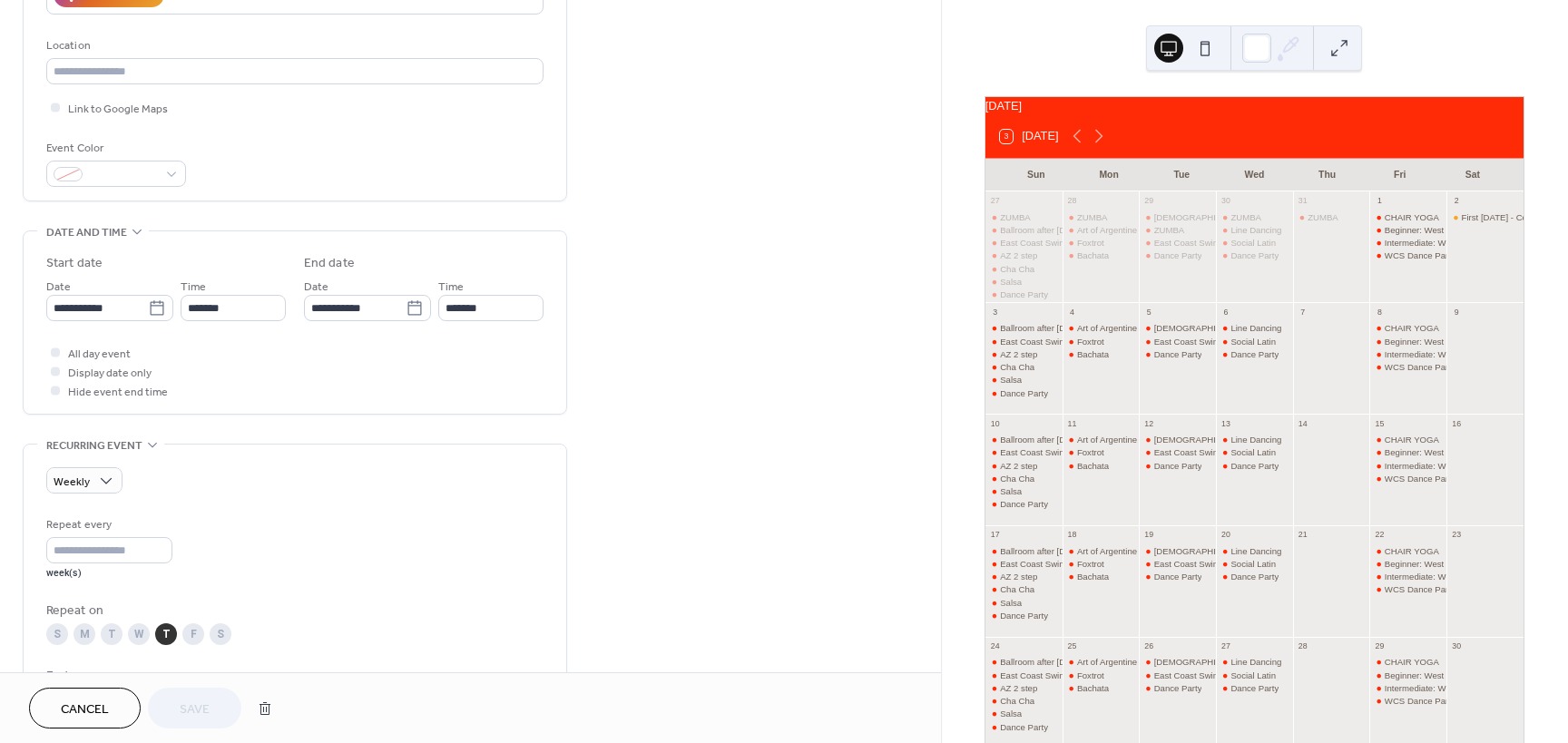 scroll, scrollTop: 363, scrollLeft: 0, axis: vertical 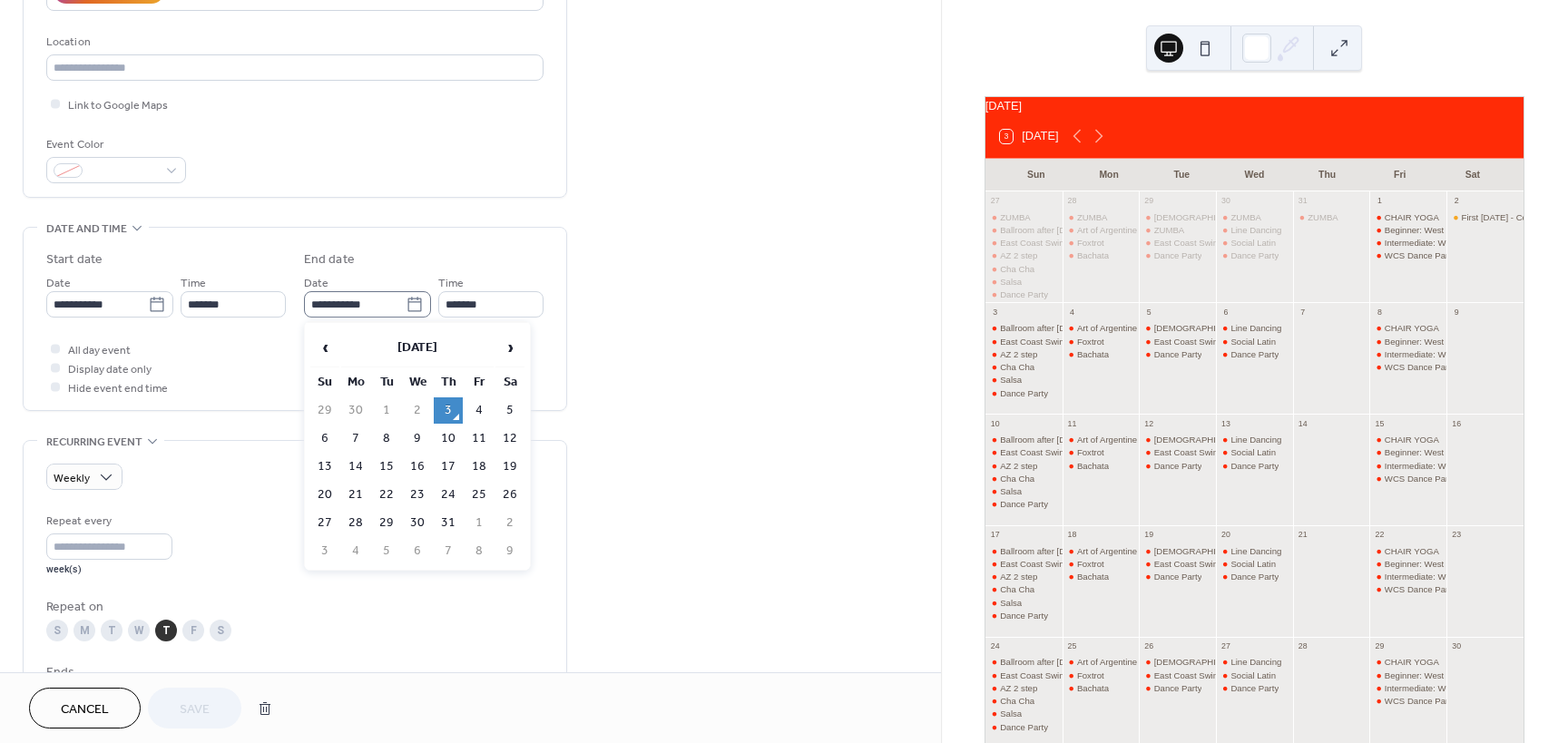 click 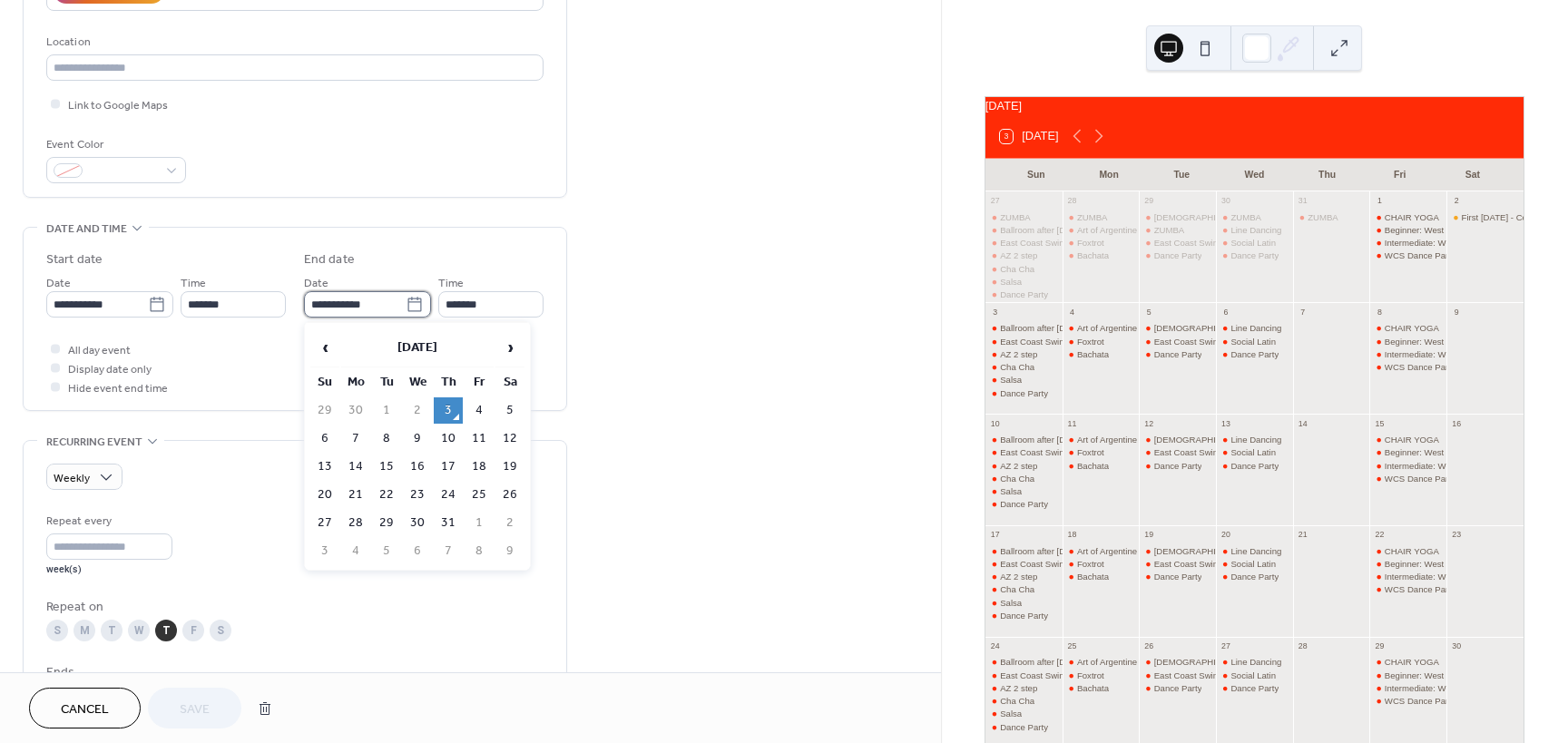 click on "**********" at bounding box center [355, 304] 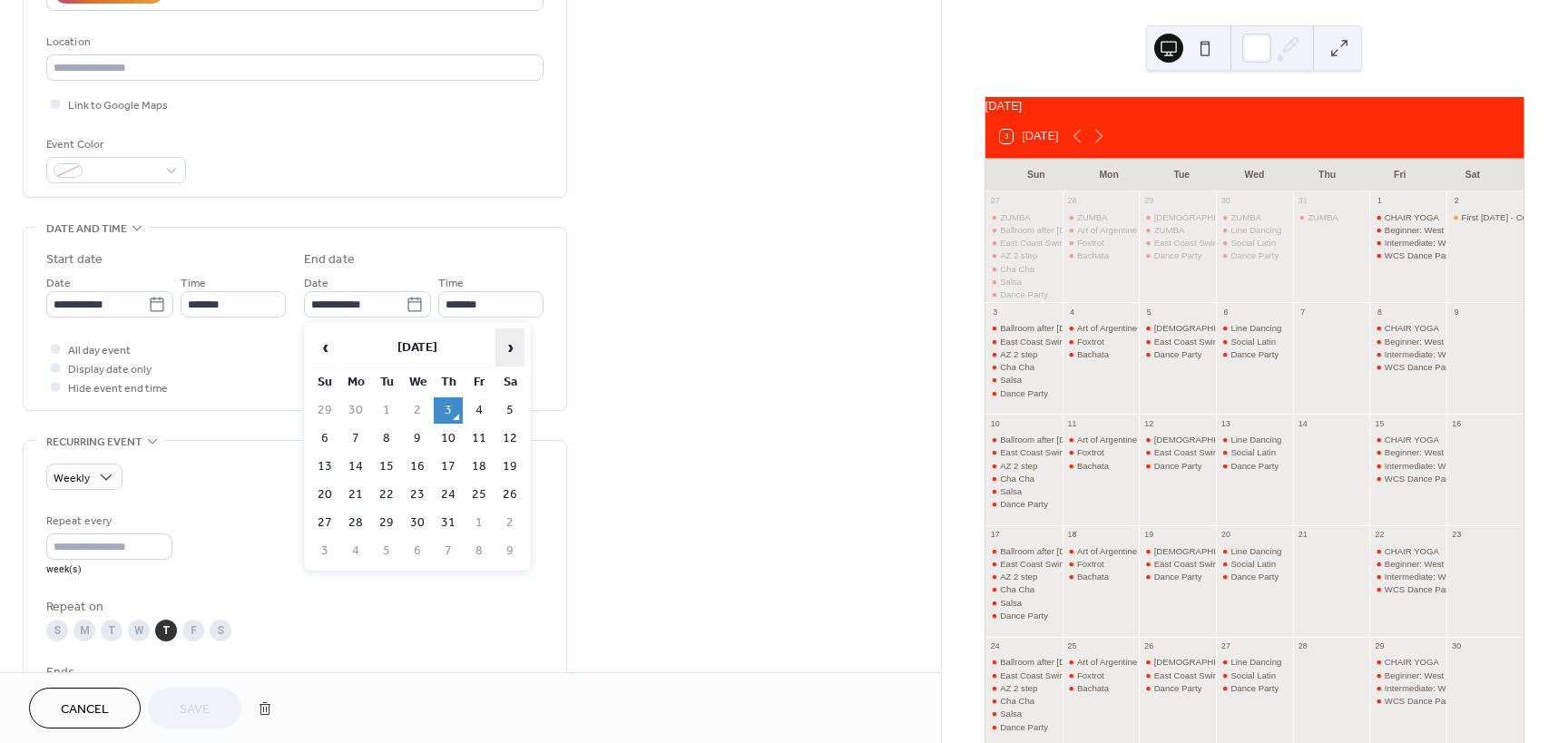 drag, startPoint x: 512, startPoint y: 350, endPoint x: 499, endPoint y: 386, distance: 38.275318 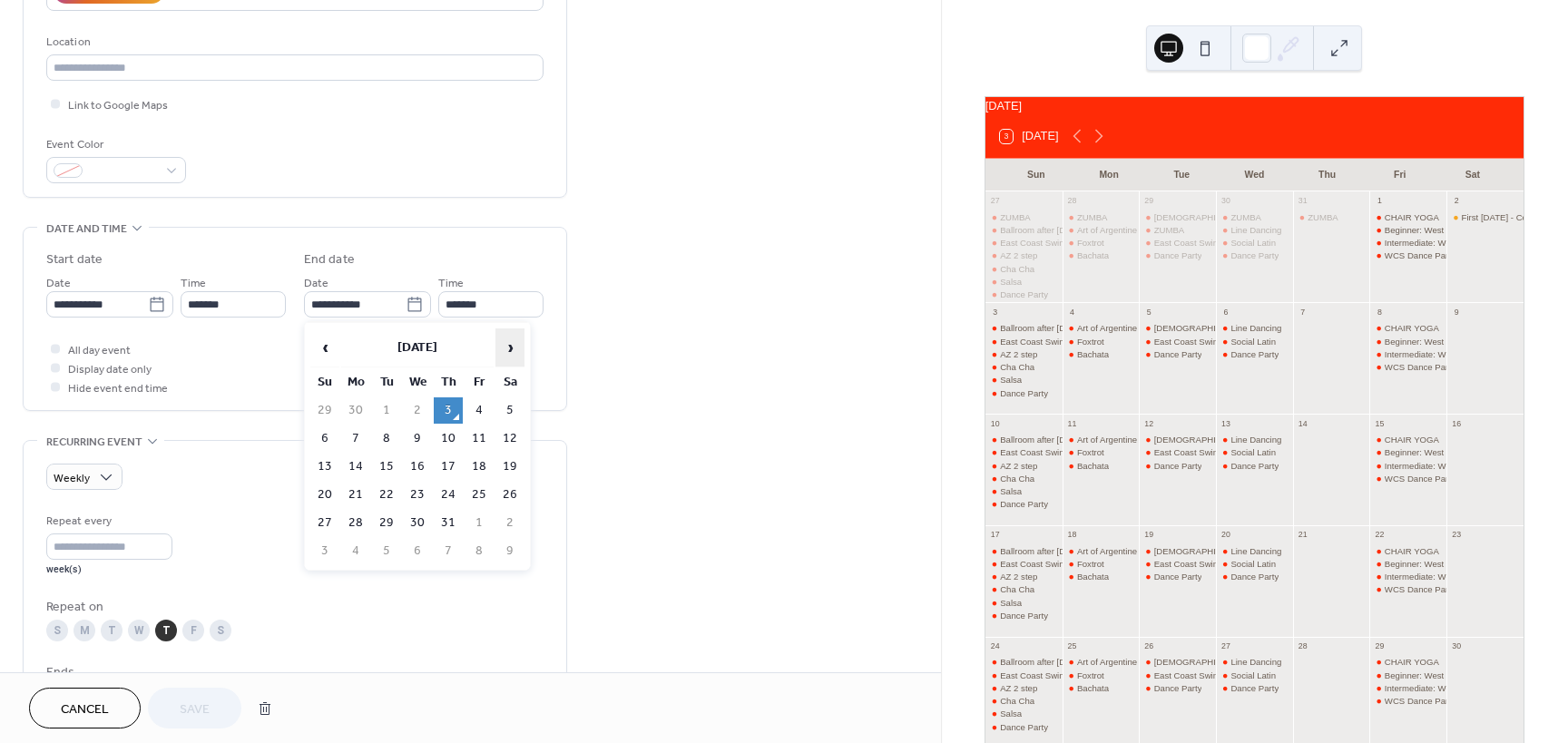 click on "›" at bounding box center [510, 347] 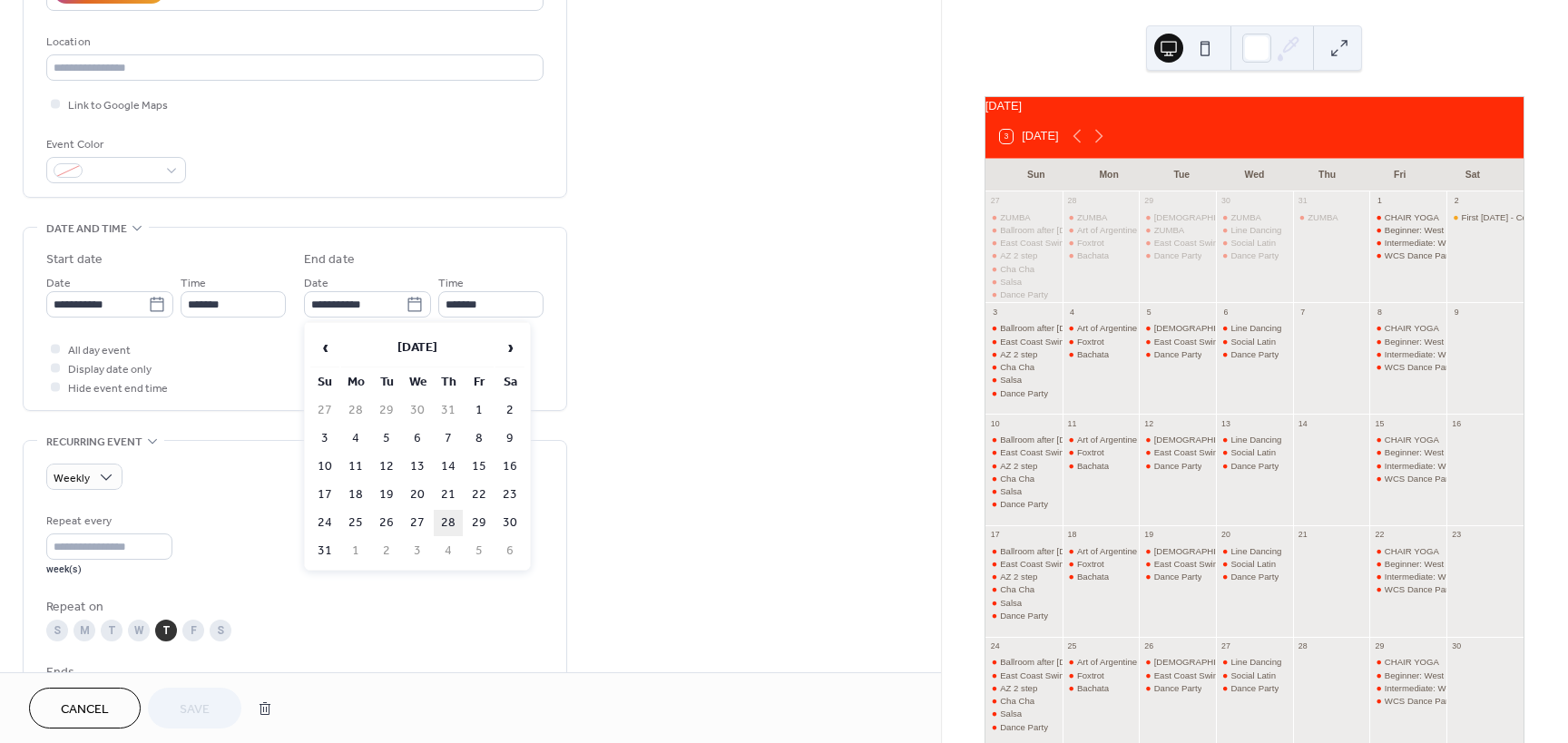 click on "28" at bounding box center [448, 523] 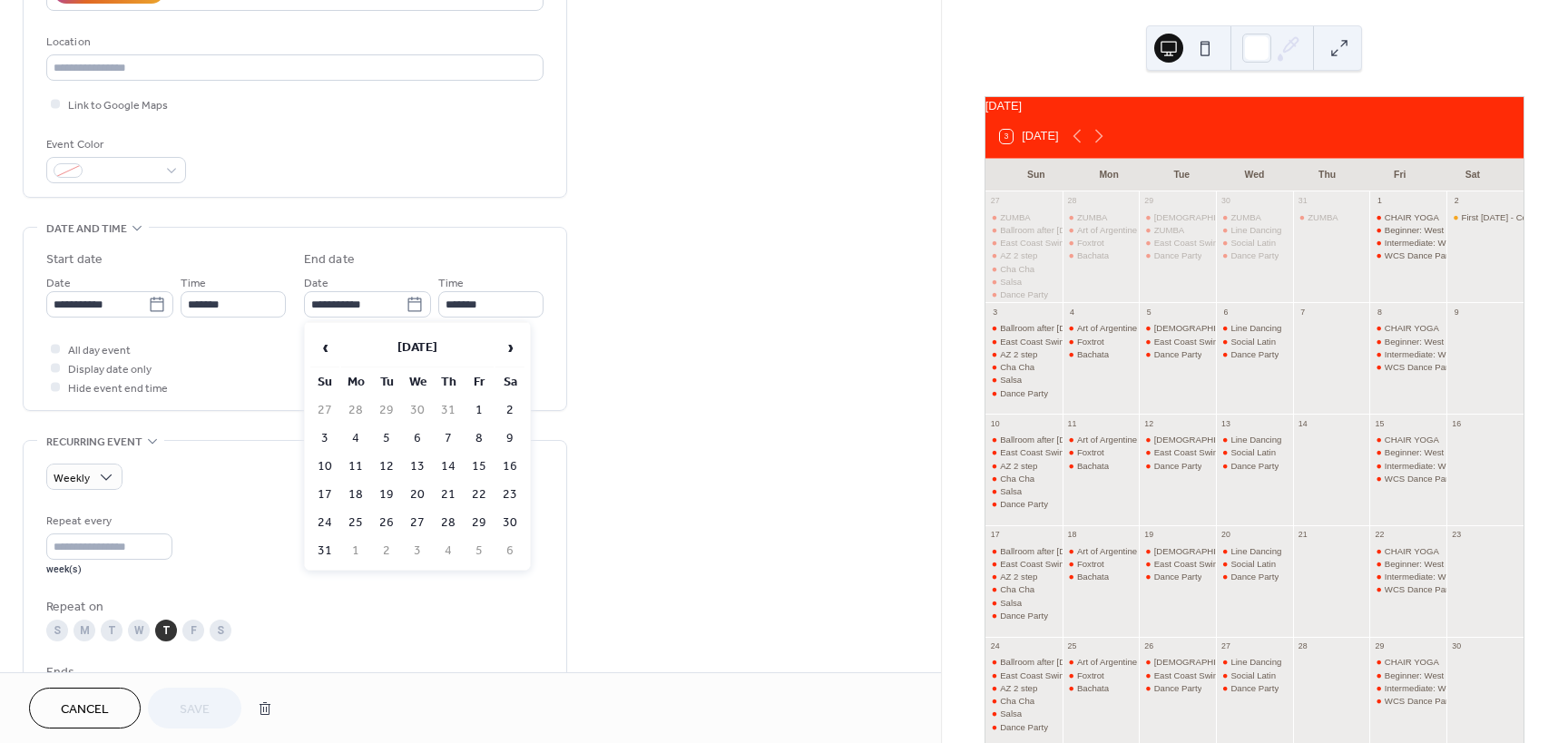 type on "**********" 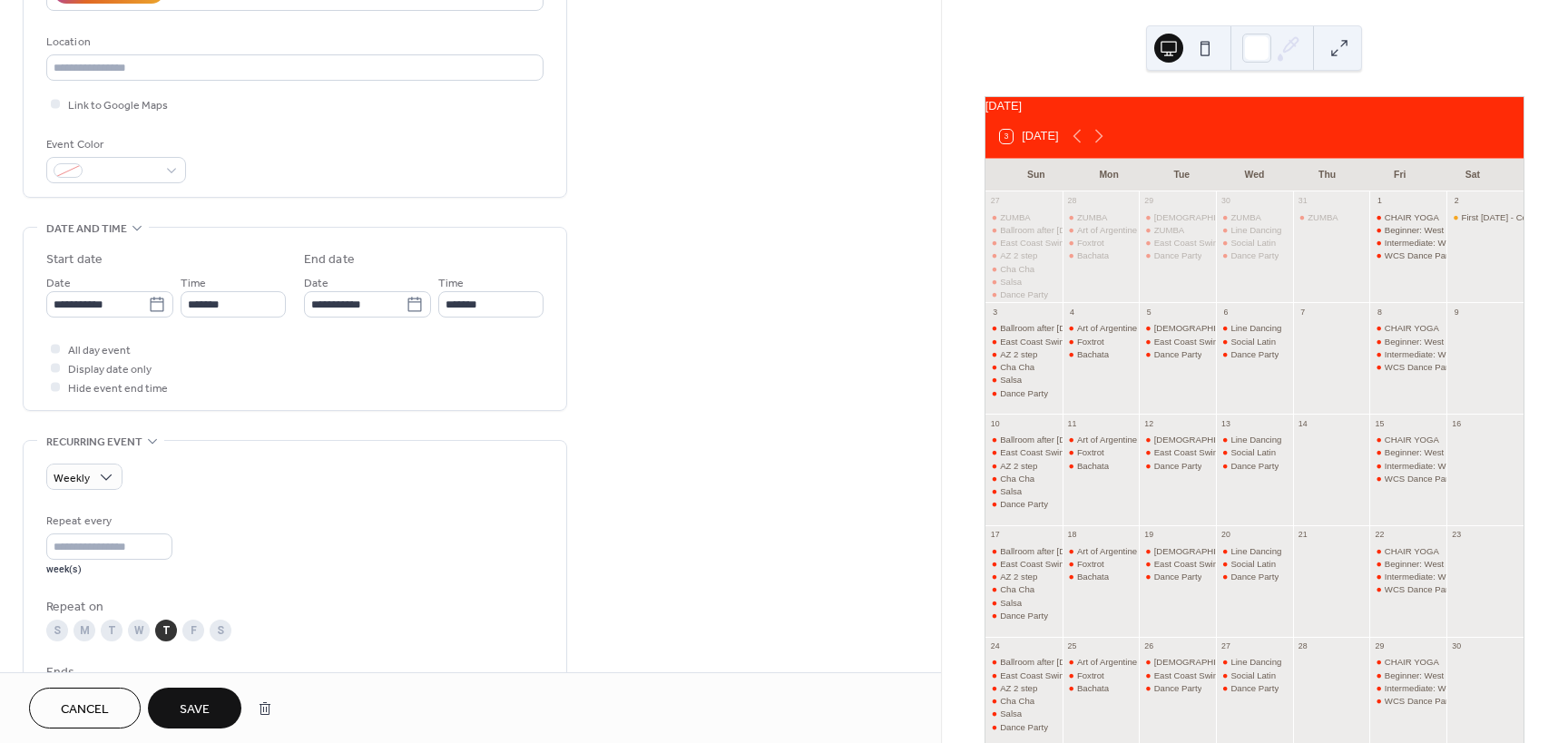 click on "Save" at bounding box center [194, 708] 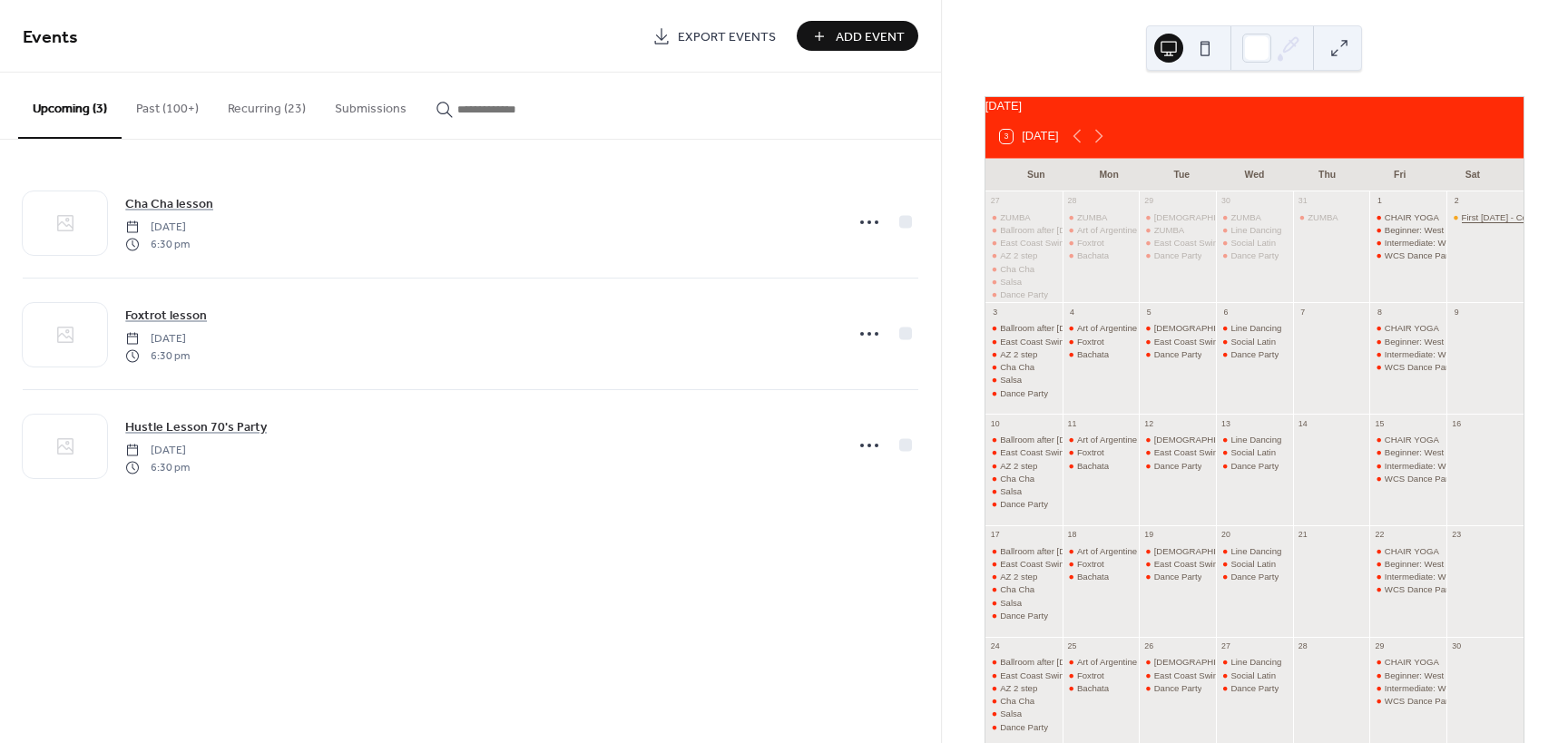 click on "First [DATE] - Country Dance Night" at bounding box center (1529, 217) 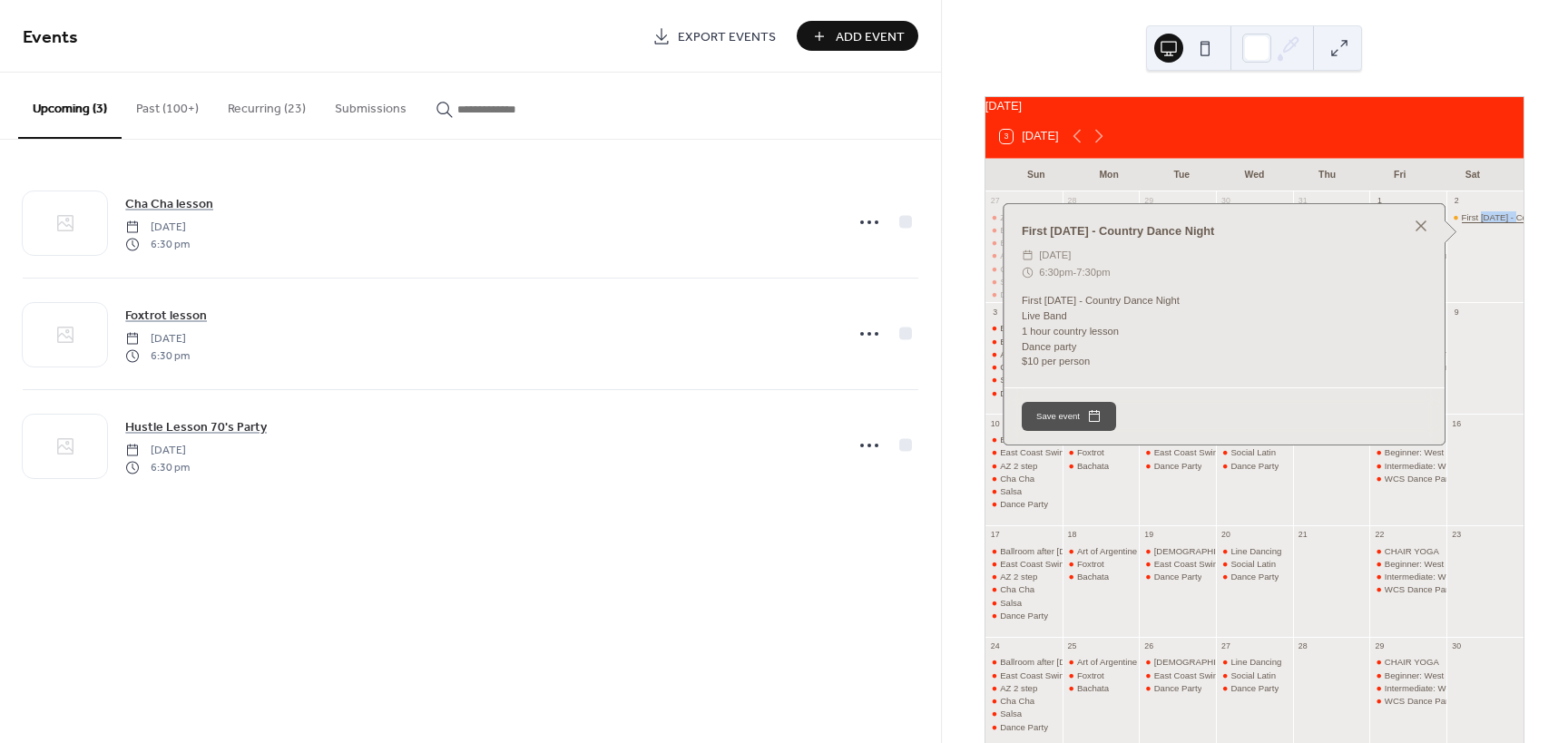 click on "First [DATE] - Country Dance Night" at bounding box center [1529, 217] 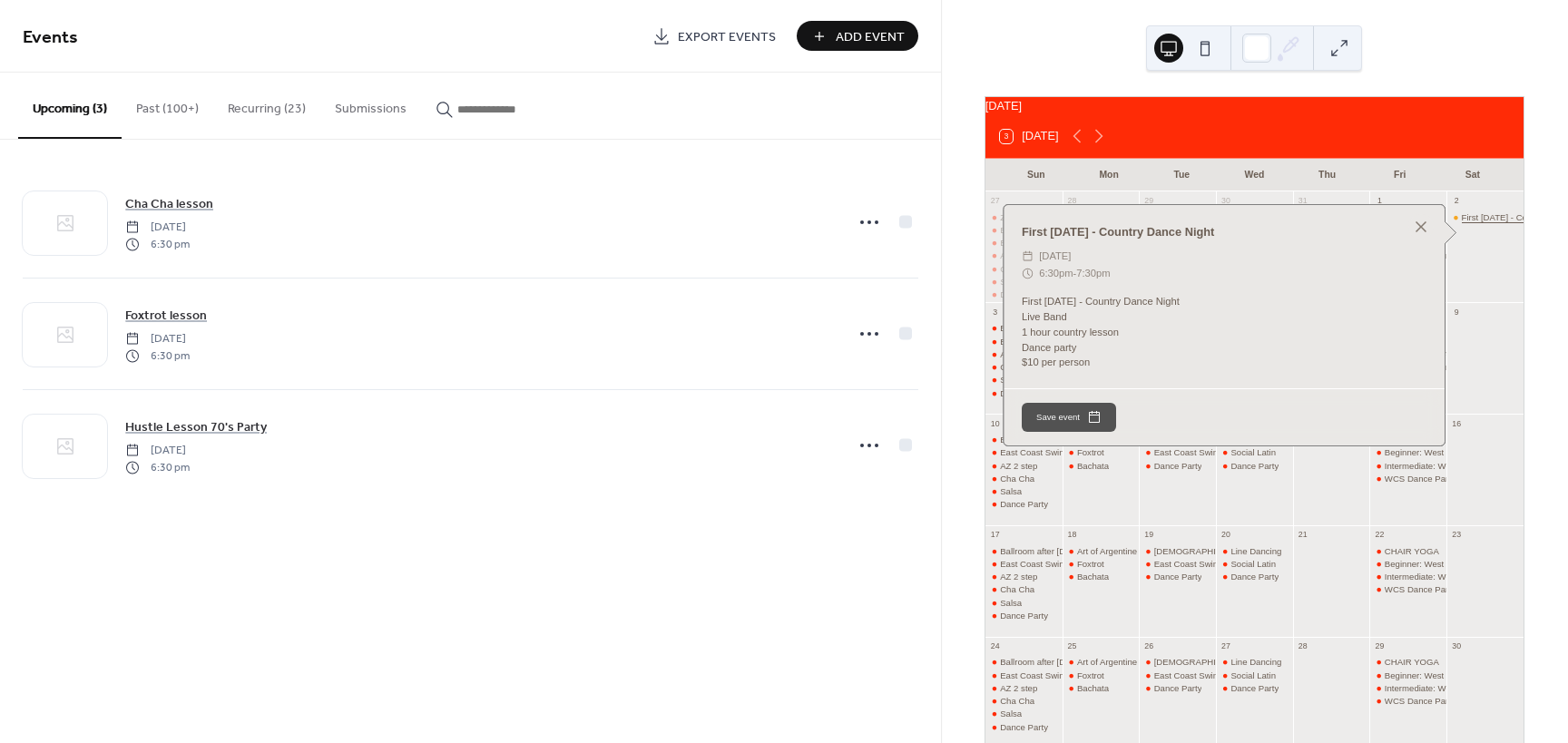 click on "First [DATE] - Country Dance Night" at bounding box center (1529, 217) 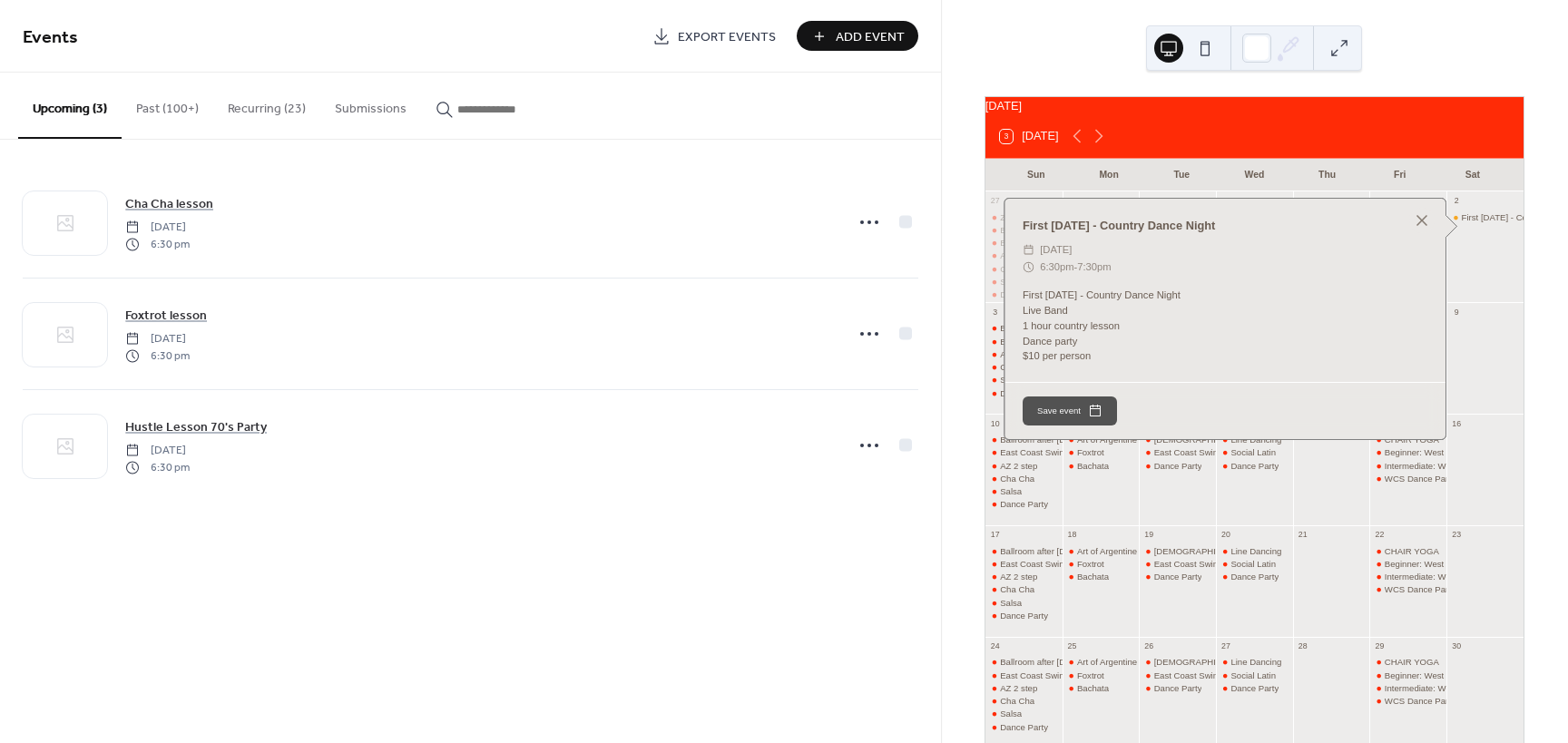 click on "Recurring  (23)" at bounding box center [267, 104] 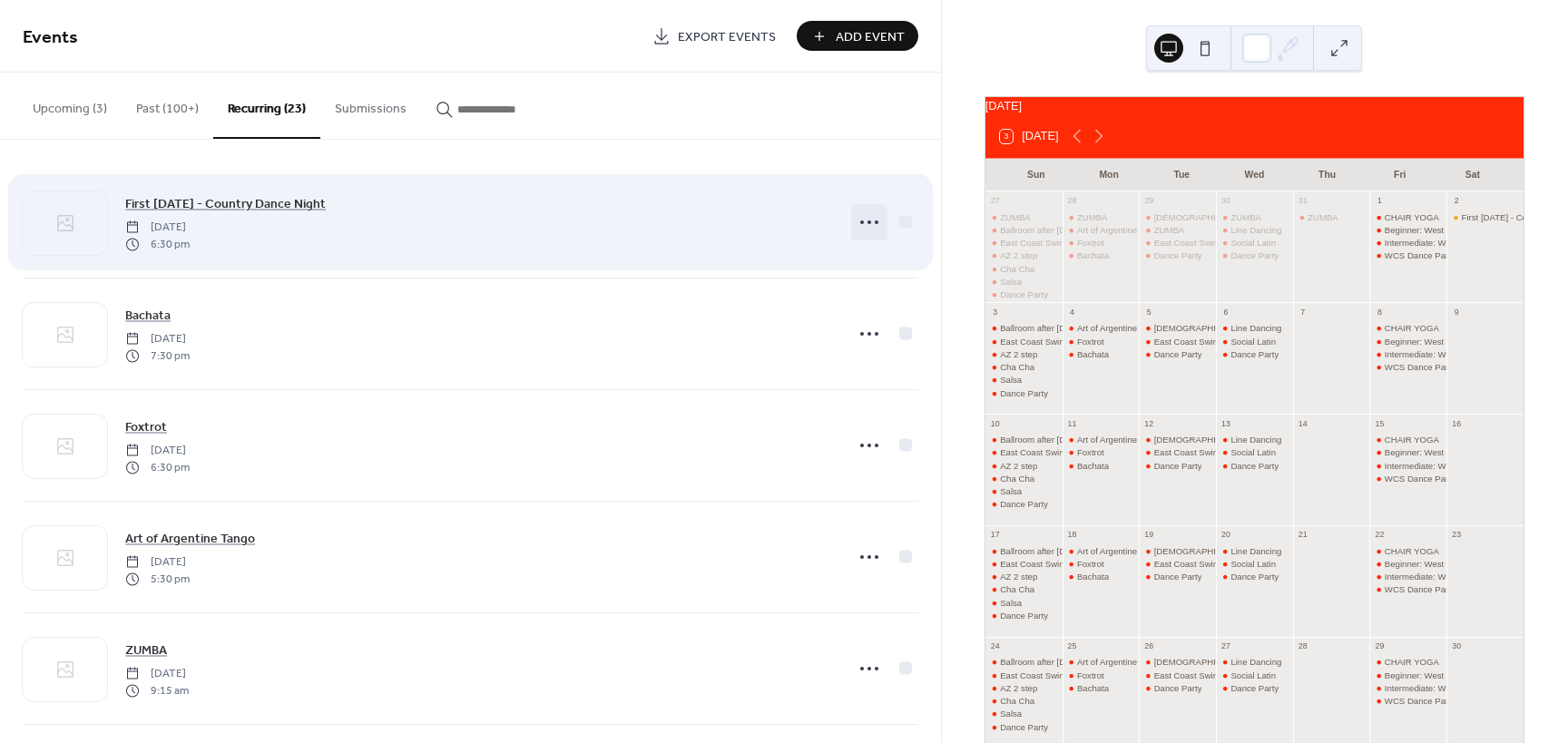 click 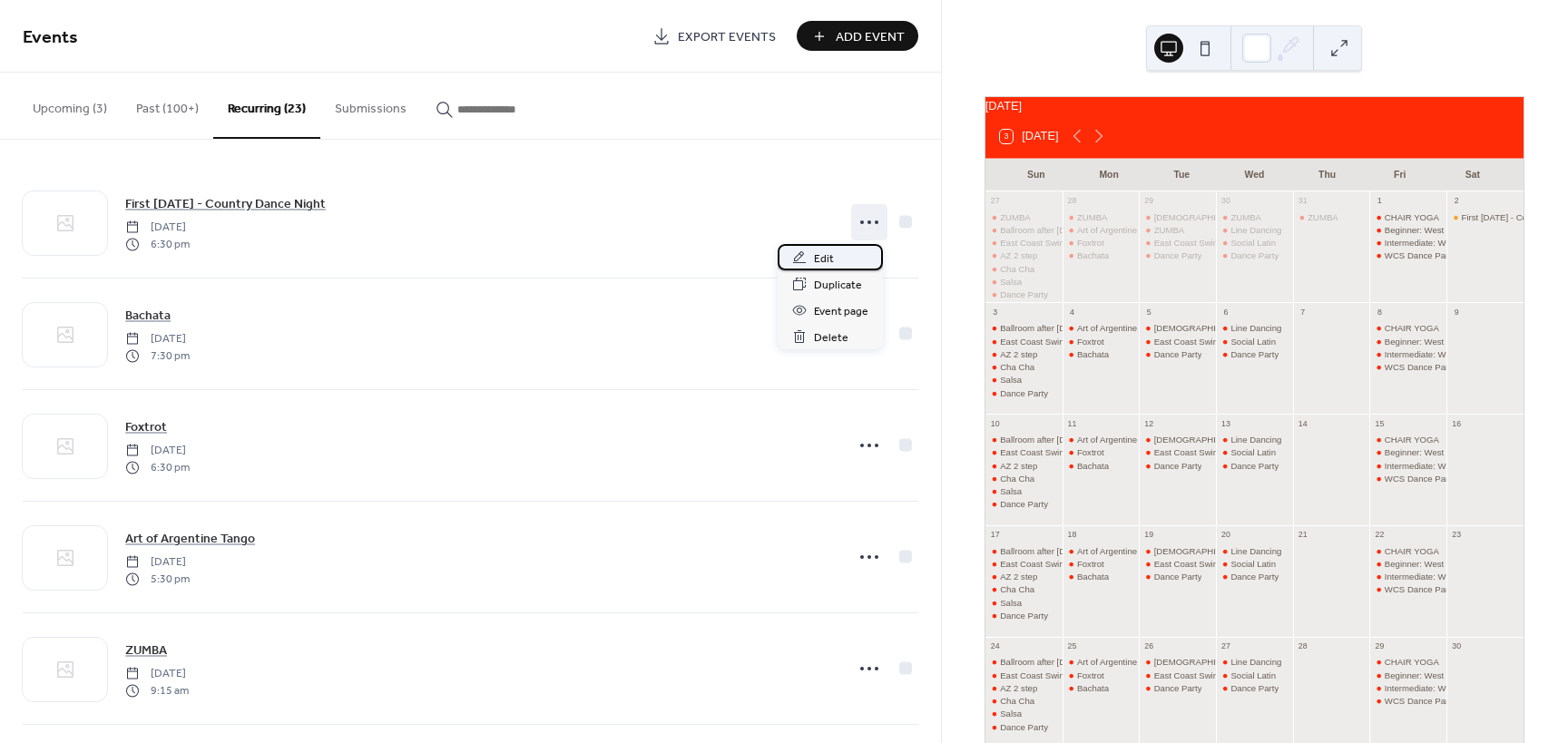 click on "Edit" at bounding box center (824, 259) 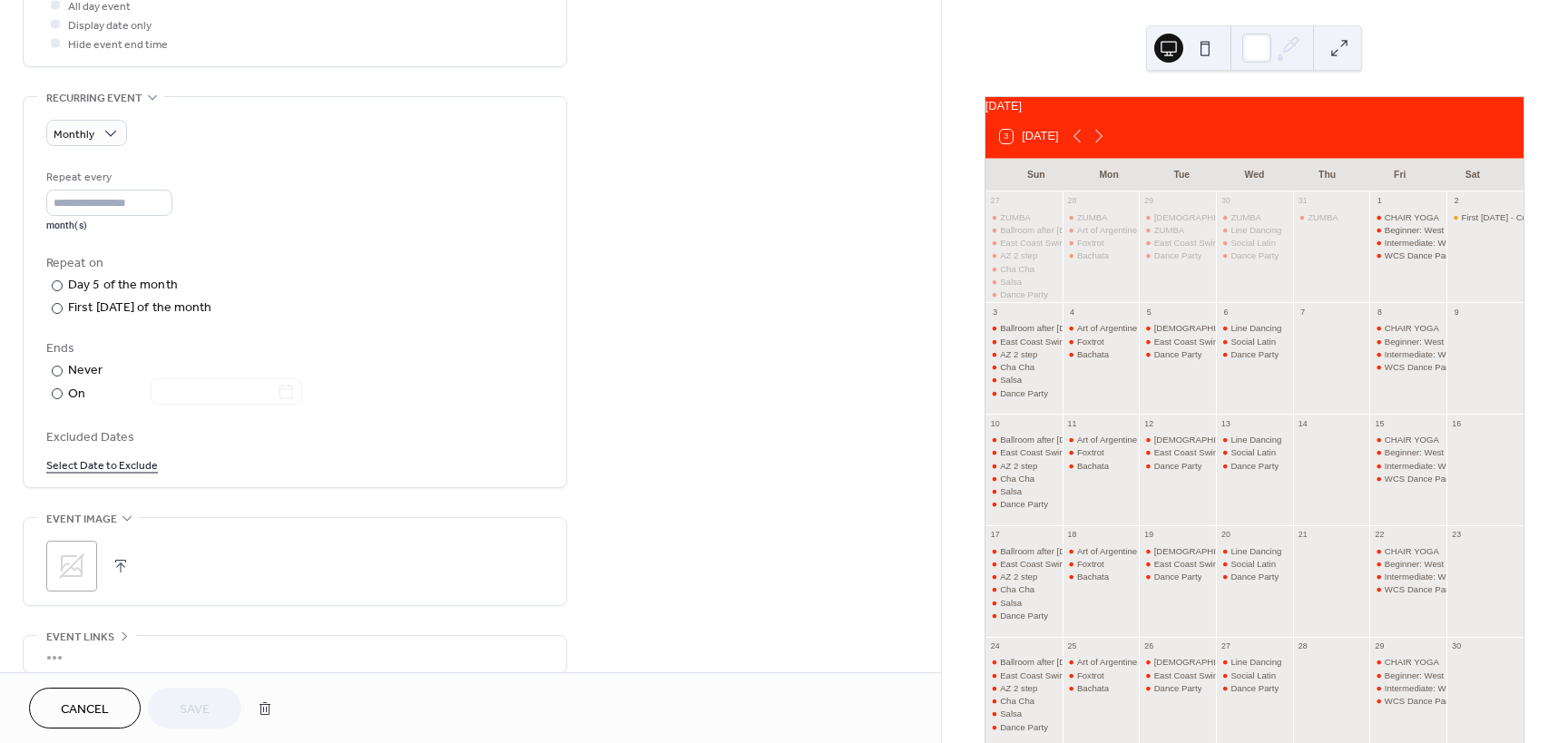 scroll, scrollTop: 726, scrollLeft: 0, axis: vertical 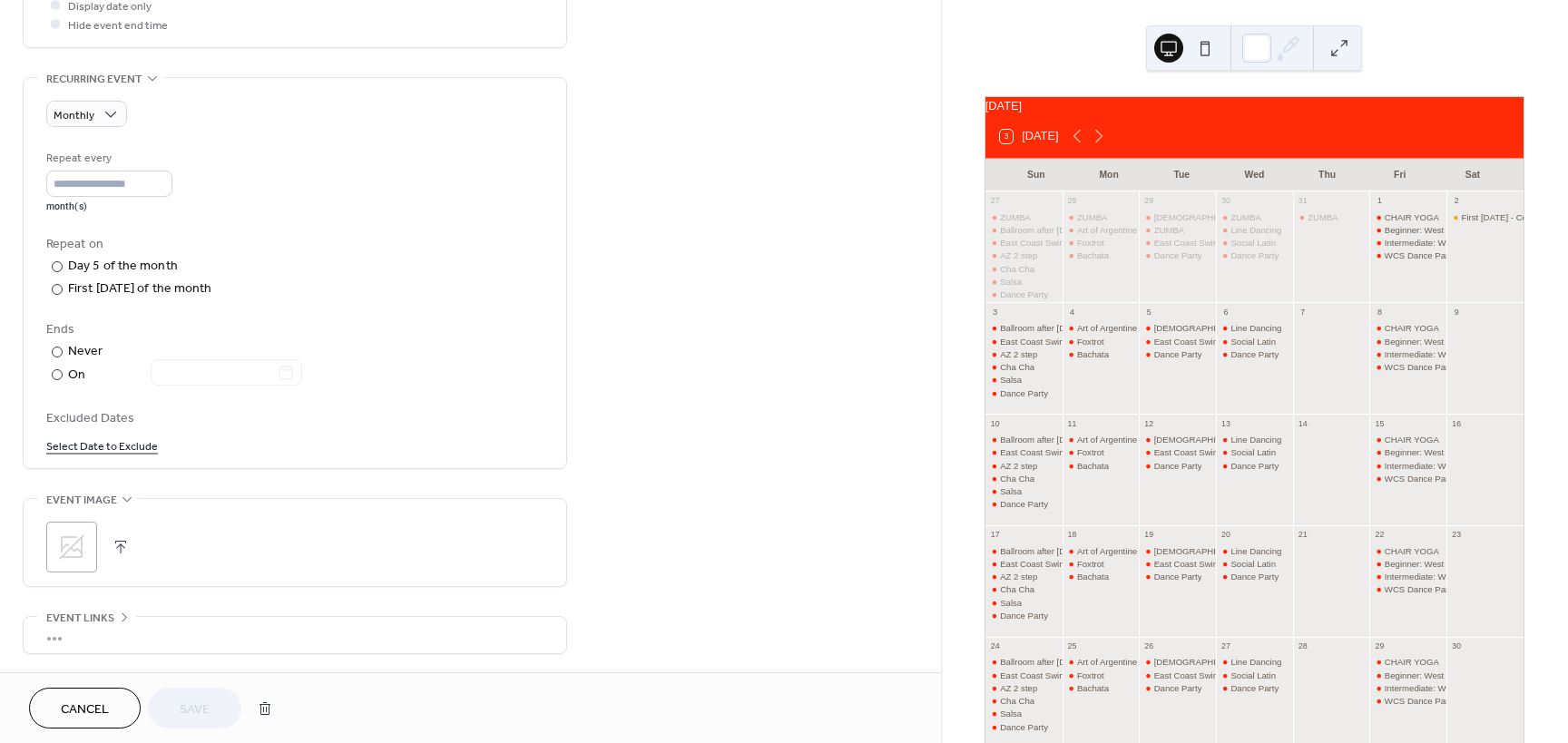 click on "Select Date to Exclude" at bounding box center (102, 445) 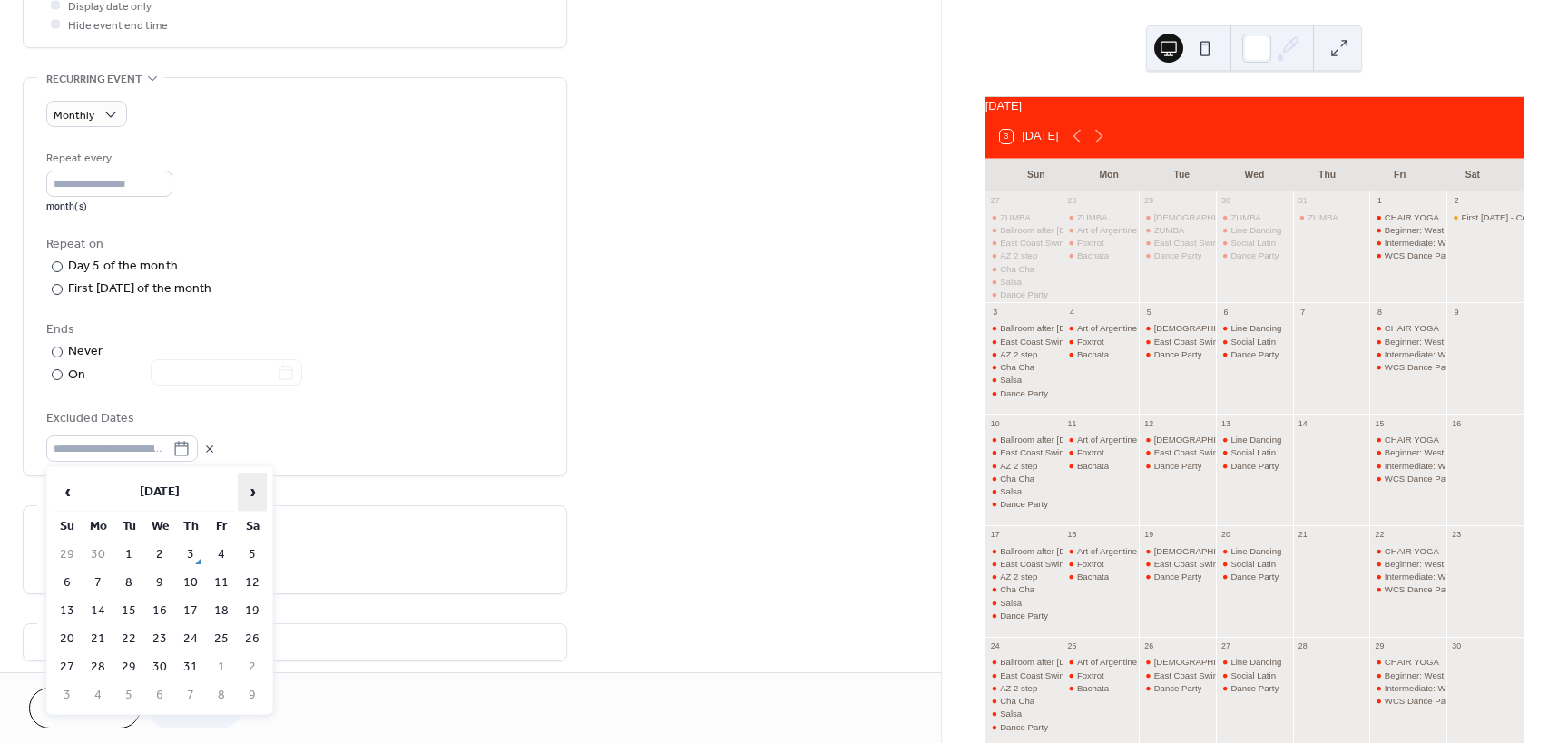 click on "›" at bounding box center [252, 492] 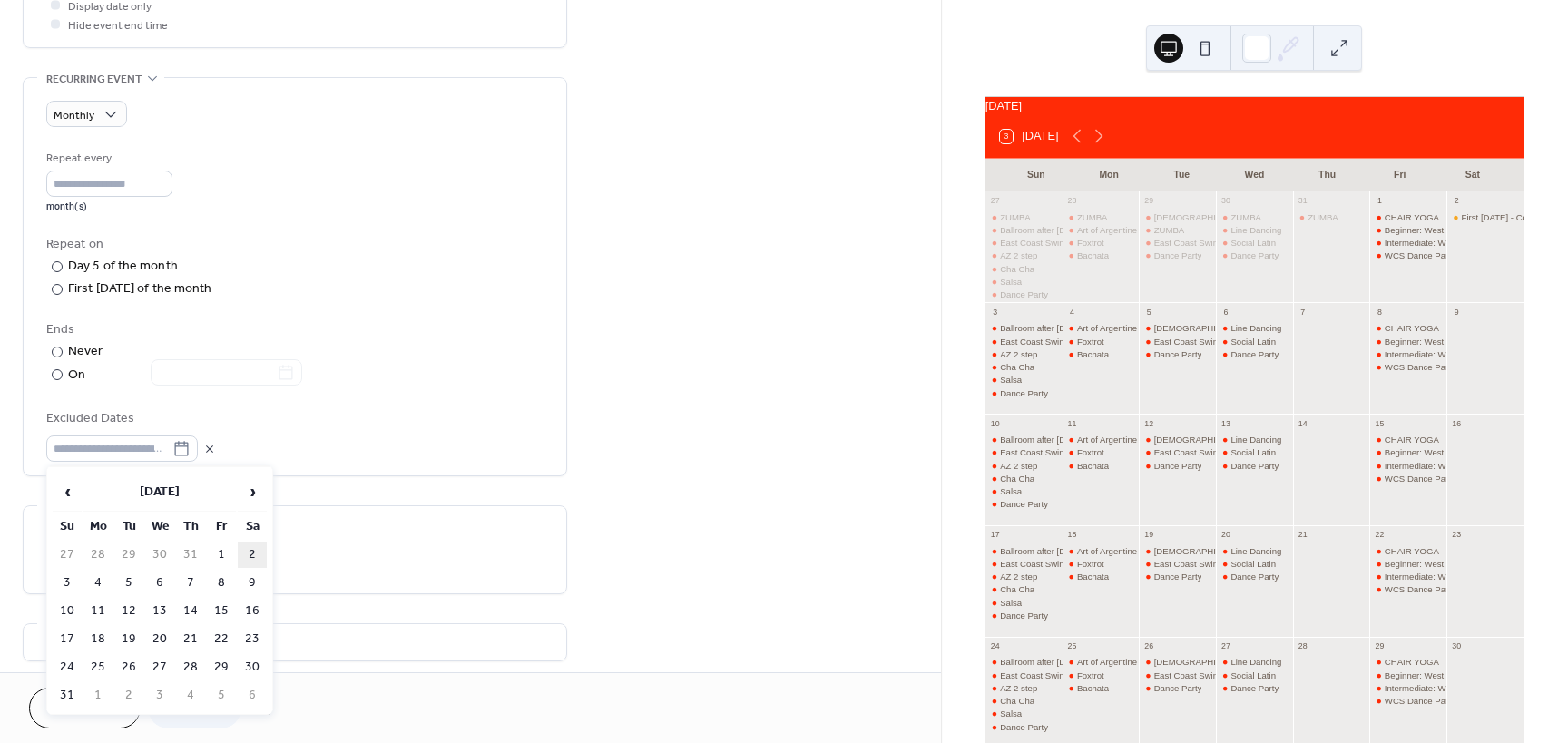 click on "2" at bounding box center (252, 554) 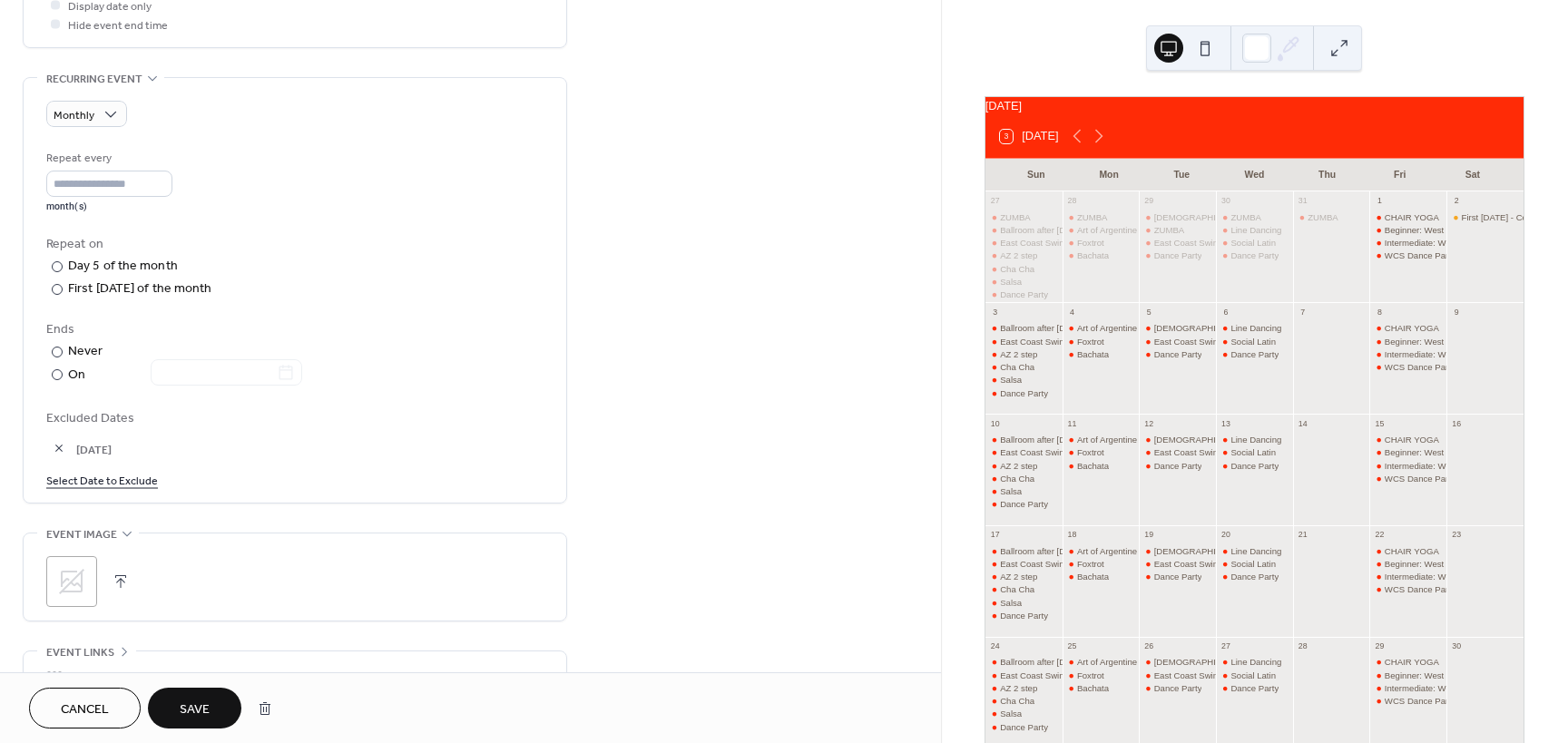 click on "Save" at bounding box center (194, 709) 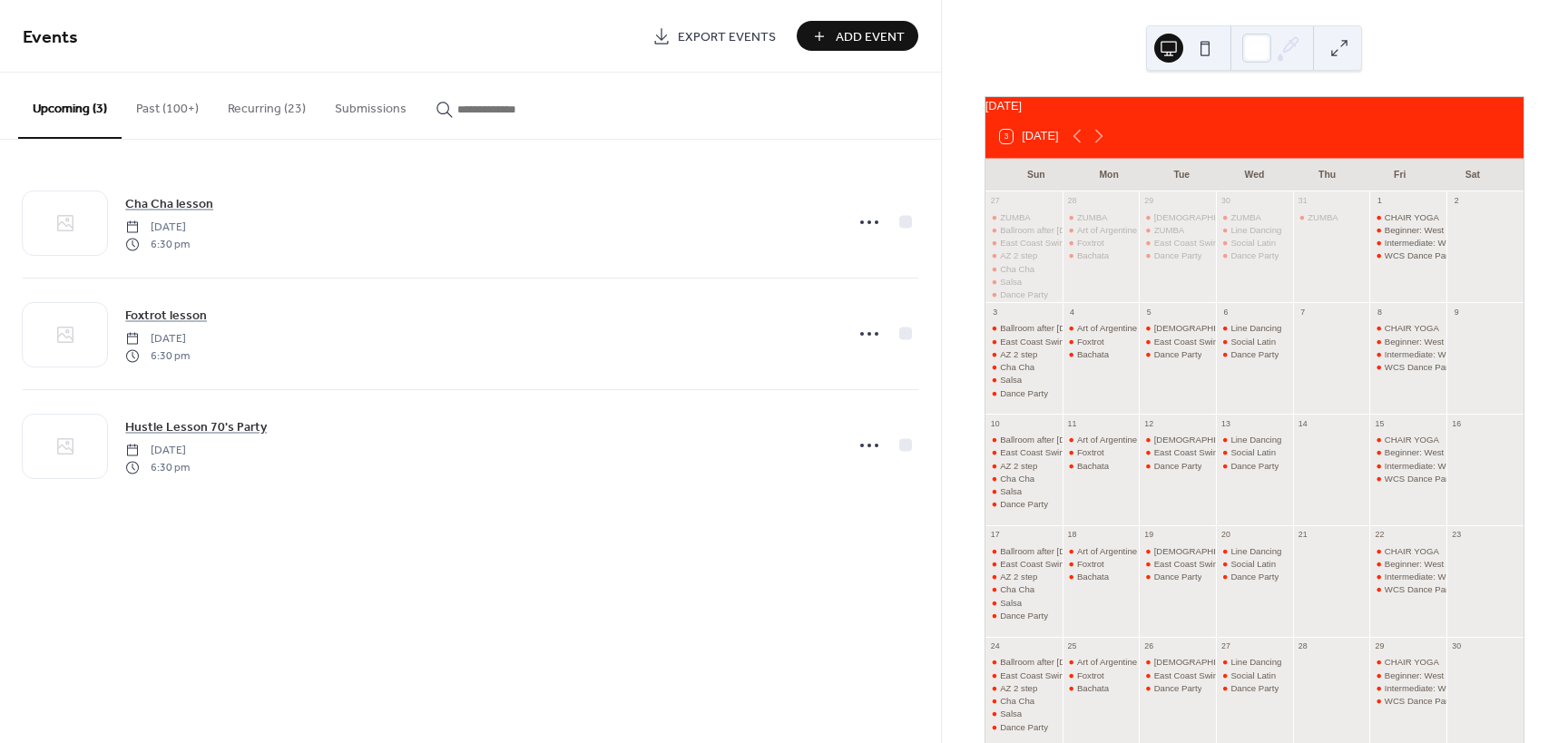 click on "Recurring  (23)" at bounding box center [267, 104] 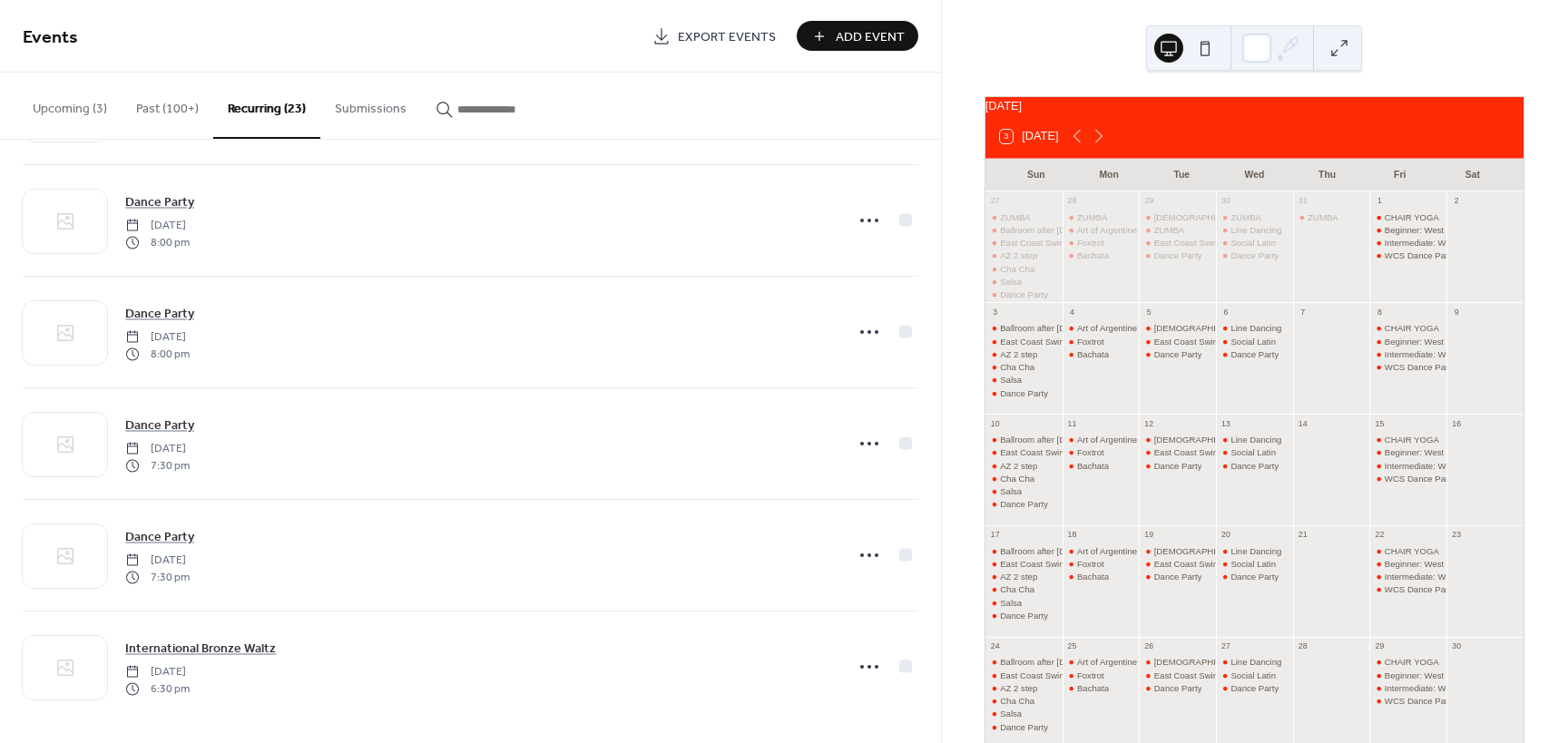 scroll, scrollTop: 2017, scrollLeft: 0, axis: vertical 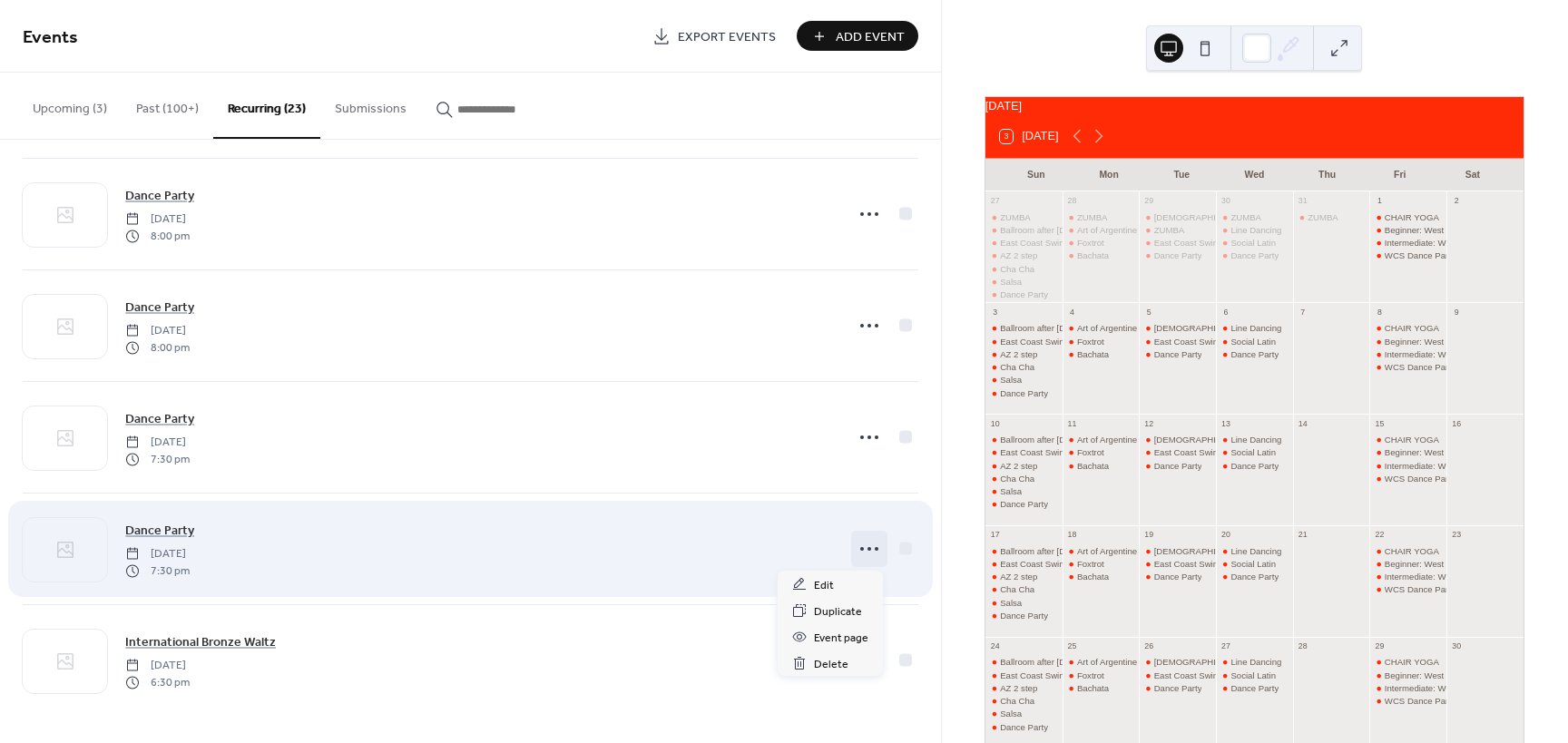 click 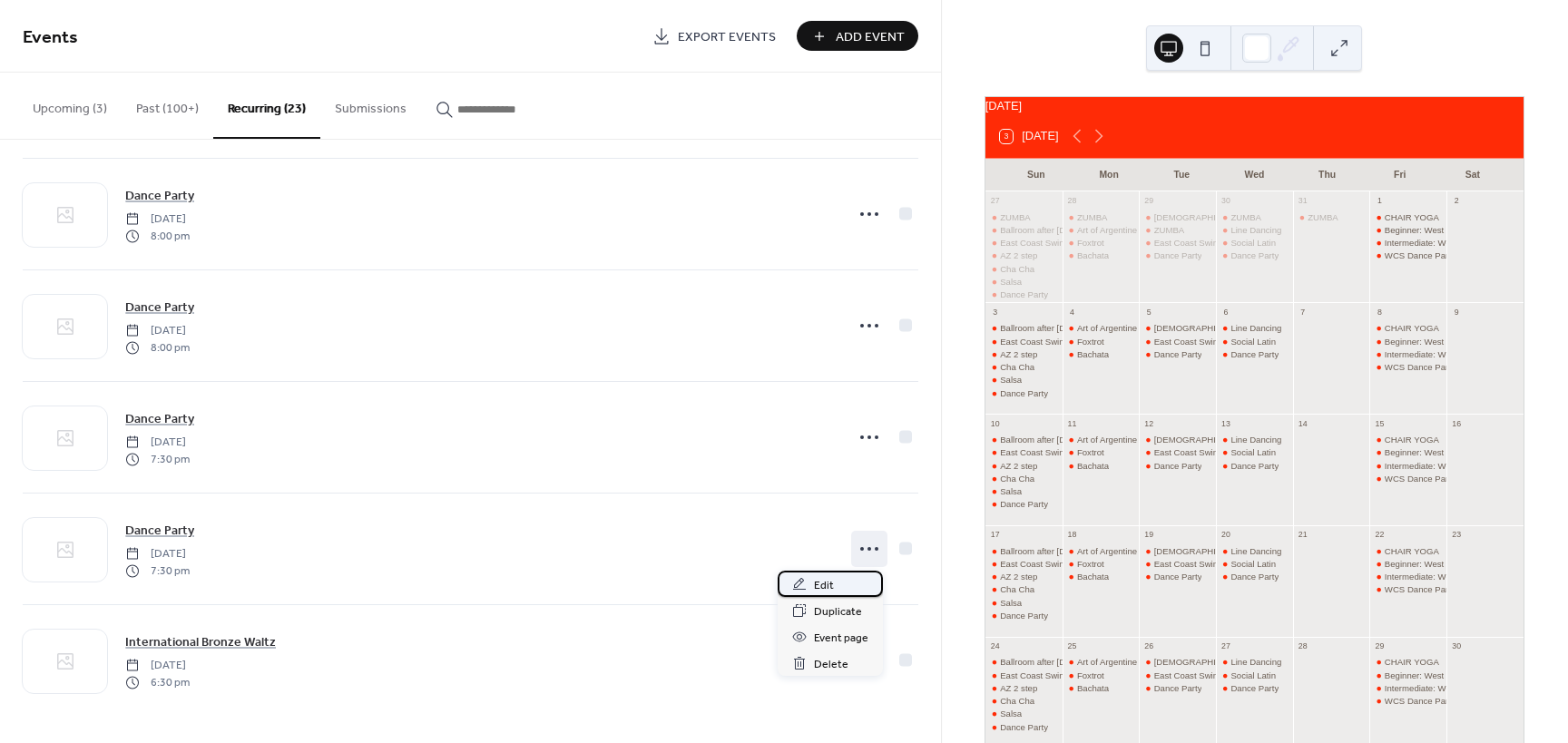 click on "Edit" at bounding box center (830, 583) 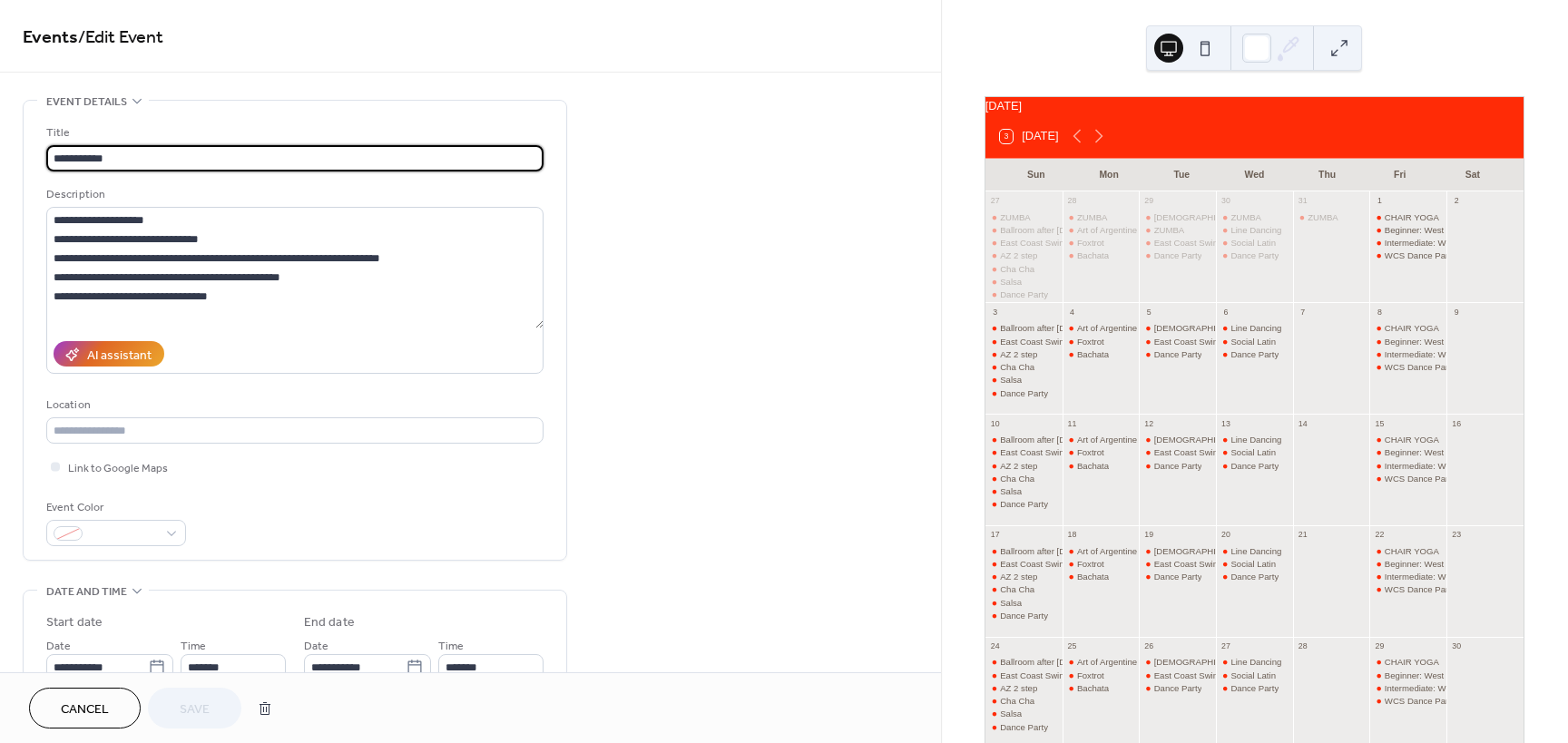 type on "**********" 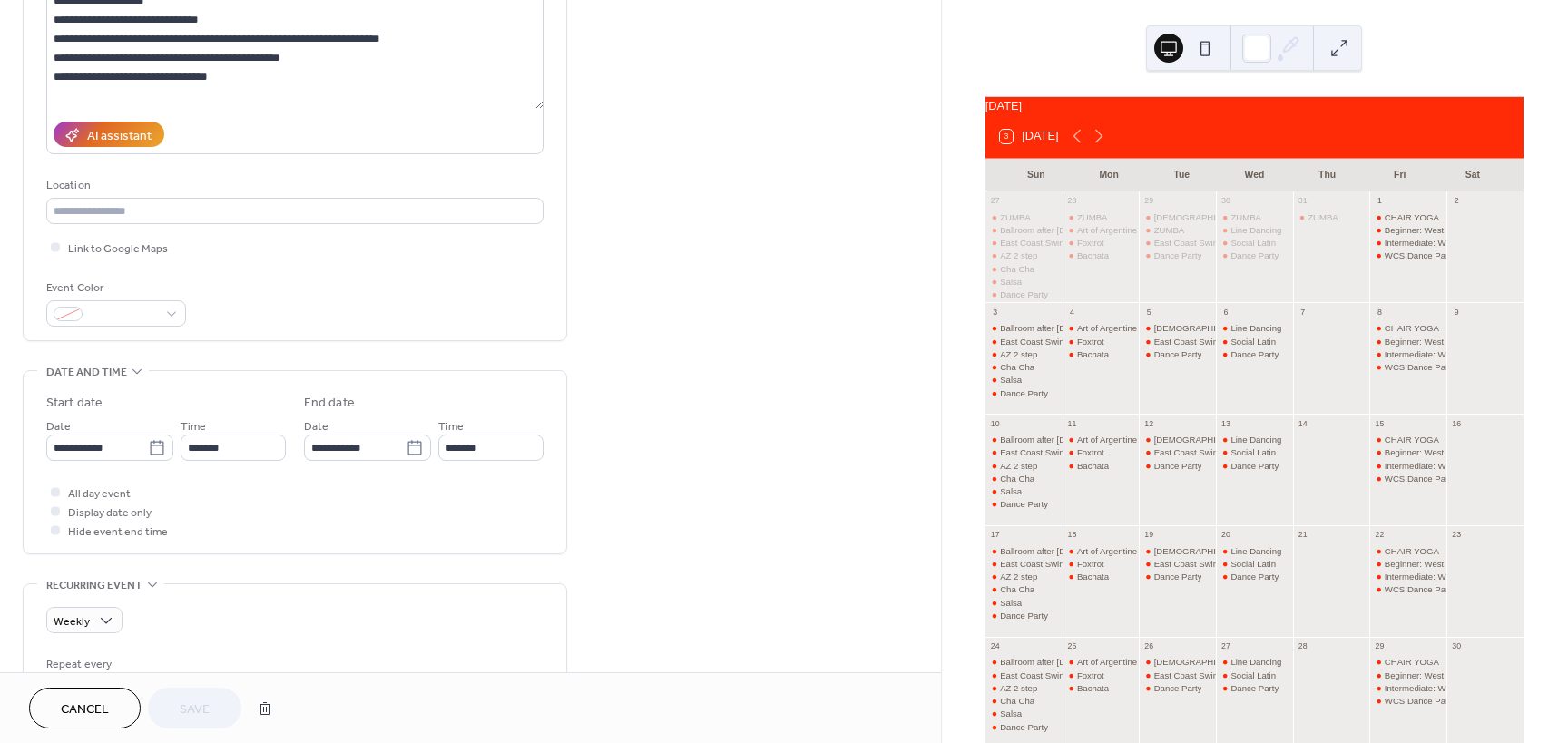 scroll, scrollTop: 272, scrollLeft: 0, axis: vertical 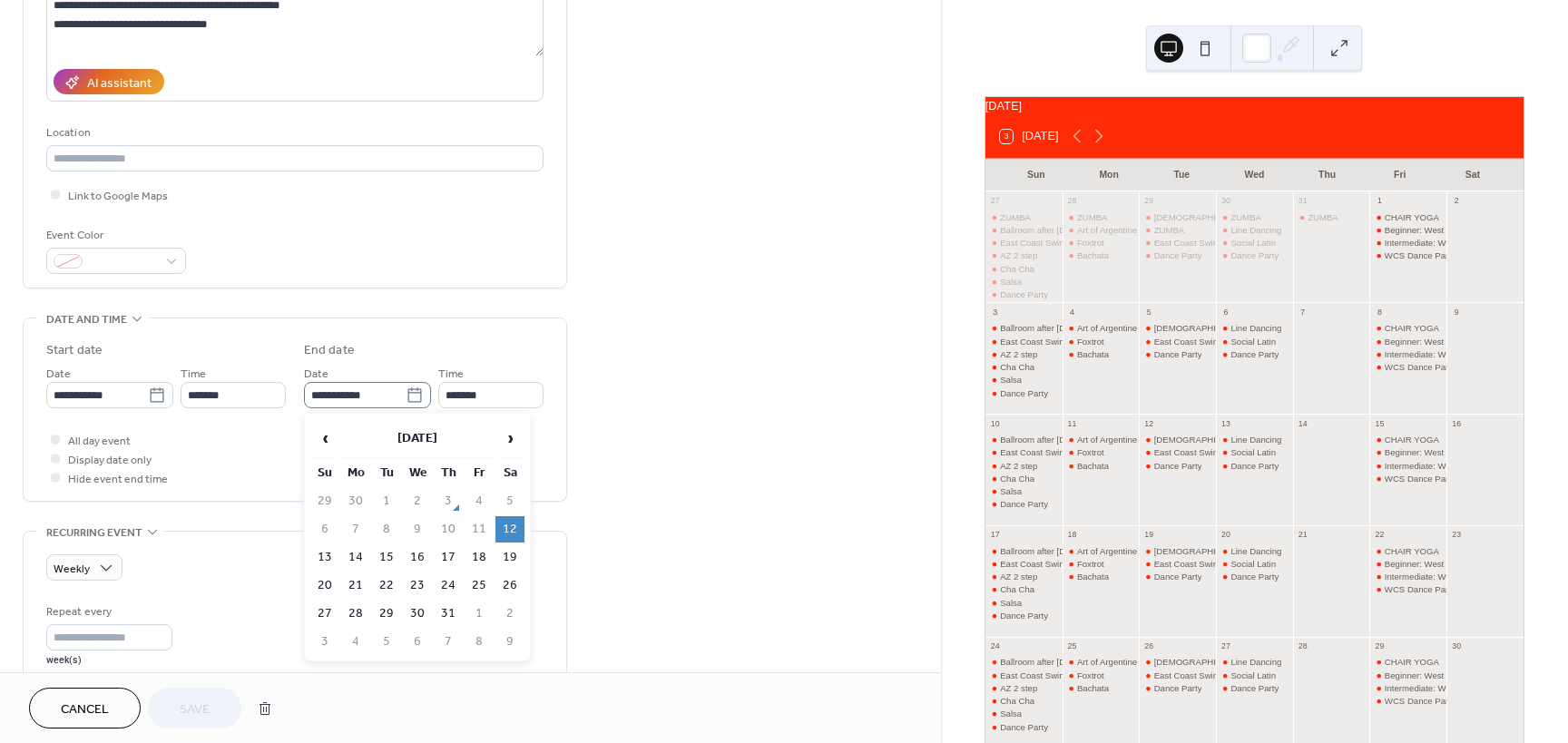 click 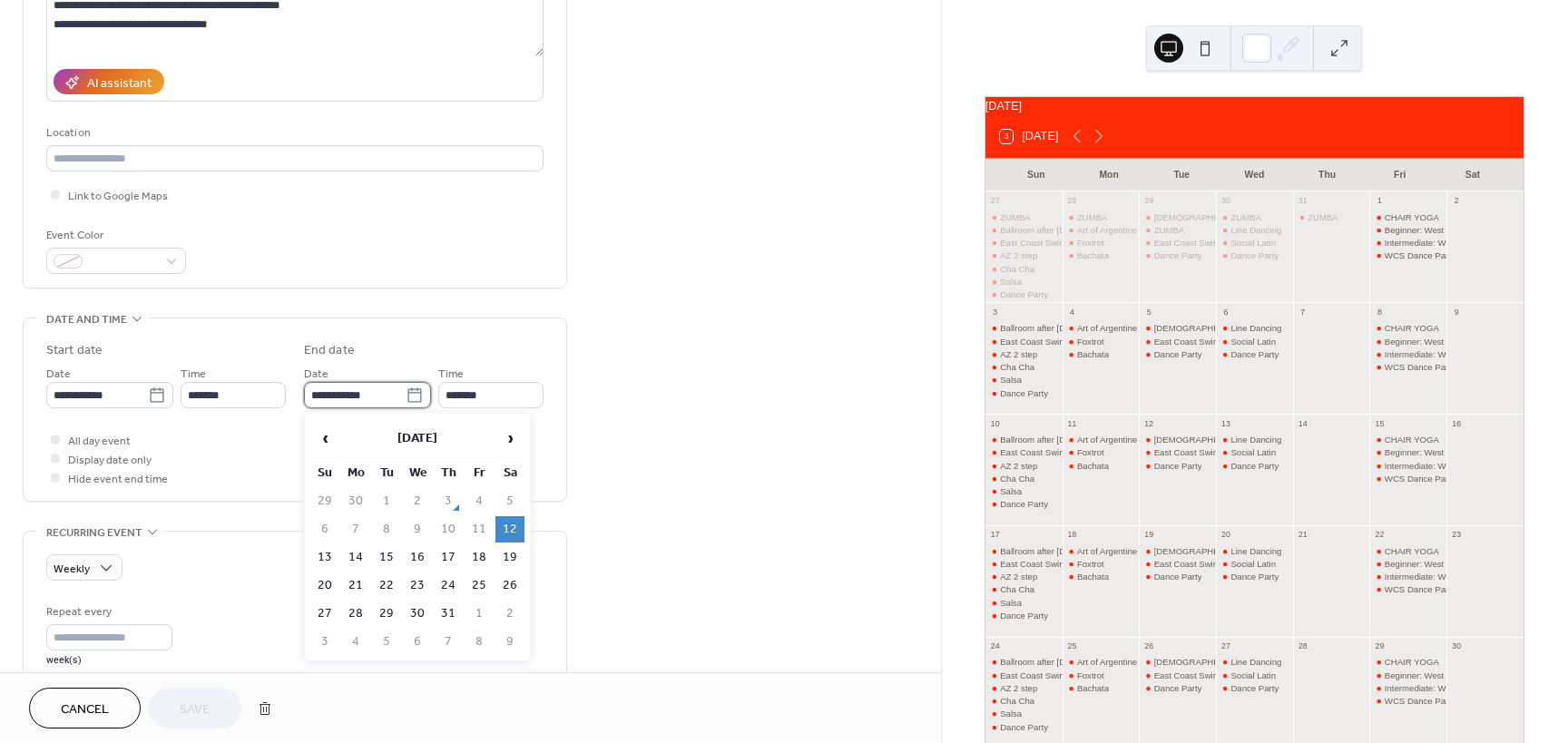 click on "**********" at bounding box center [355, 395] 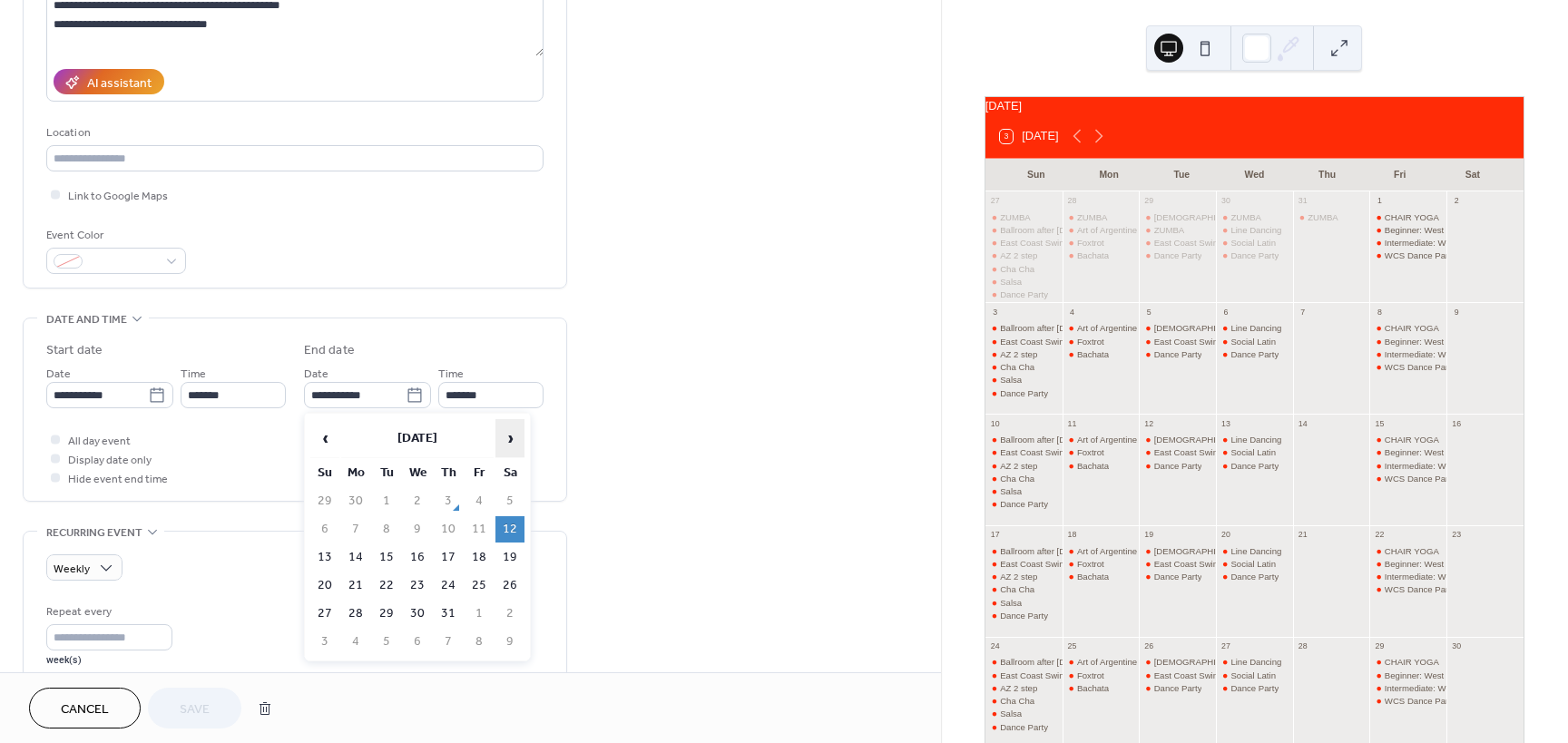 drag, startPoint x: 514, startPoint y: 432, endPoint x: 507, endPoint y: 445, distance: 15 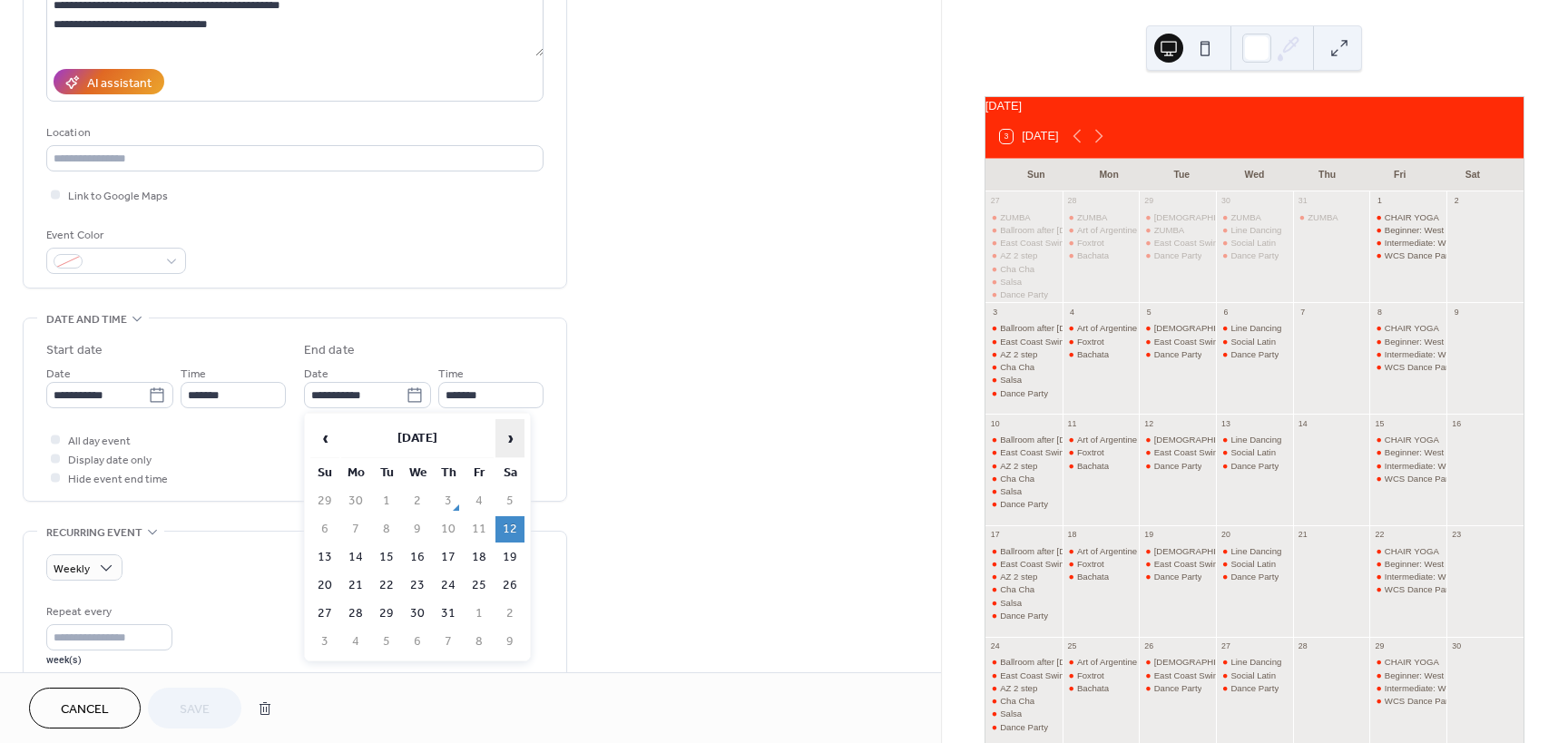 click on "›" at bounding box center [510, 438] 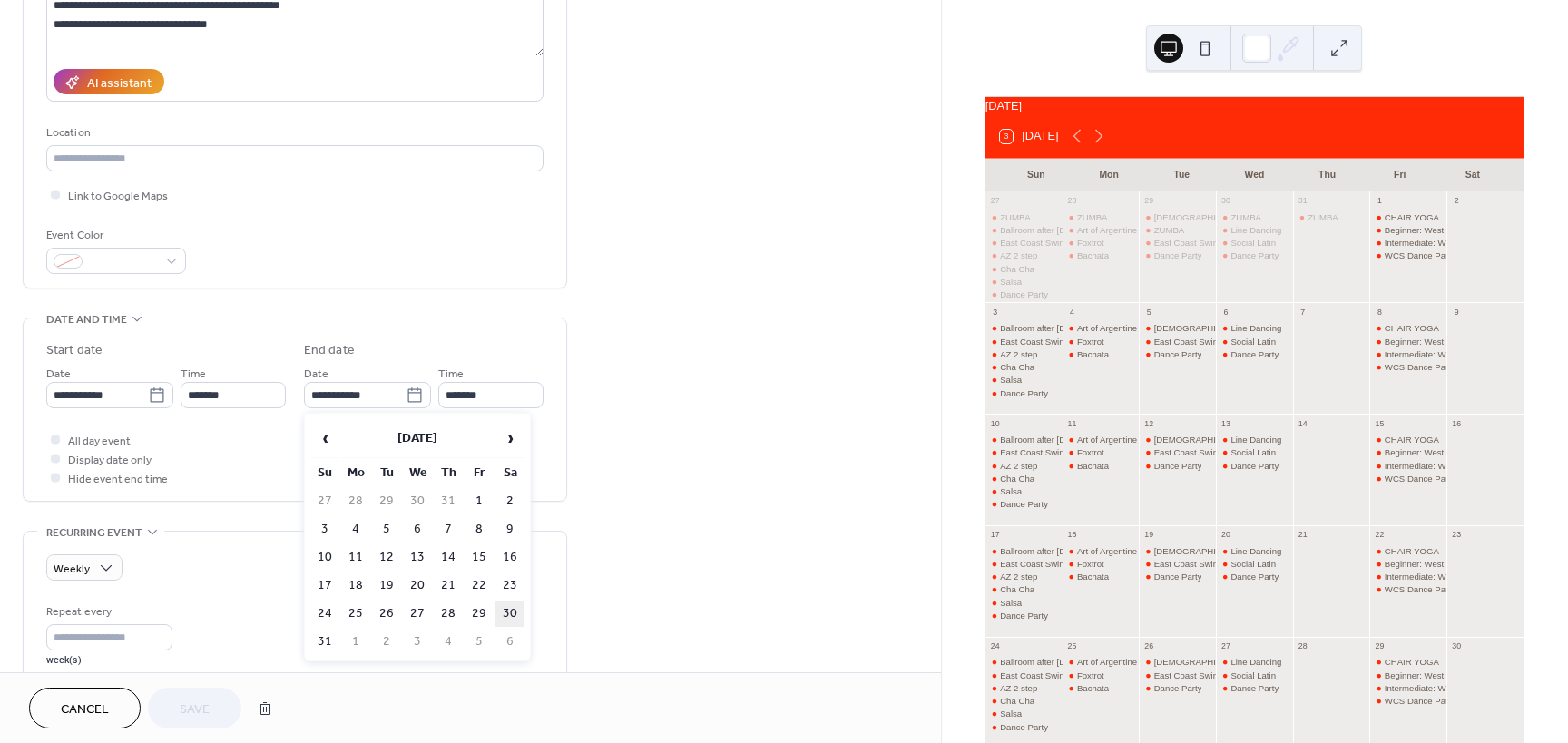click on "30" at bounding box center [510, 613] 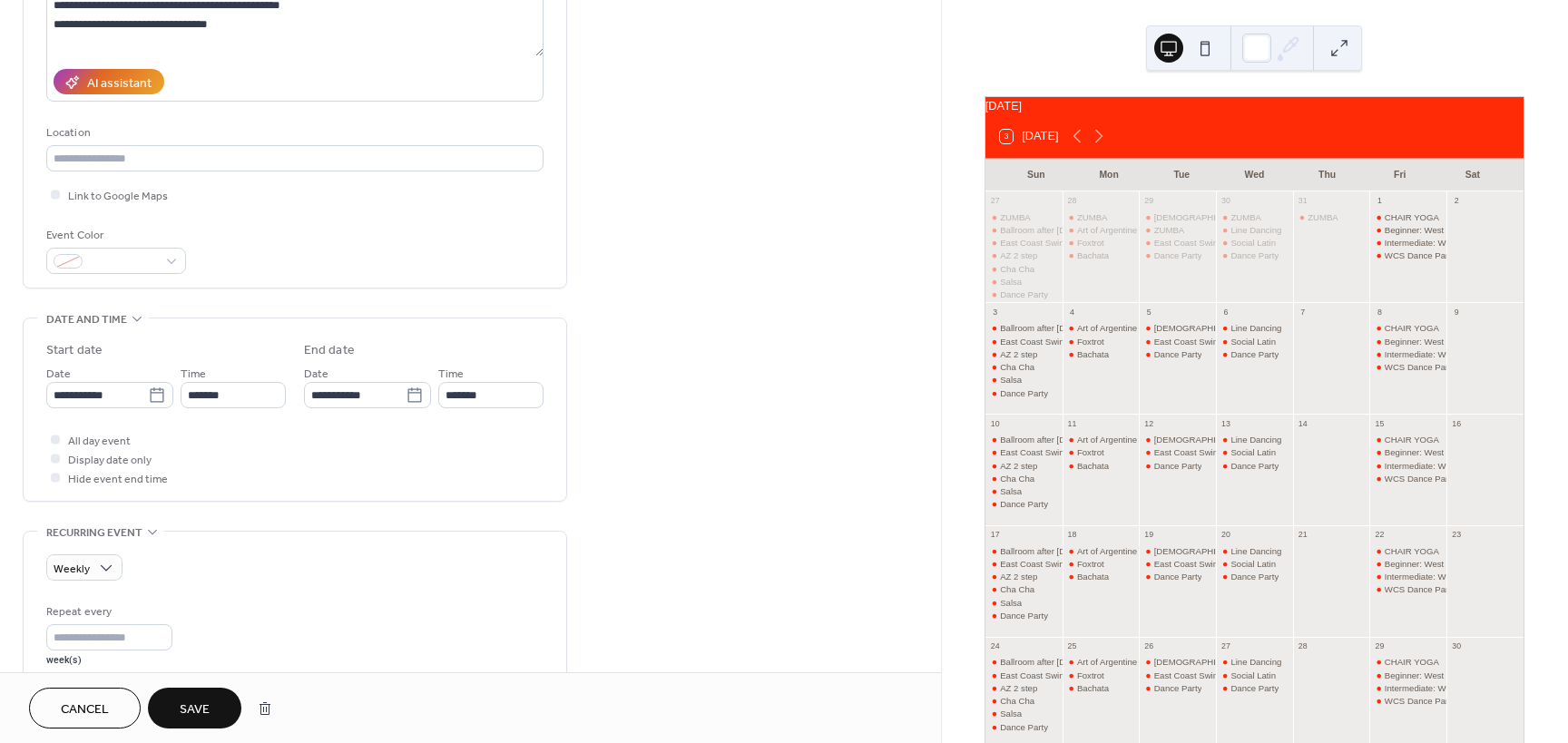click on "Save" at bounding box center [194, 709] 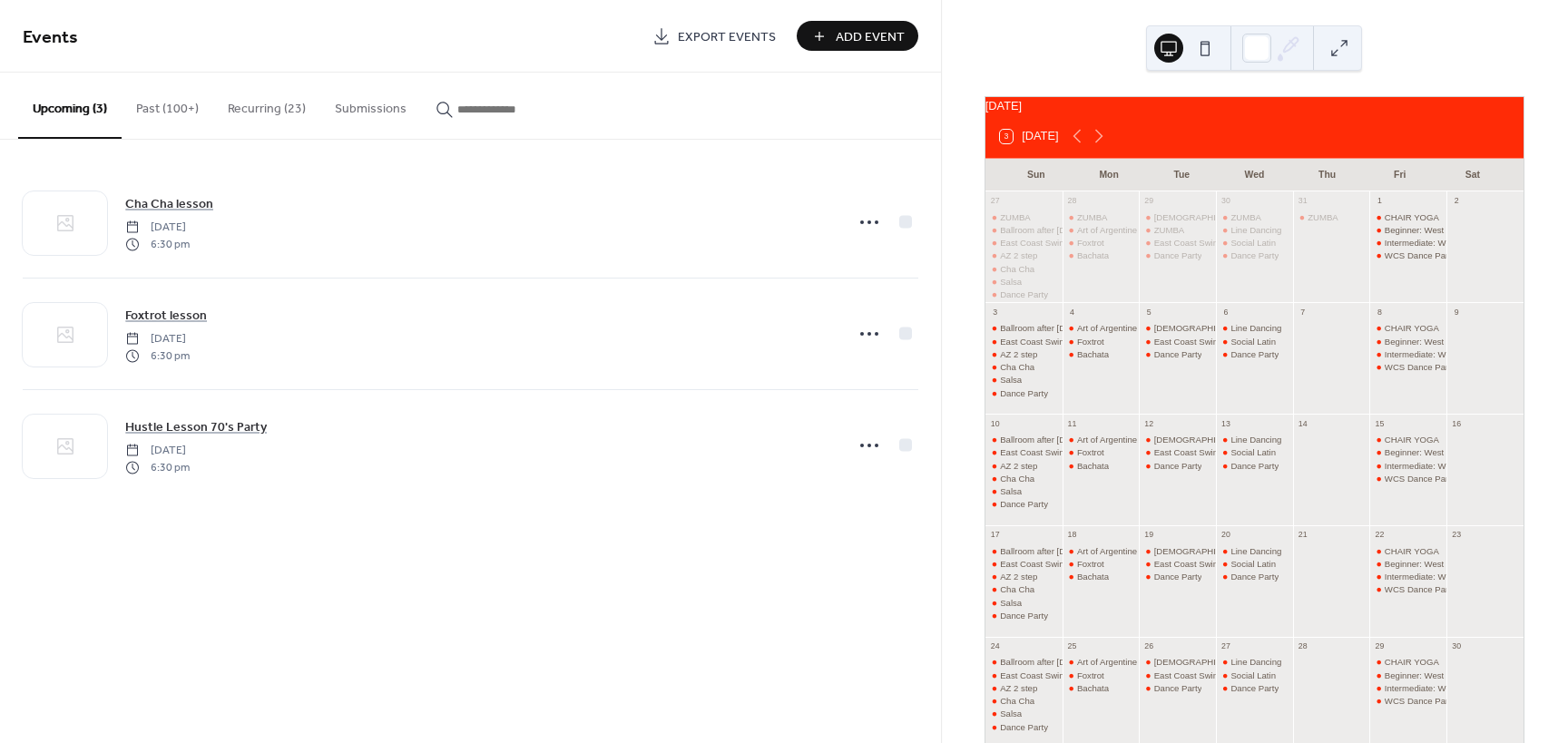 click at bounding box center [1485, 254] 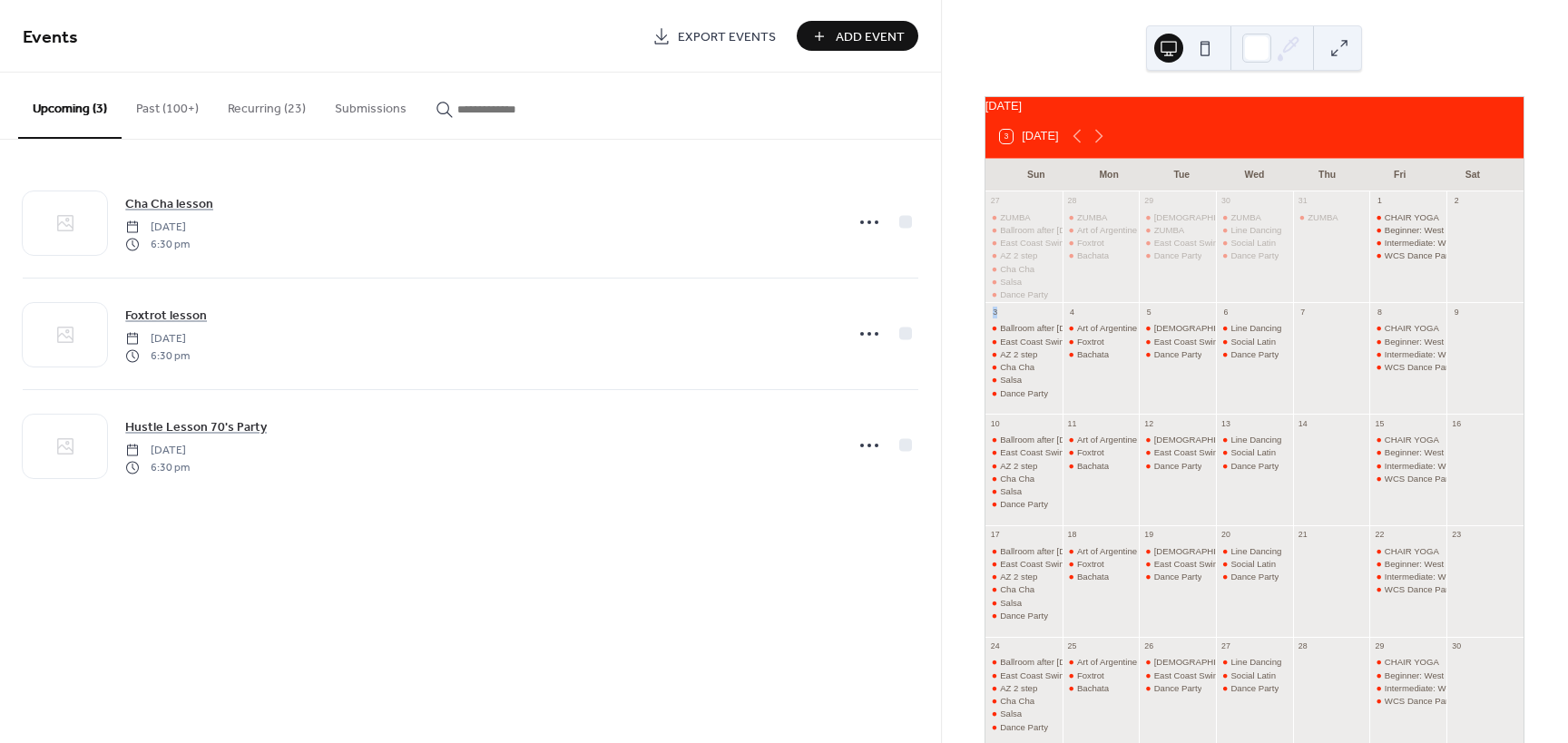 click at bounding box center [1485, 254] 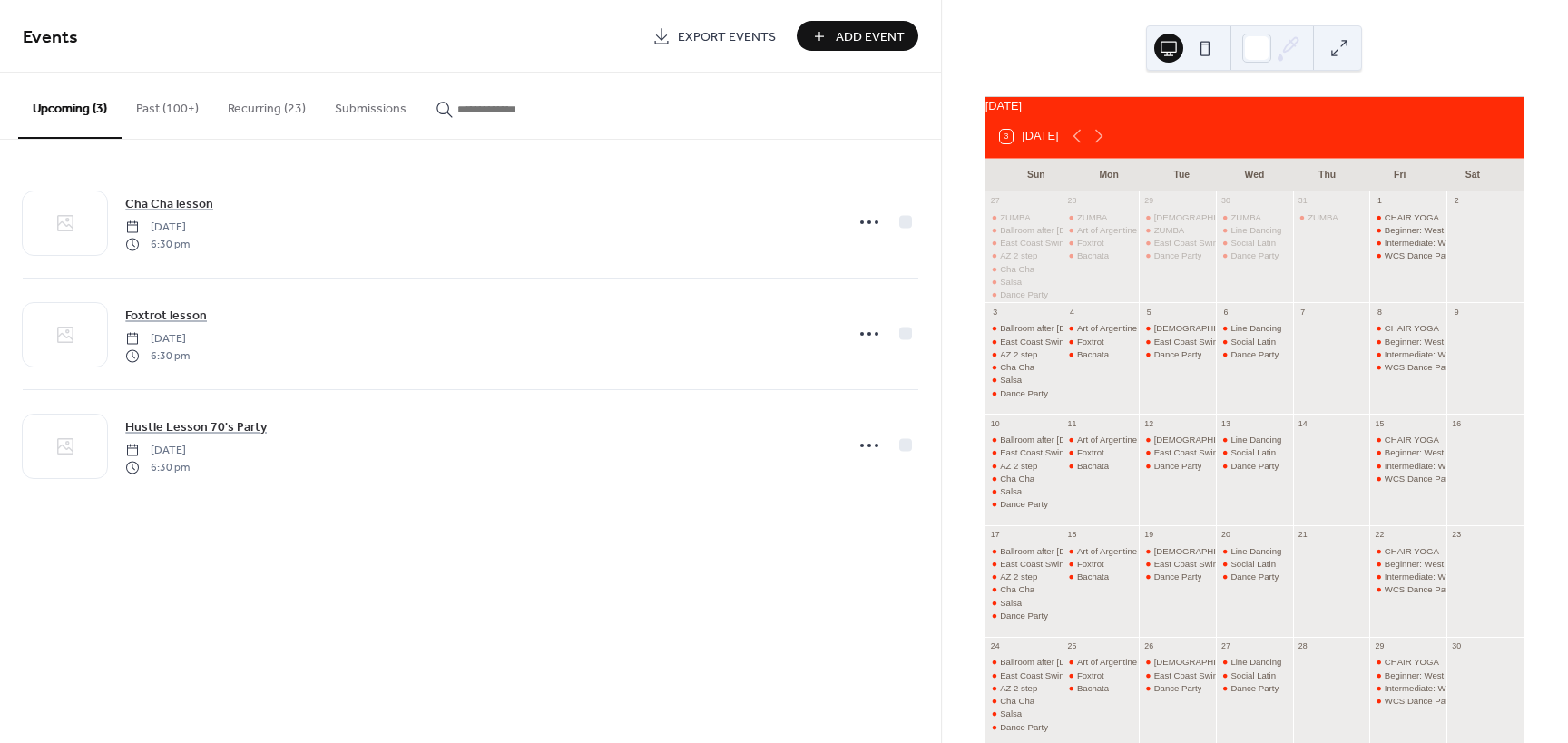 click at bounding box center [1485, 254] 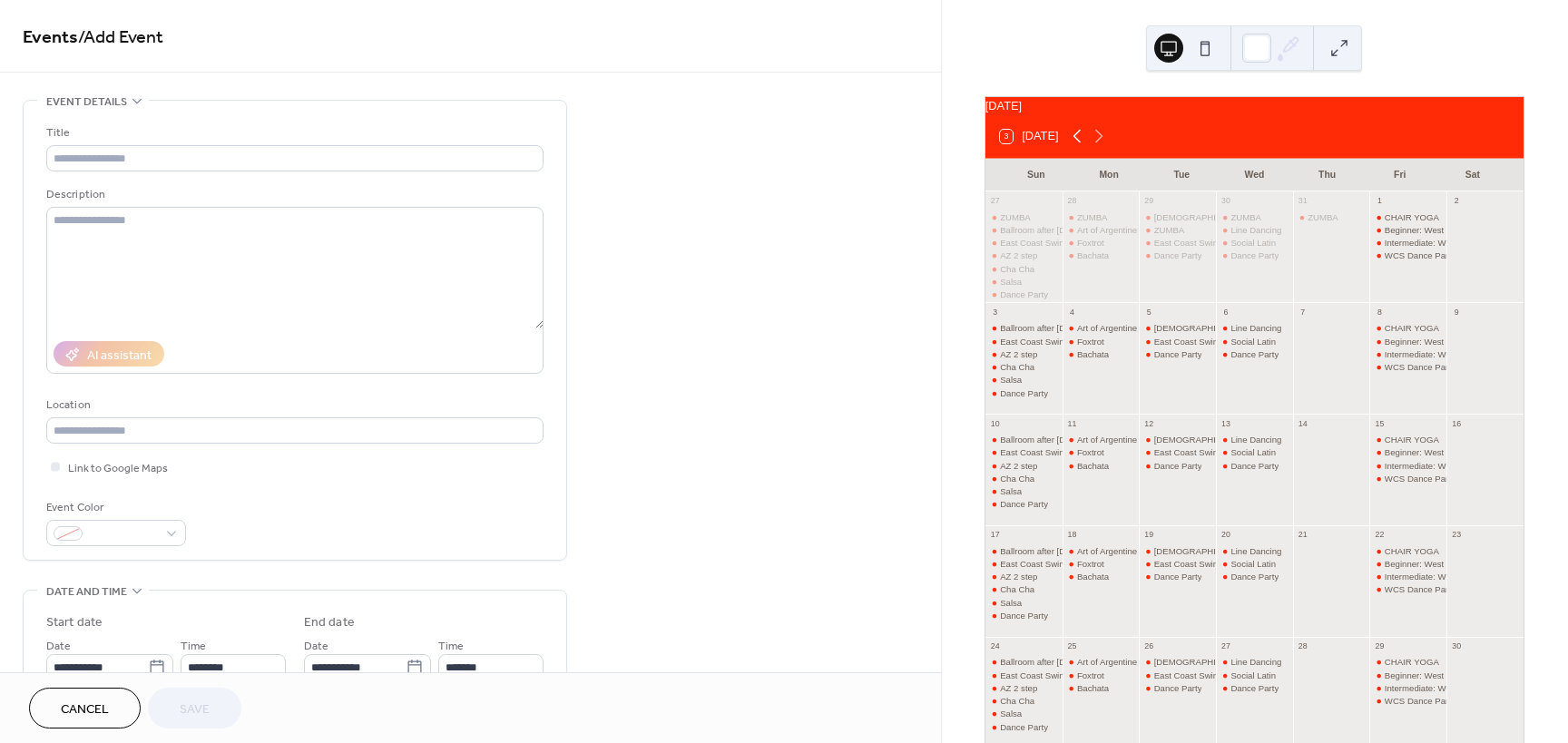 click 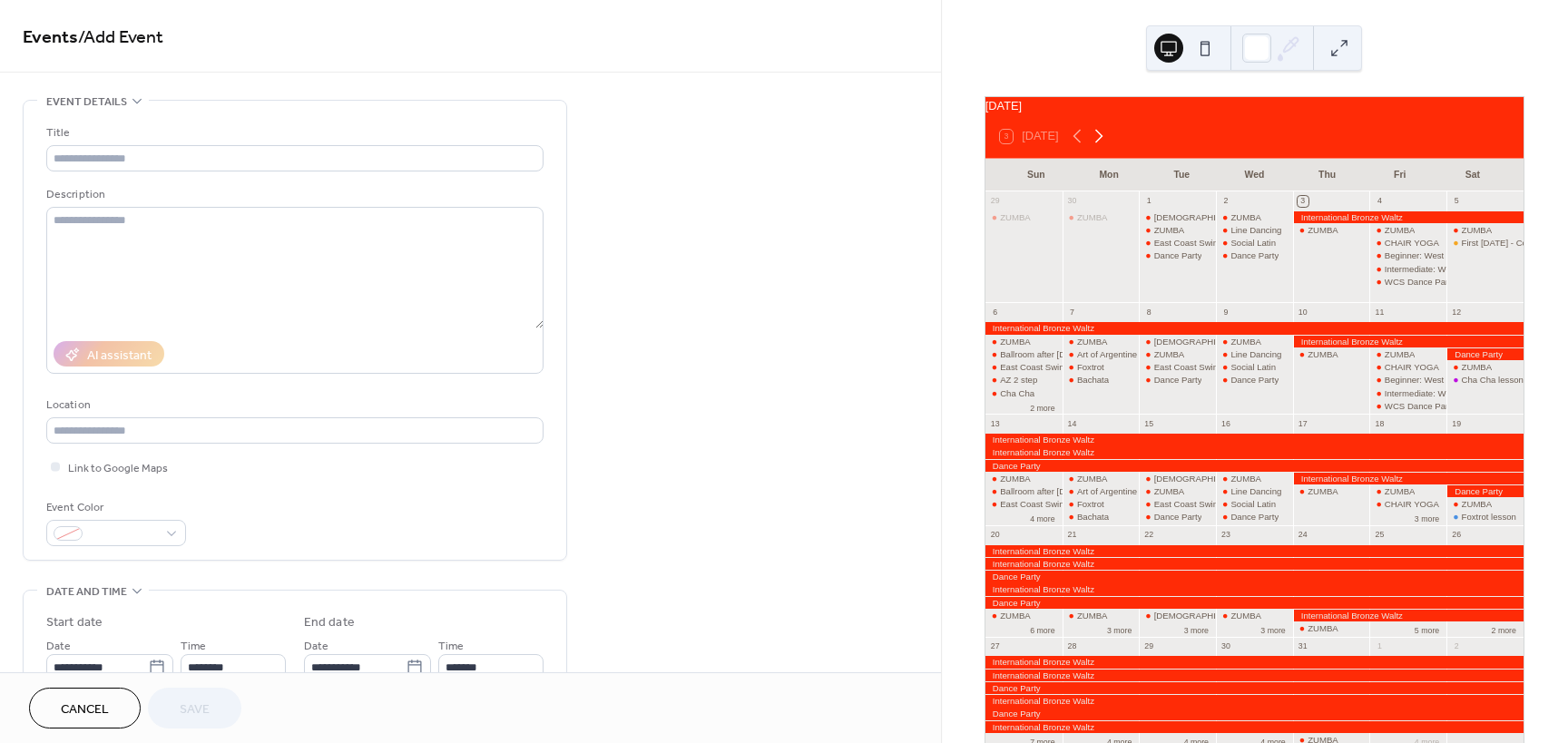 click 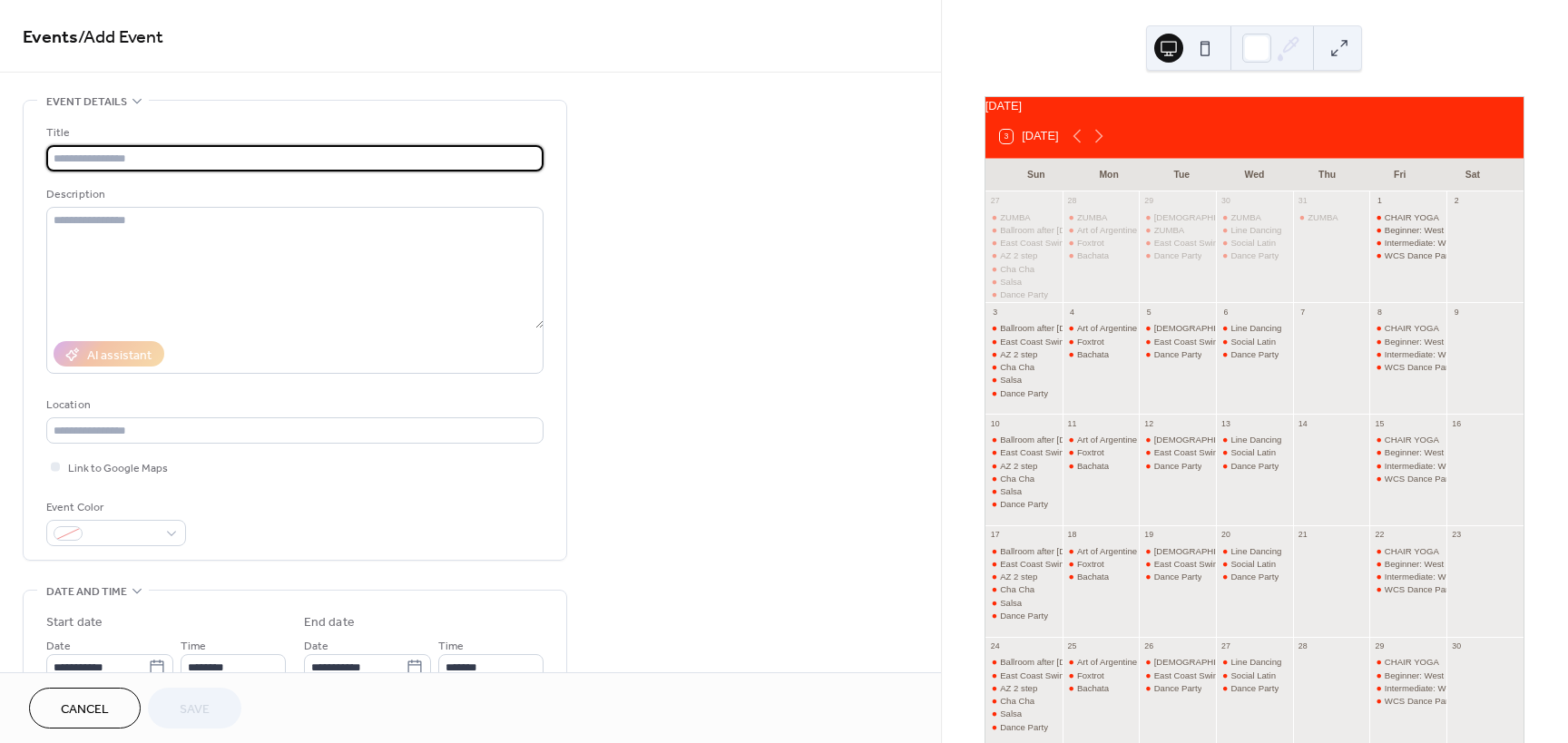 click at bounding box center (295, 158) 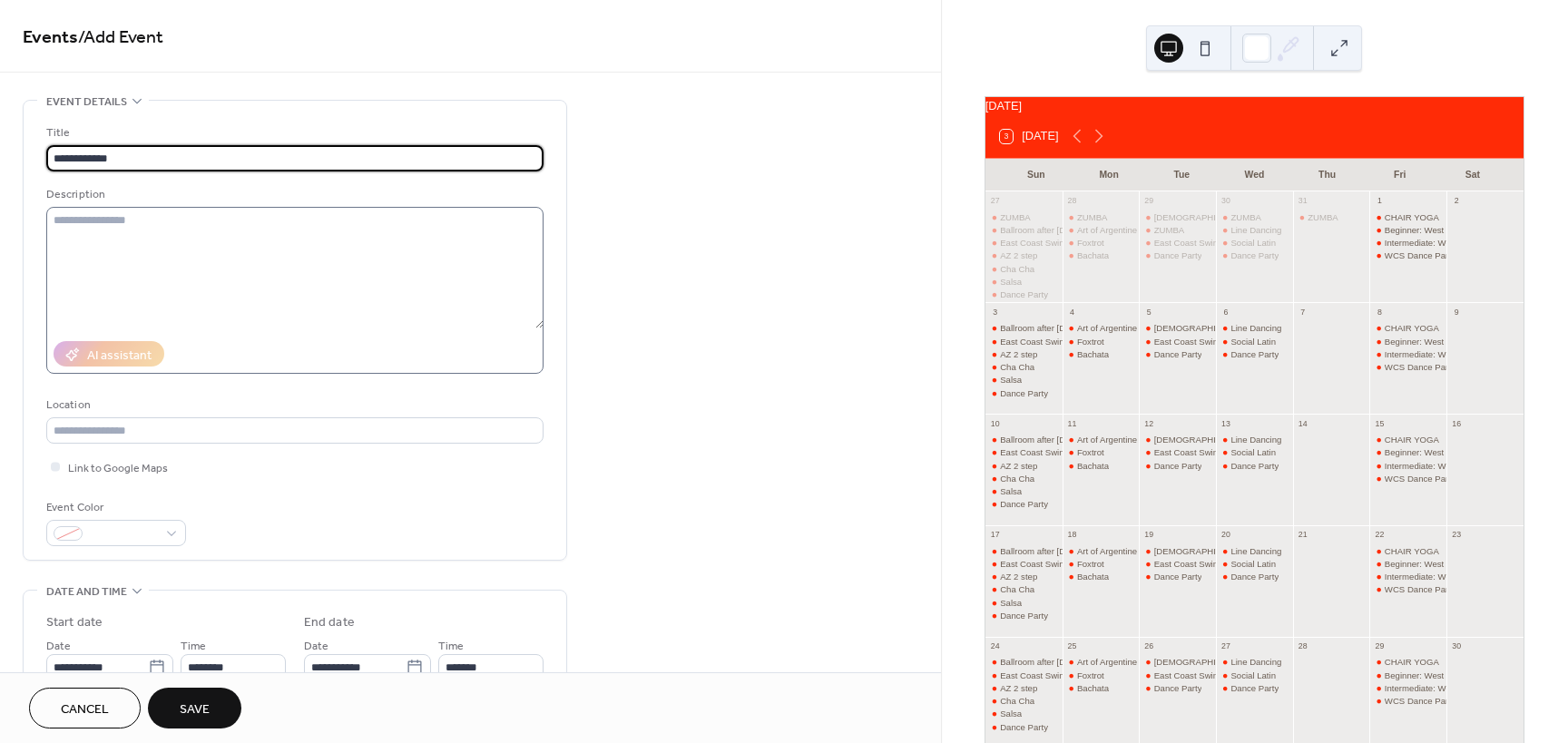 type on "**********" 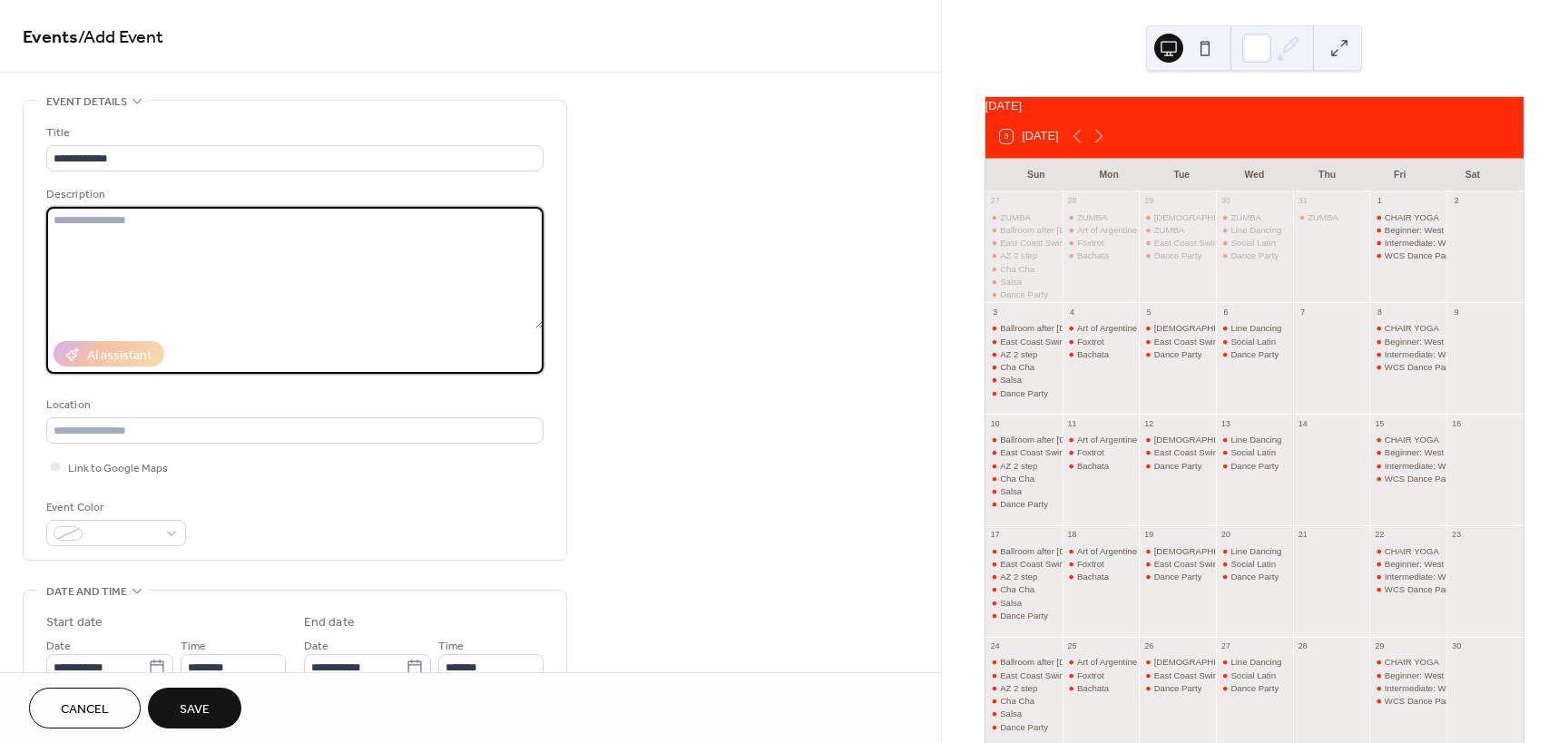 click at bounding box center (295, 268) 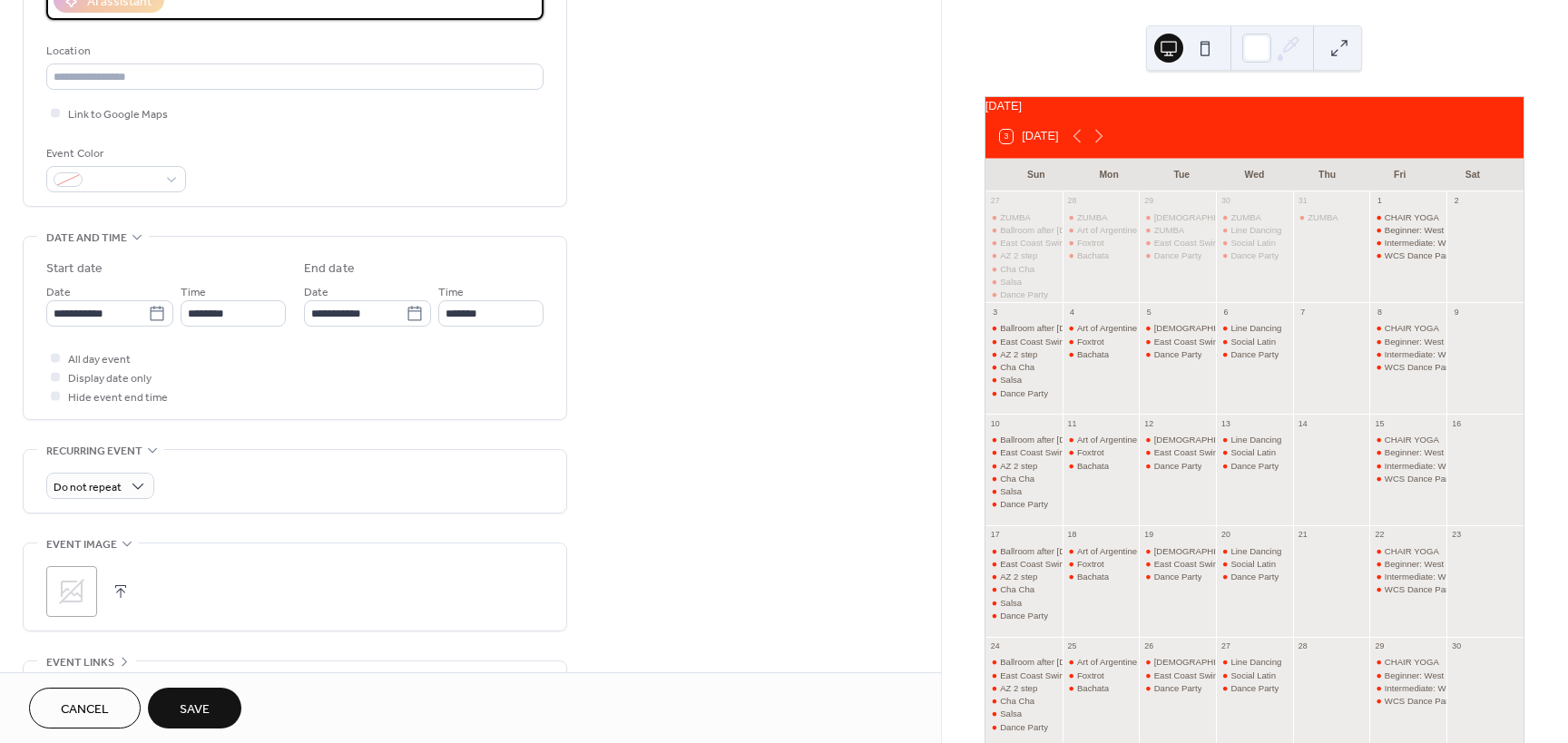 scroll, scrollTop: 363, scrollLeft: 0, axis: vertical 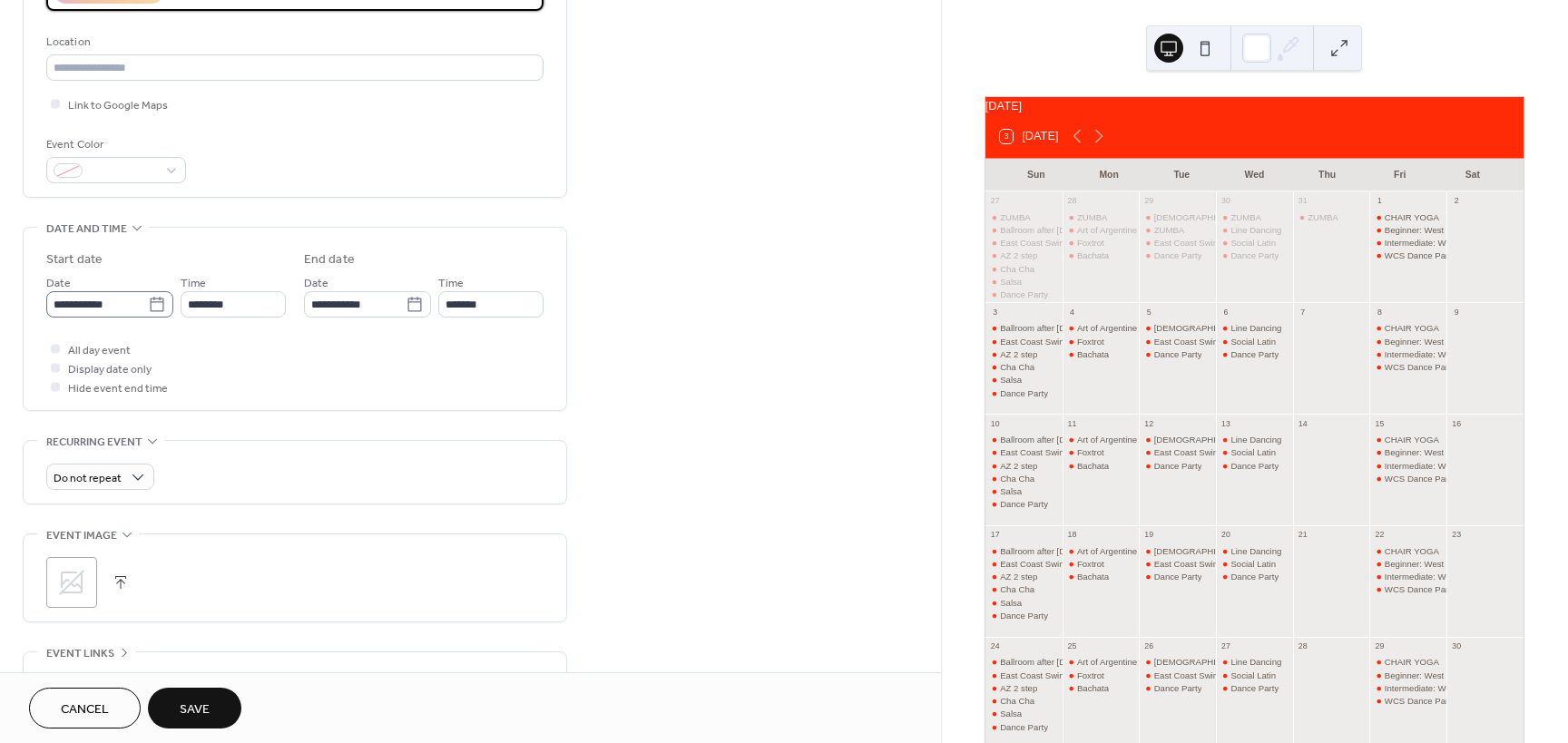type on "**********" 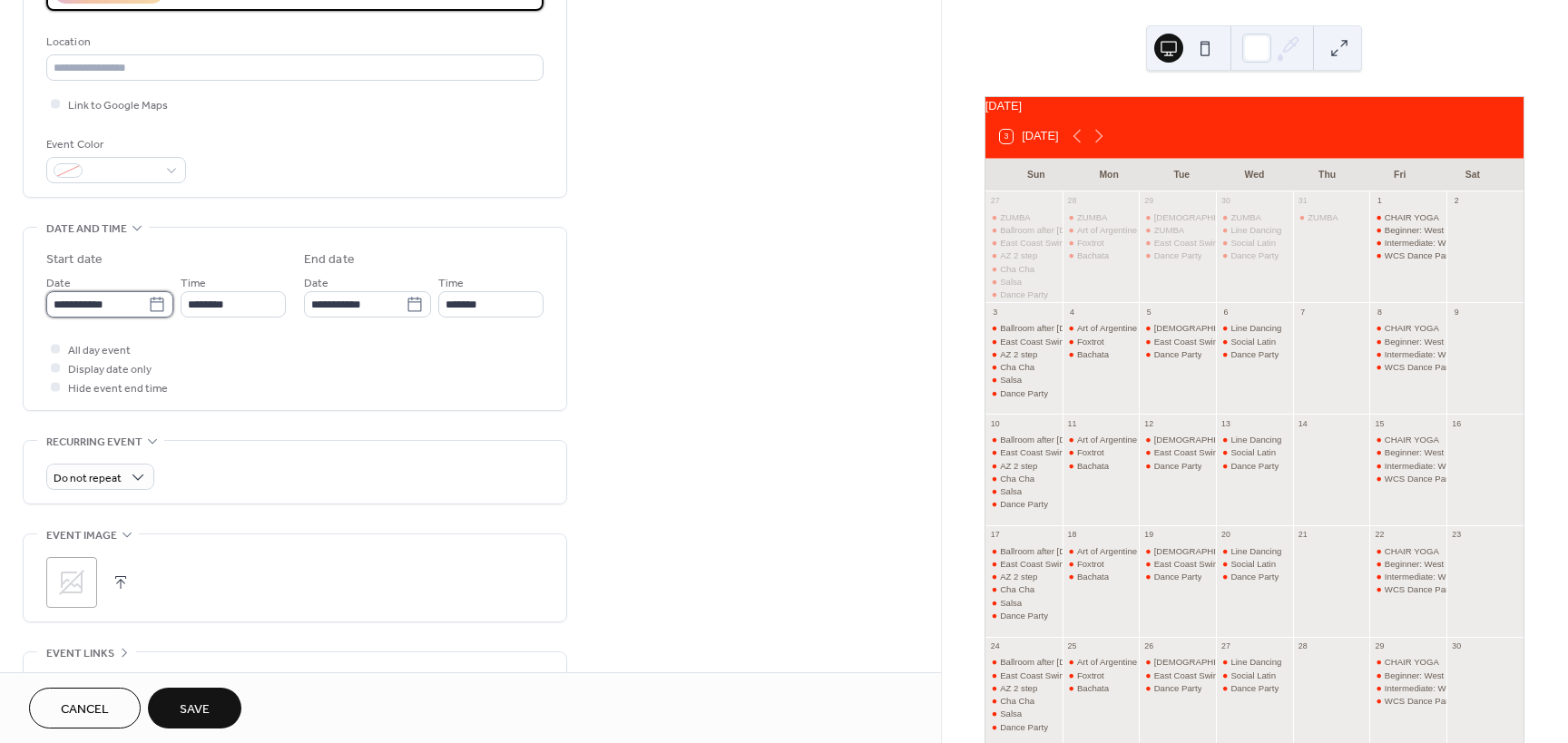 click on "**********" at bounding box center (97, 304) 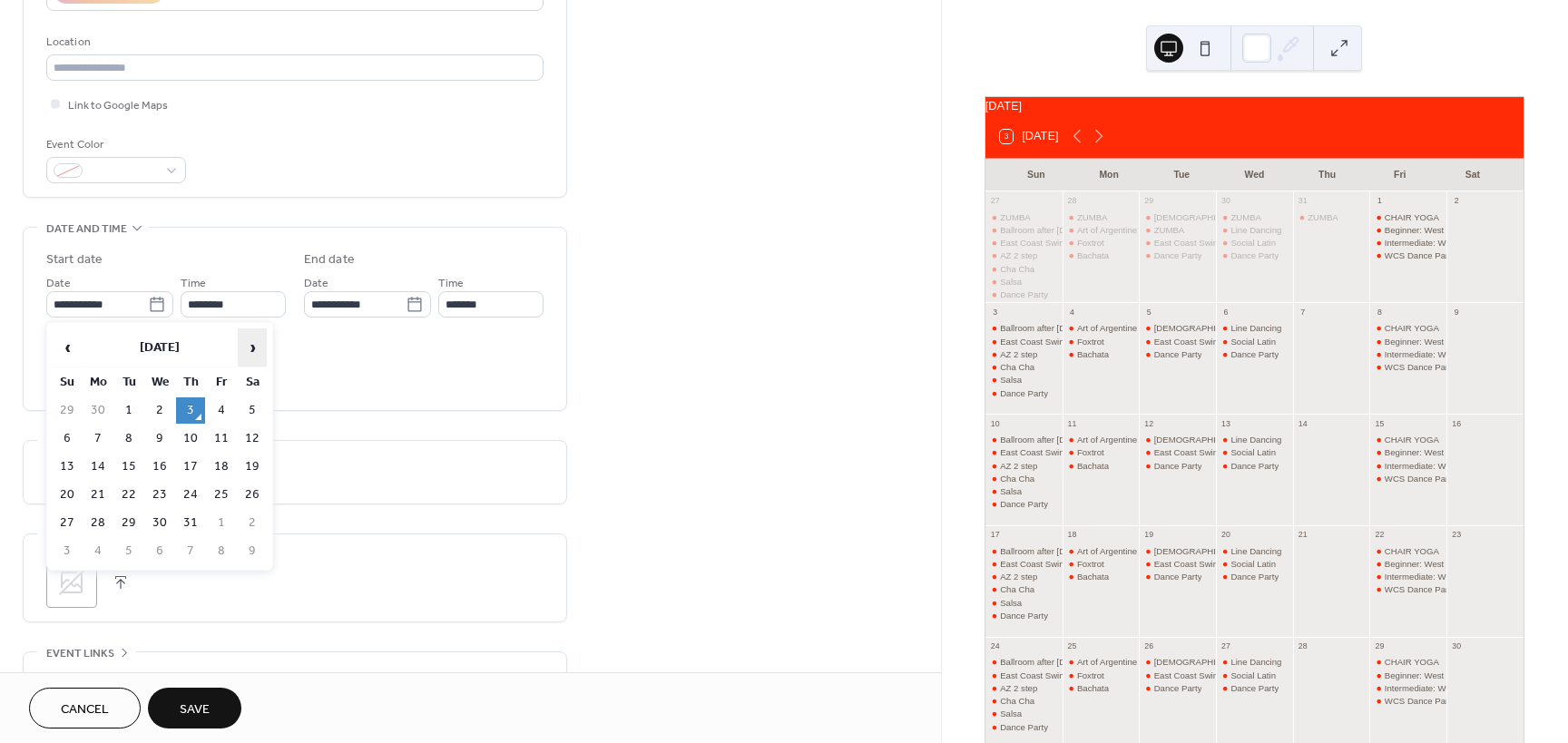 drag, startPoint x: 259, startPoint y: 347, endPoint x: 248, endPoint y: 354, distance: 13.038405 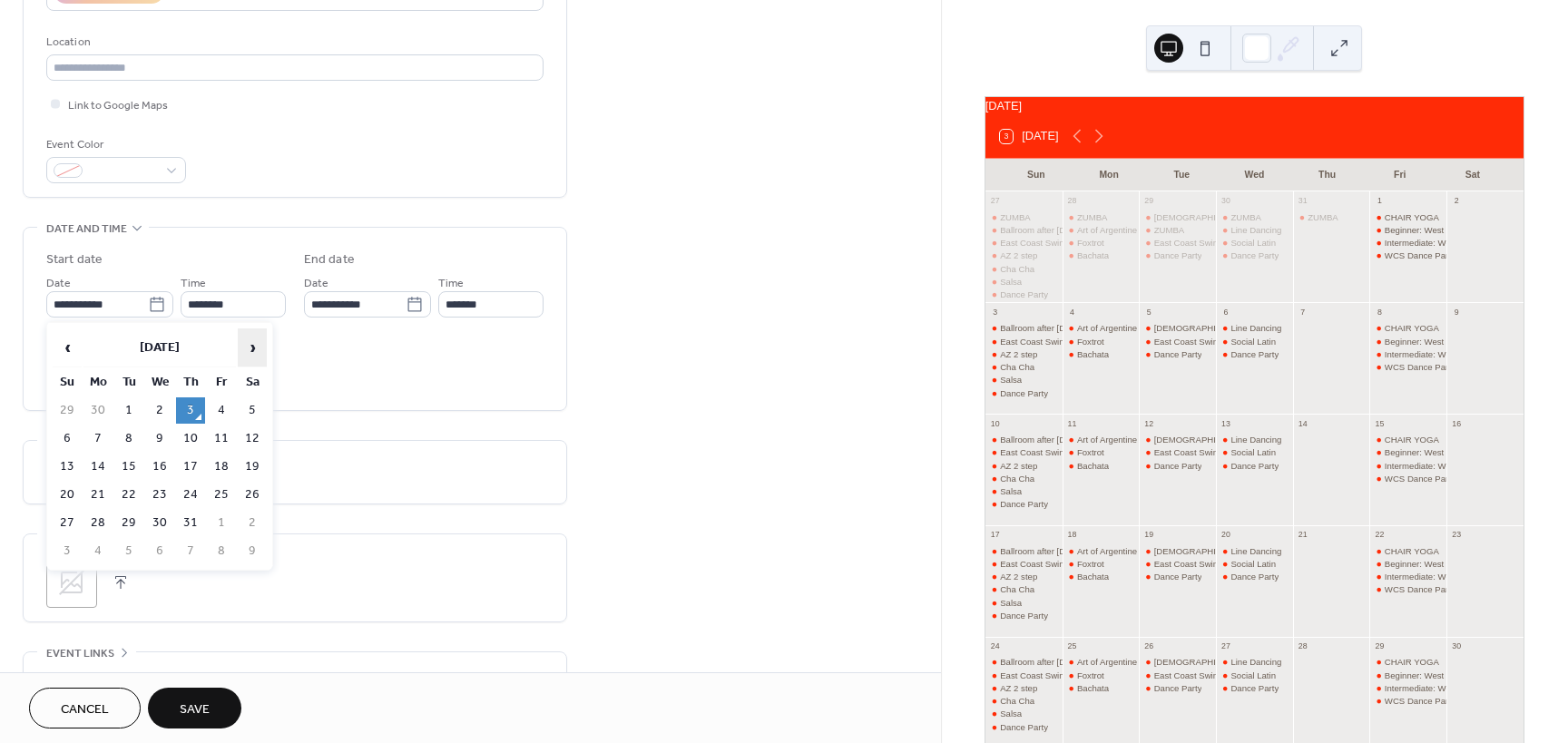 click on "›" at bounding box center (252, 347) 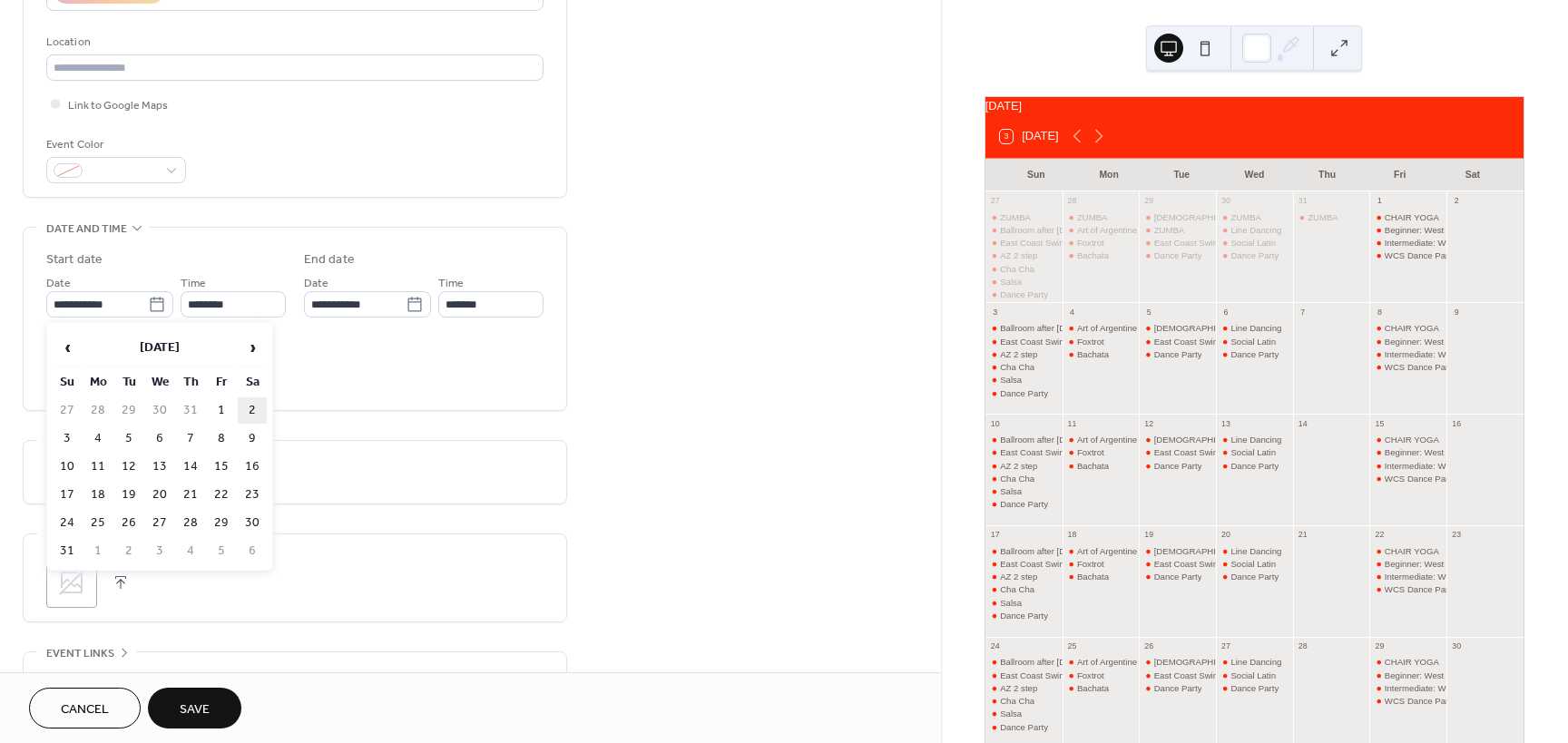 click on "2" at bounding box center [252, 410] 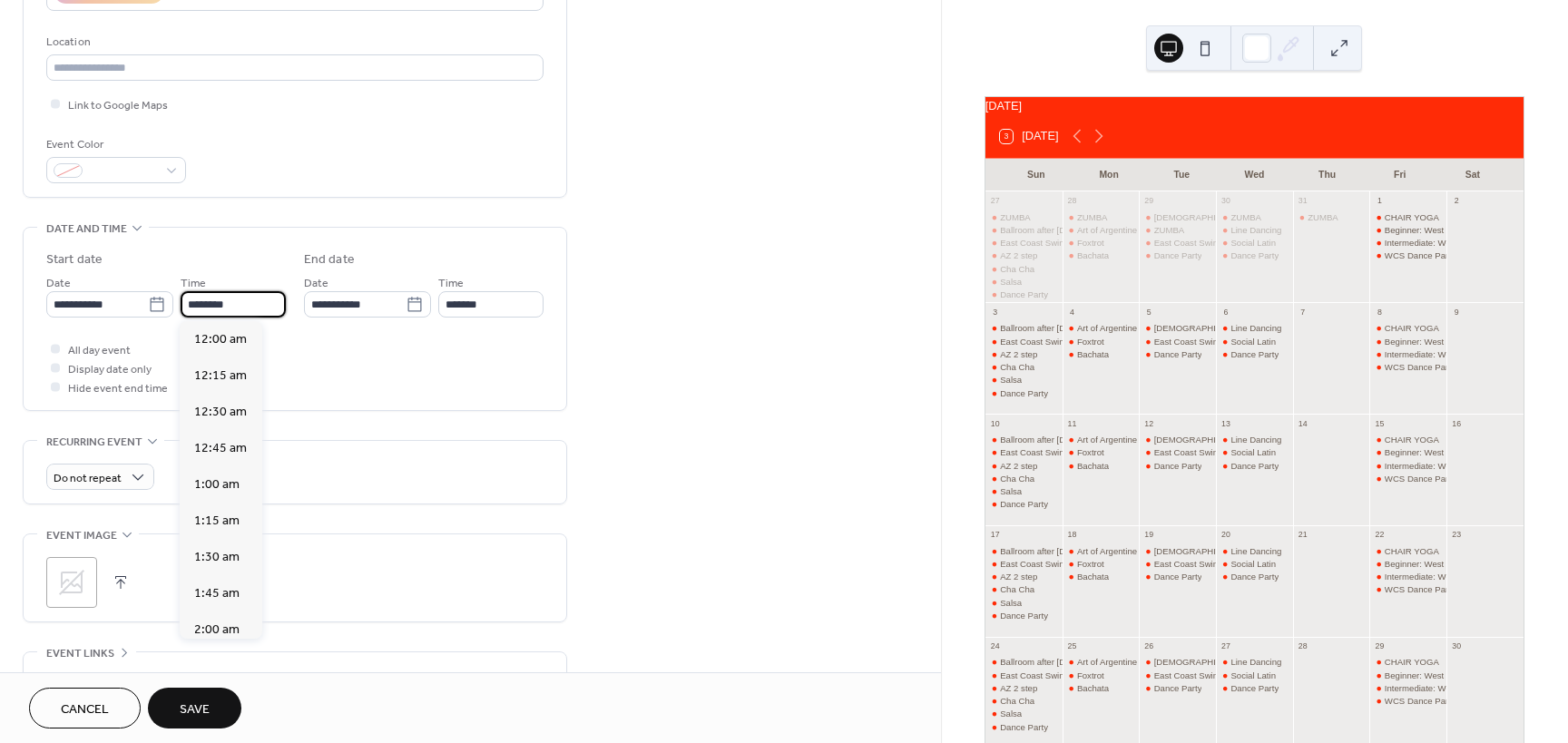 click on "********" at bounding box center [233, 304] 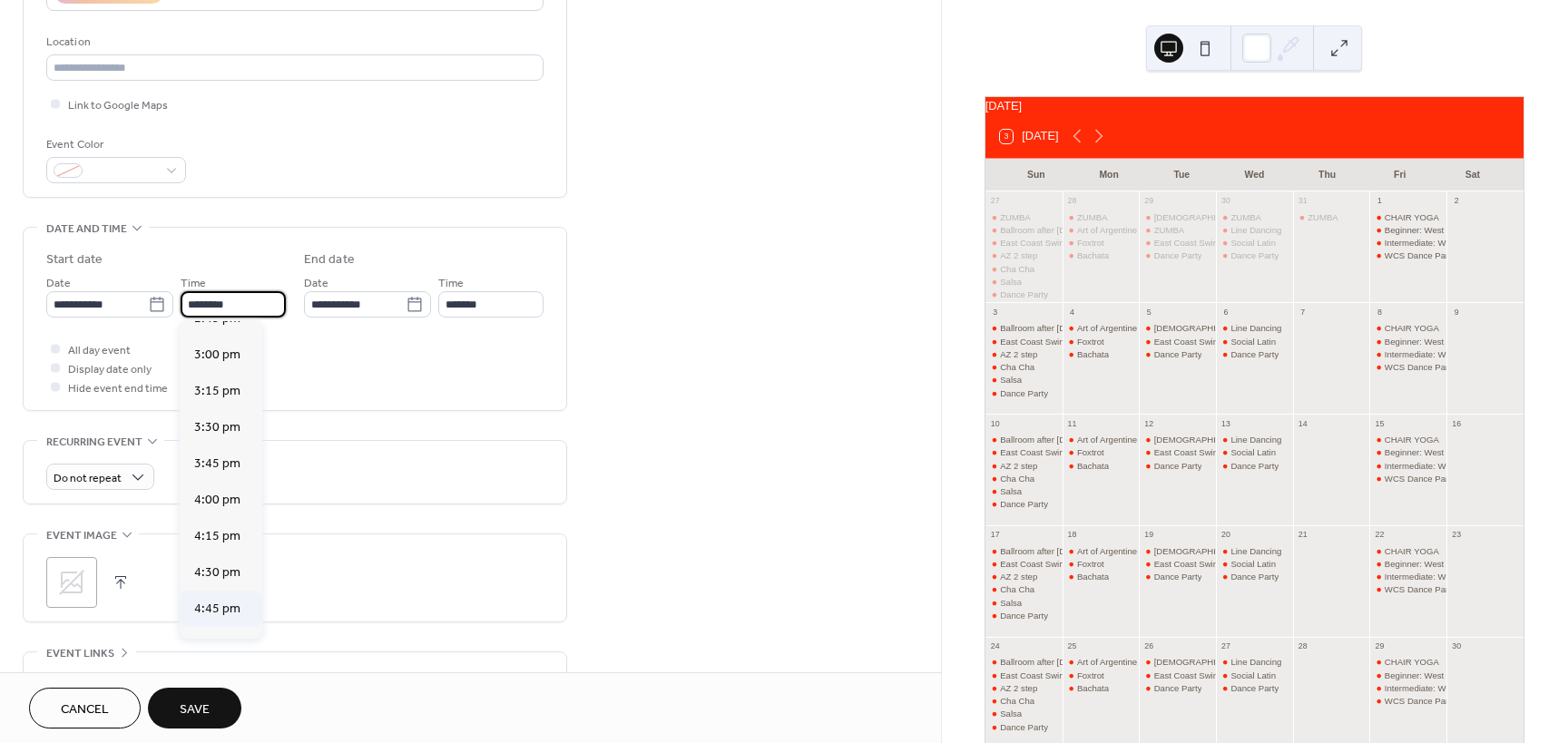 scroll, scrollTop: 2602, scrollLeft: 0, axis: vertical 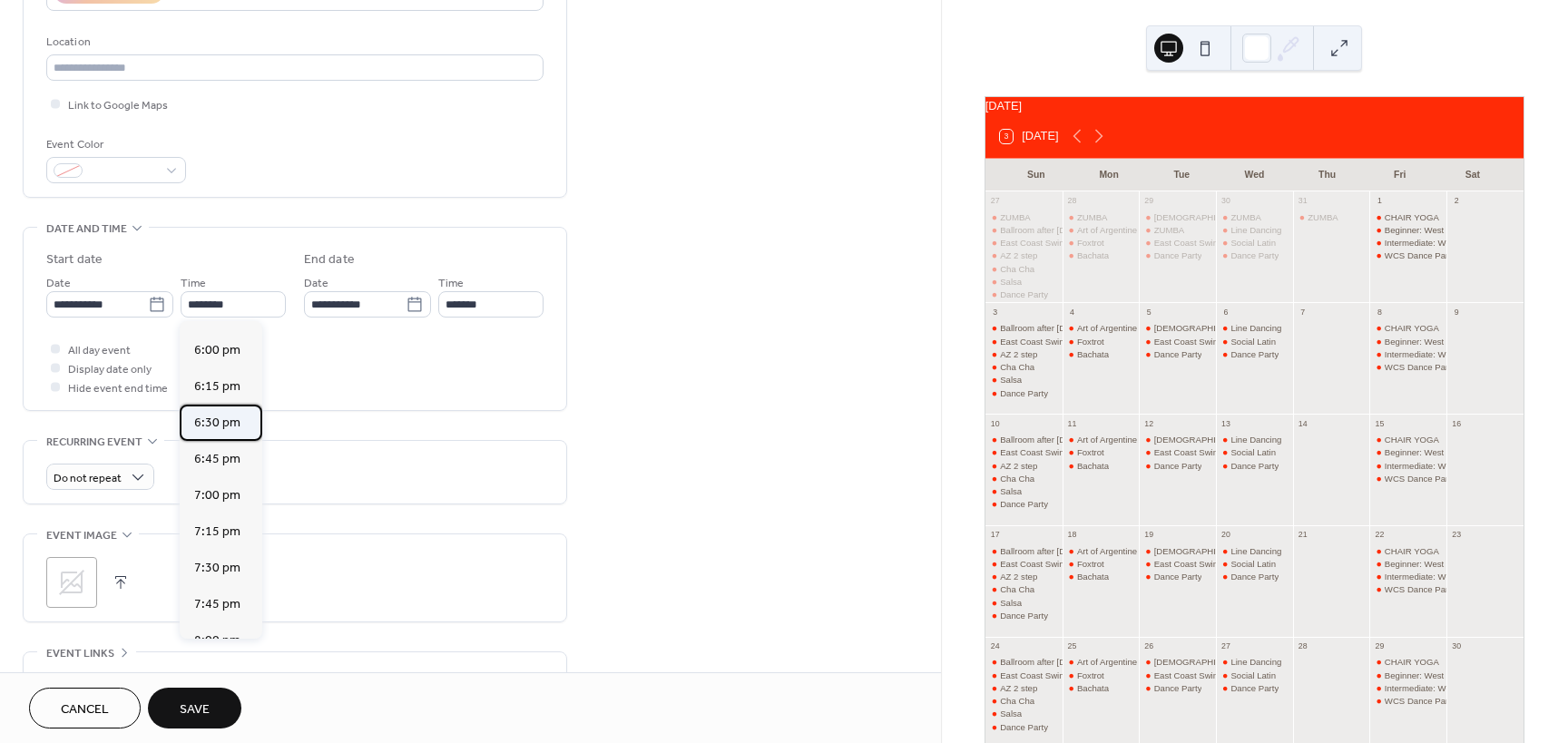 click on "6:30 pm" at bounding box center (220, 423) 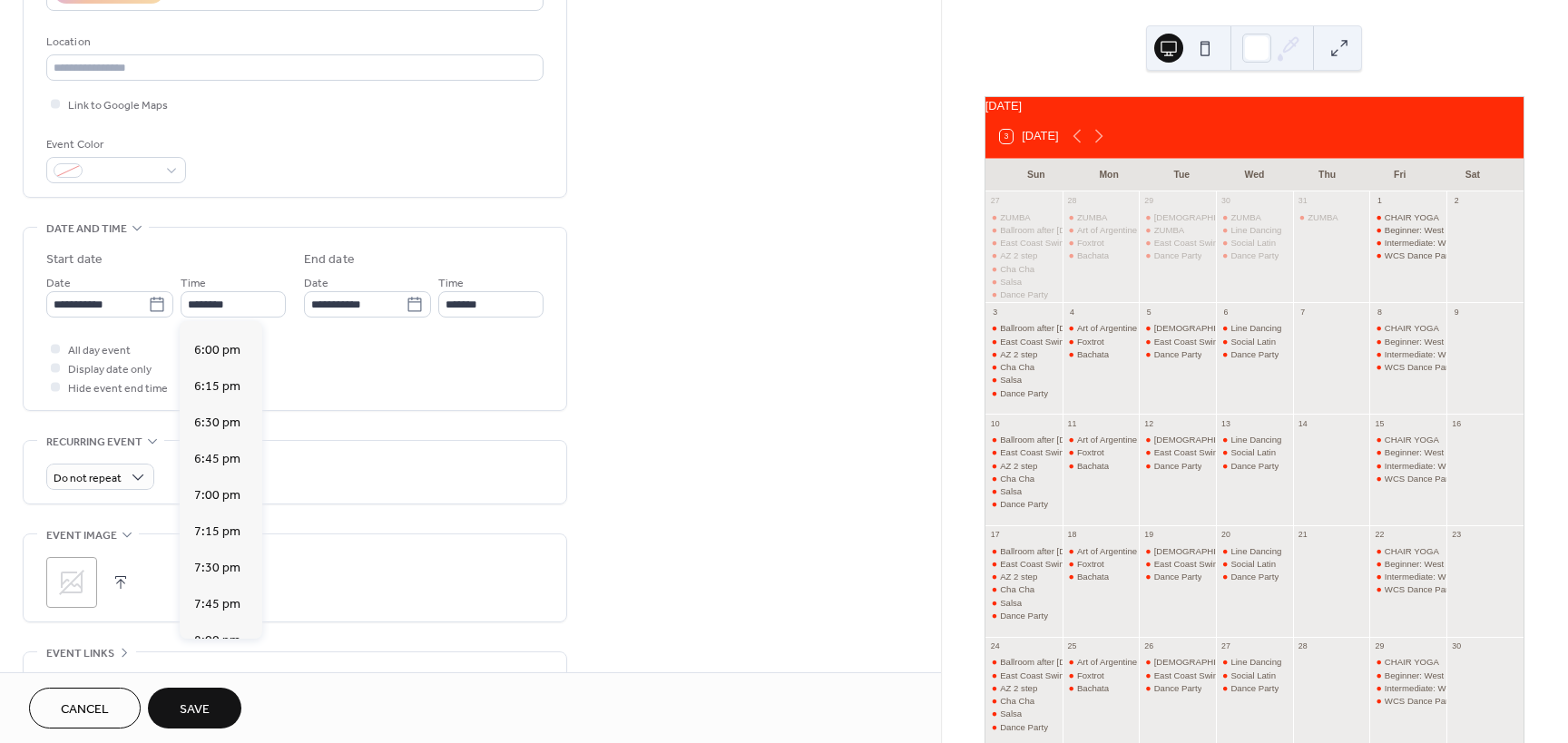 type on "*******" 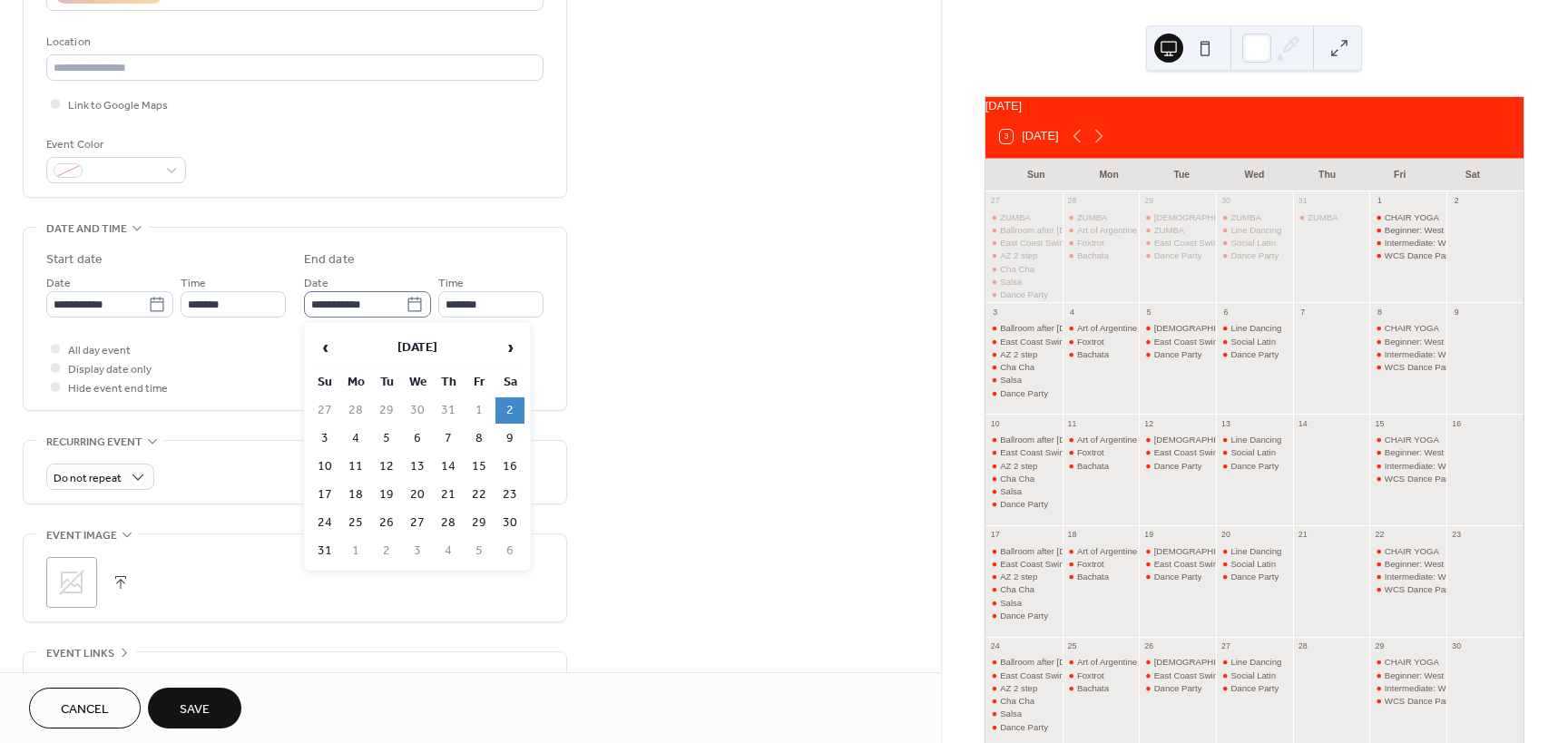 click 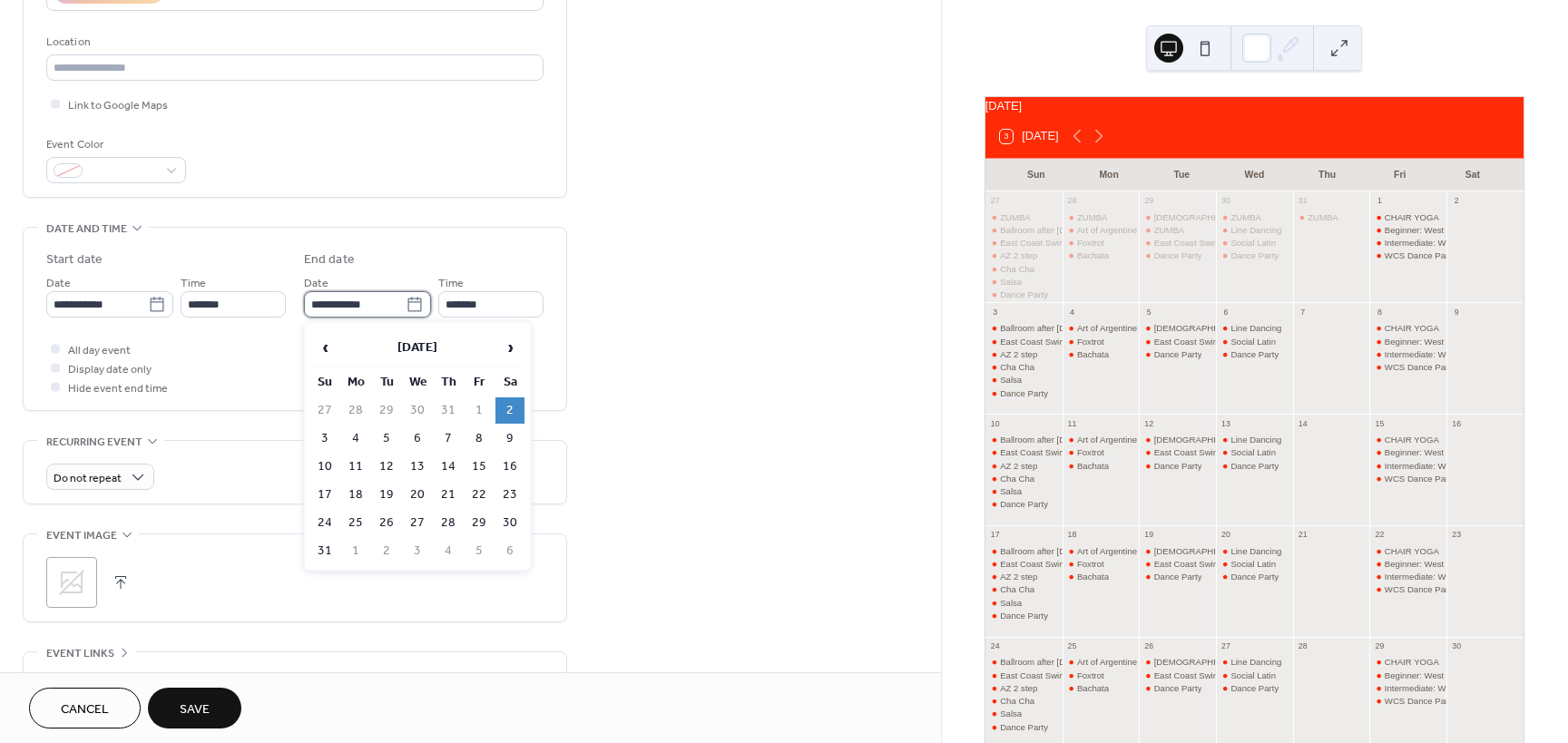 click on "**********" at bounding box center (355, 304) 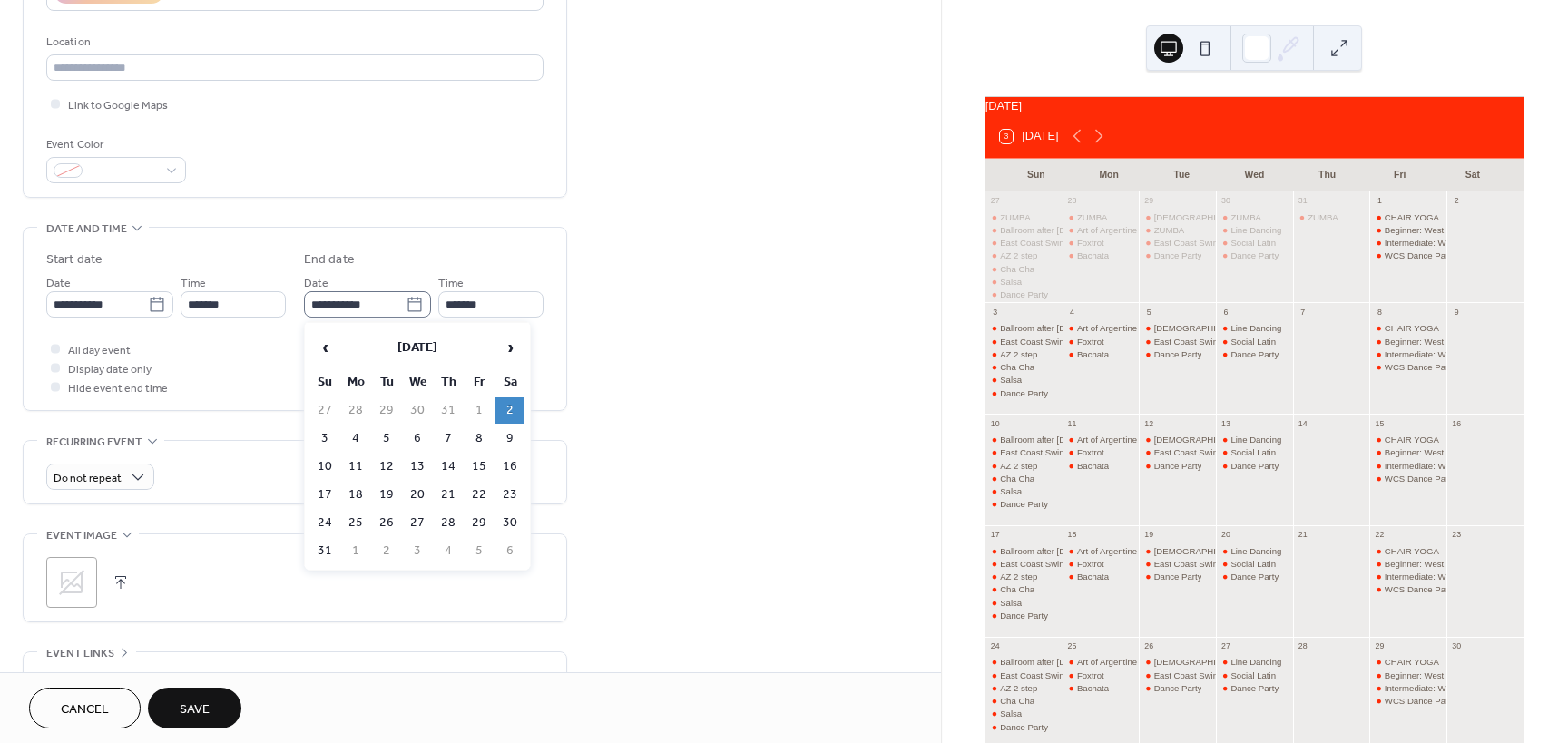 click 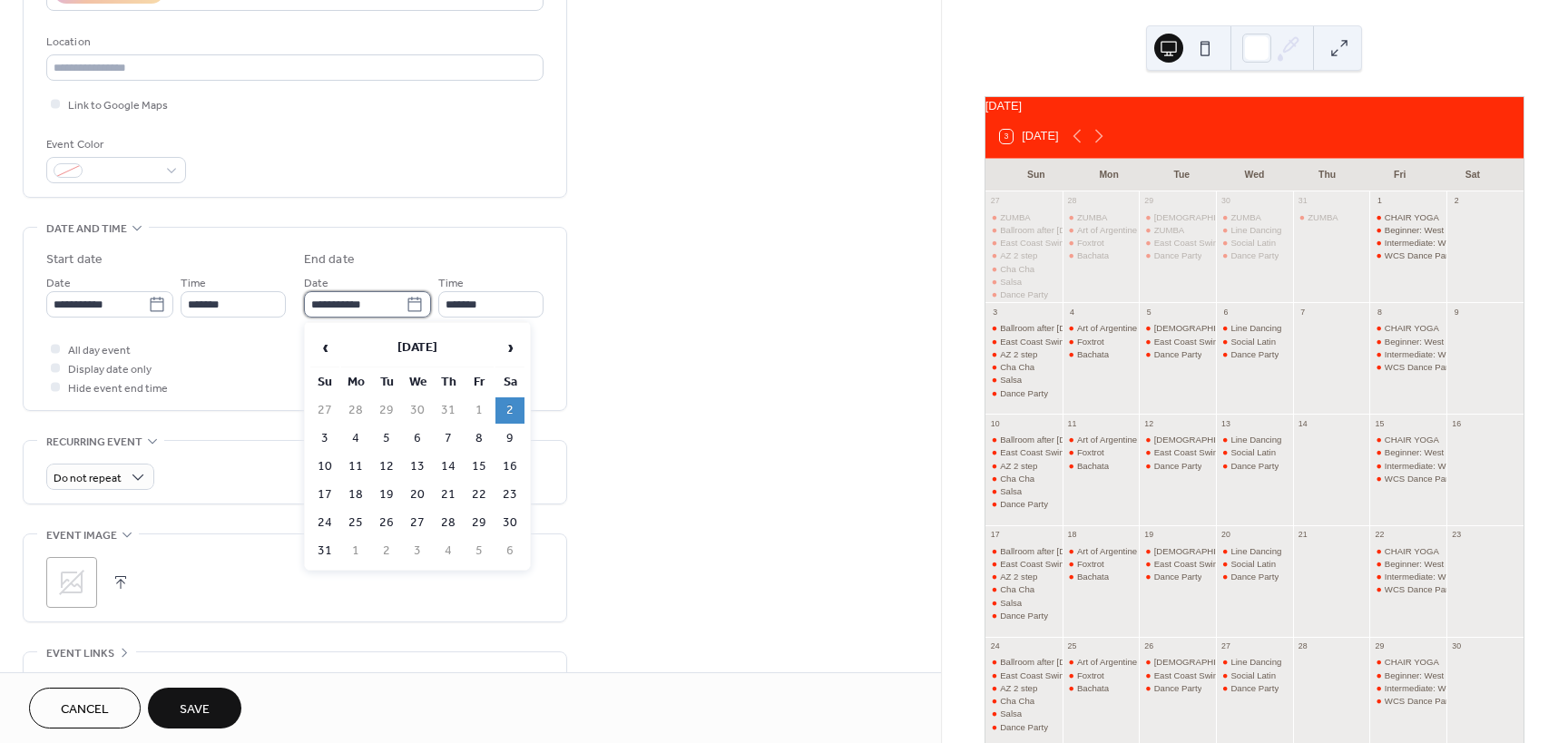 click on "**********" at bounding box center [355, 304] 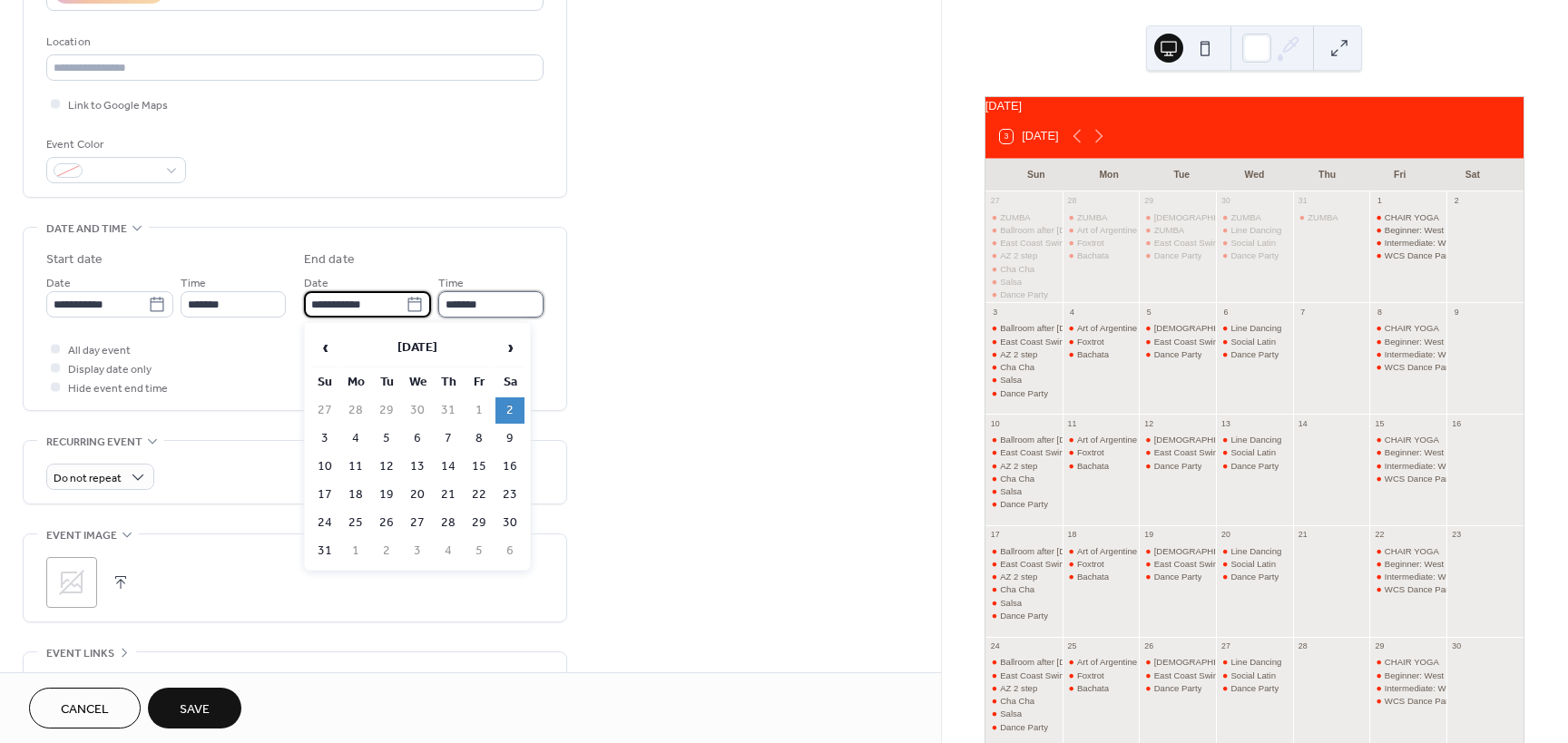 click on "*******" at bounding box center [491, 304] 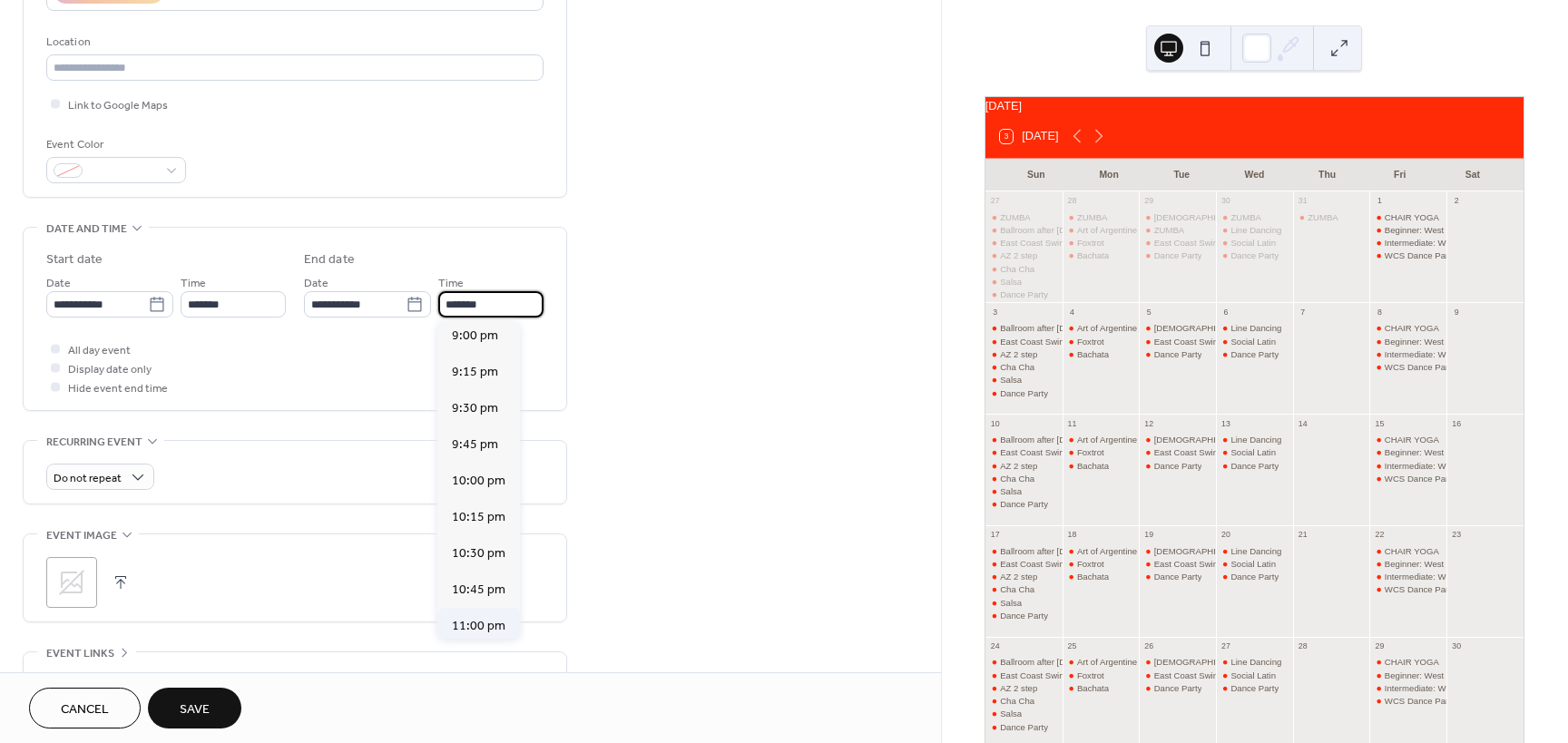 scroll, scrollTop: 464, scrollLeft: 0, axis: vertical 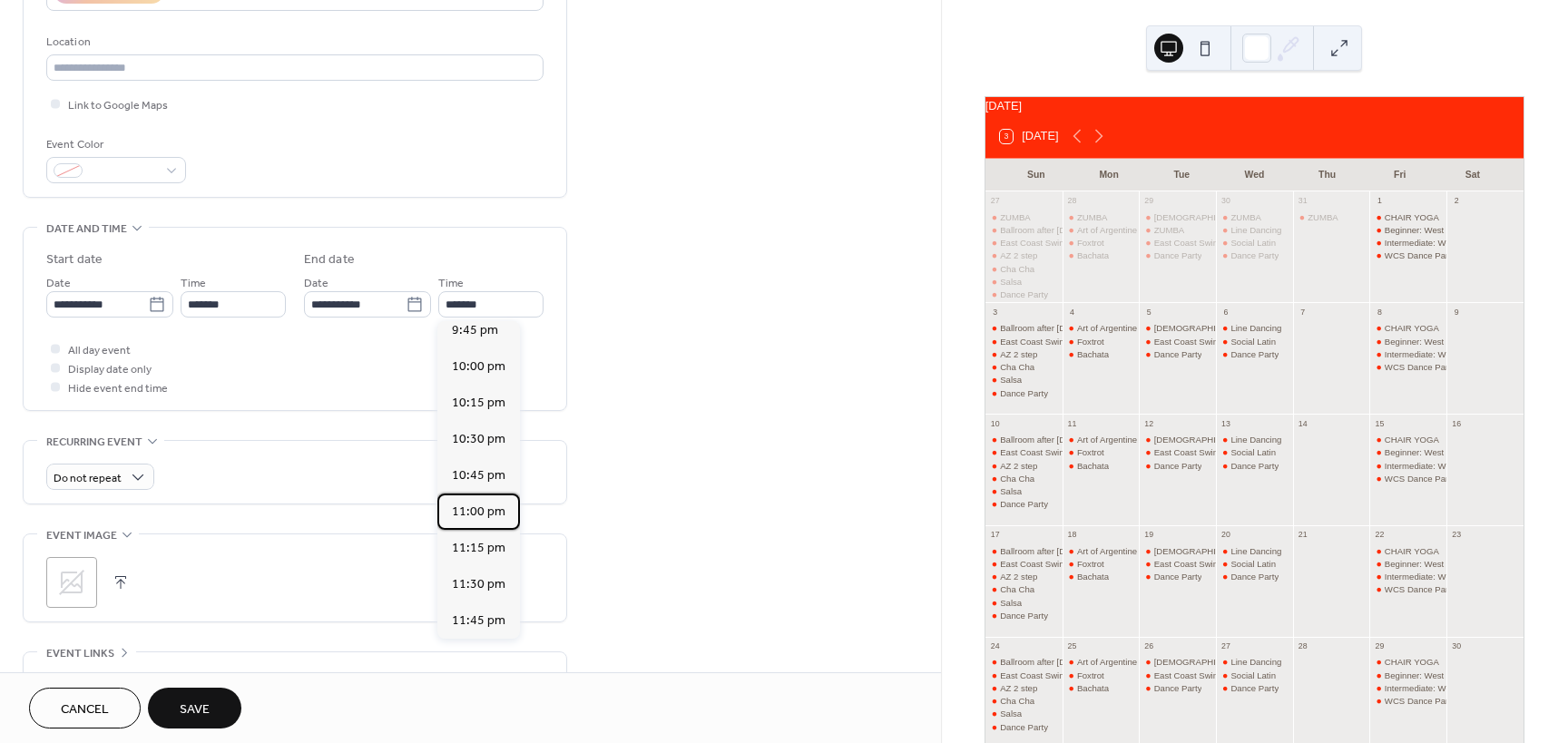 click on "11:00 pm" at bounding box center [478, 512] 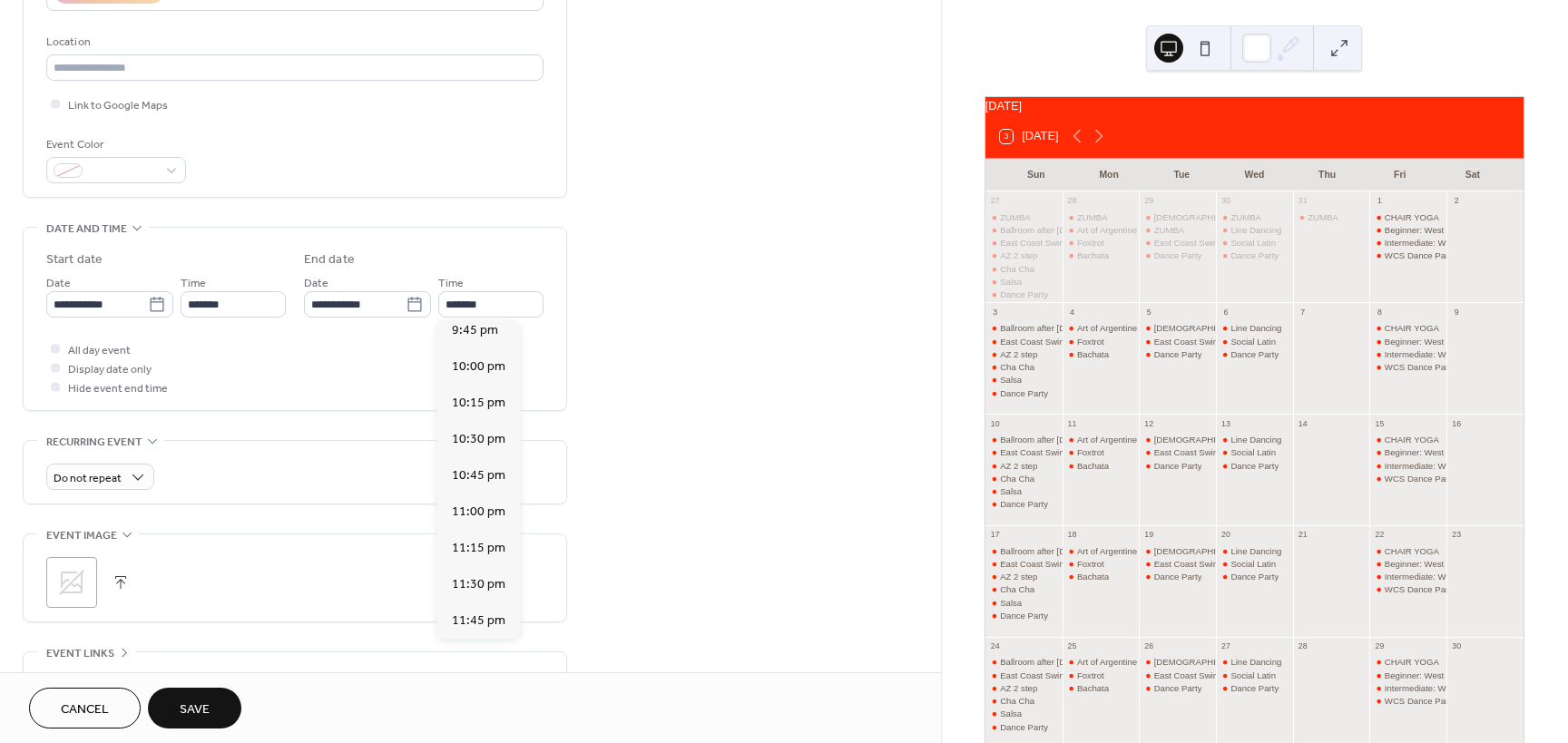 type on "********" 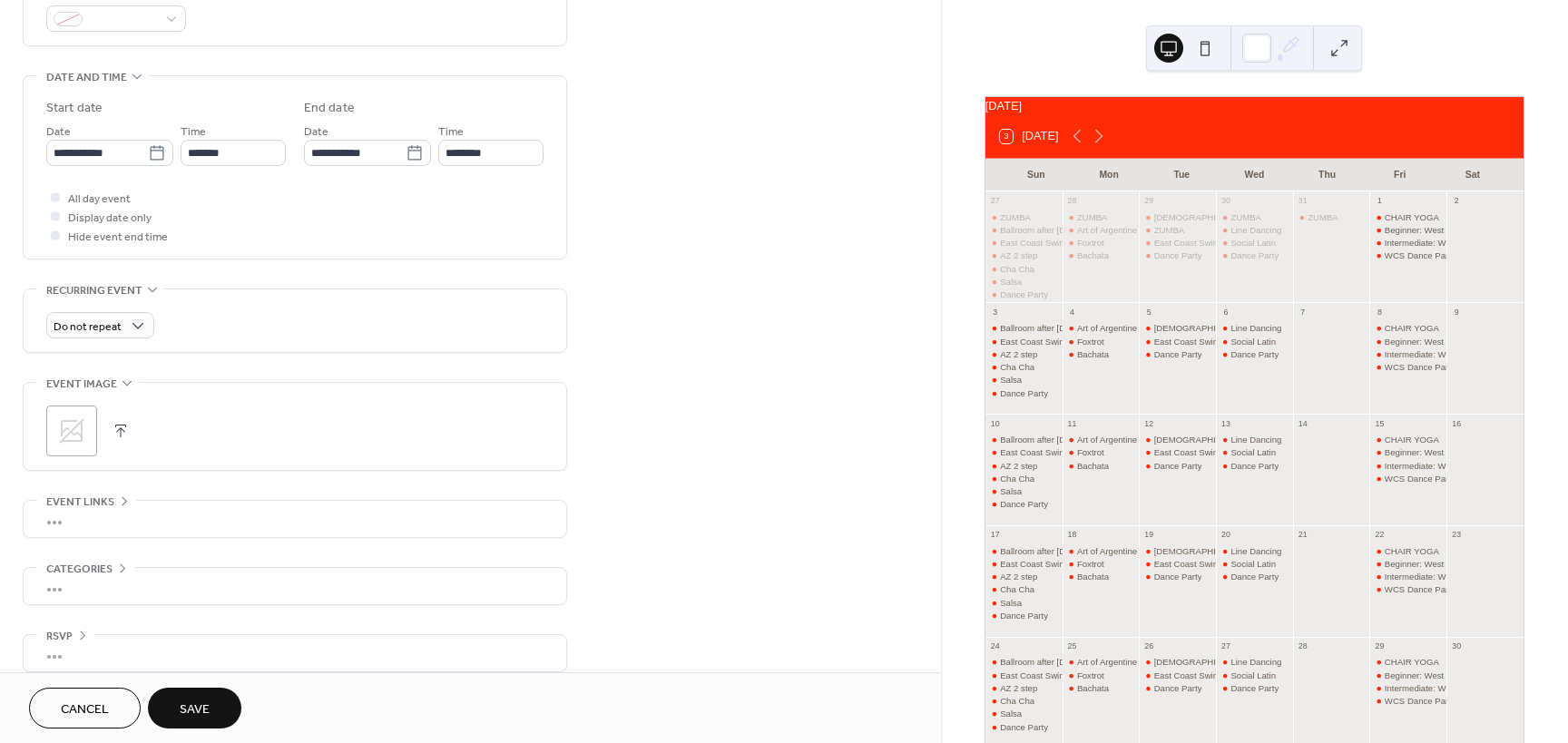 scroll, scrollTop: 533, scrollLeft: 0, axis: vertical 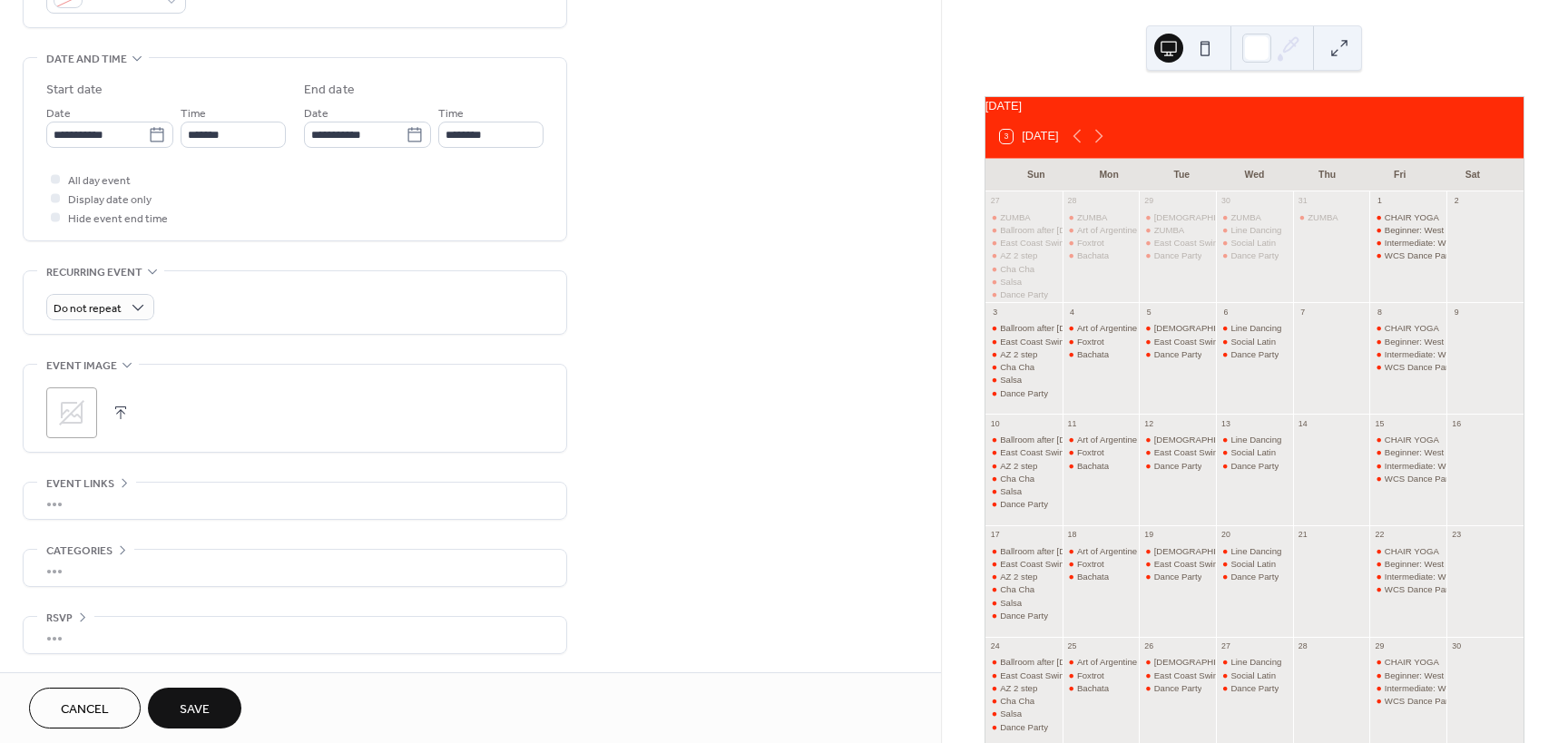 click on "Save" at bounding box center [194, 709] 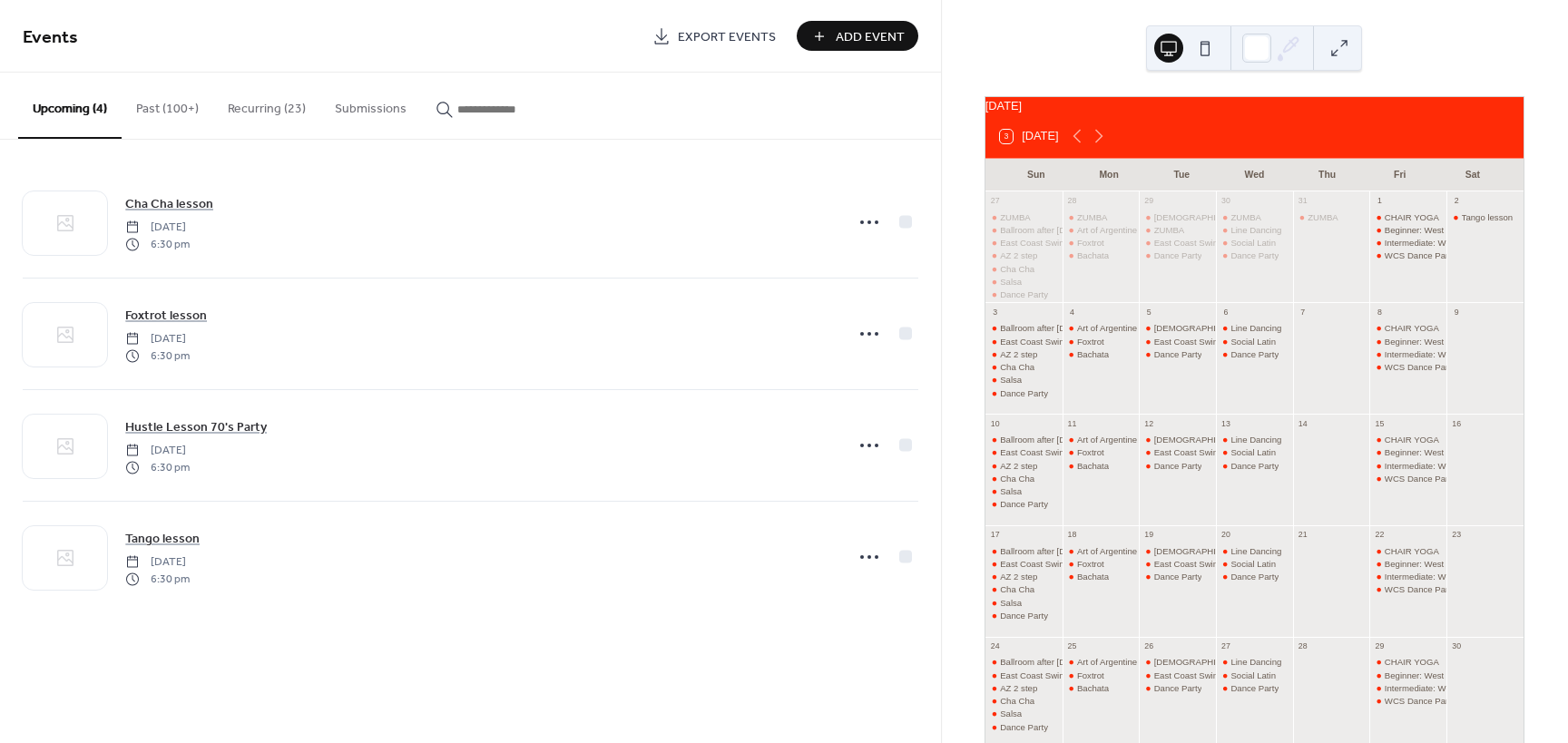 click on "Add Event" at bounding box center (870, 37) 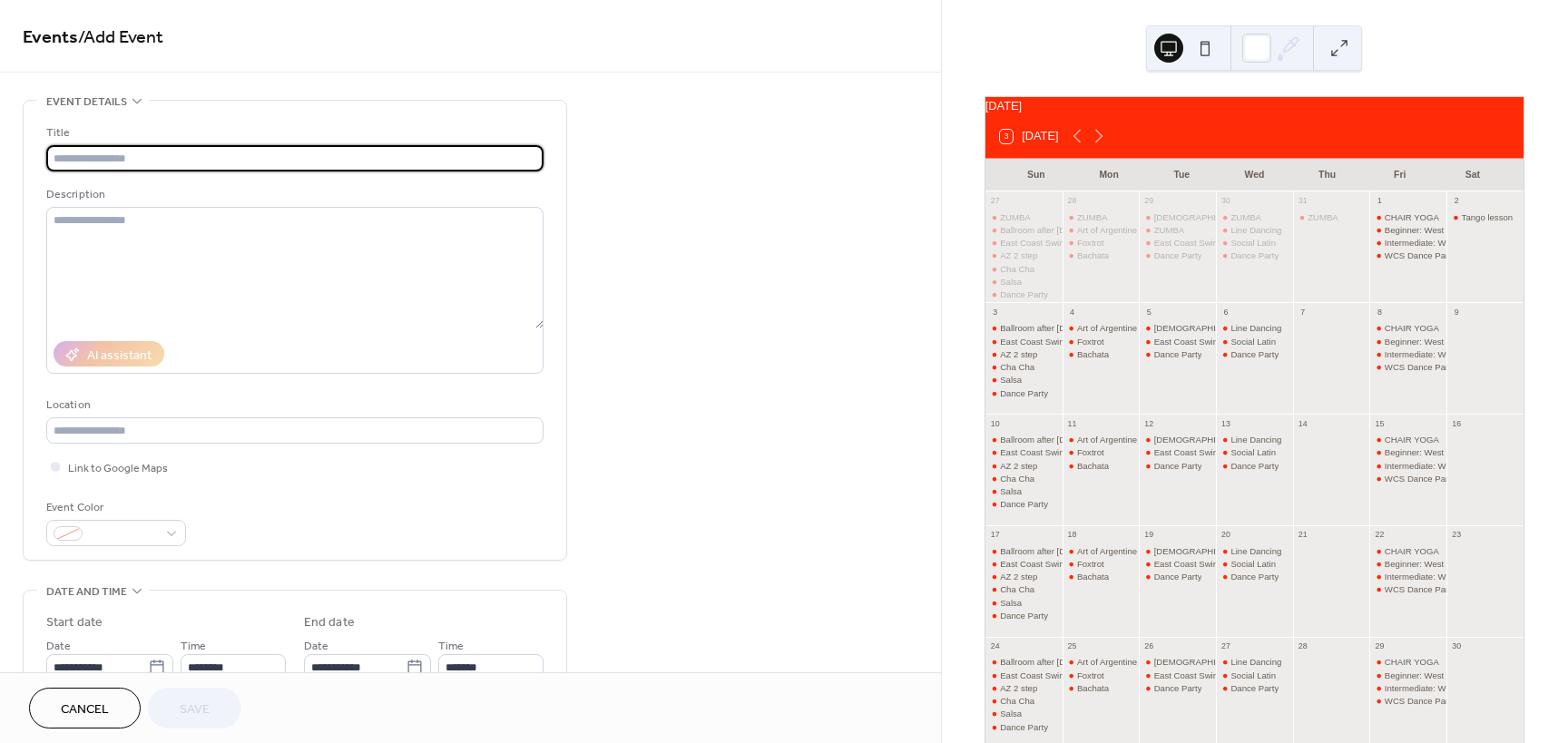 click at bounding box center (295, 158) 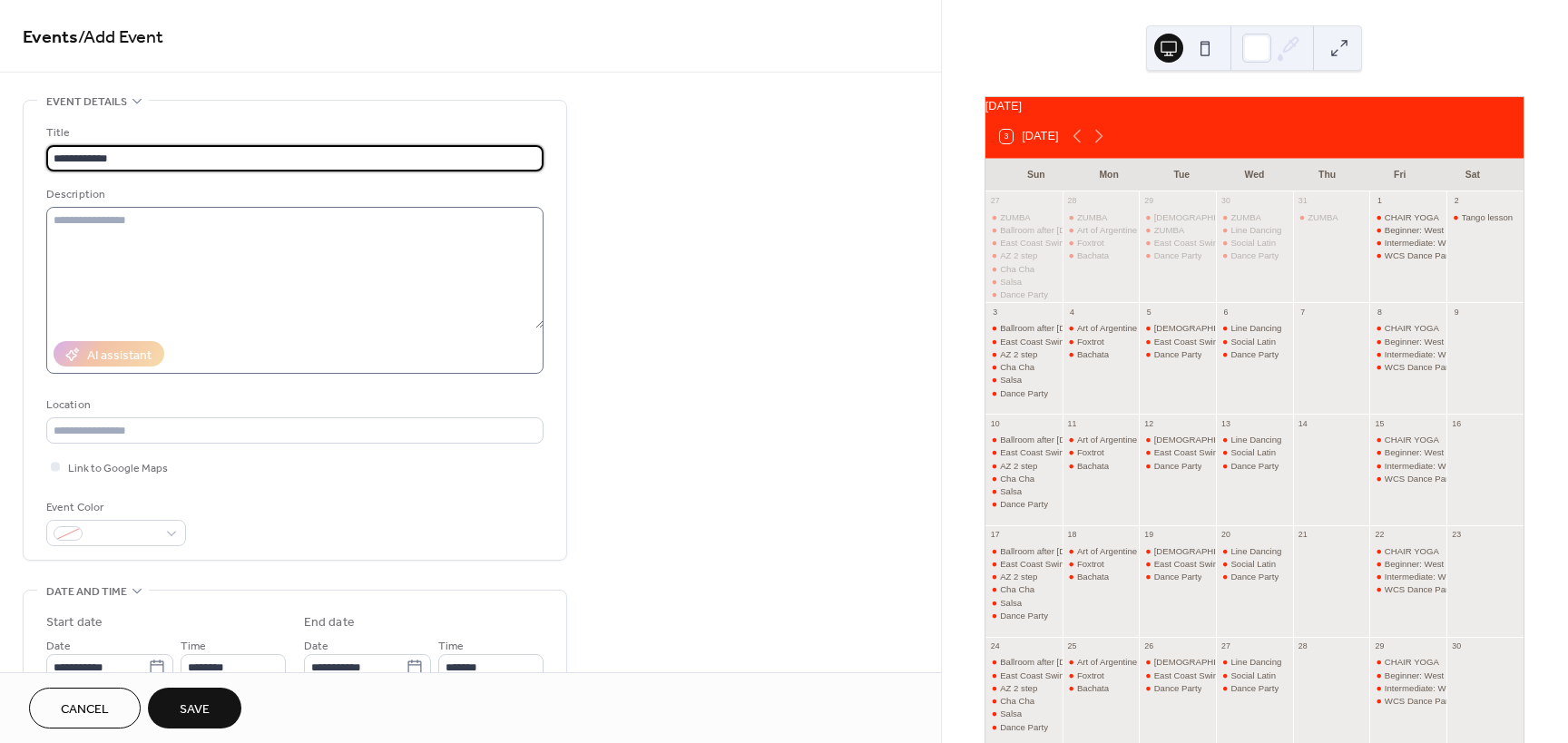 type on "**********" 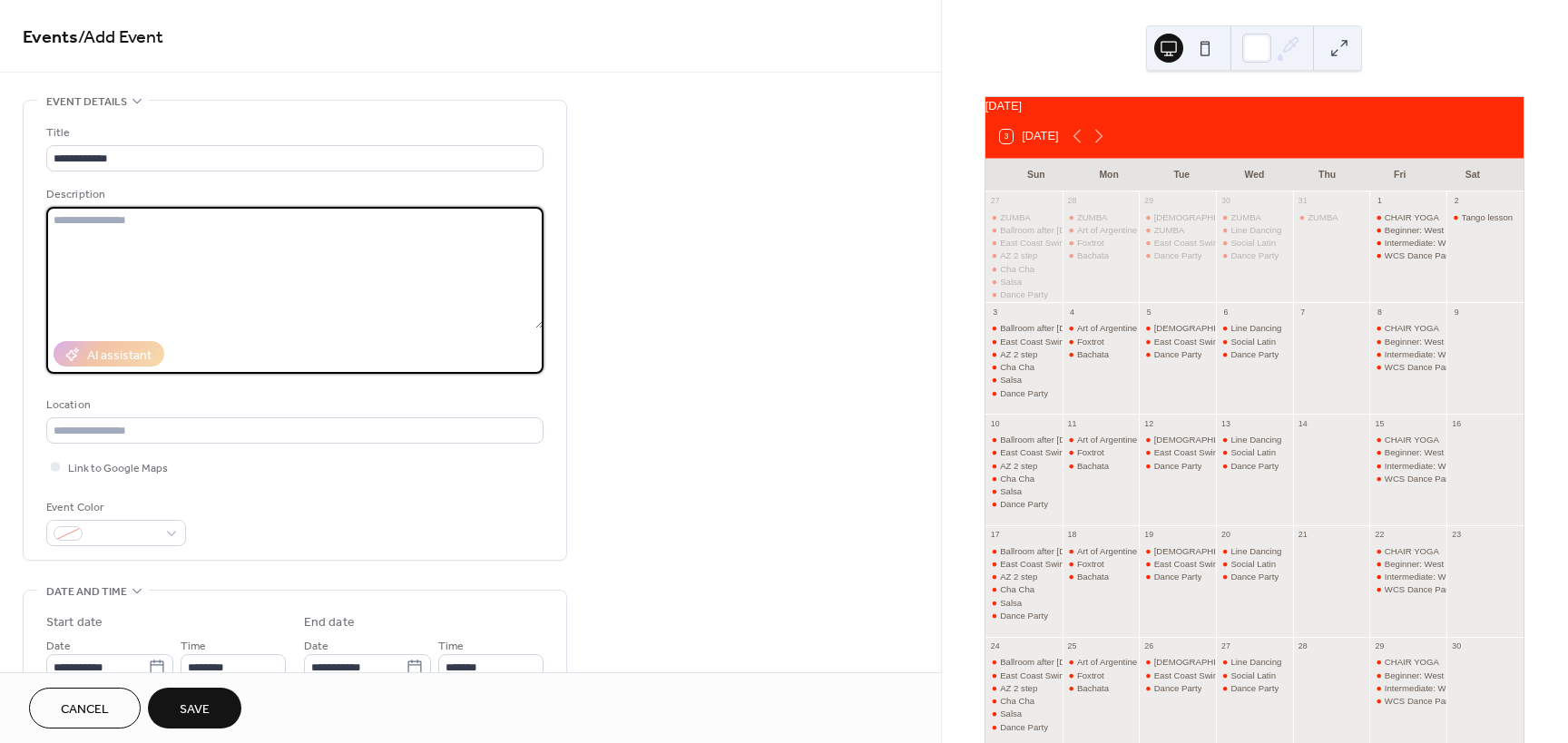 click at bounding box center [295, 268] 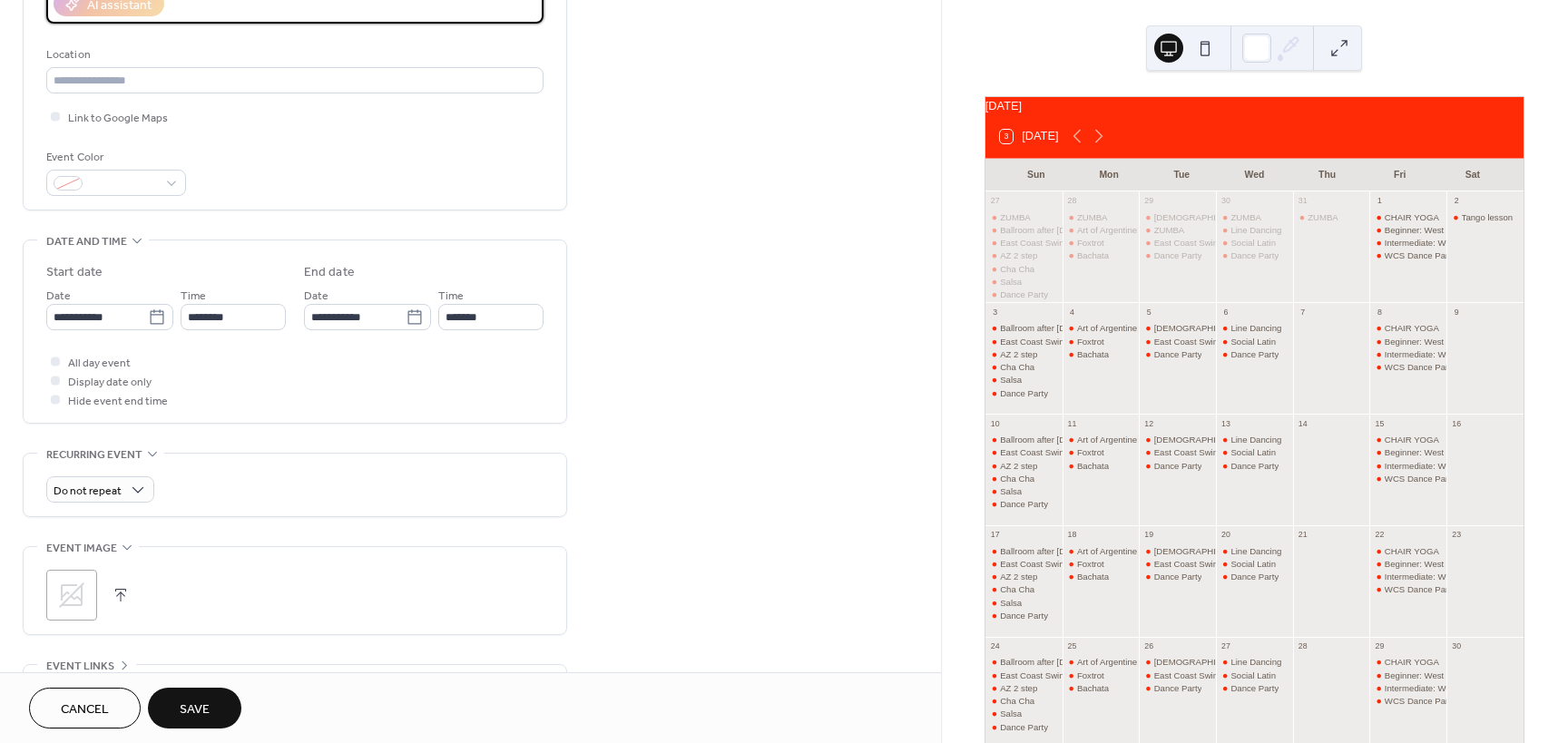 scroll, scrollTop: 363, scrollLeft: 0, axis: vertical 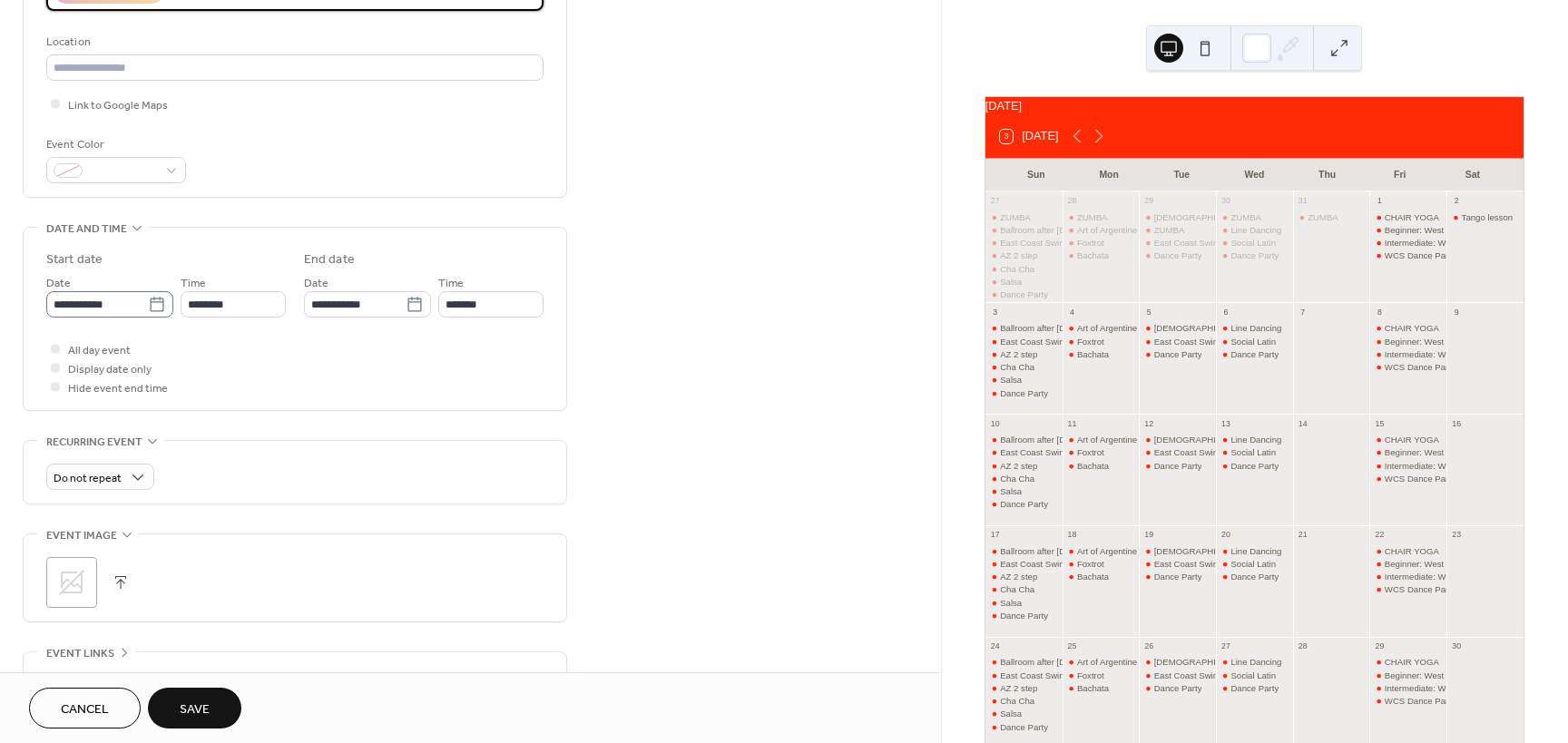 type on "**********" 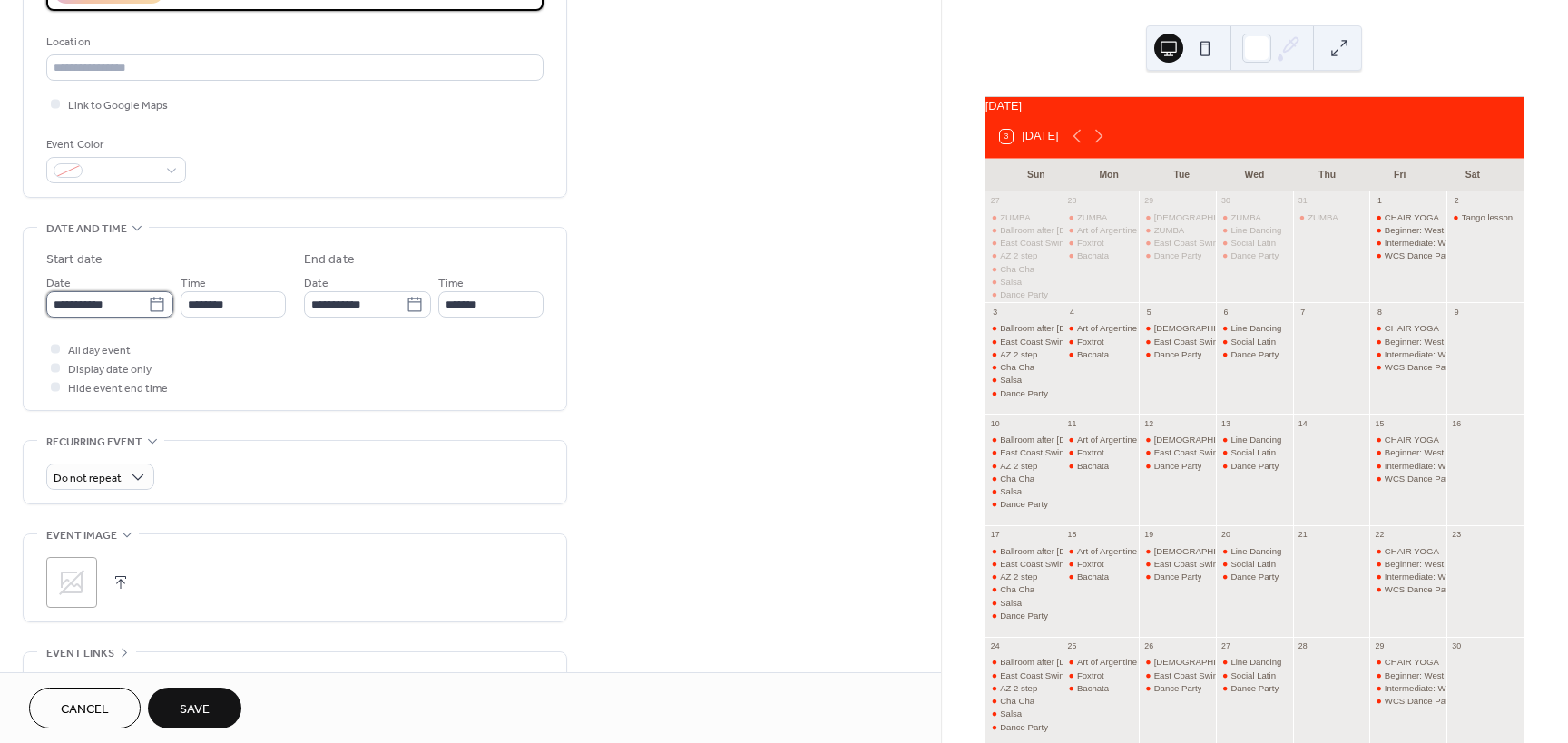 click on "**********" at bounding box center [97, 304] 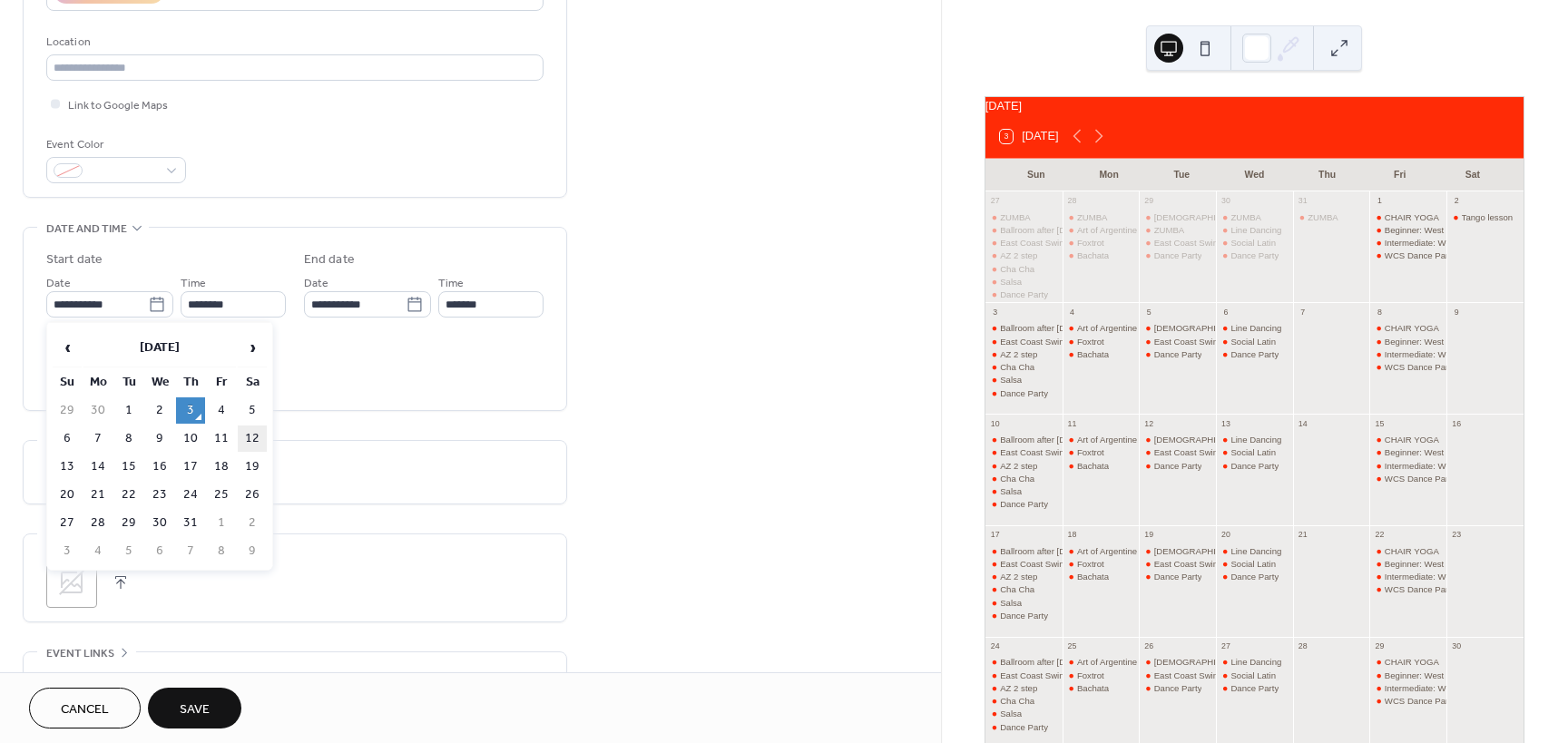 click on "12" at bounding box center [252, 438] 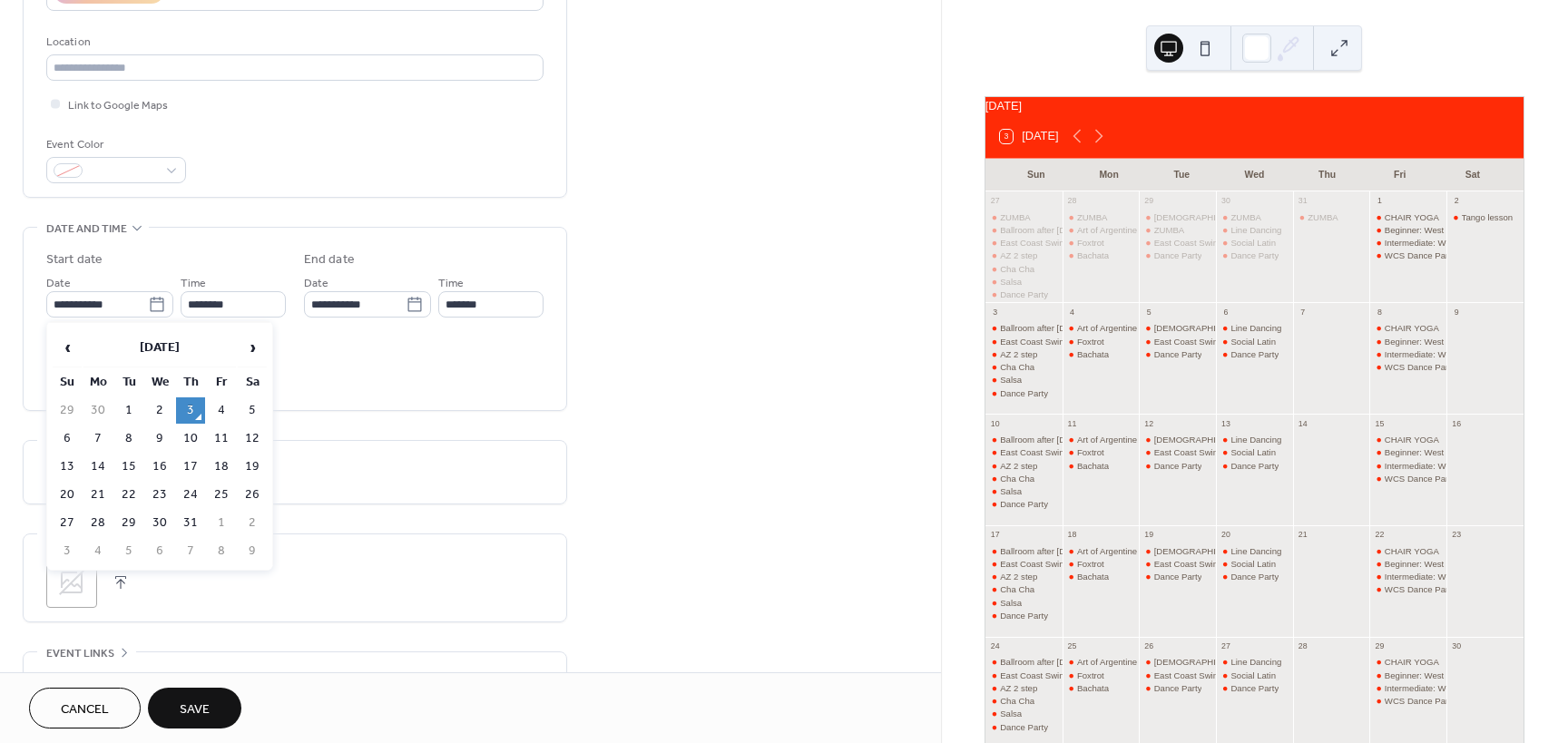 type on "**********" 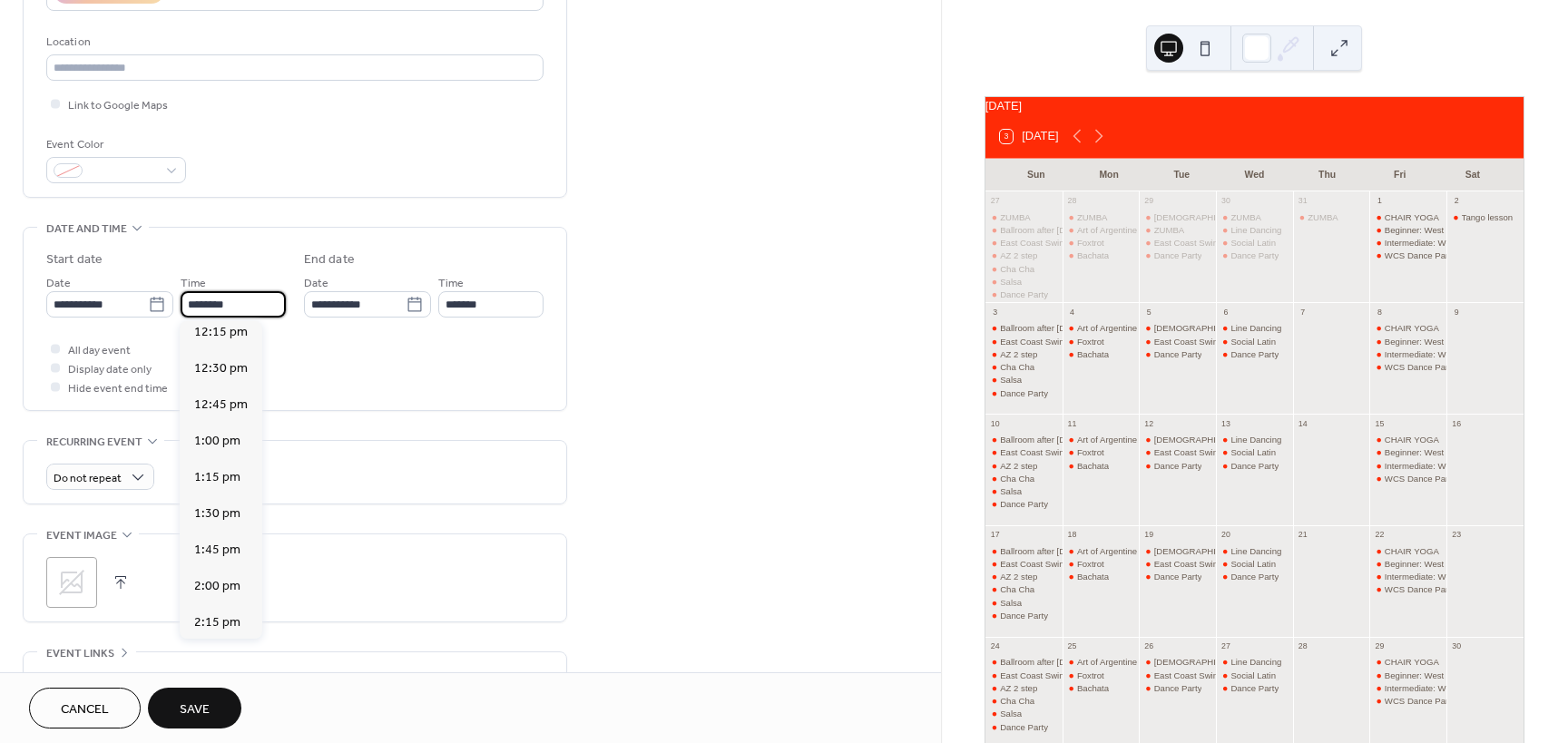 click on "********" at bounding box center (233, 304) 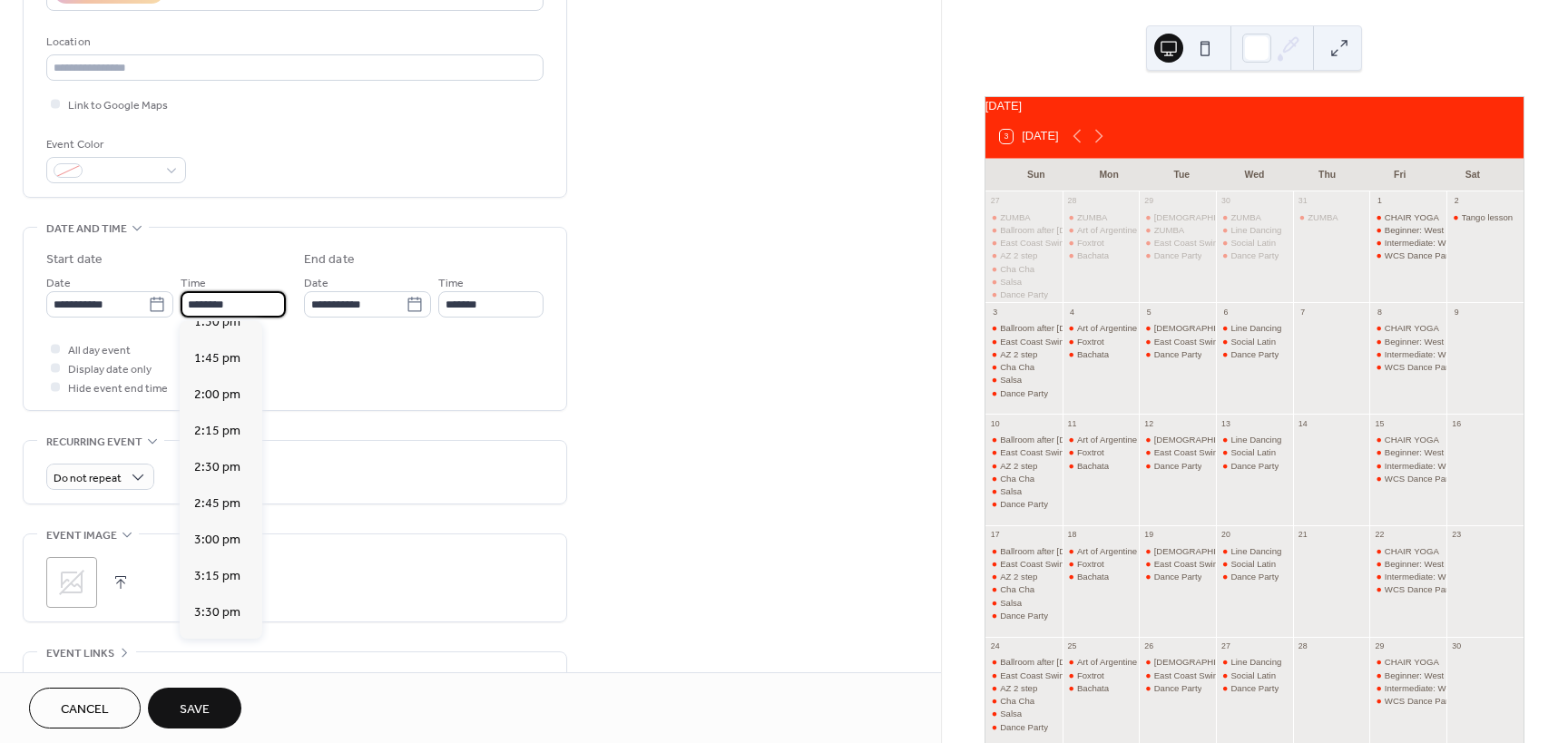 scroll, scrollTop: 2511, scrollLeft: 0, axis: vertical 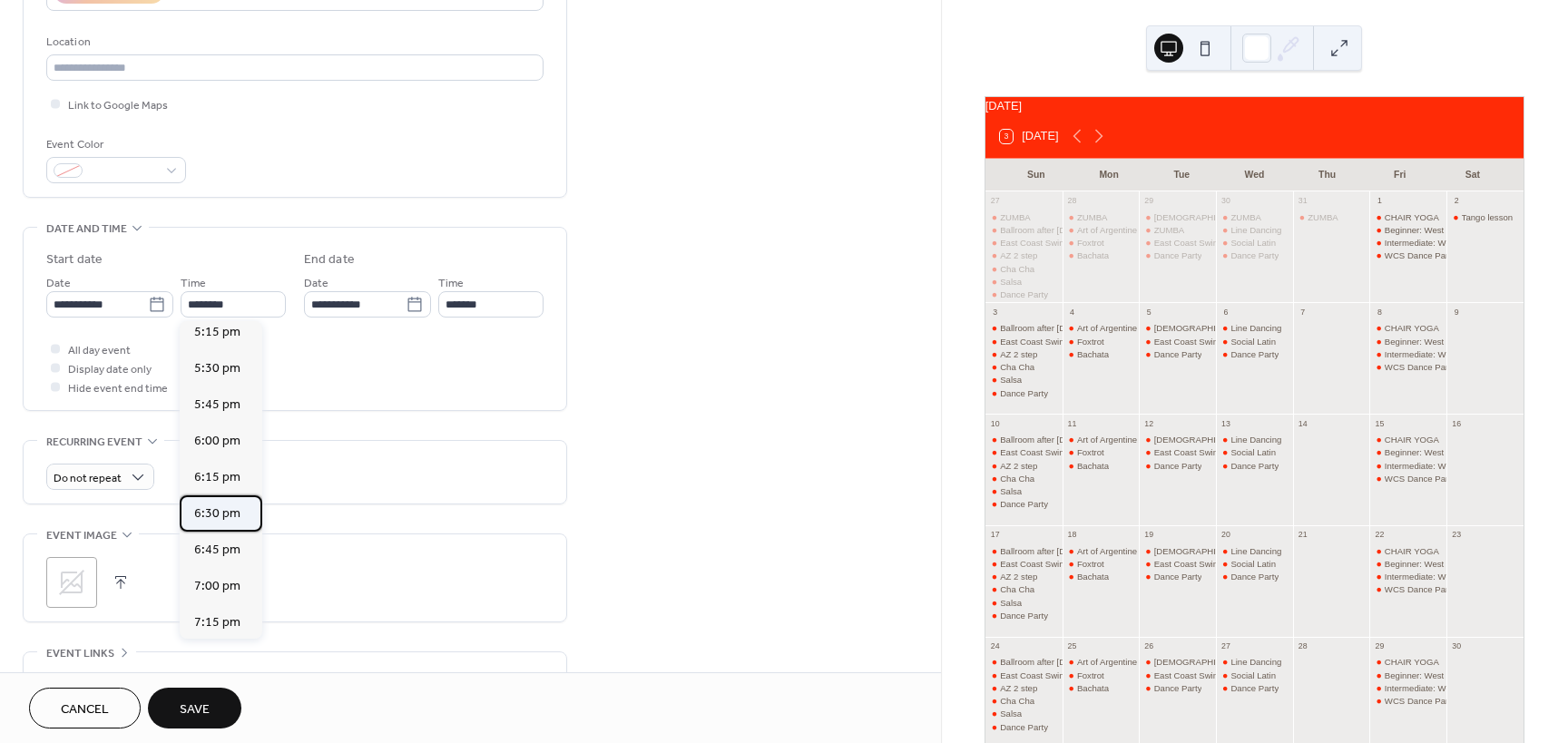 click on "6:30 pm" at bounding box center (217, 513) 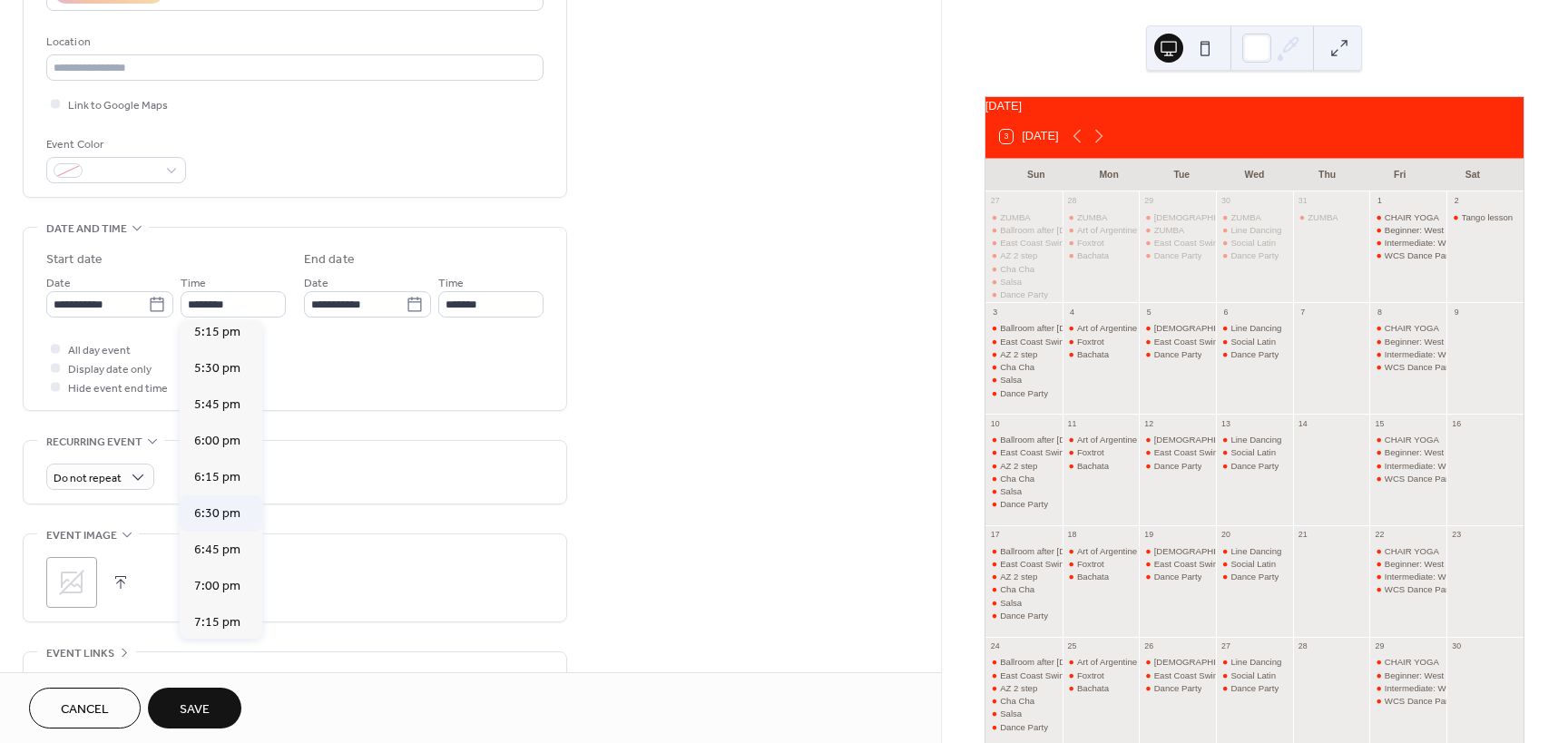 type on "*******" 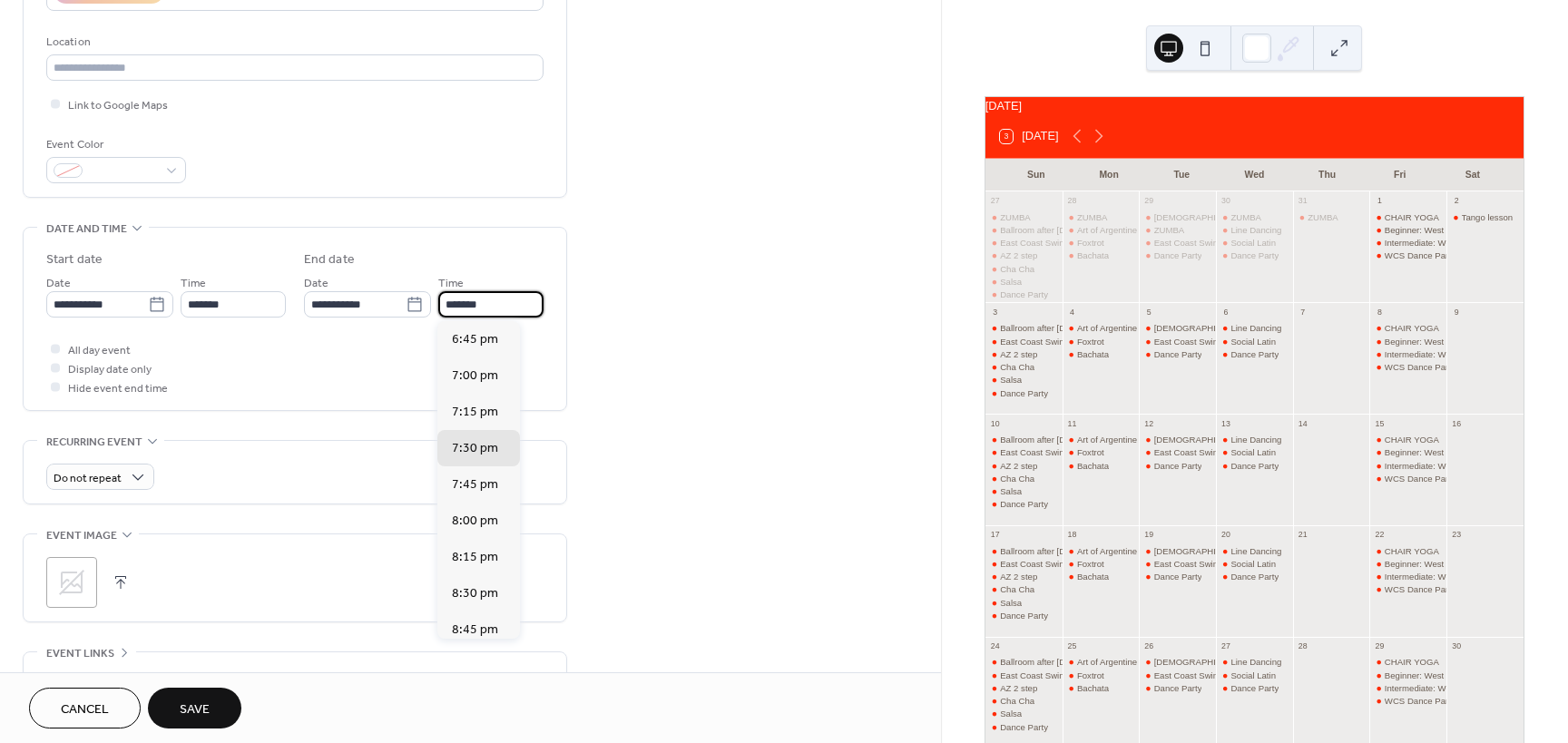 click on "*******" at bounding box center (491, 304) 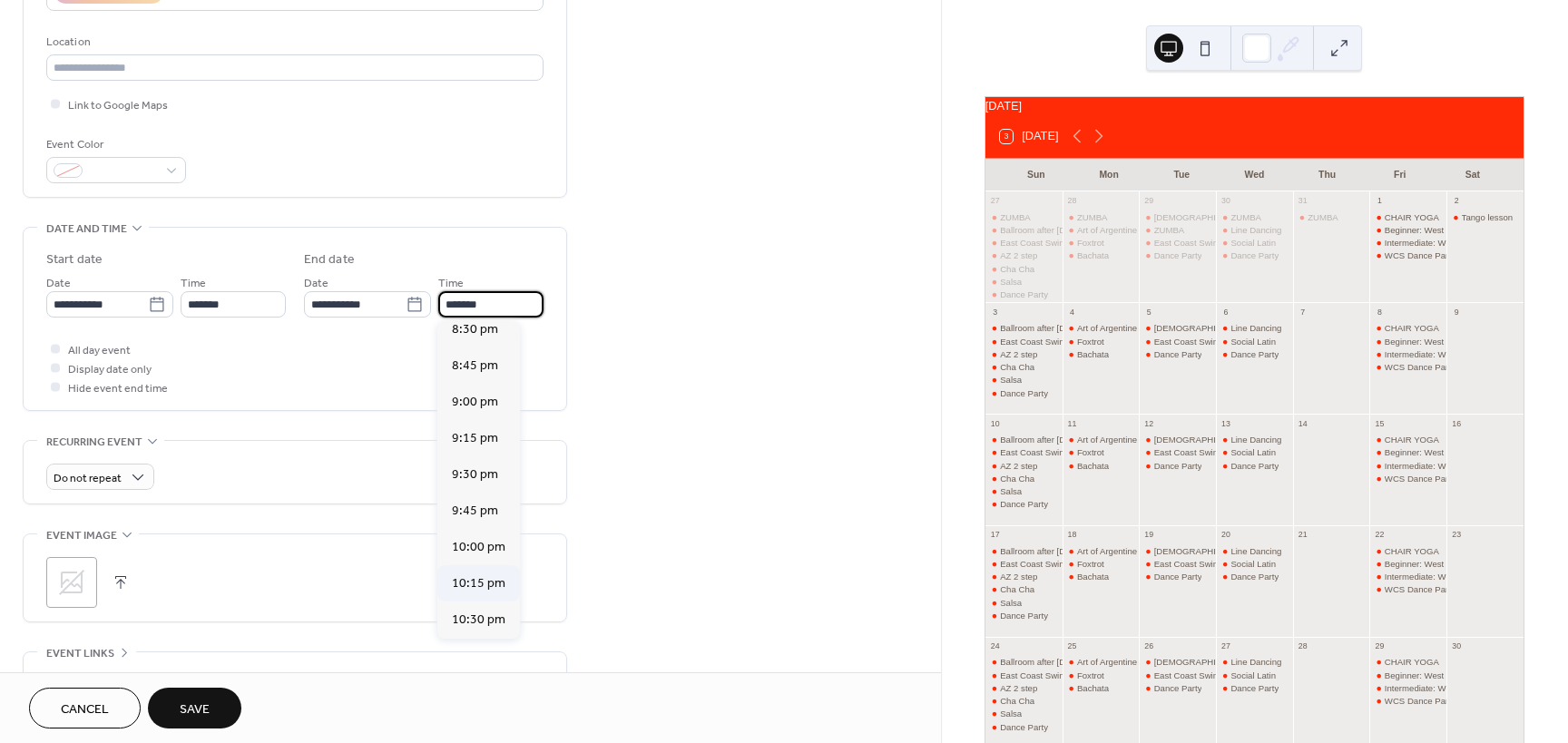 scroll, scrollTop: 454, scrollLeft: 0, axis: vertical 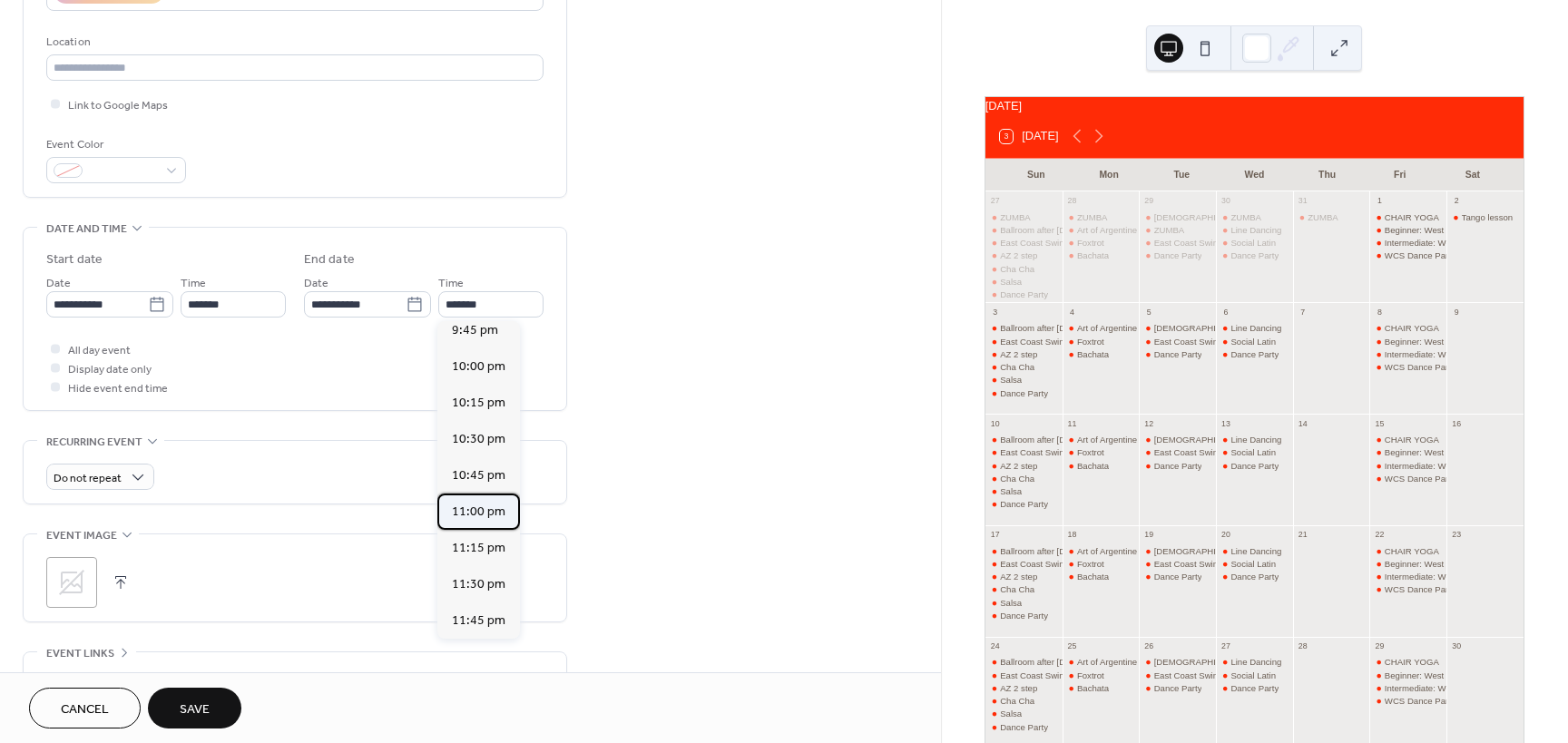 click on "11:00 pm" at bounding box center [478, 512] 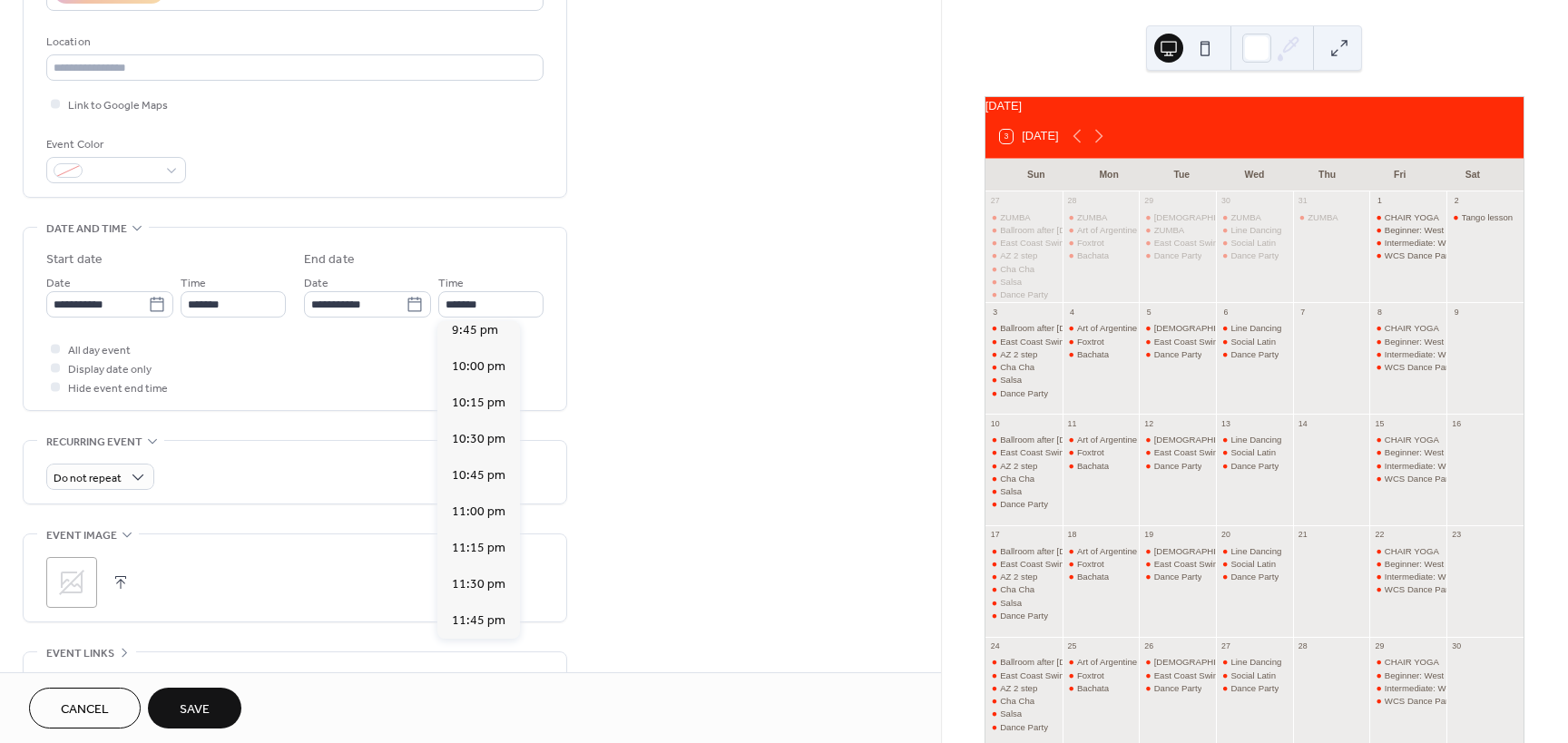 type on "********" 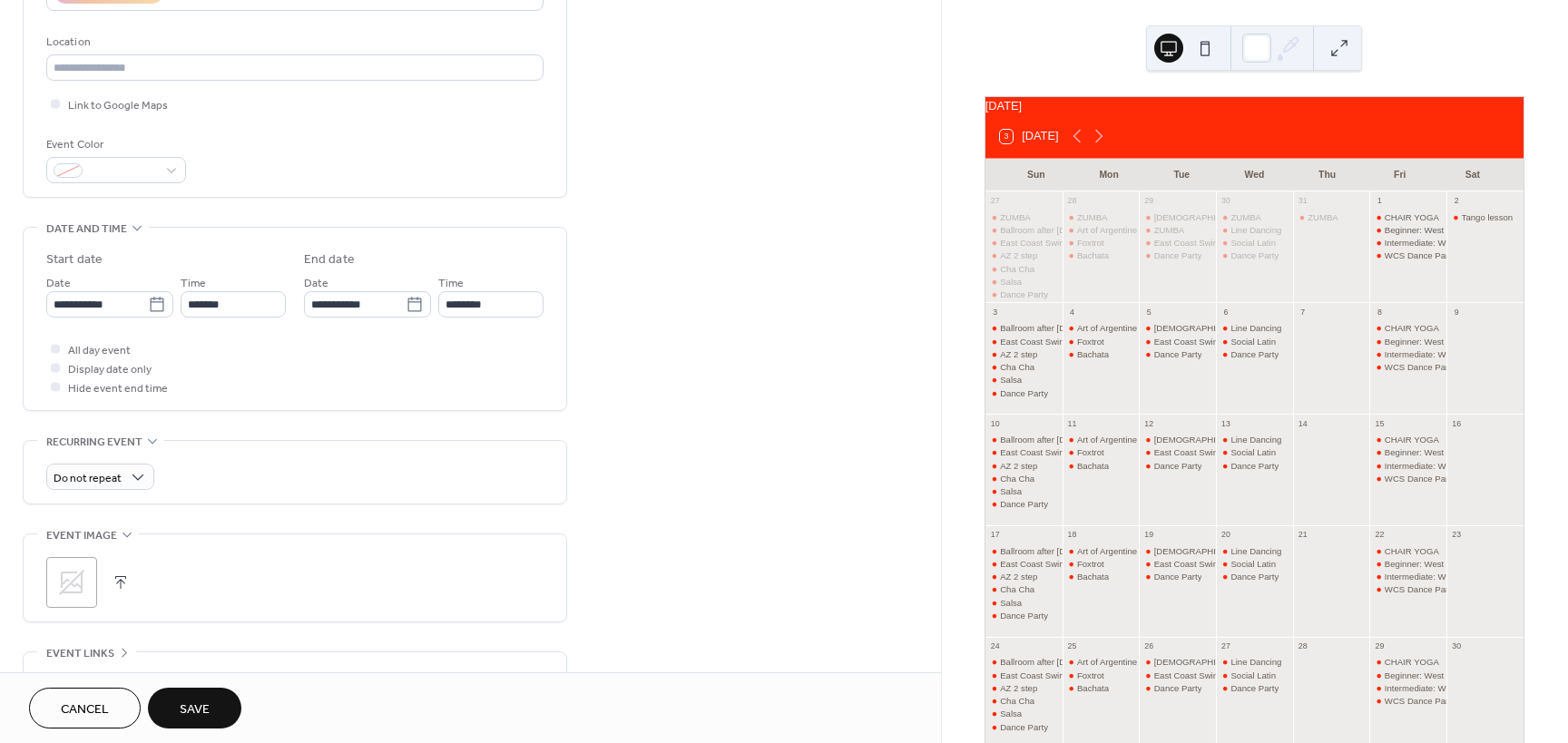 click on "Save" at bounding box center [194, 709] 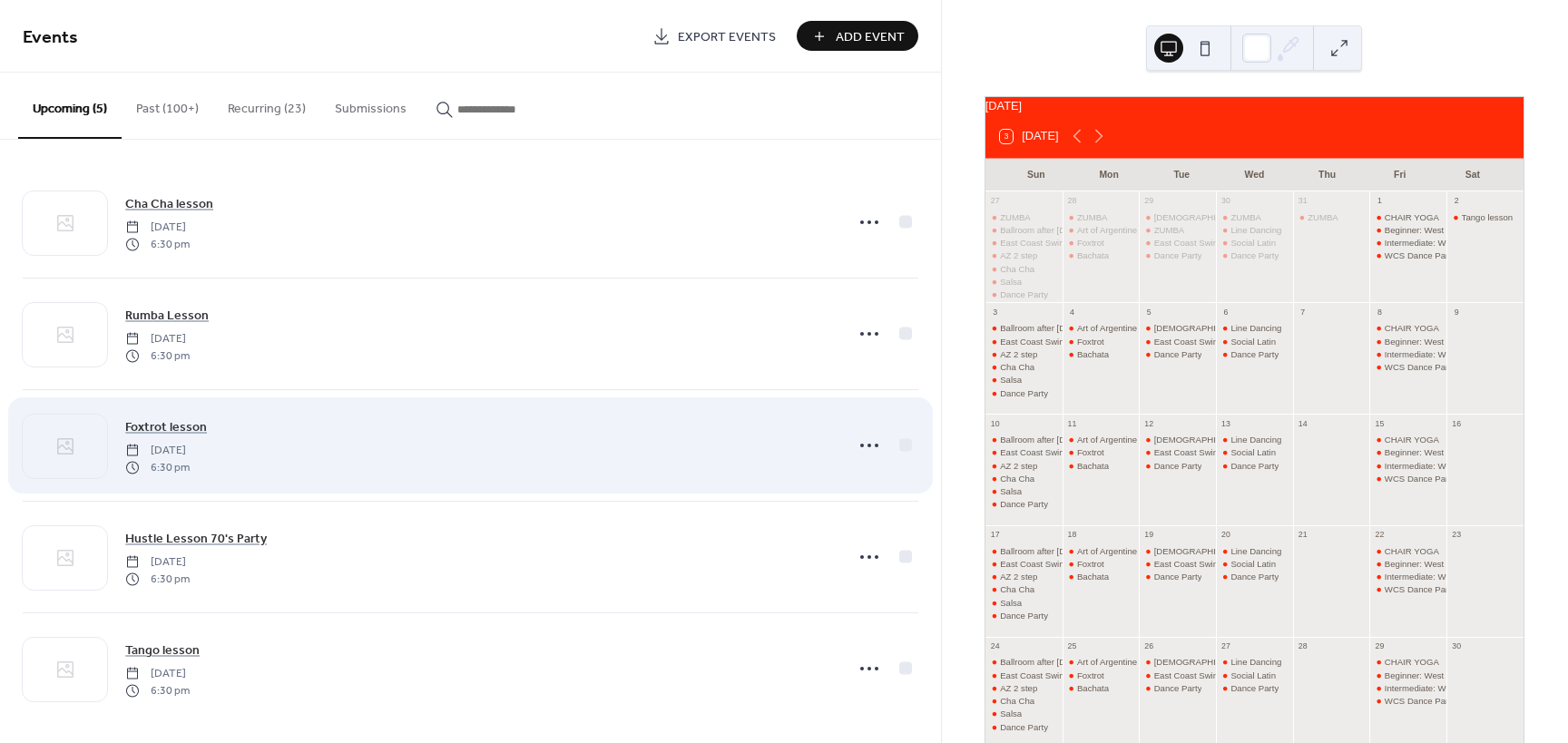 scroll, scrollTop: 8, scrollLeft: 0, axis: vertical 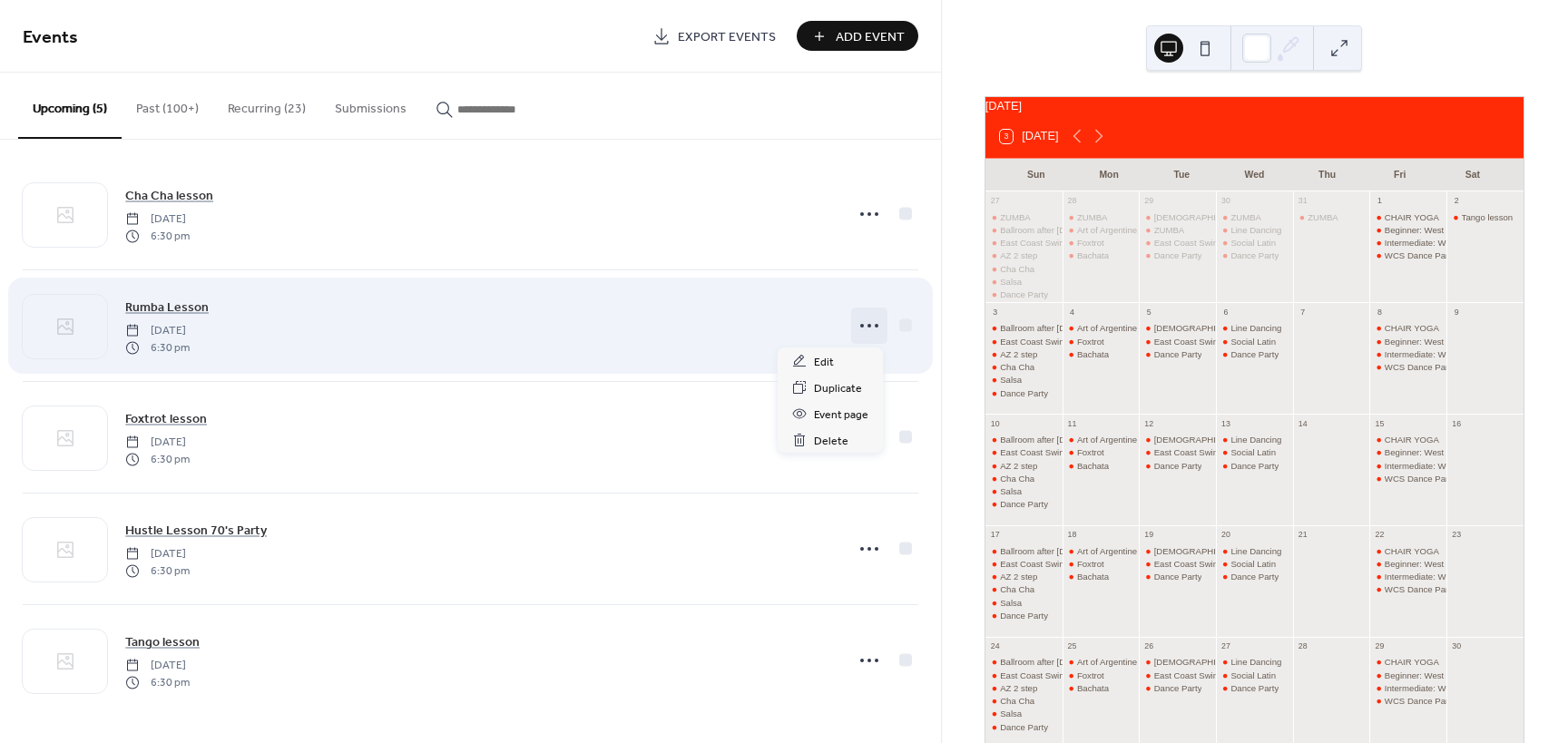 click 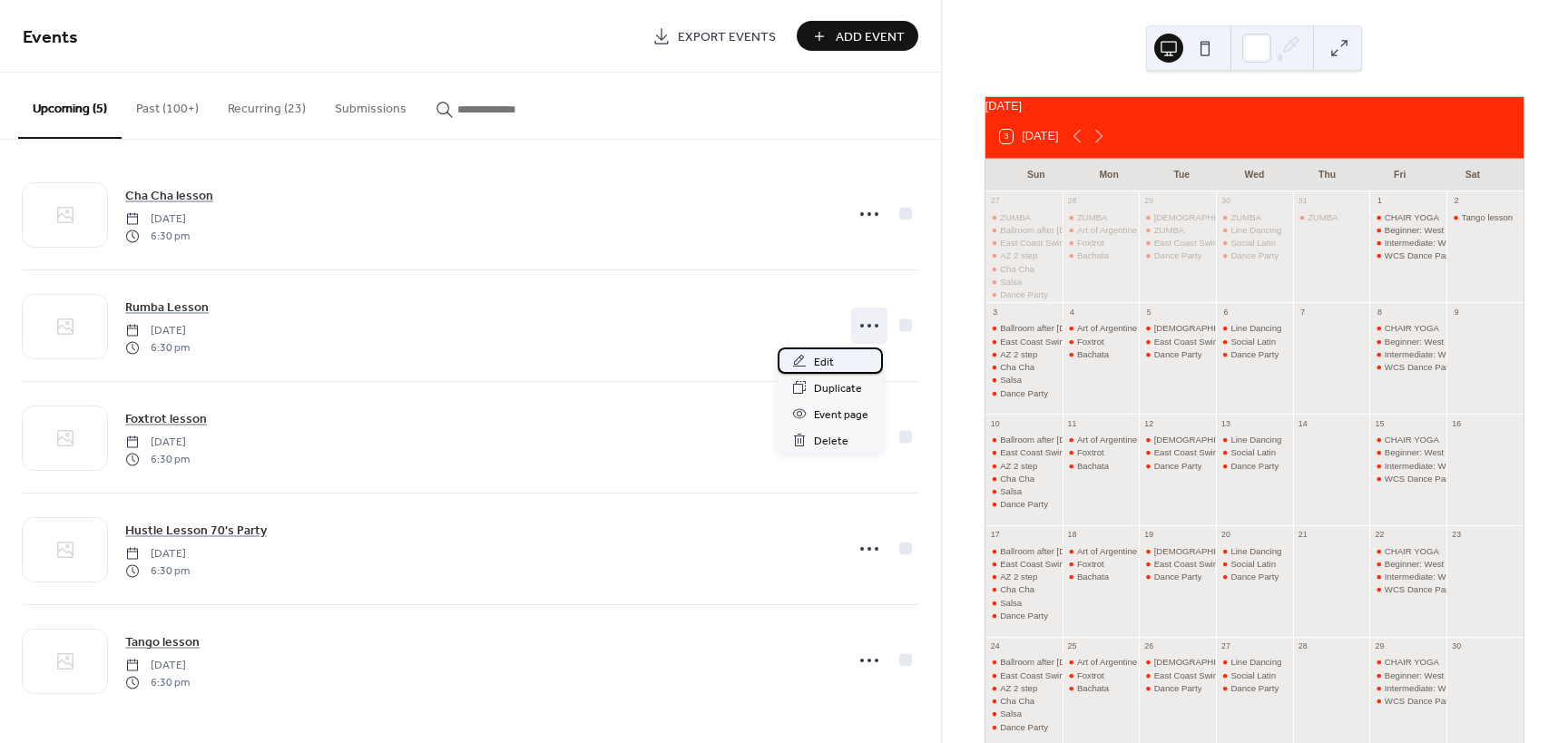 click on "Edit" at bounding box center (830, 360) 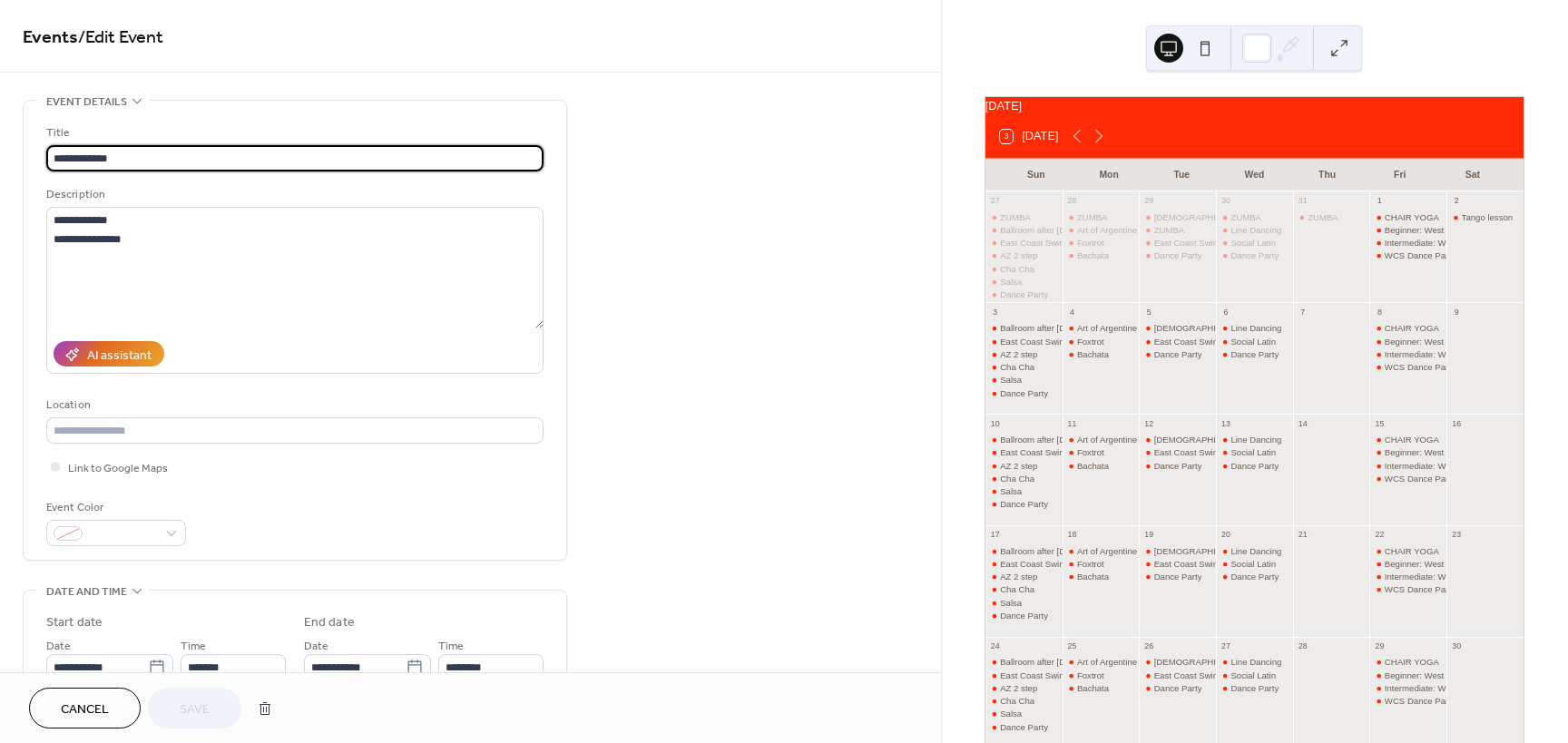 scroll, scrollTop: 1, scrollLeft: 0, axis: vertical 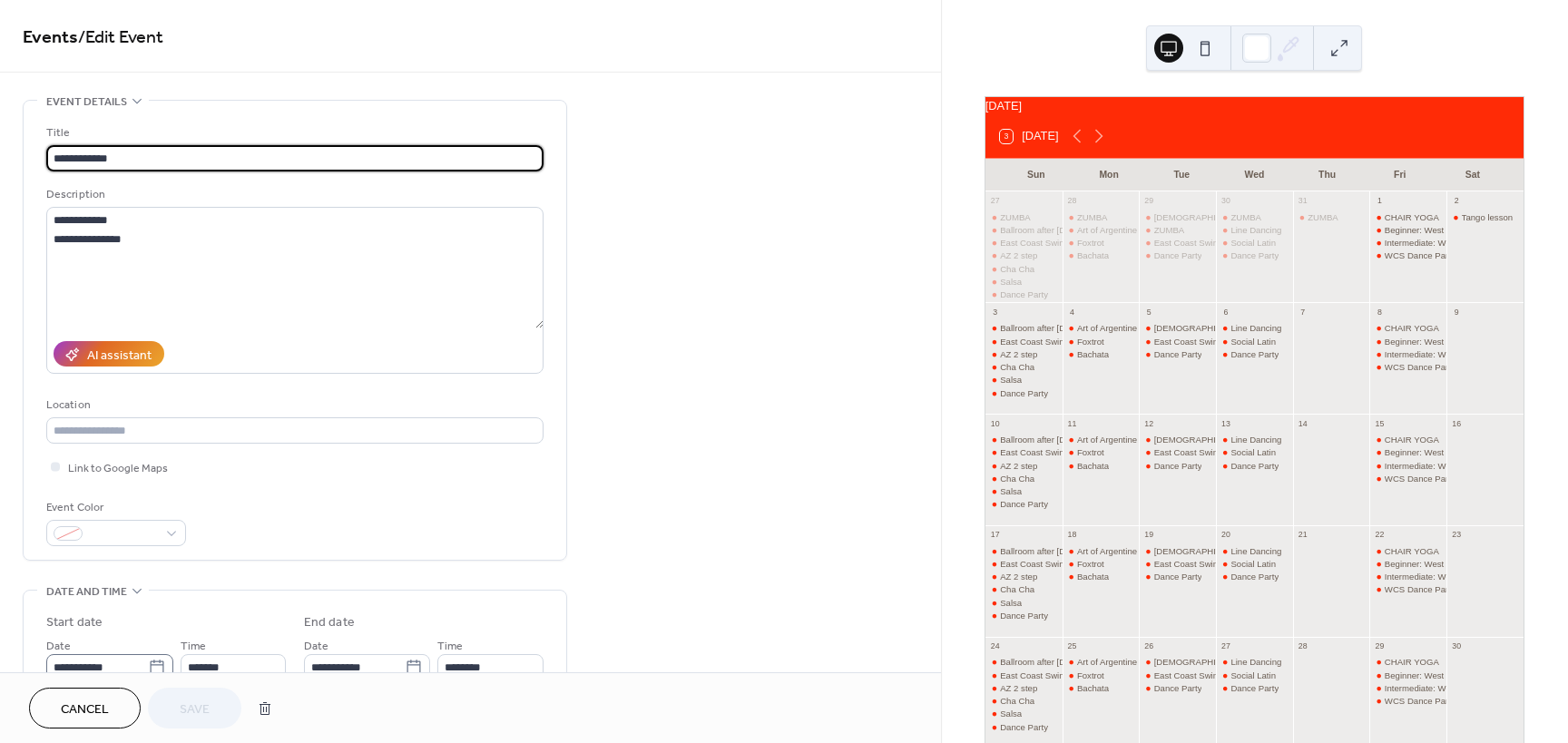 click on "**********" at bounding box center (110, 667) 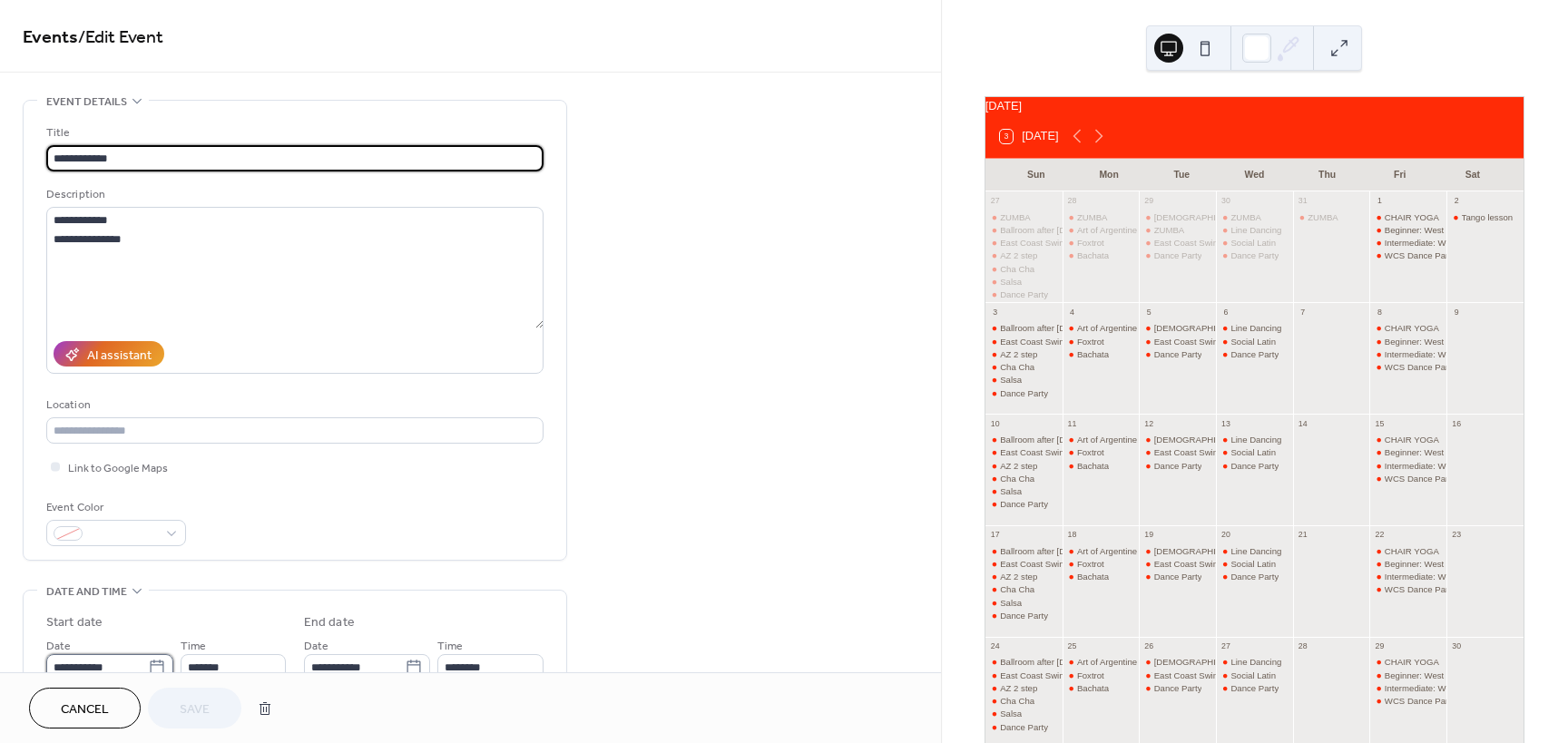 click on "**********" at bounding box center [97, 667] 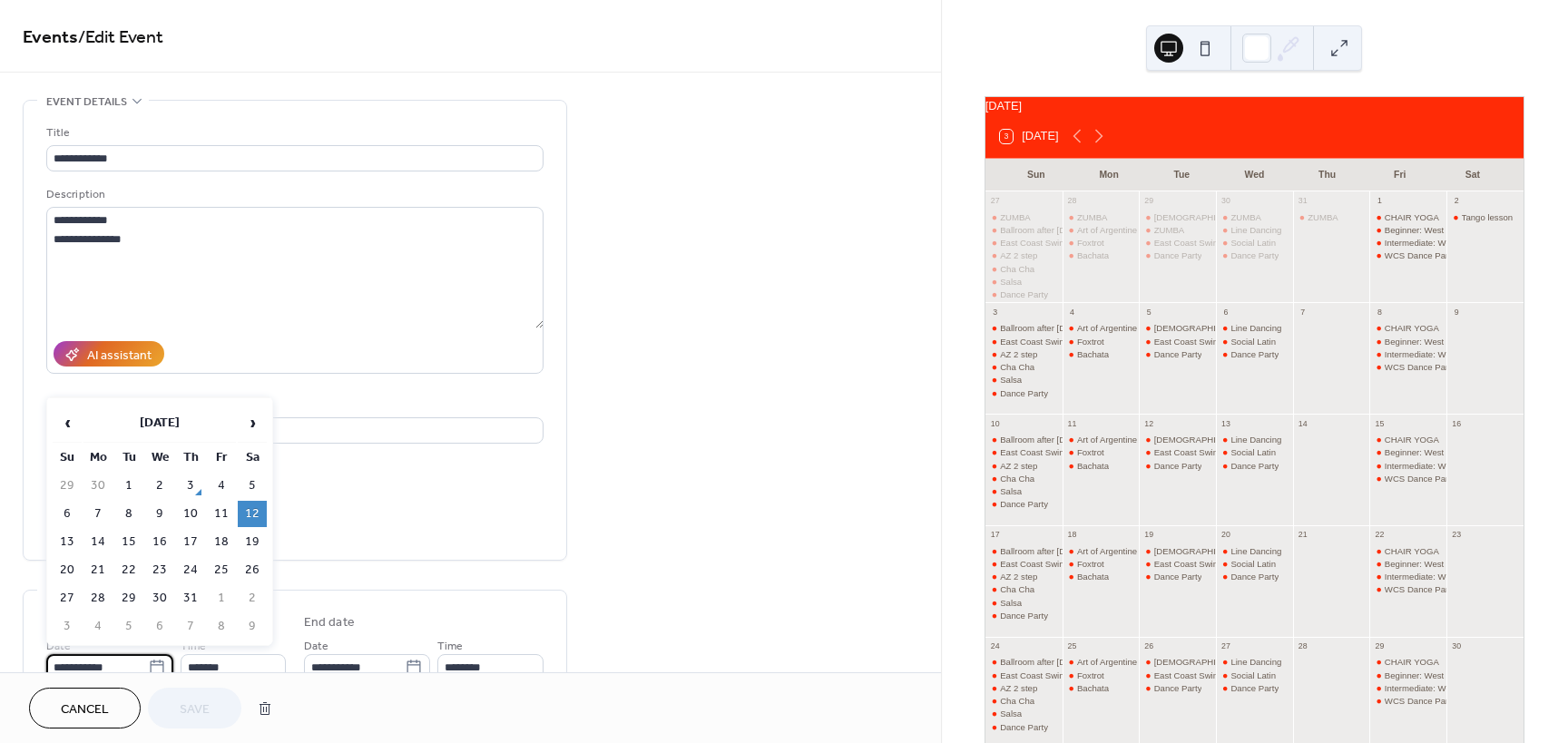 scroll, scrollTop: 8, scrollLeft: 0, axis: vertical 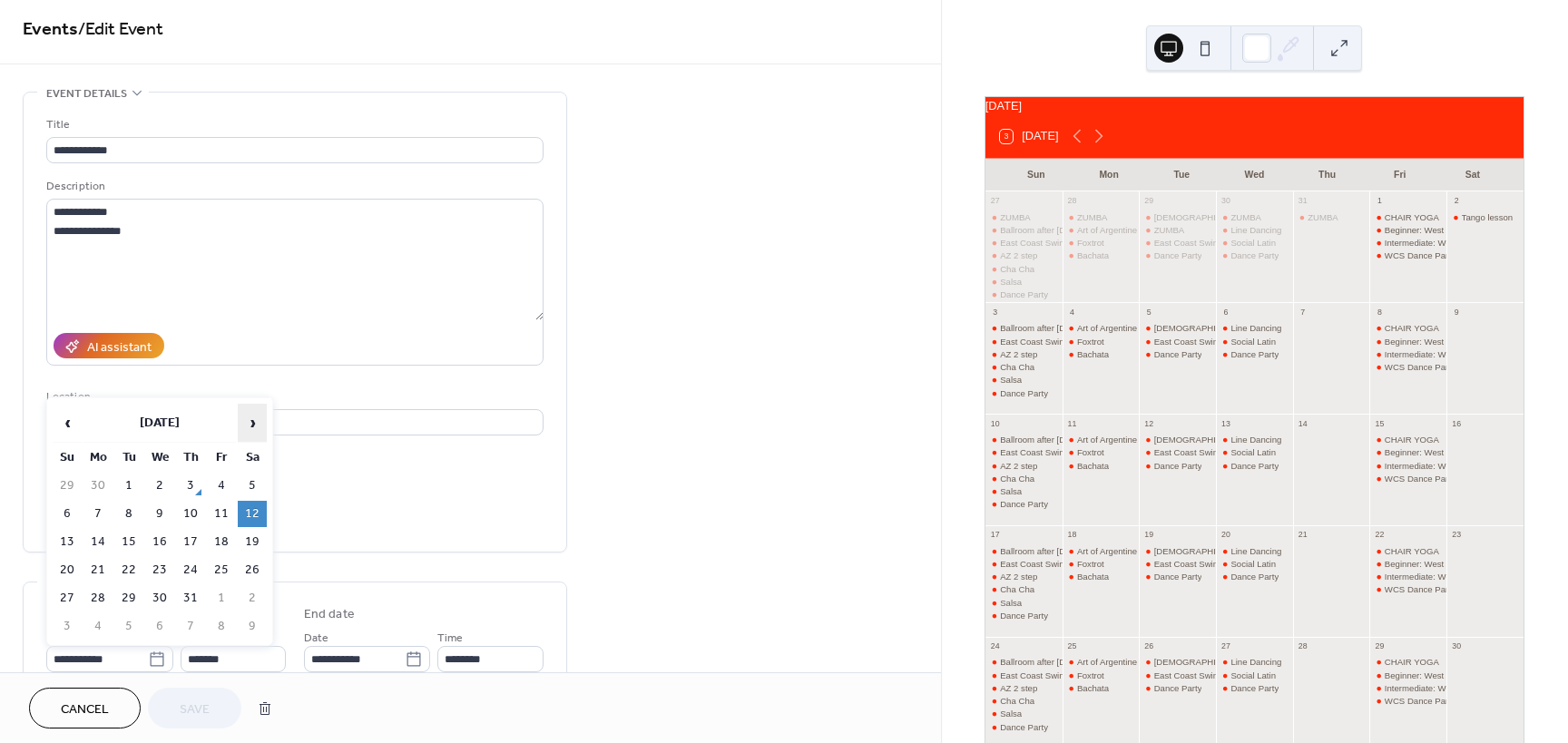 click on "›" at bounding box center (252, 423) 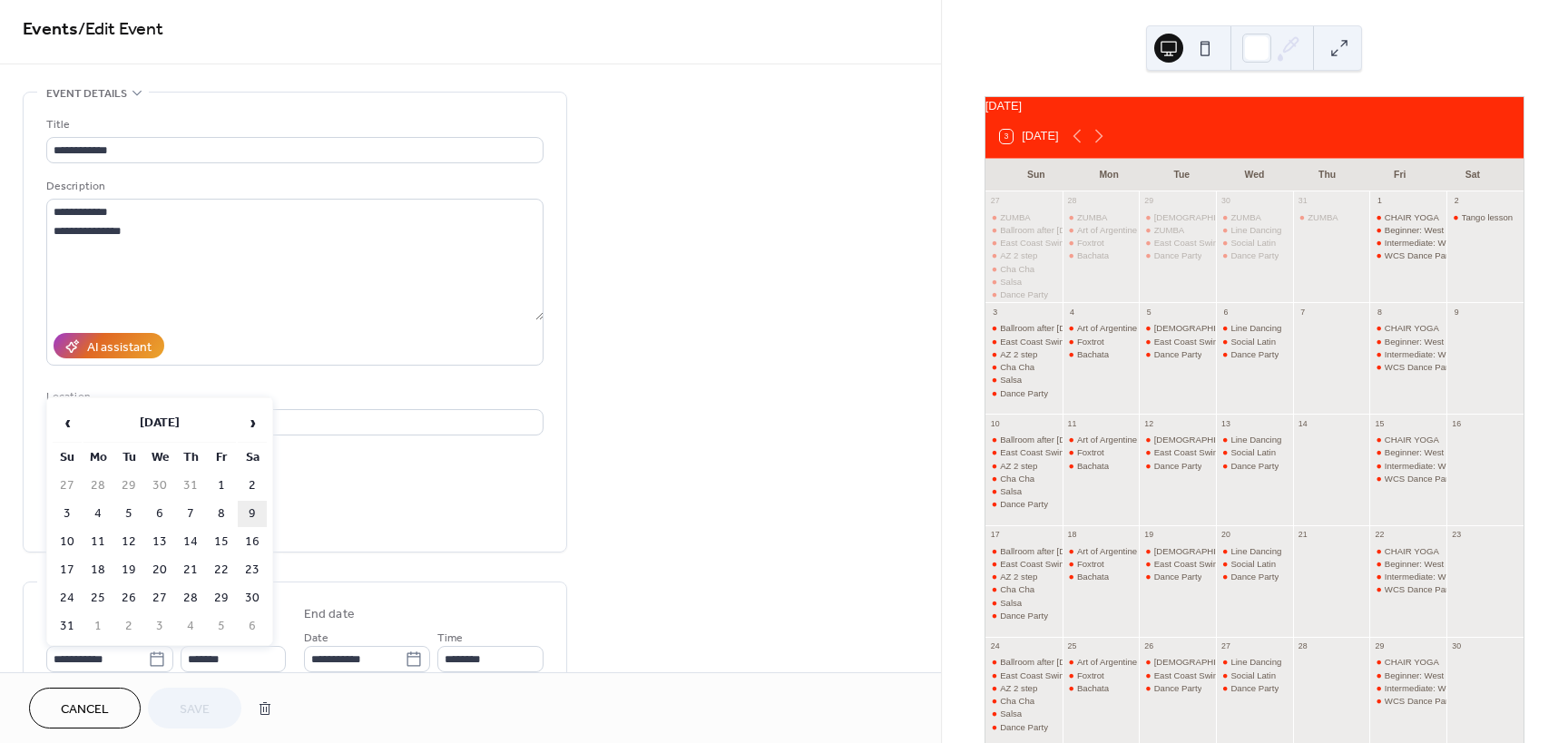 click on "9" at bounding box center (252, 513) 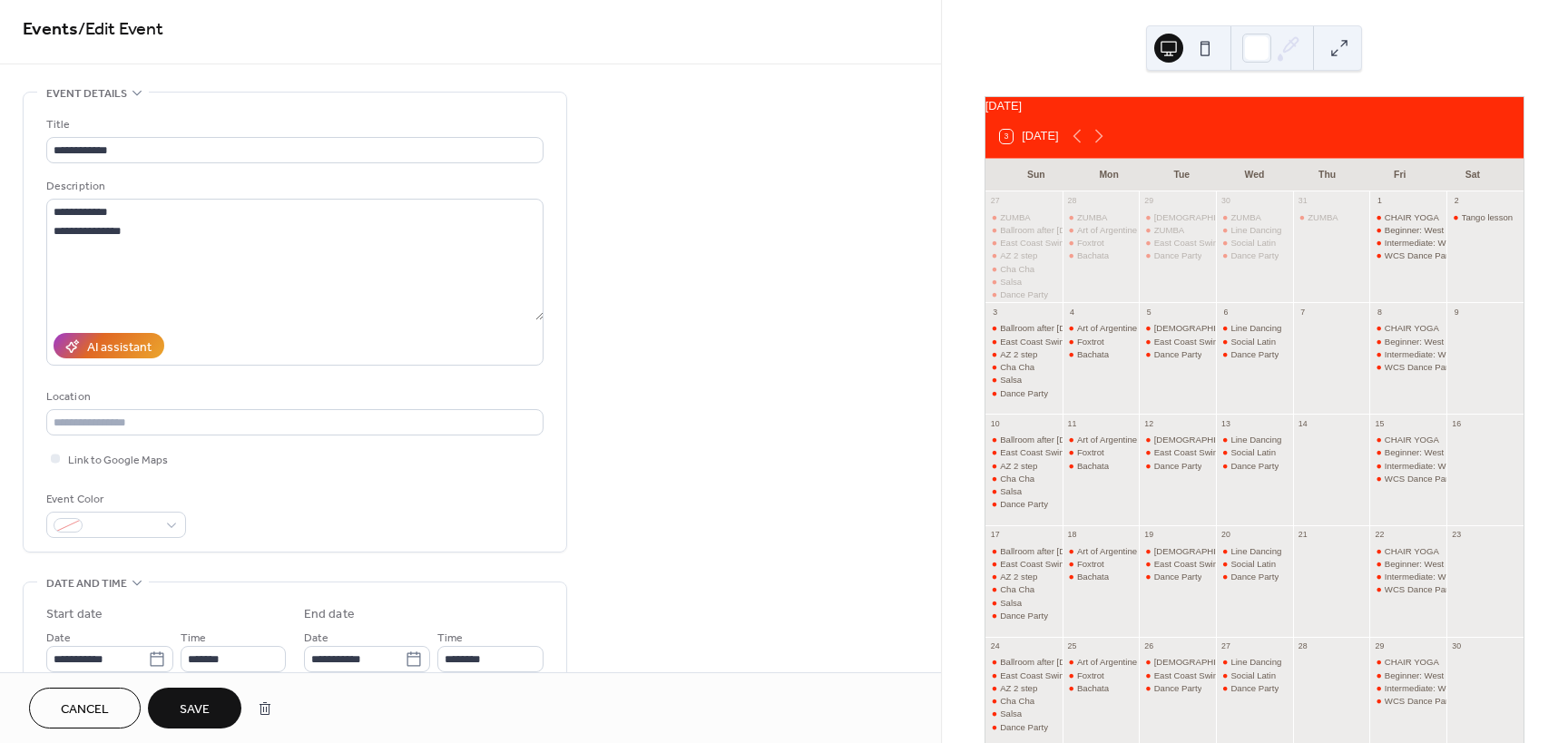 click on "Save" at bounding box center (194, 708) 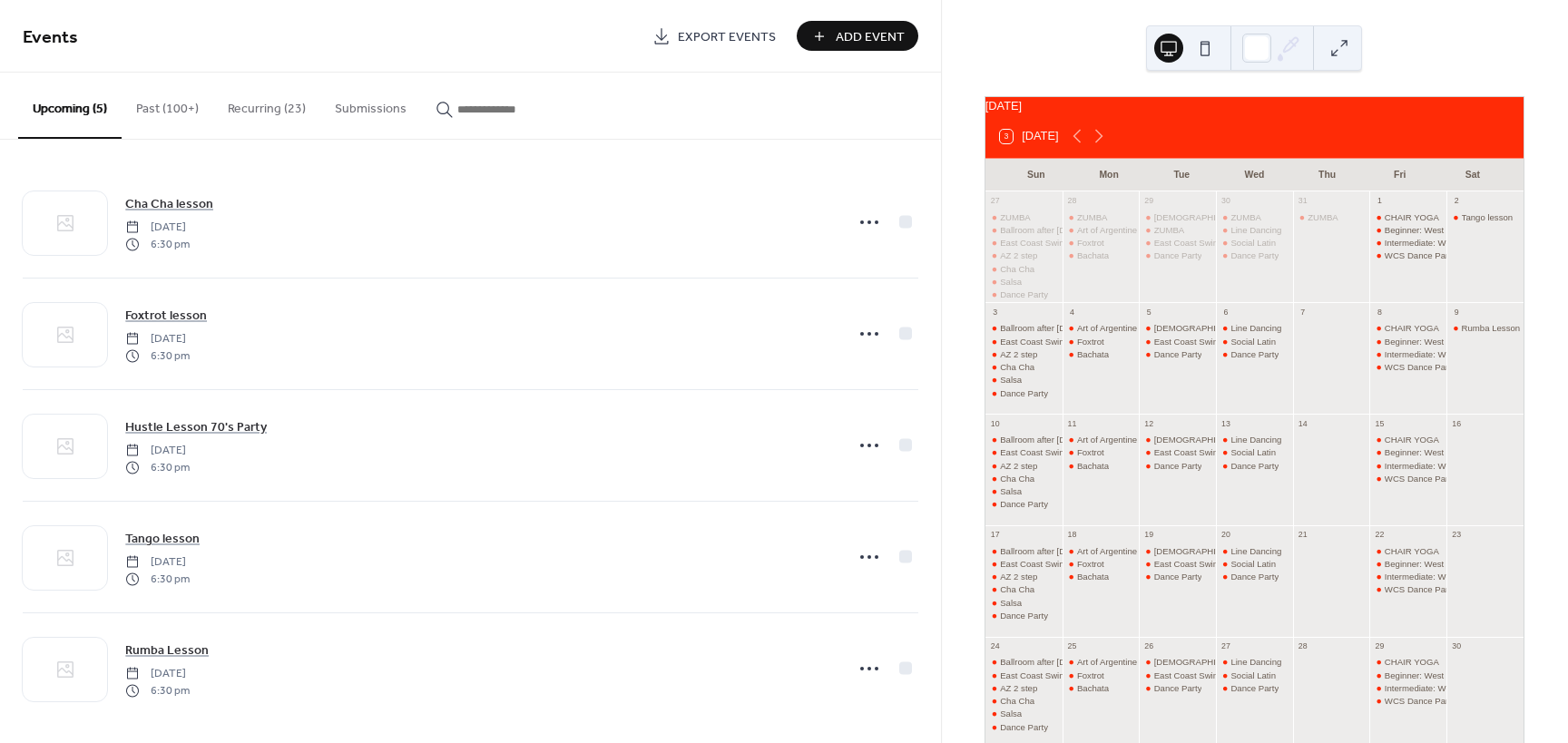 click on "Add Event" at bounding box center (870, 37) 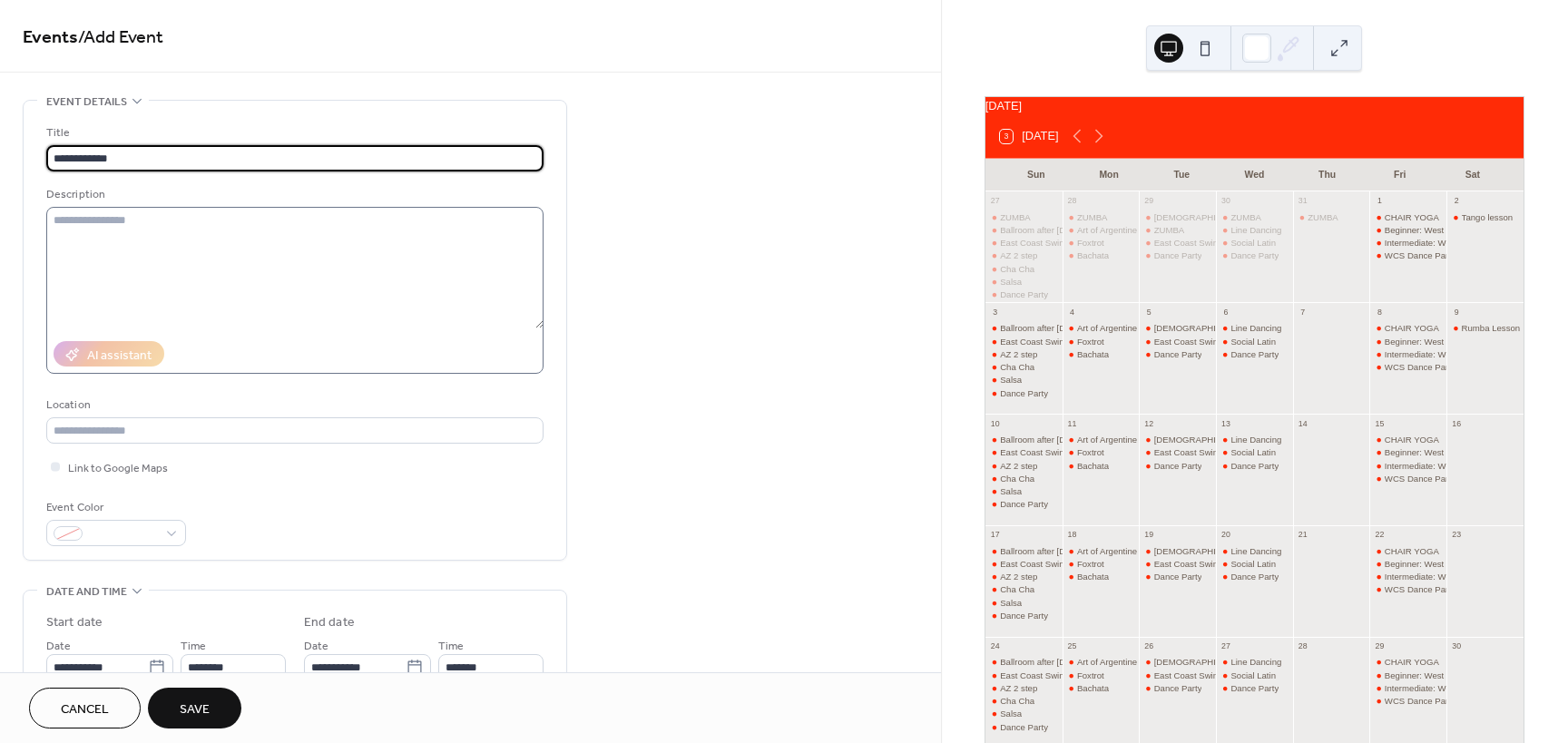 type on "**********" 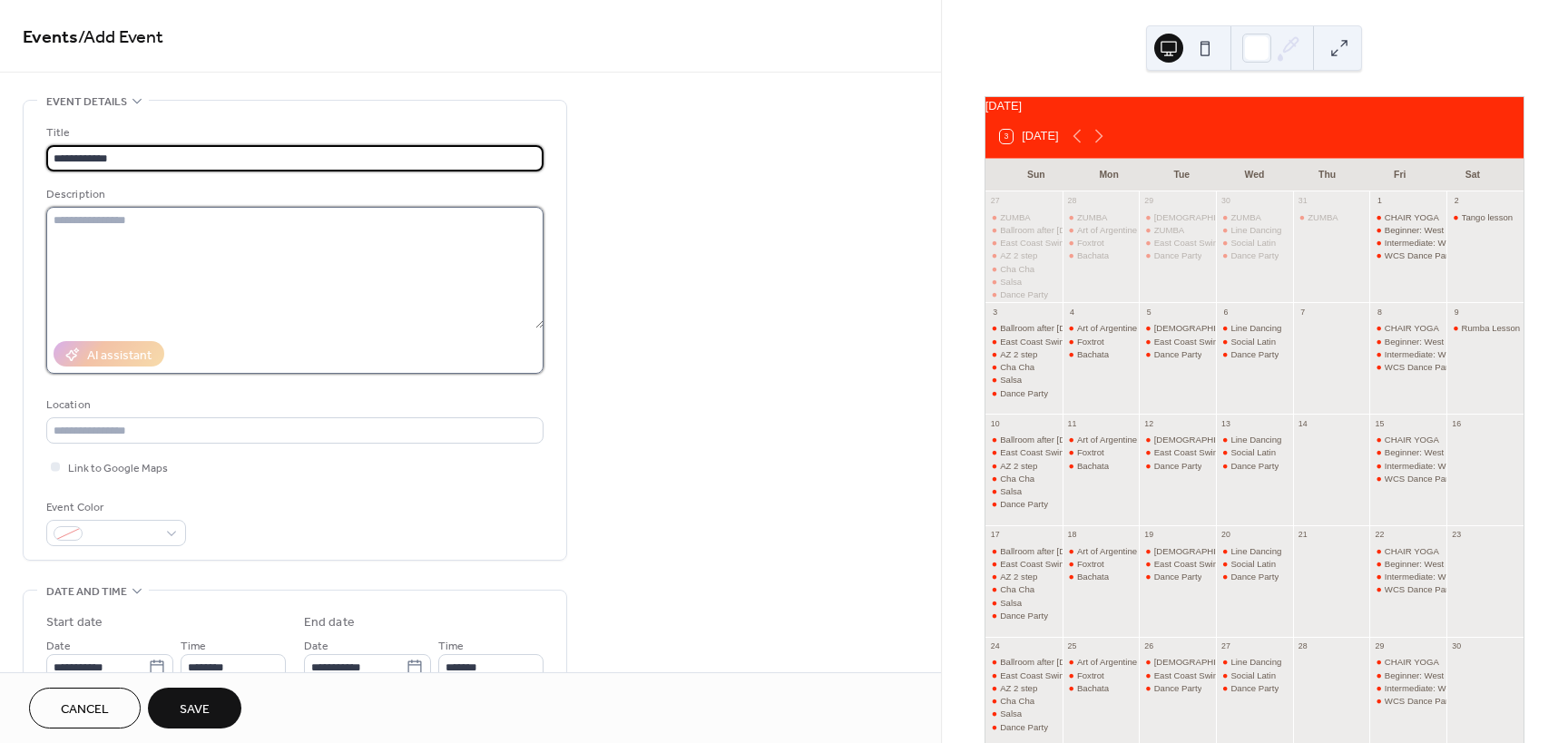 click at bounding box center (295, 268) 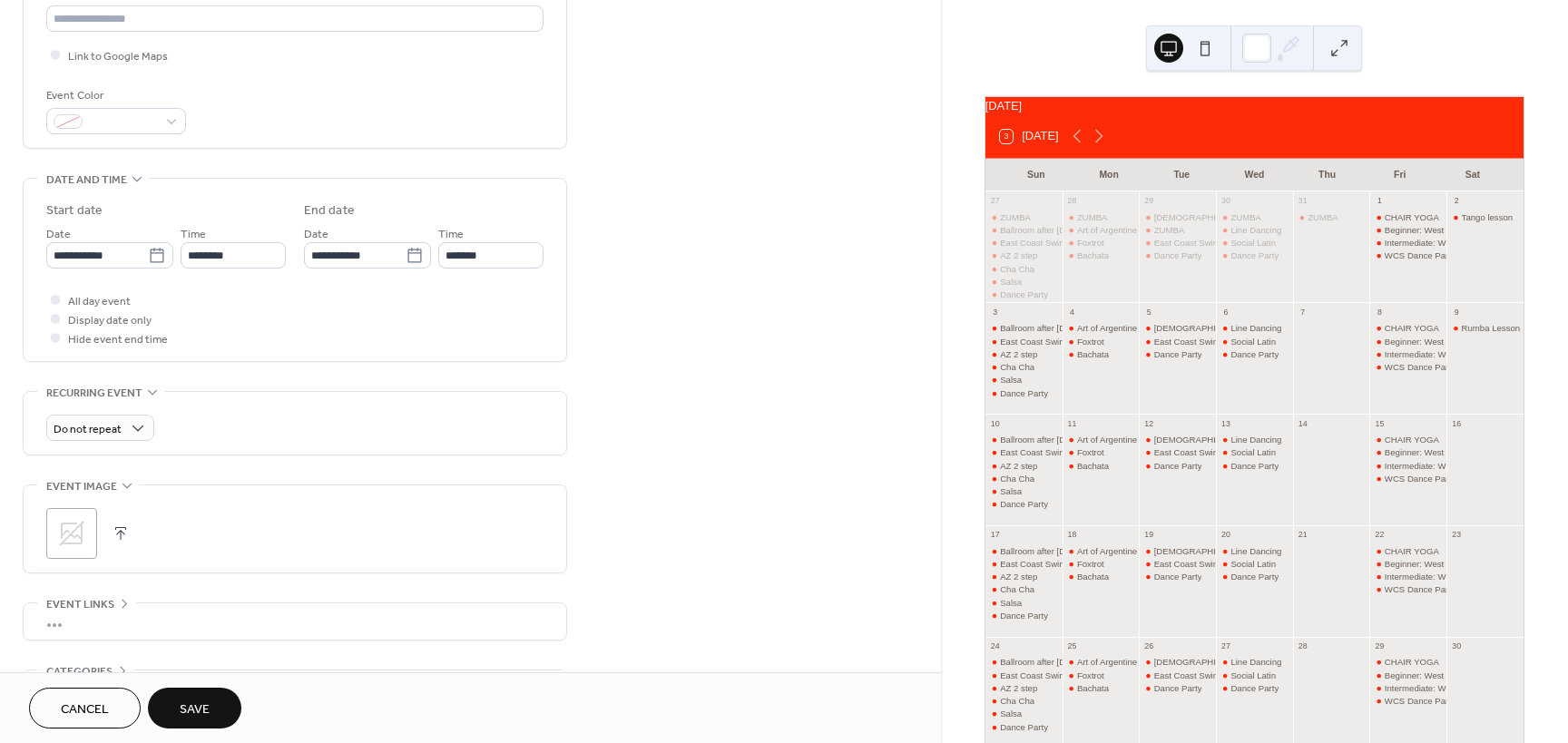 scroll, scrollTop: 454, scrollLeft: 0, axis: vertical 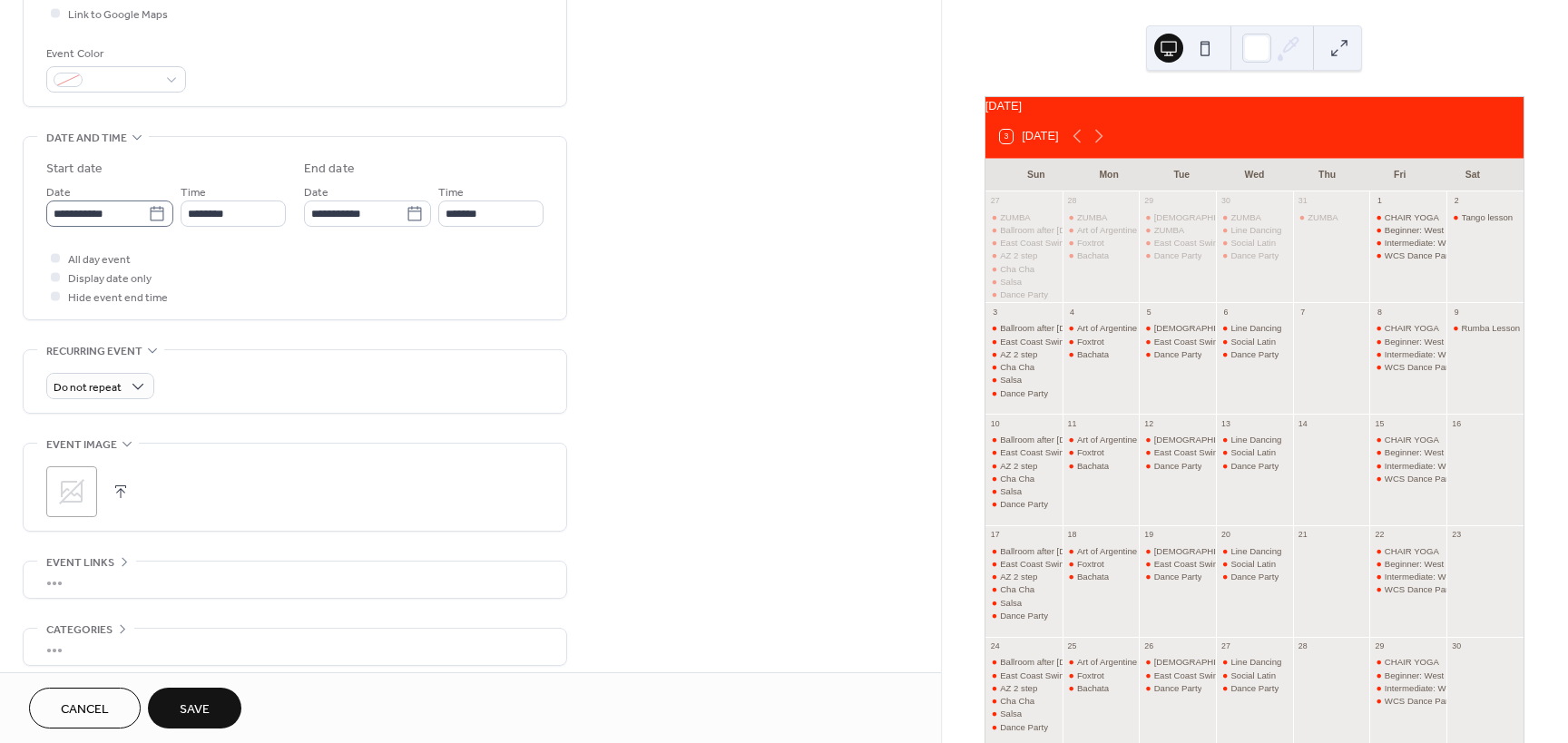 type on "**********" 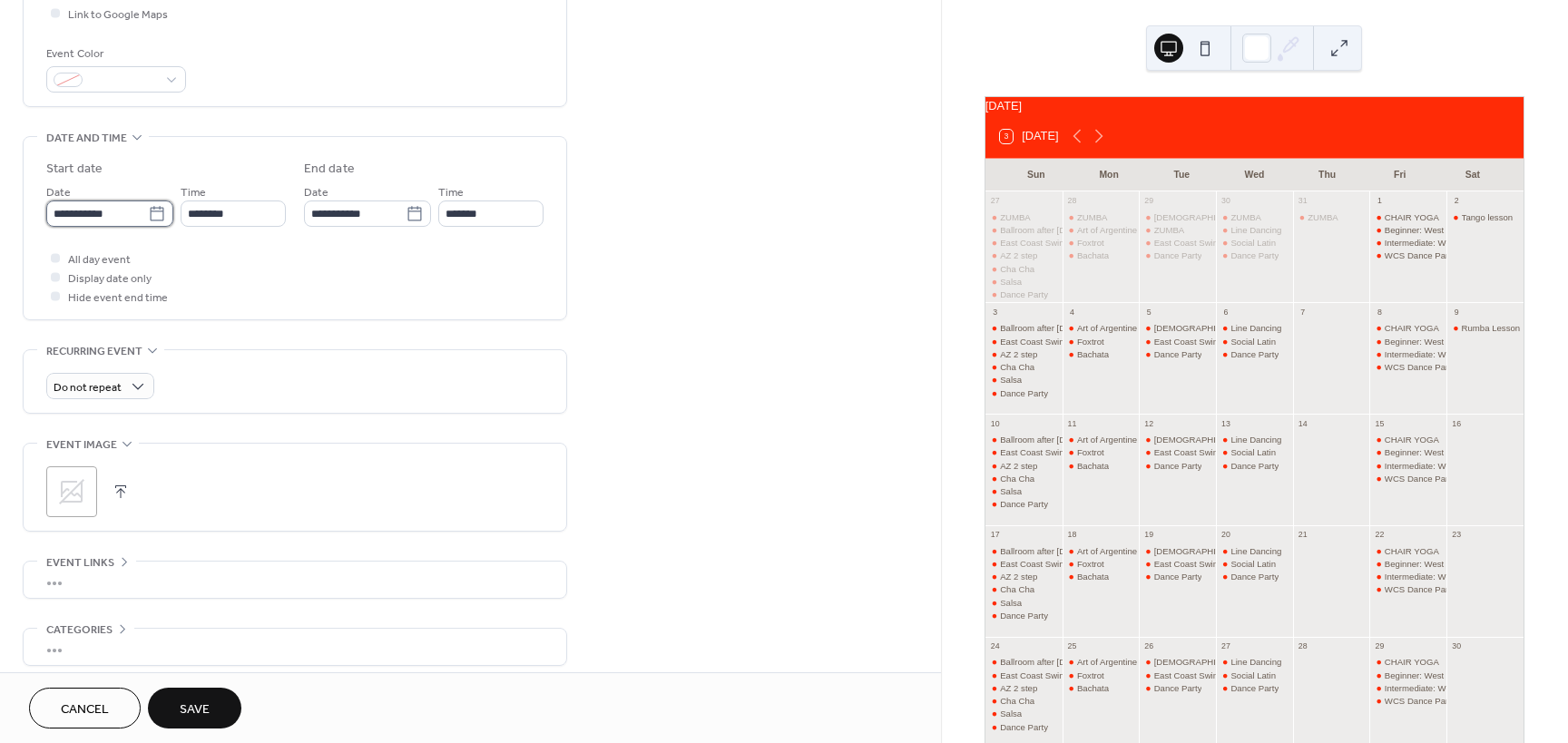 click on "**********" at bounding box center (97, 213) 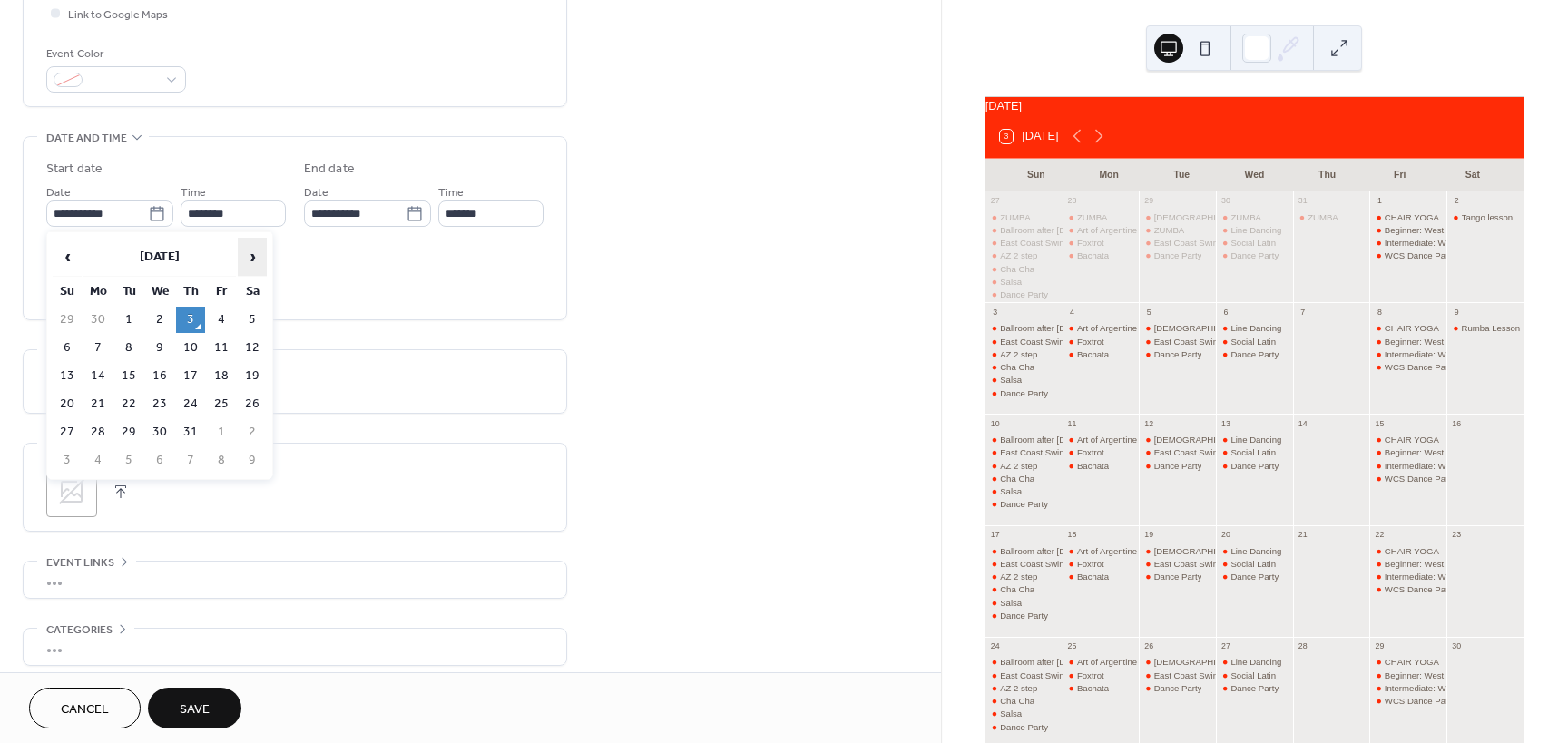 click on "›" at bounding box center (252, 257) 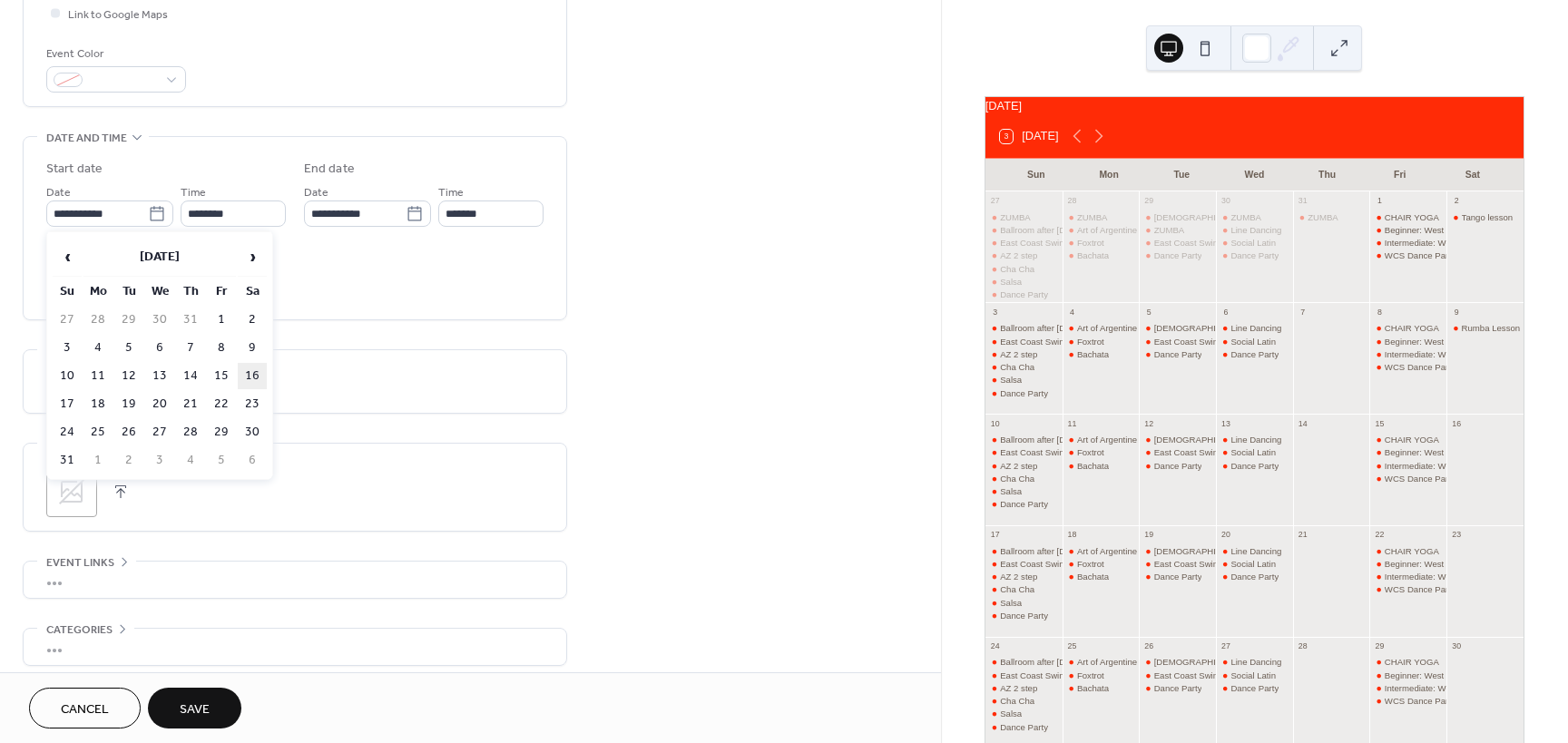 click on "16" at bounding box center [252, 376] 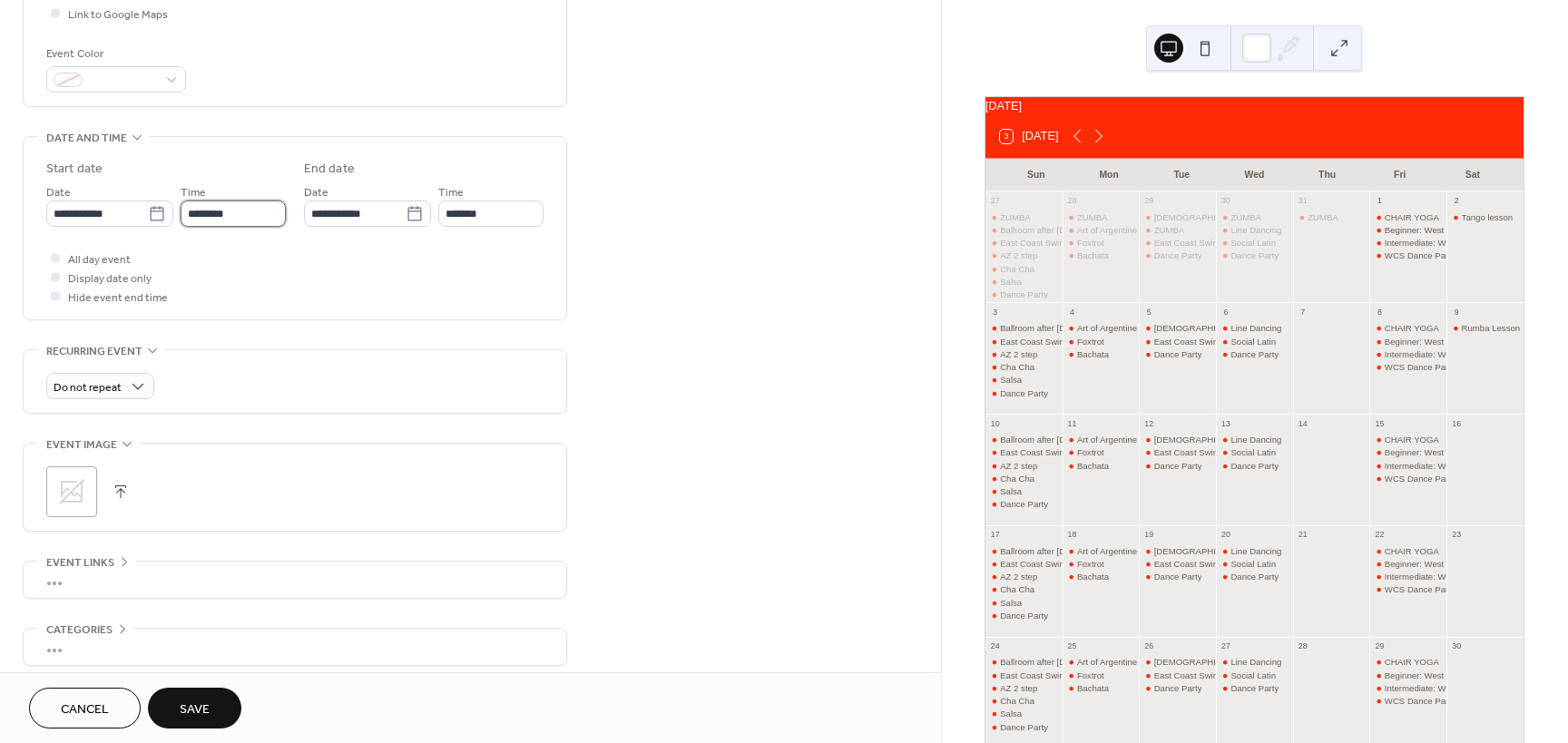 click on "********" at bounding box center (233, 213) 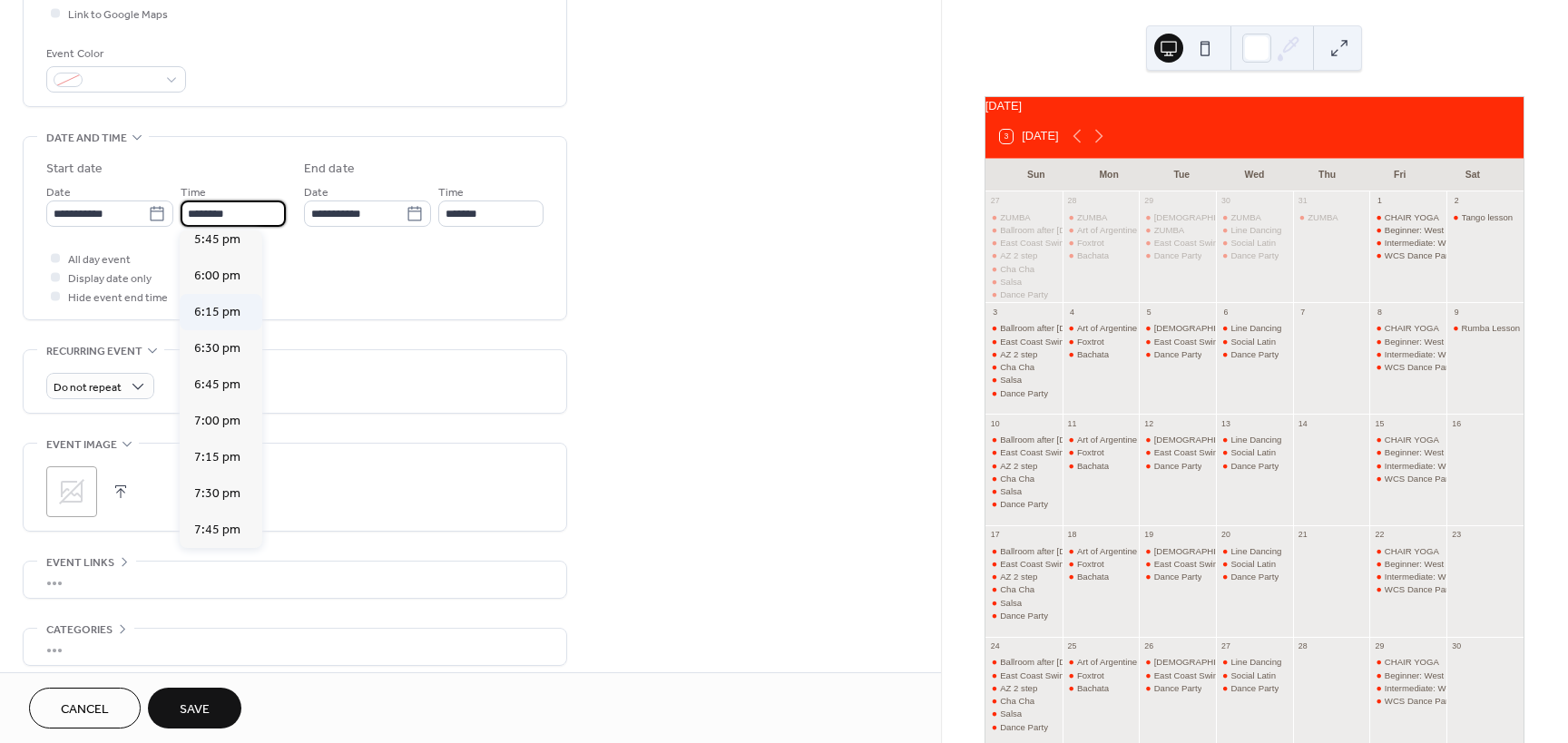 scroll, scrollTop: 2602, scrollLeft: 0, axis: vertical 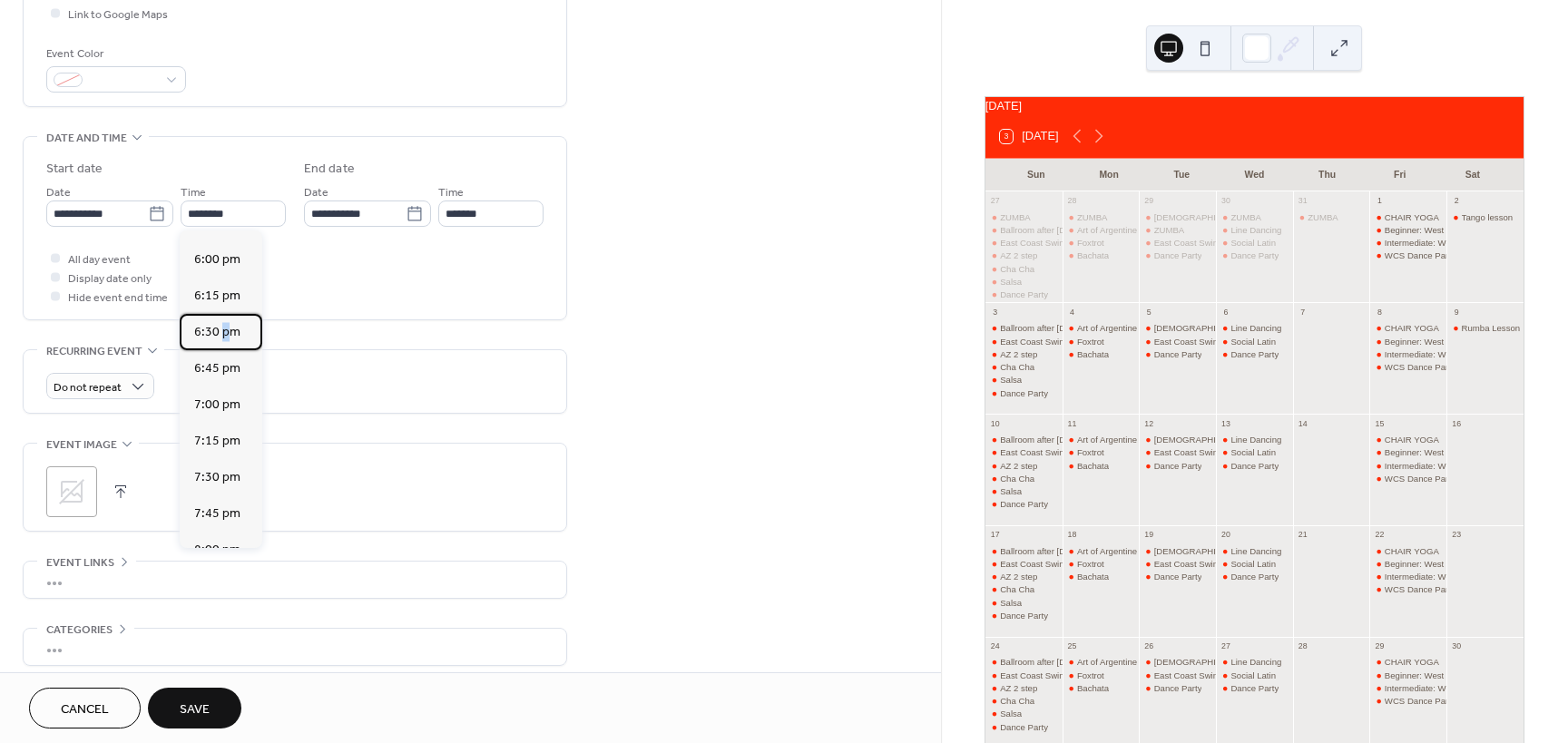 click on "6:30 pm" at bounding box center (217, 332) 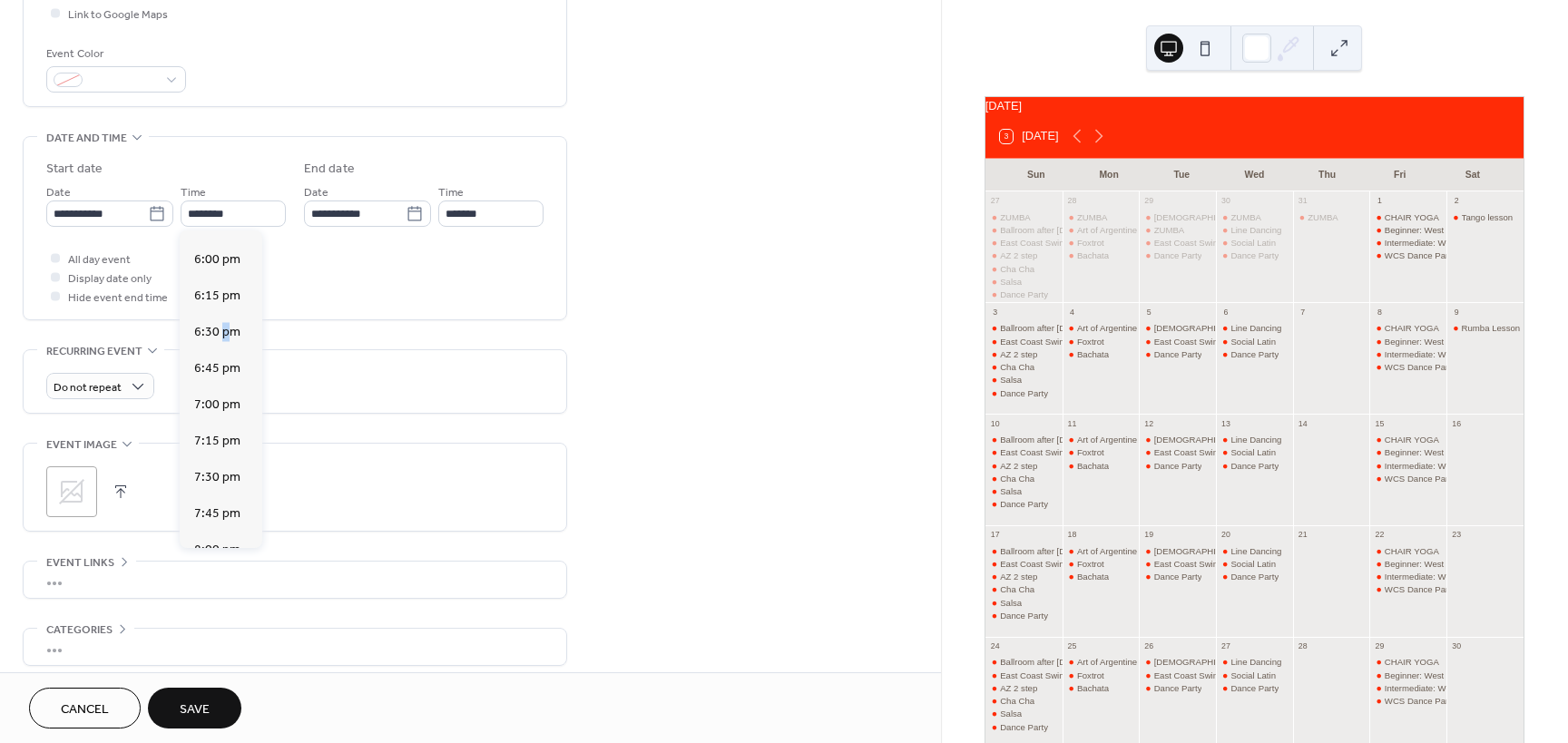 type on "*******" 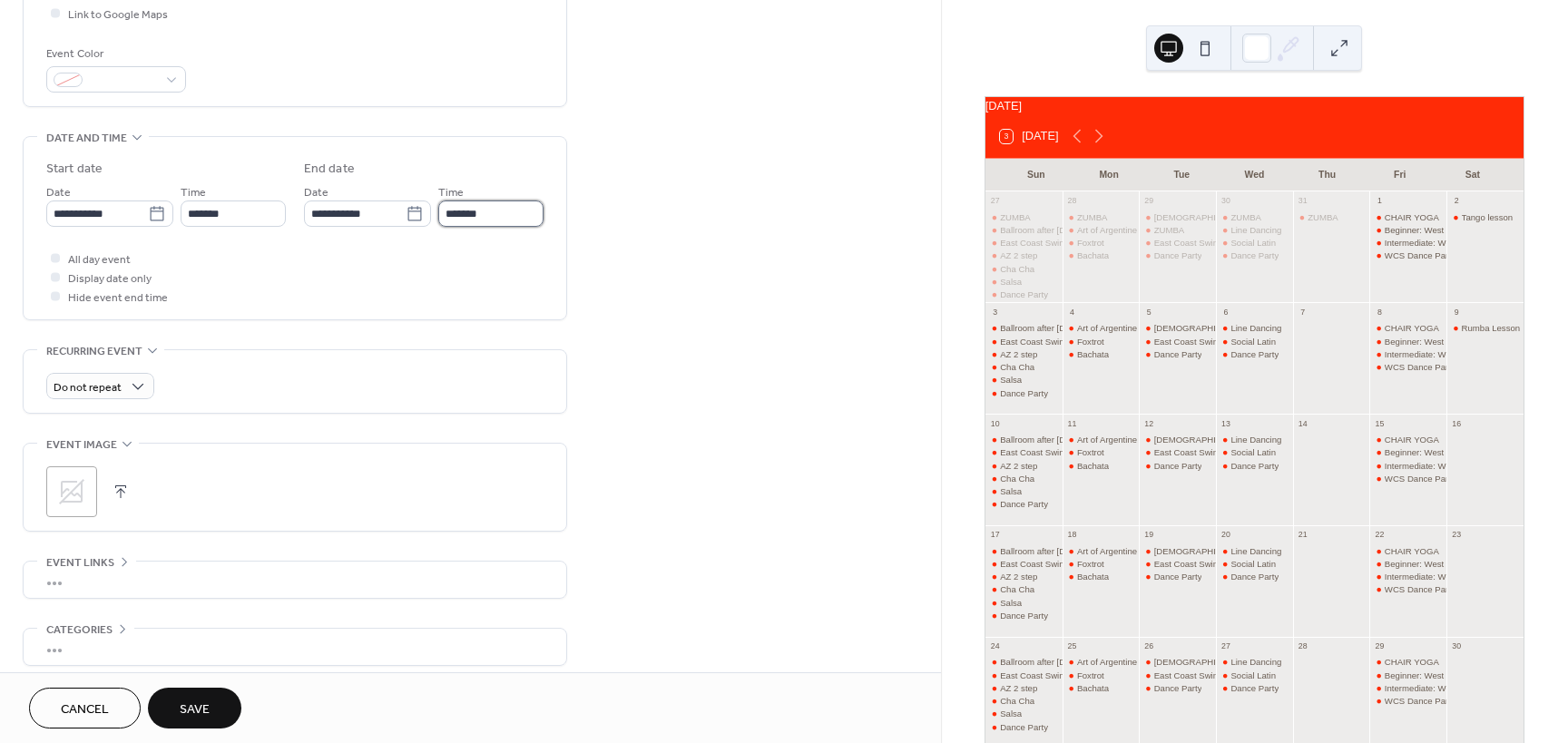 click on "*******" at bounding box center (491, 213) 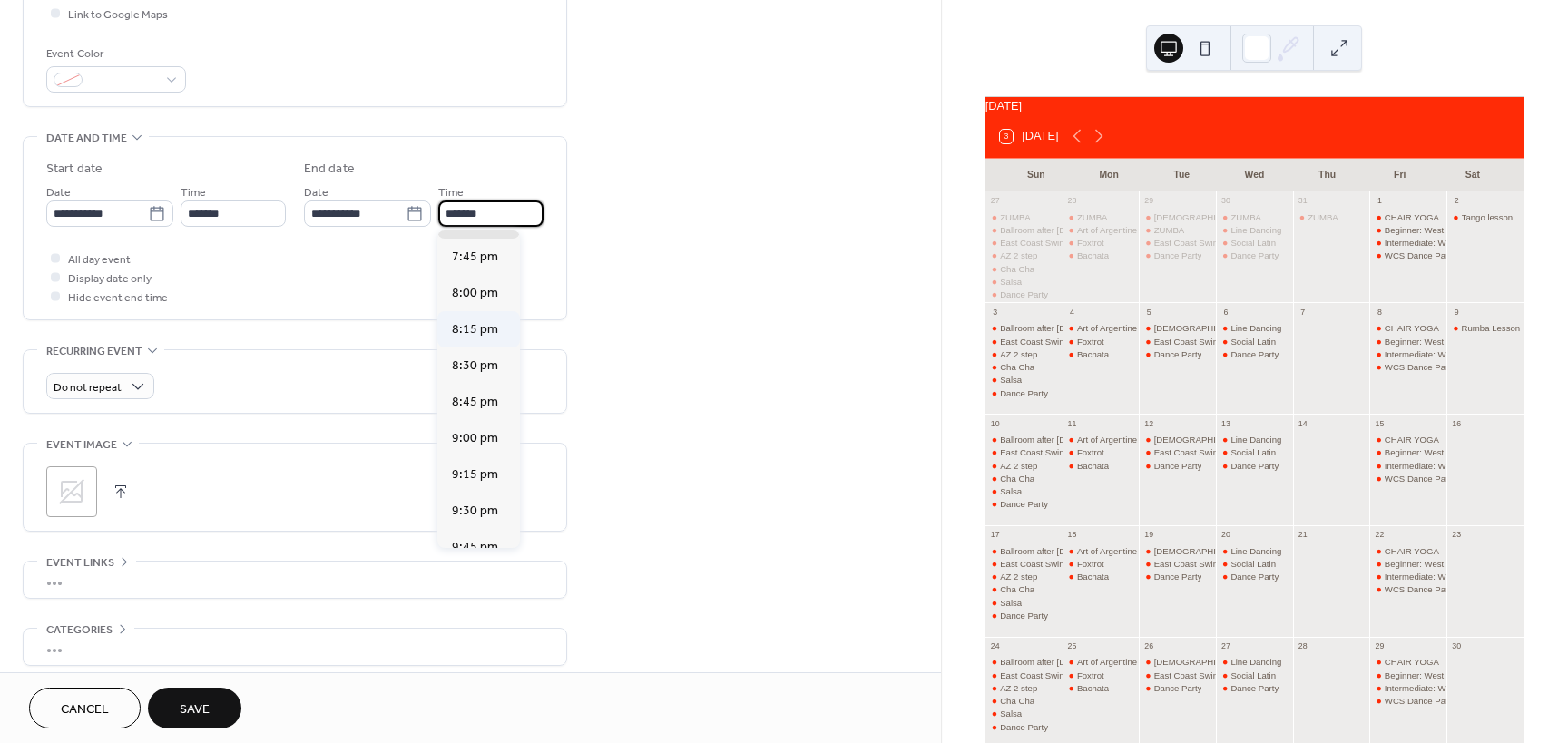 scroll, scrollTop: 363, scrollLeft: 0, axis: vertical 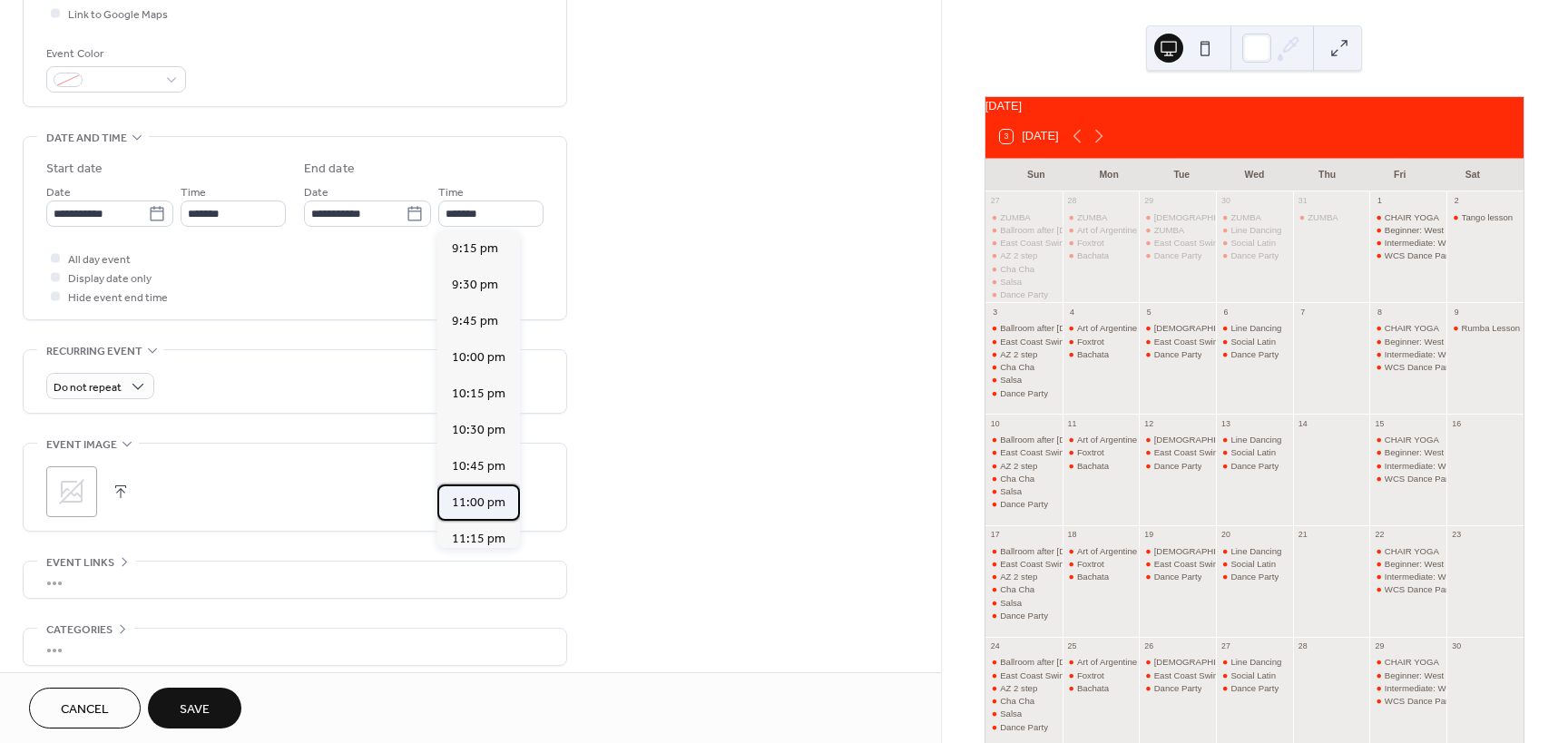 drag, startPoint x: 469, startPoint y: 512, endPoint x: 449, endPoint y: 502, distance: 22.36068 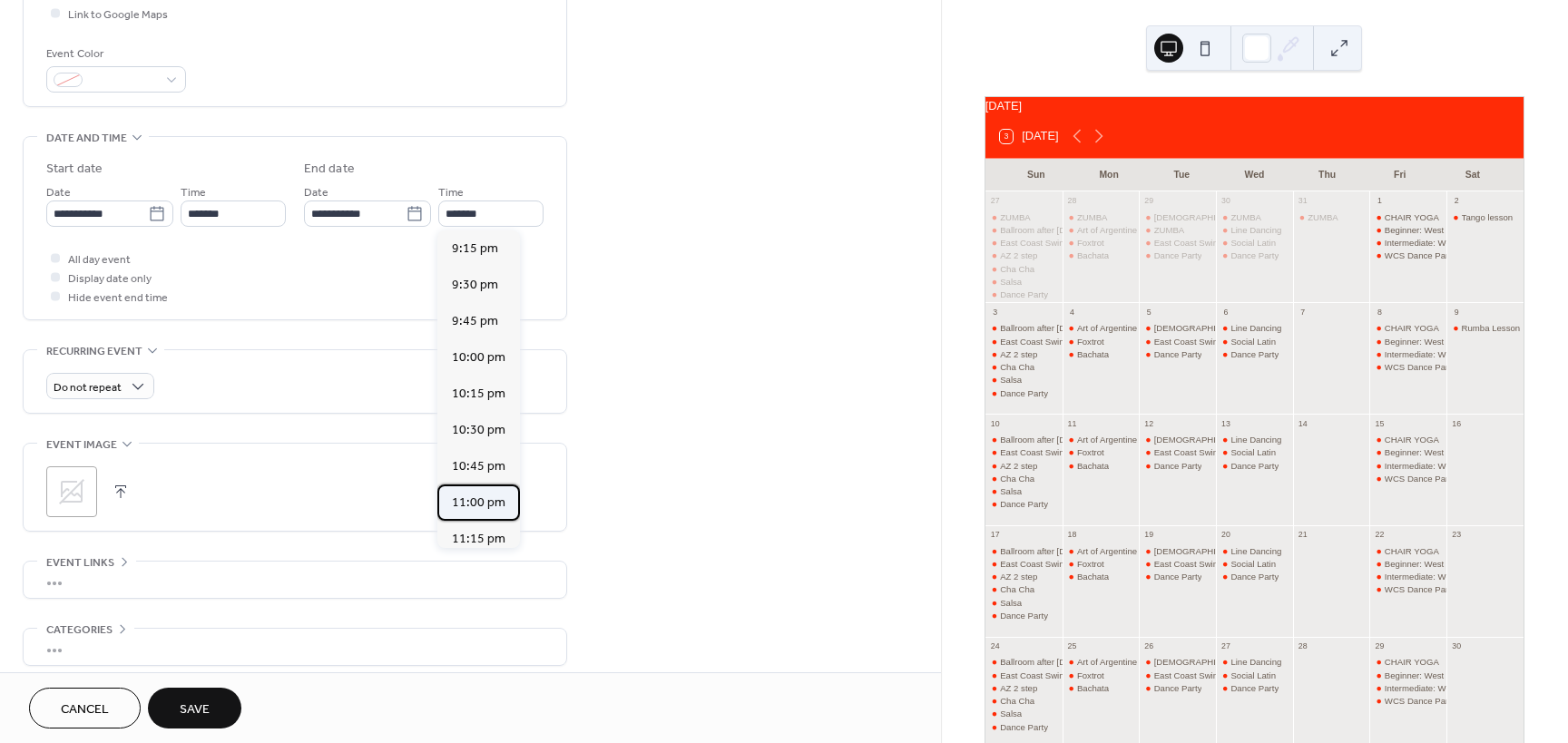 click on "11:00 pm" at bounding box center [478, 503] 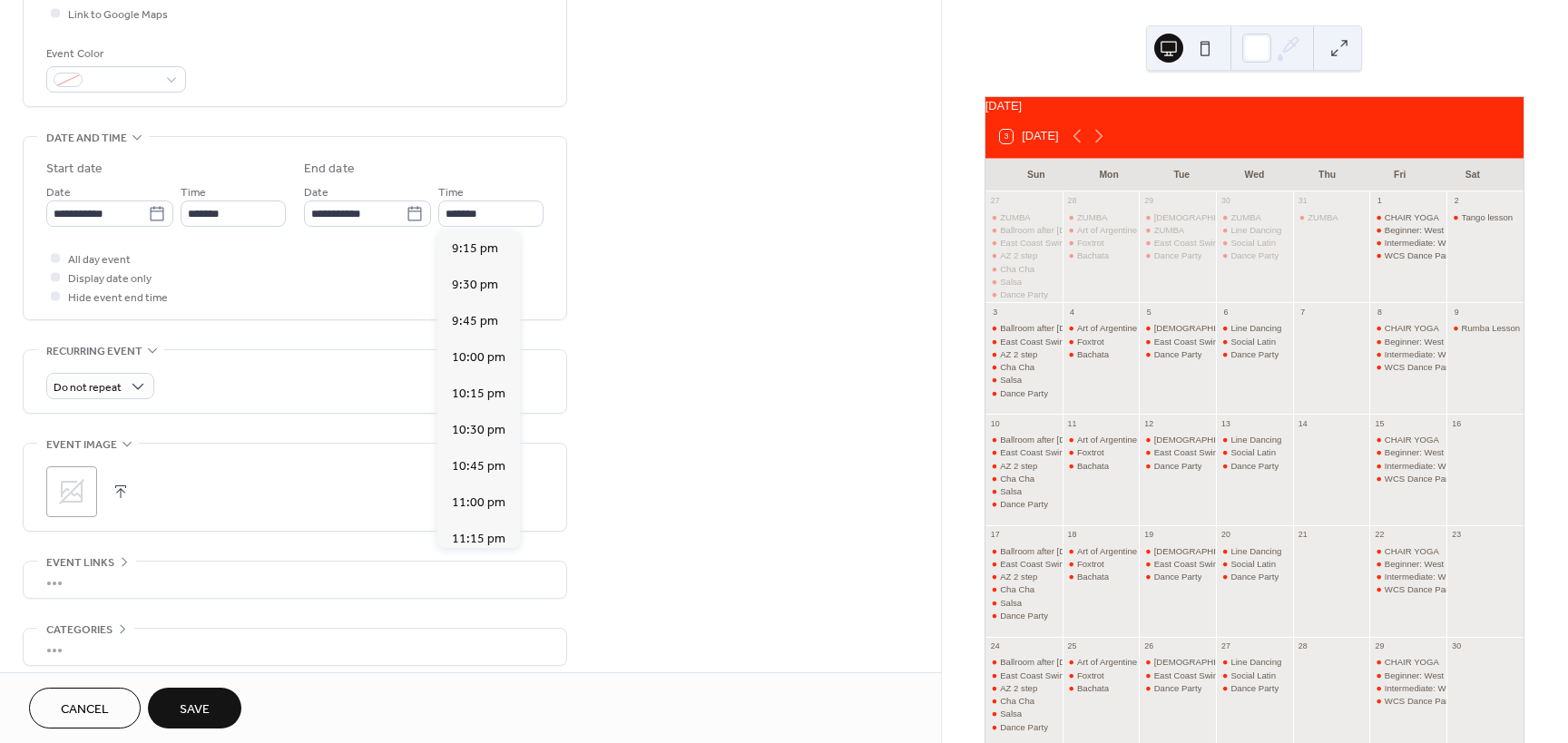 type on "********" 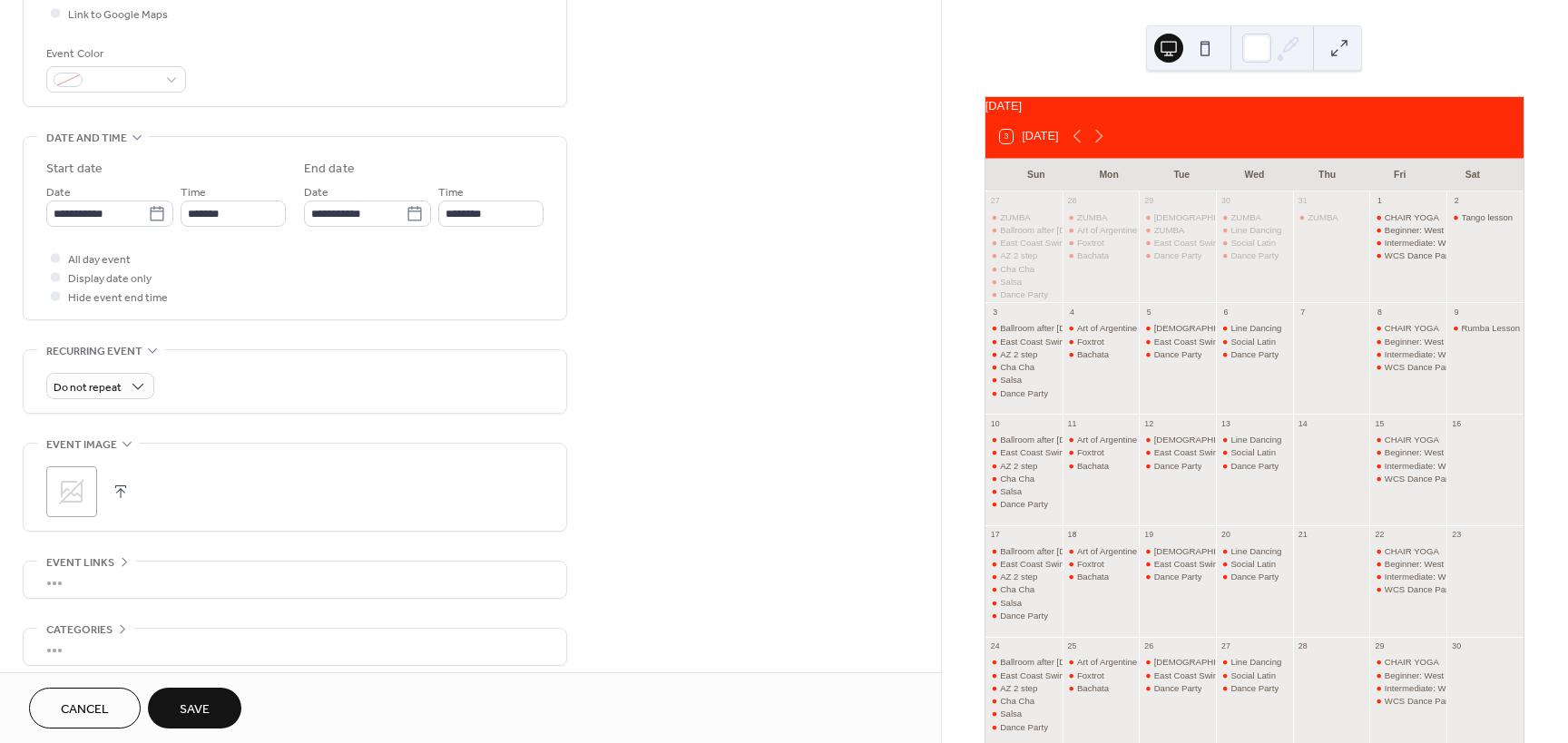 click on "Save" at bounding box center (194, 709) 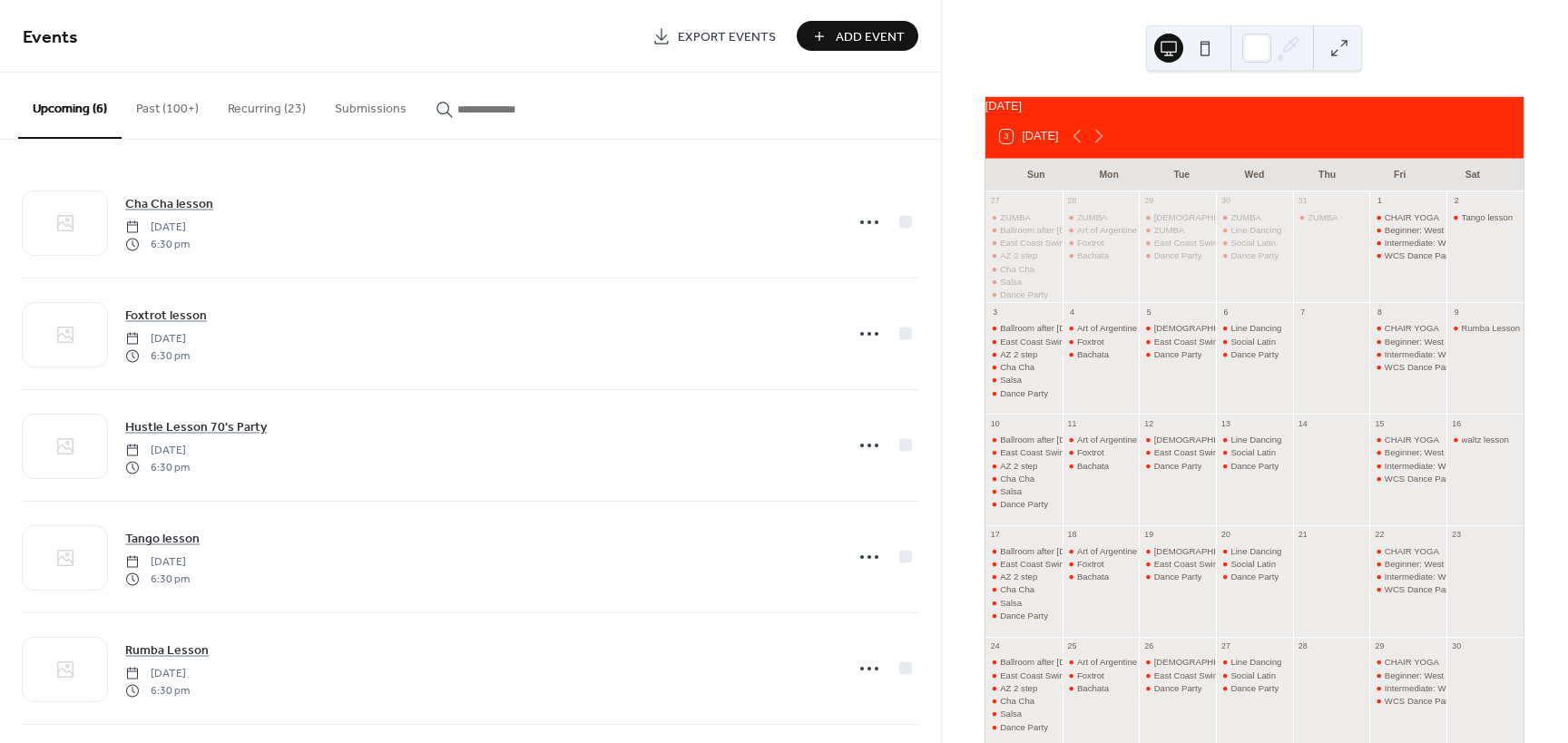 click on "Add Event" at bounding box center (870, 37) 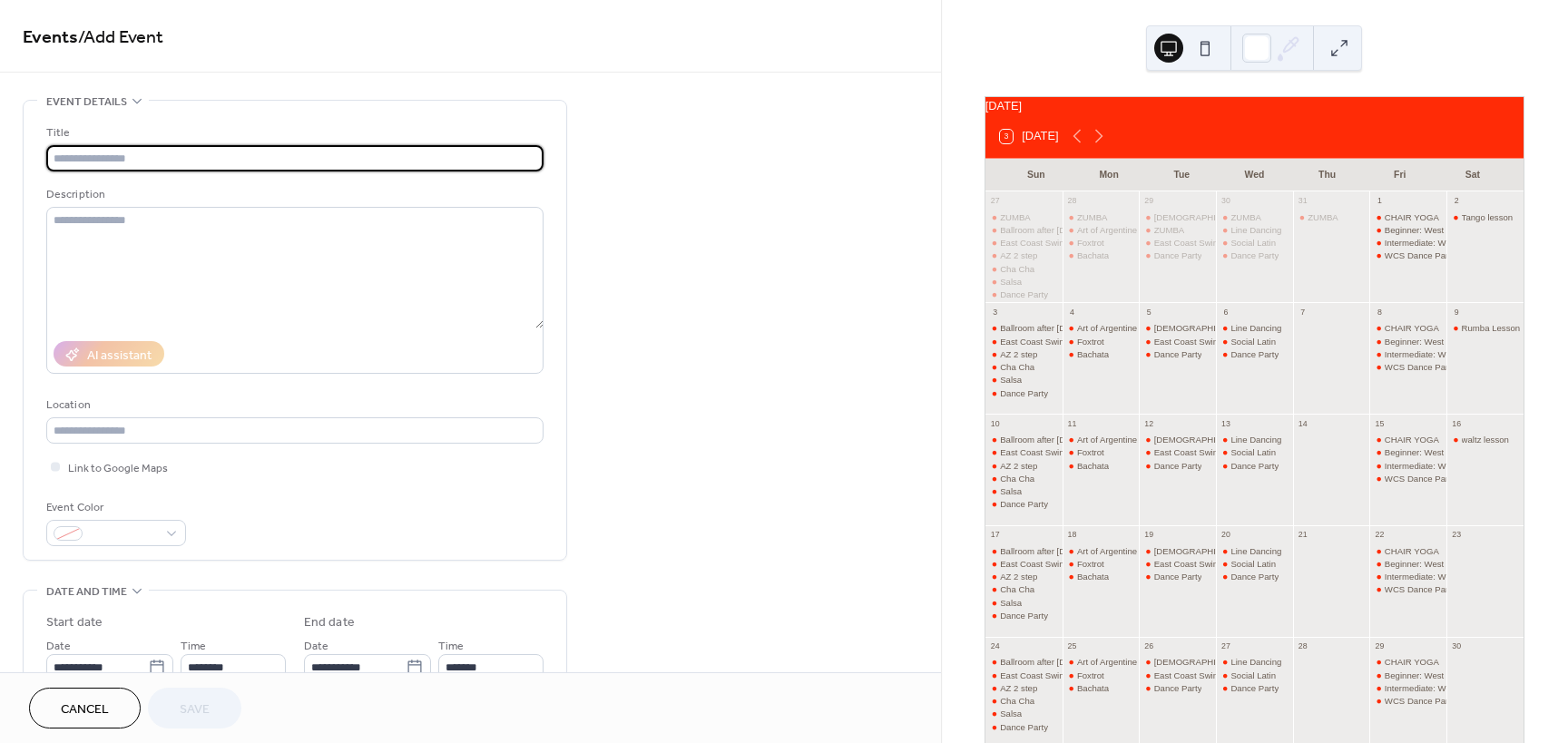 click at bounding box center (295, 158) 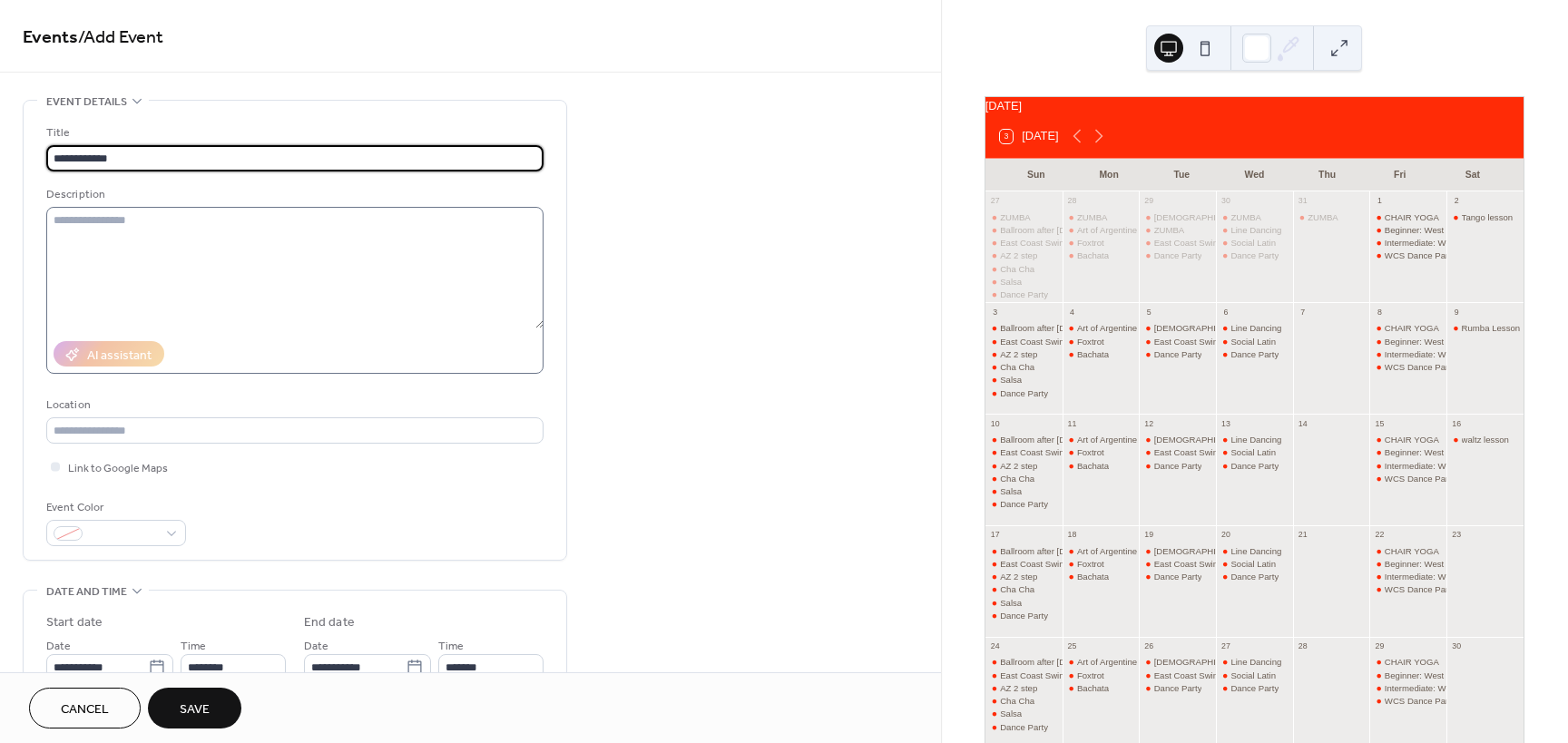 type on "**********" 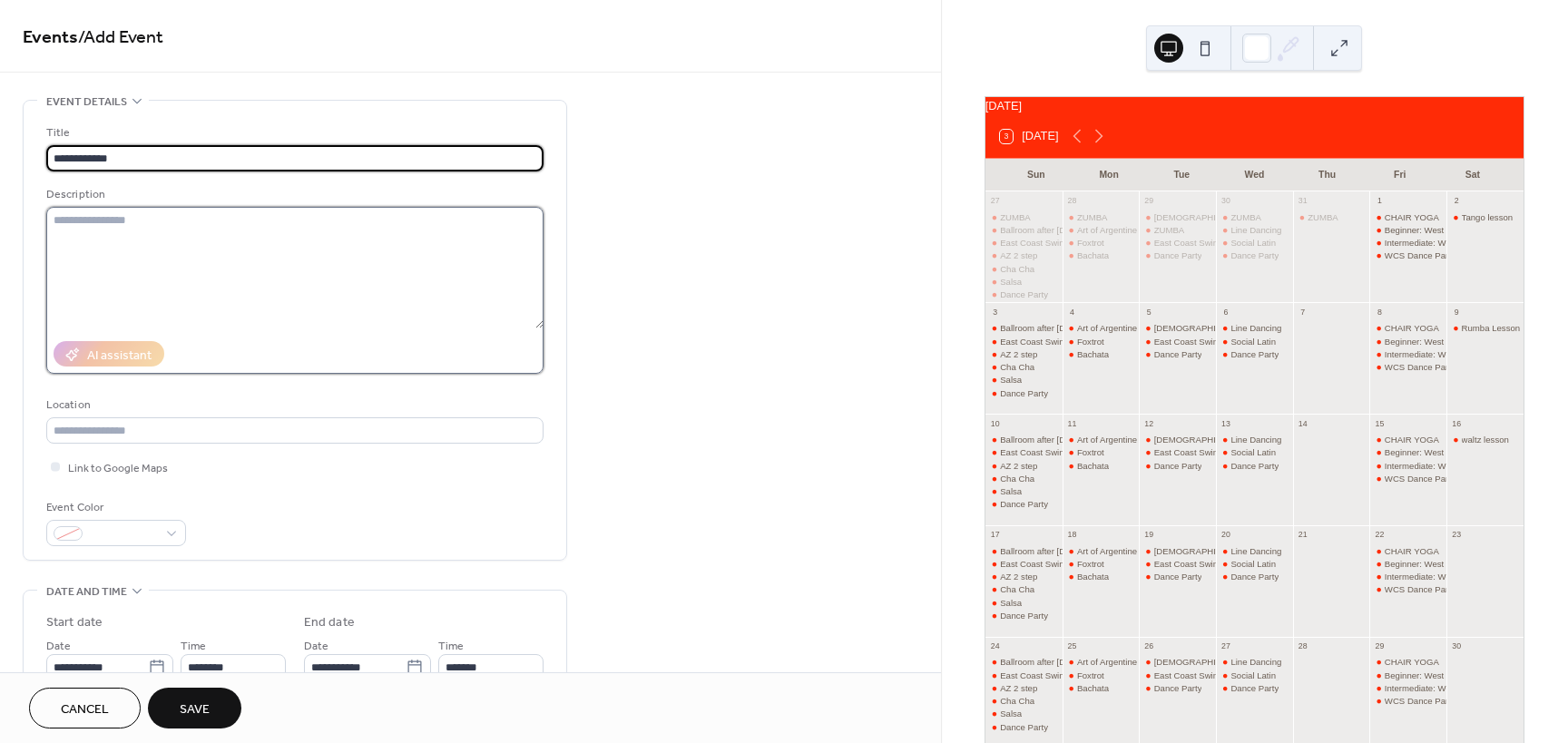 click at bounding box center (295, 268) 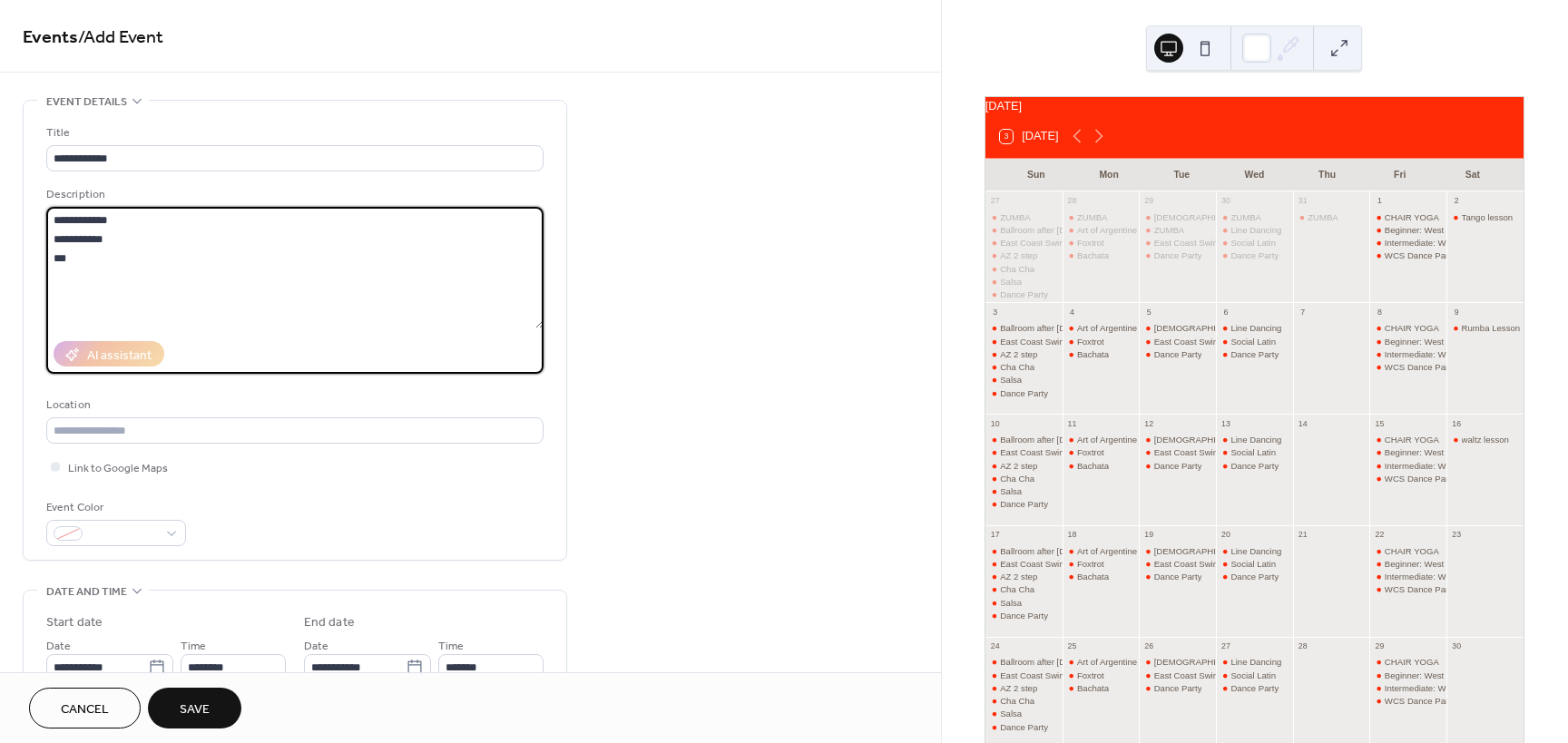 click on "**********" at bounding box center (295, 268) 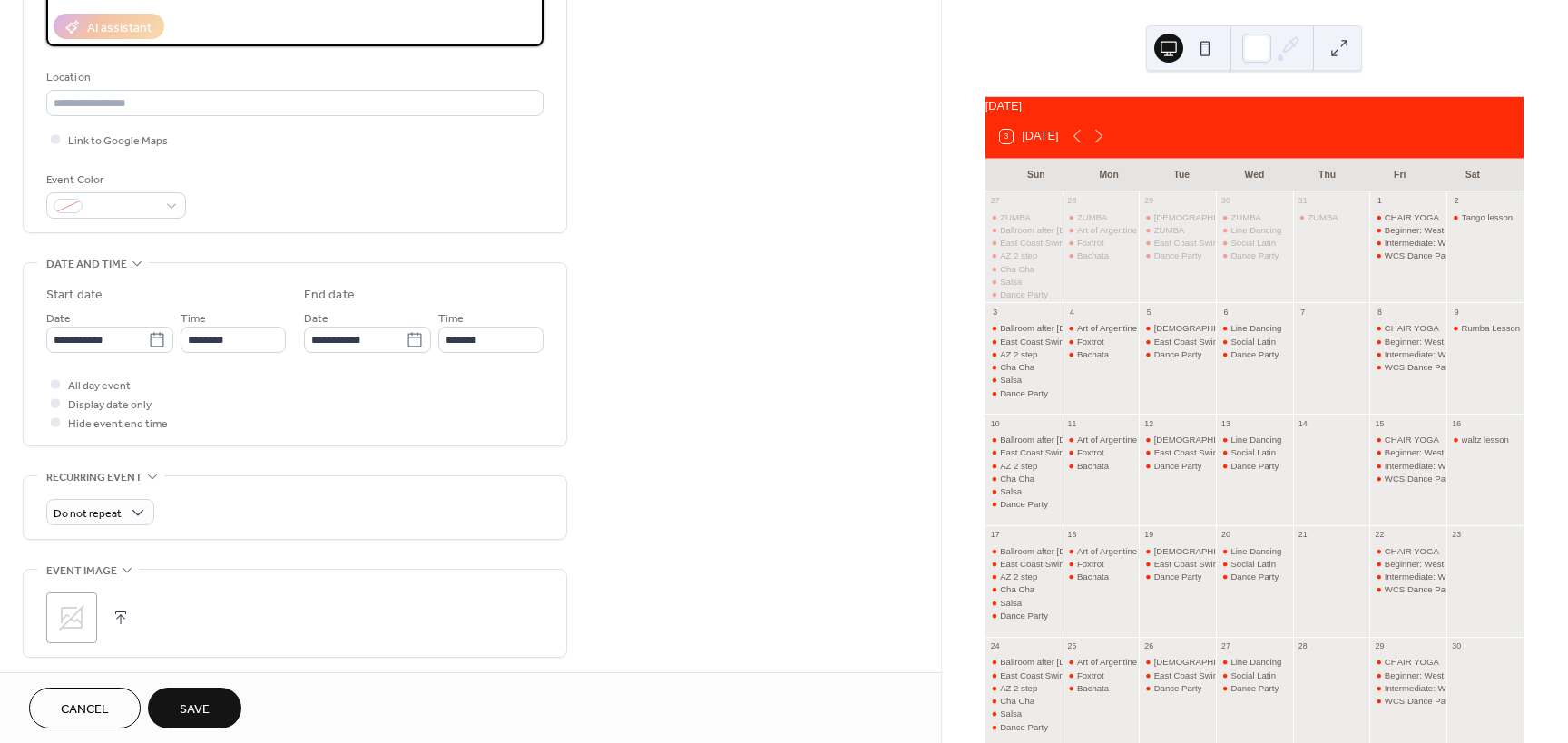 scroll, scrollTop: 454, scrollLeft: 0, axis: vertical 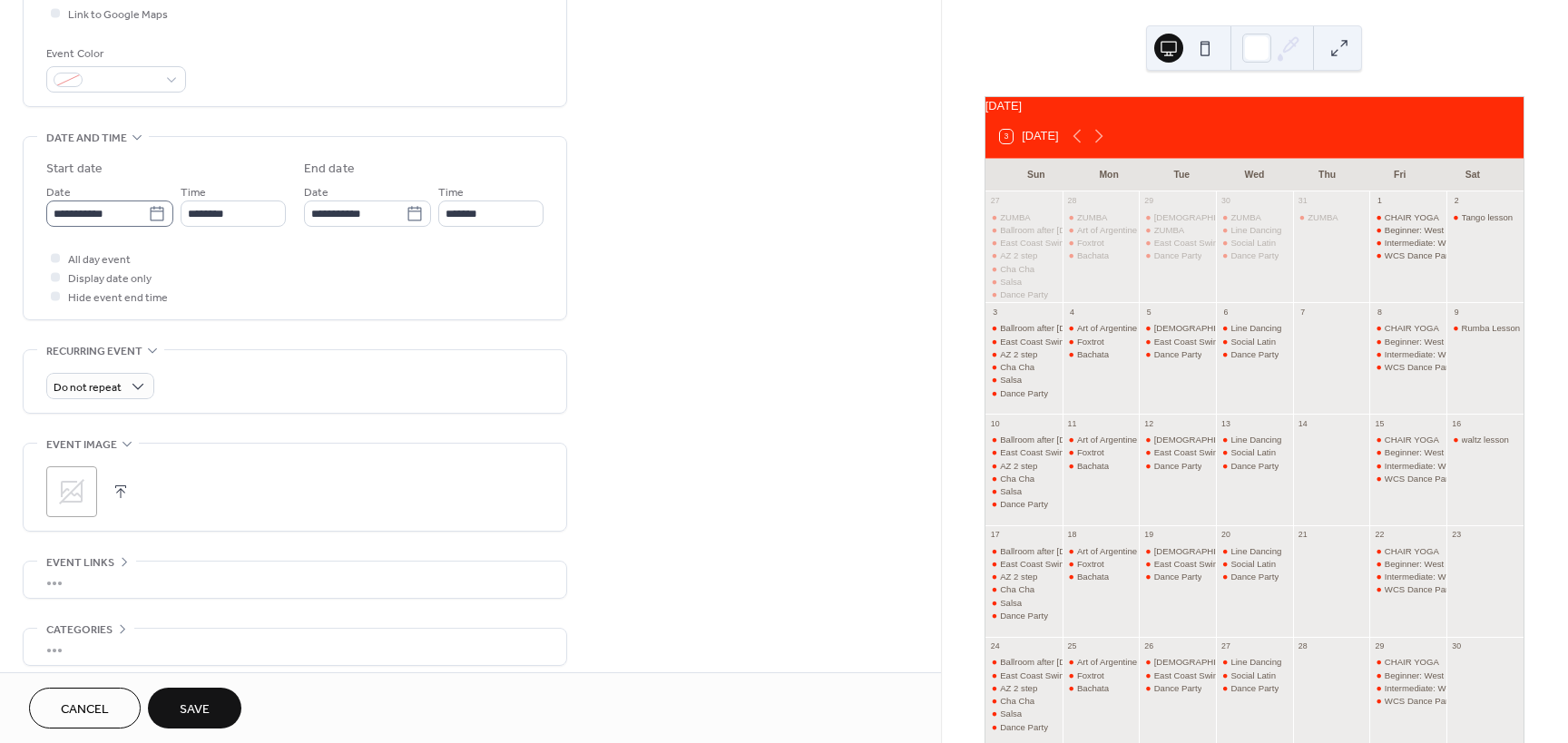 type on "**********" 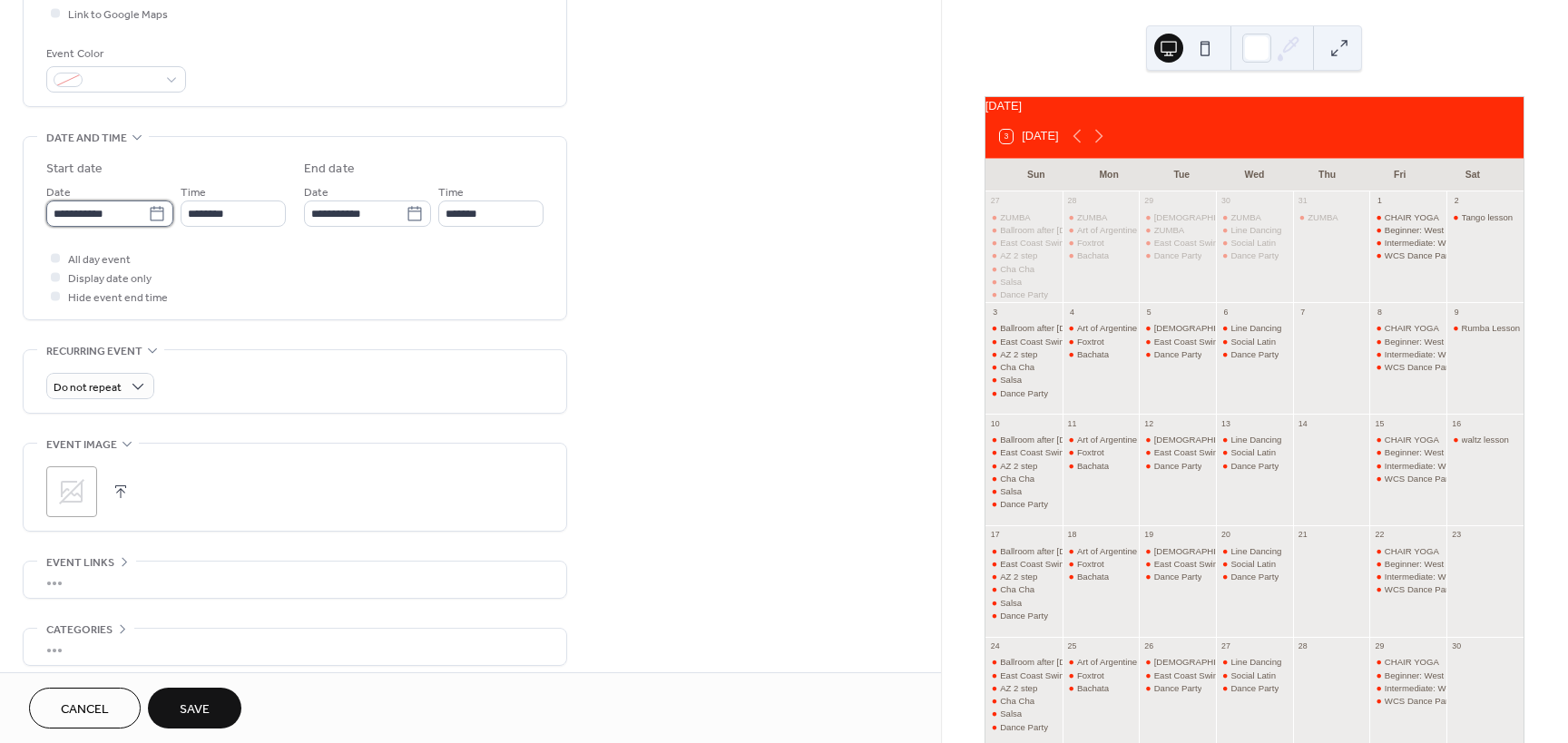 click on "**********" at bounding box center [97, 213] 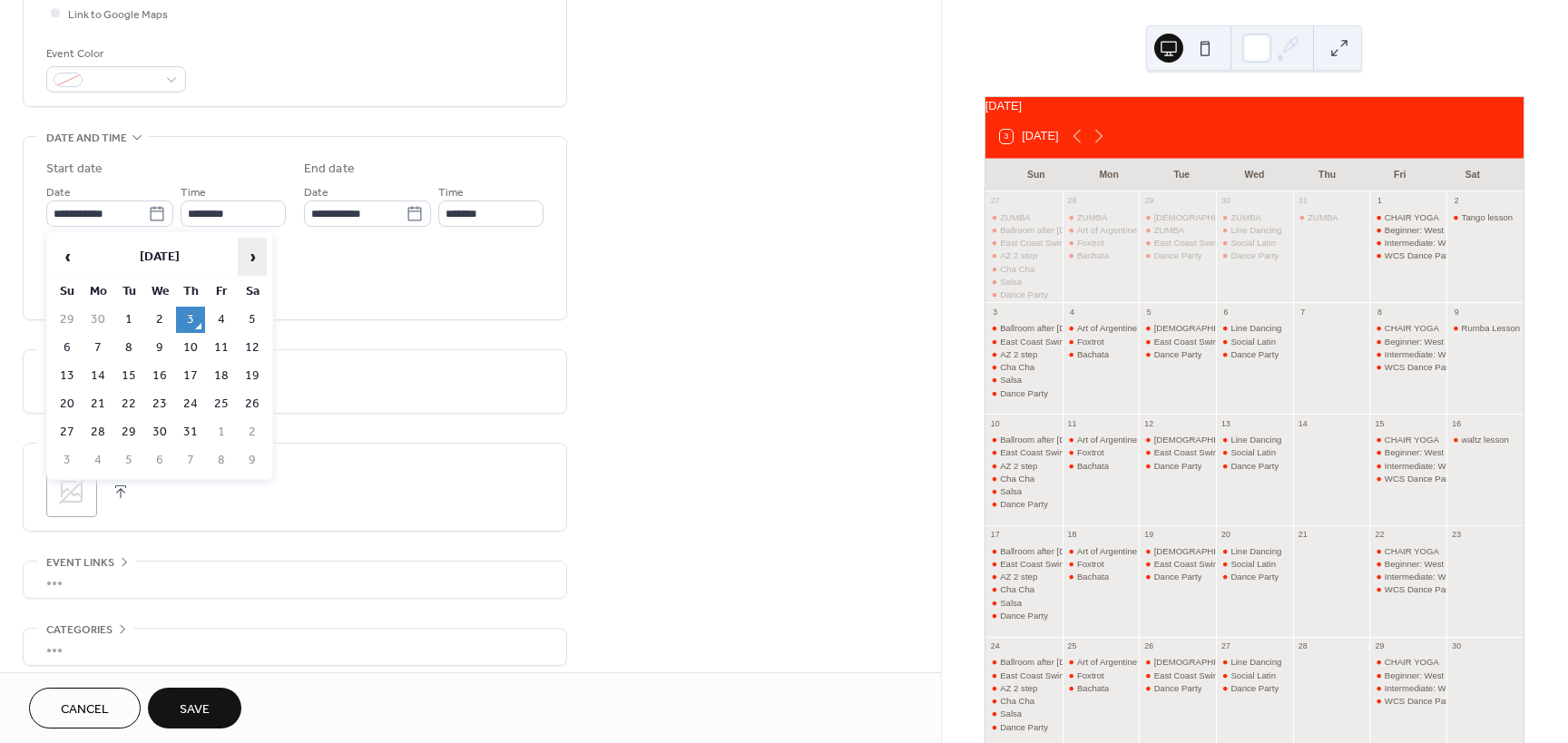 click on "›" at bounding box center [252, 257] 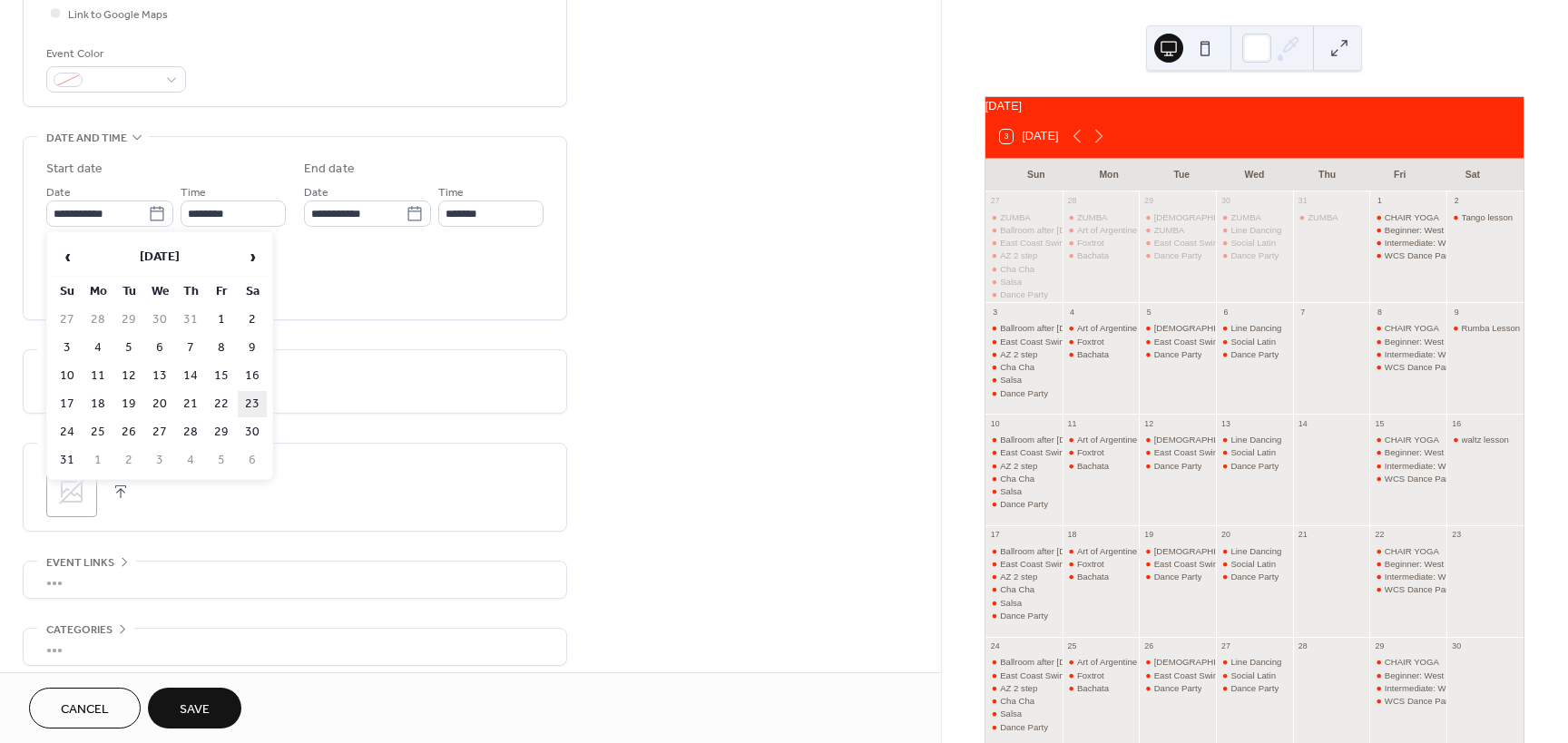 click on "23" at bounding box center [252, 404] 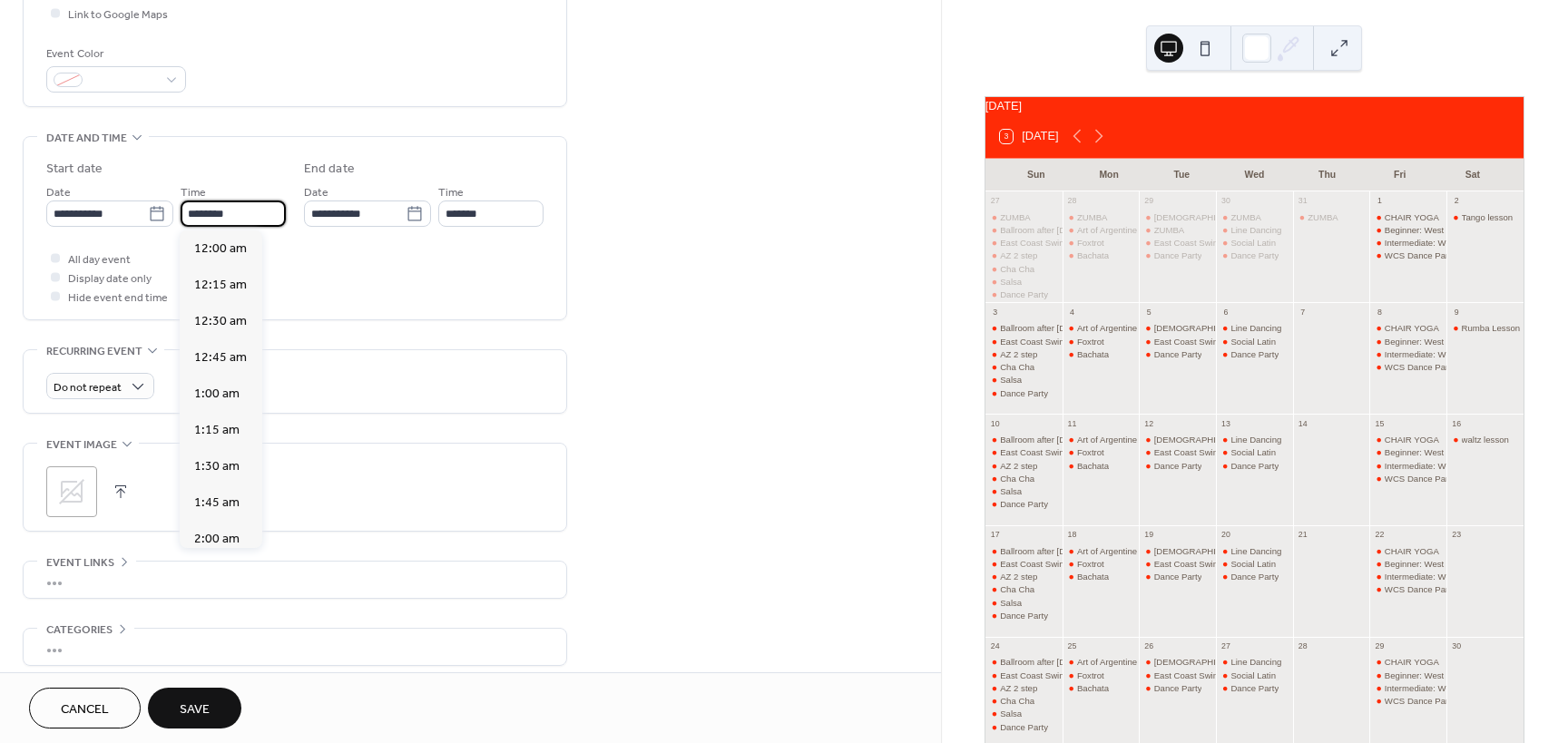 click on "********" at bounding box center [233, 213] 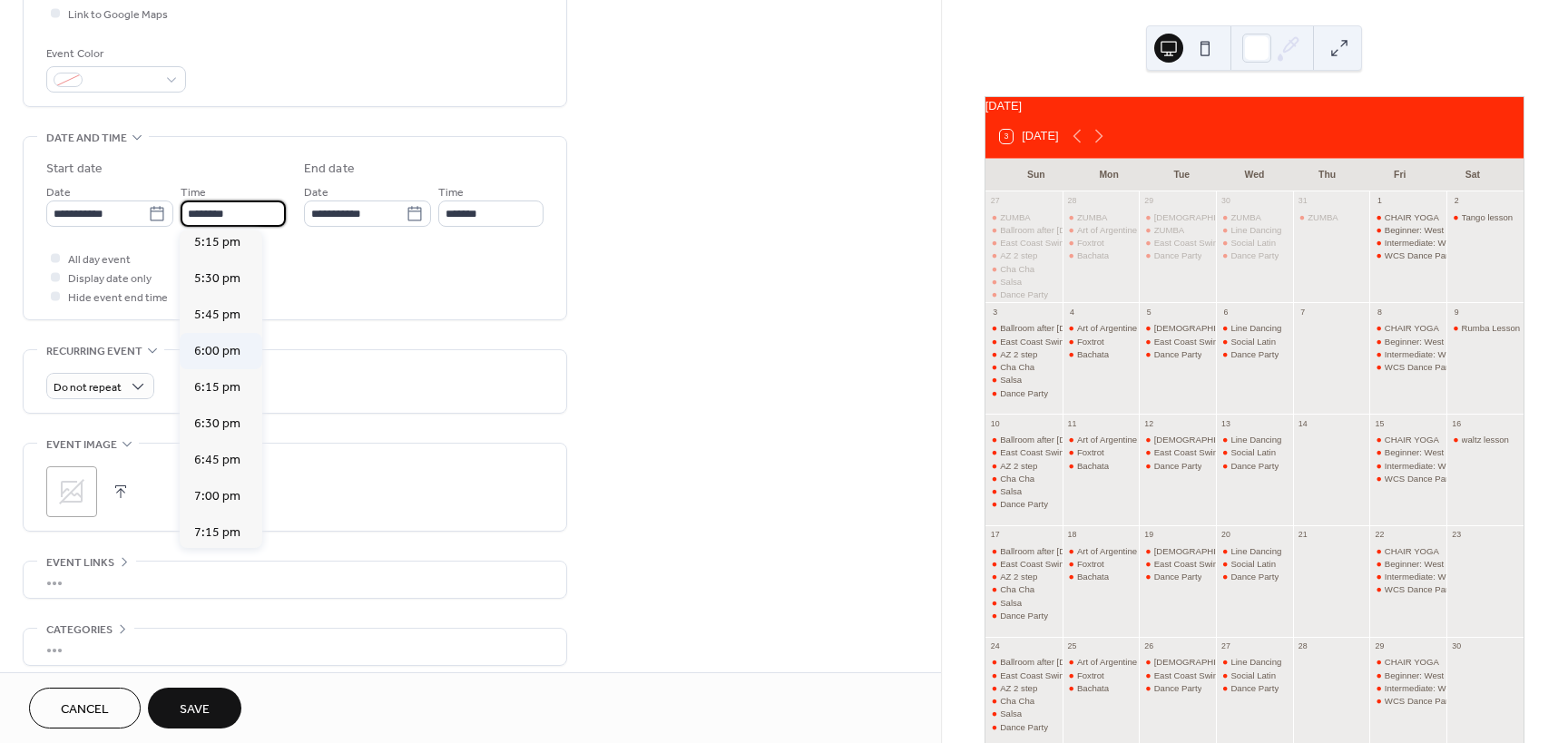 scroll, scrollTop: 2602, scrollLeft: 0, axis: vertical 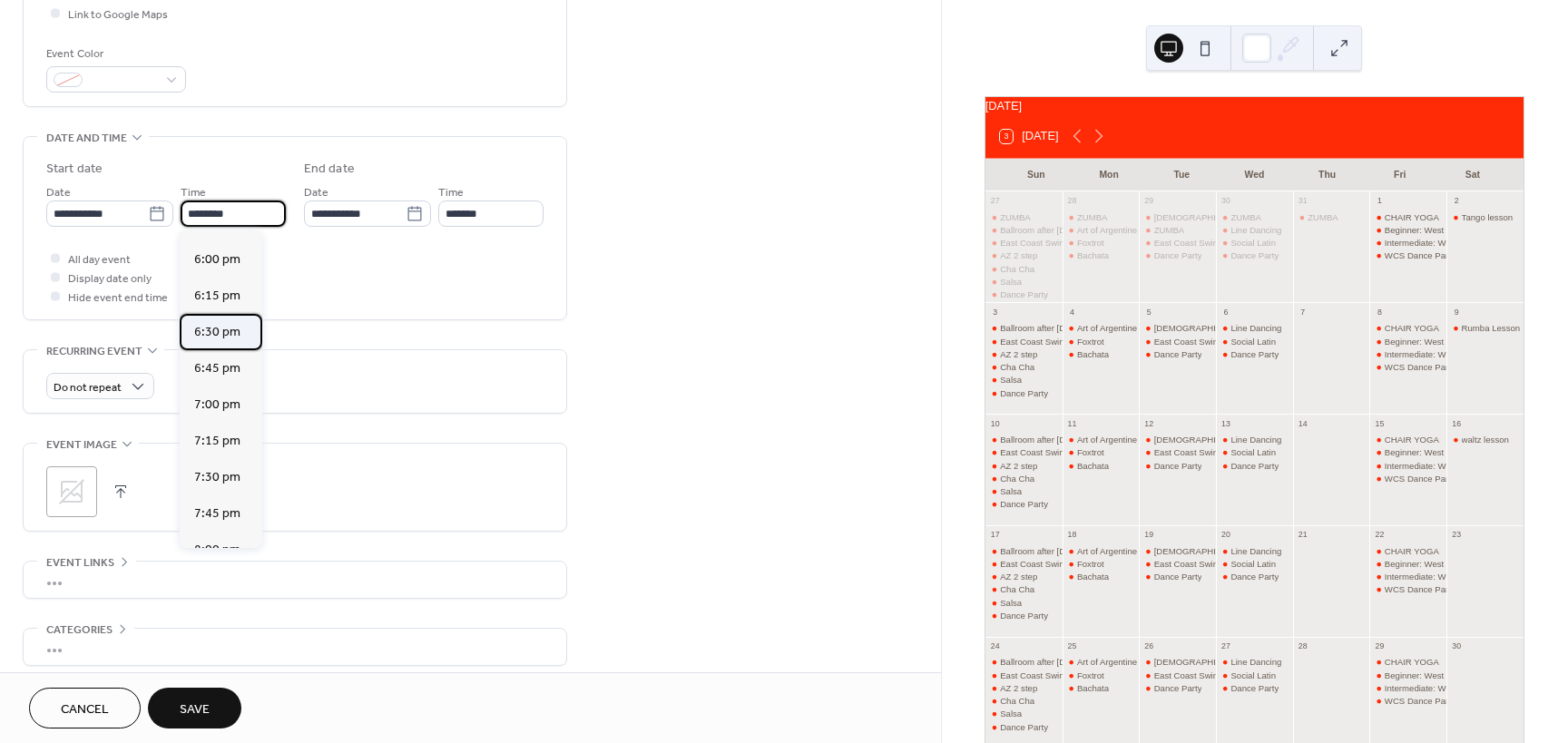 click on "6:30 pm" at bounding box center [217, 332] 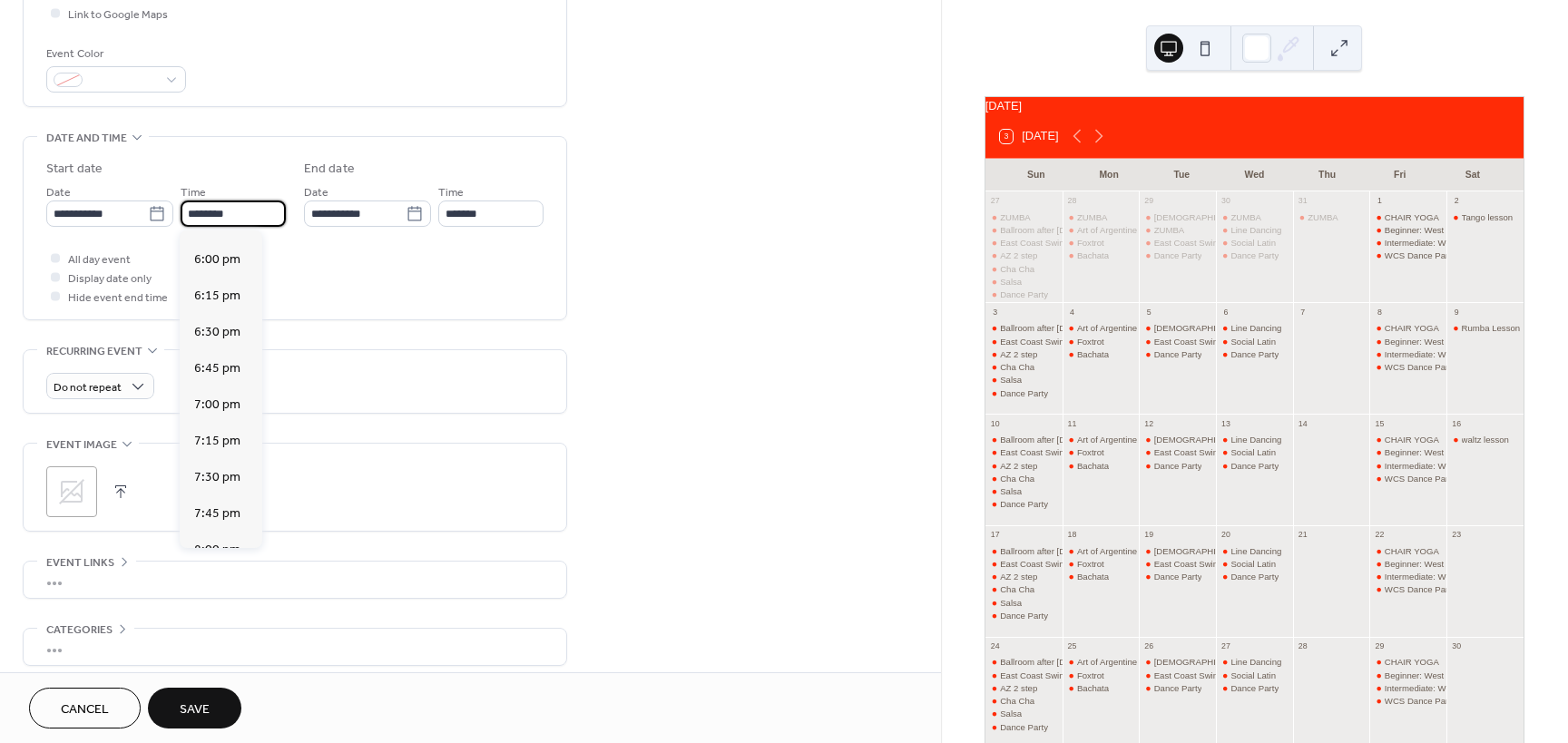type on "*******" 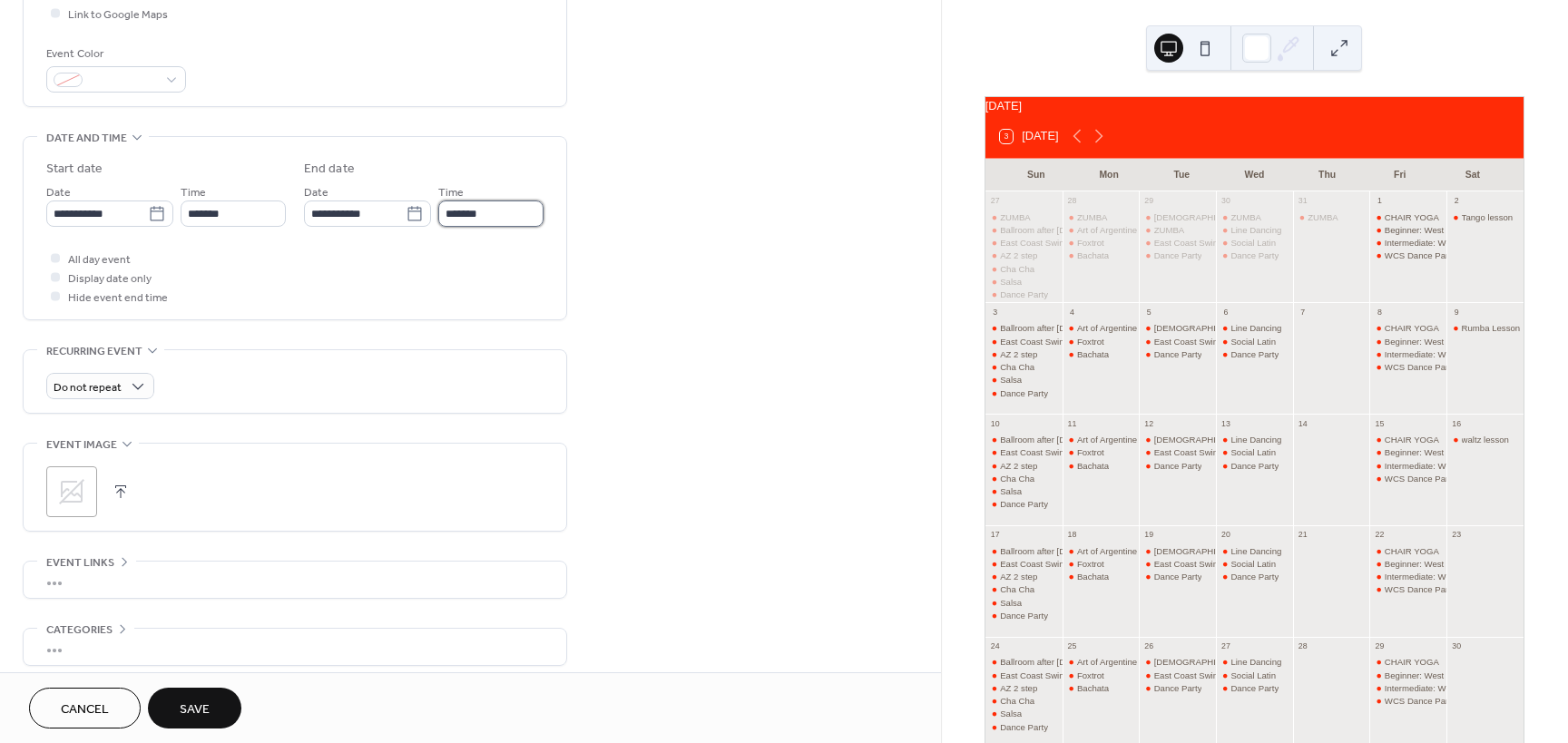 click on "*******" at bounding box center (491, 213) 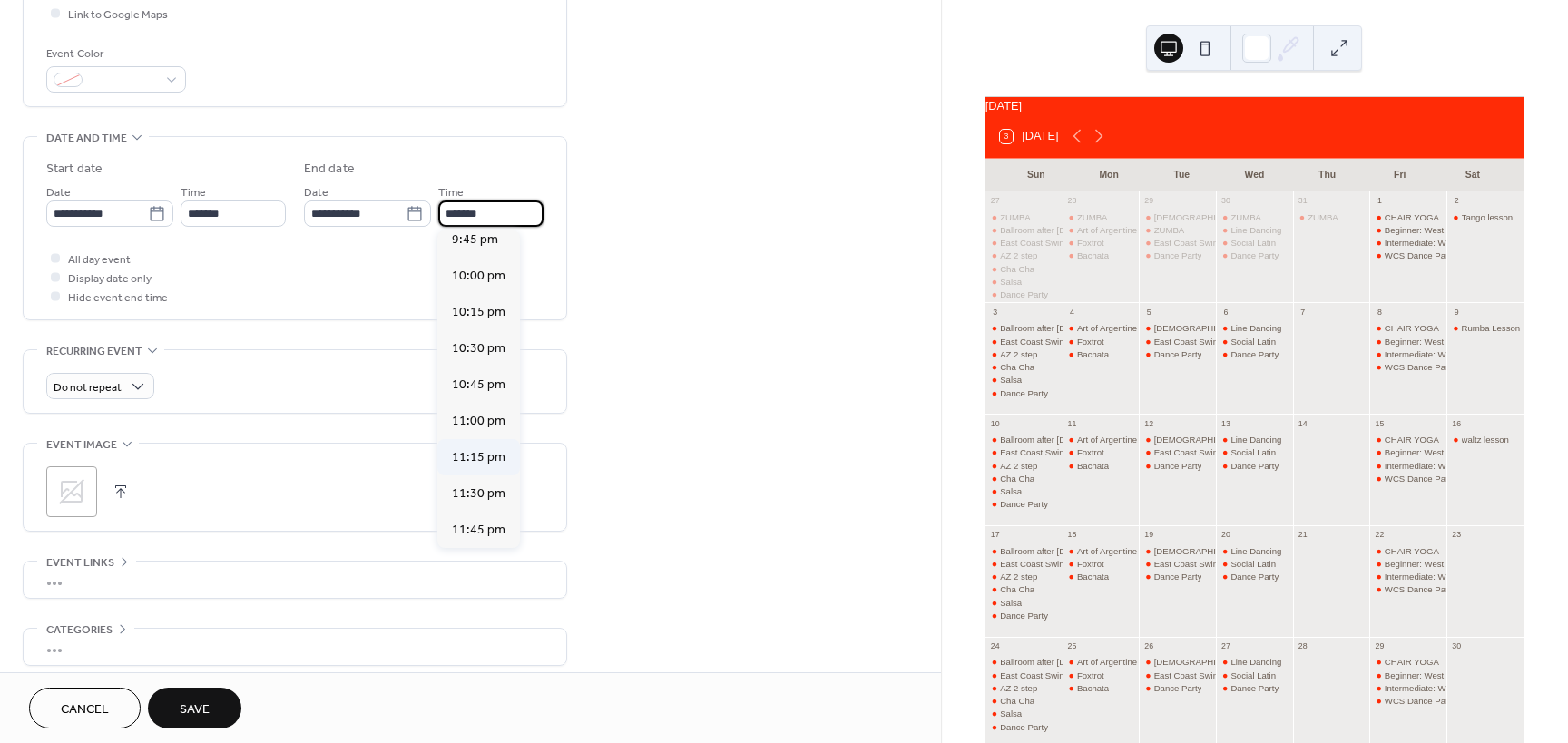 scroll, scrollTop: 464, scrollLeft: 0, axis: vertical 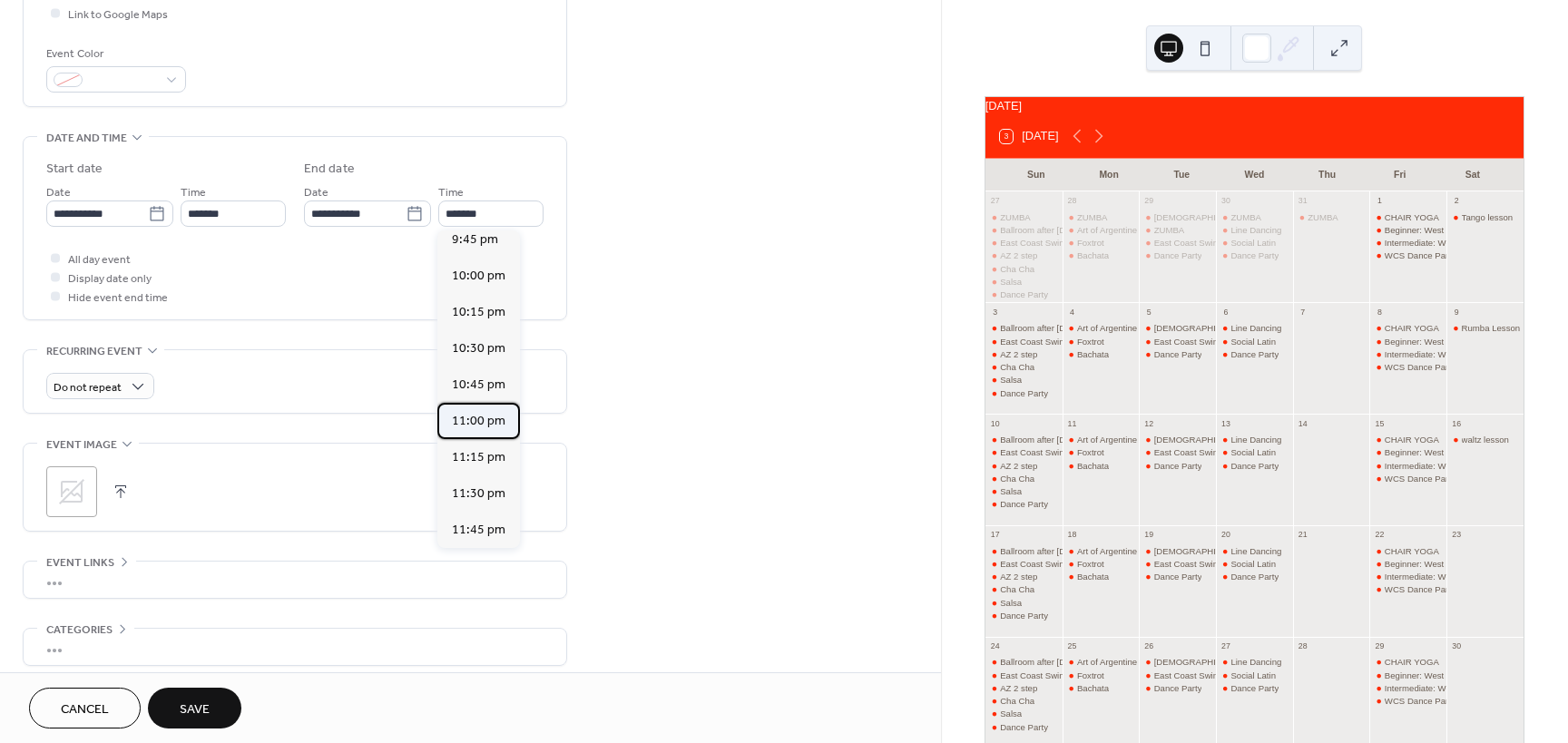 drag, startPoint x: 485, startPoint y: 411, endPoint x: 443, endPoint y: 427, distance: 44.94441 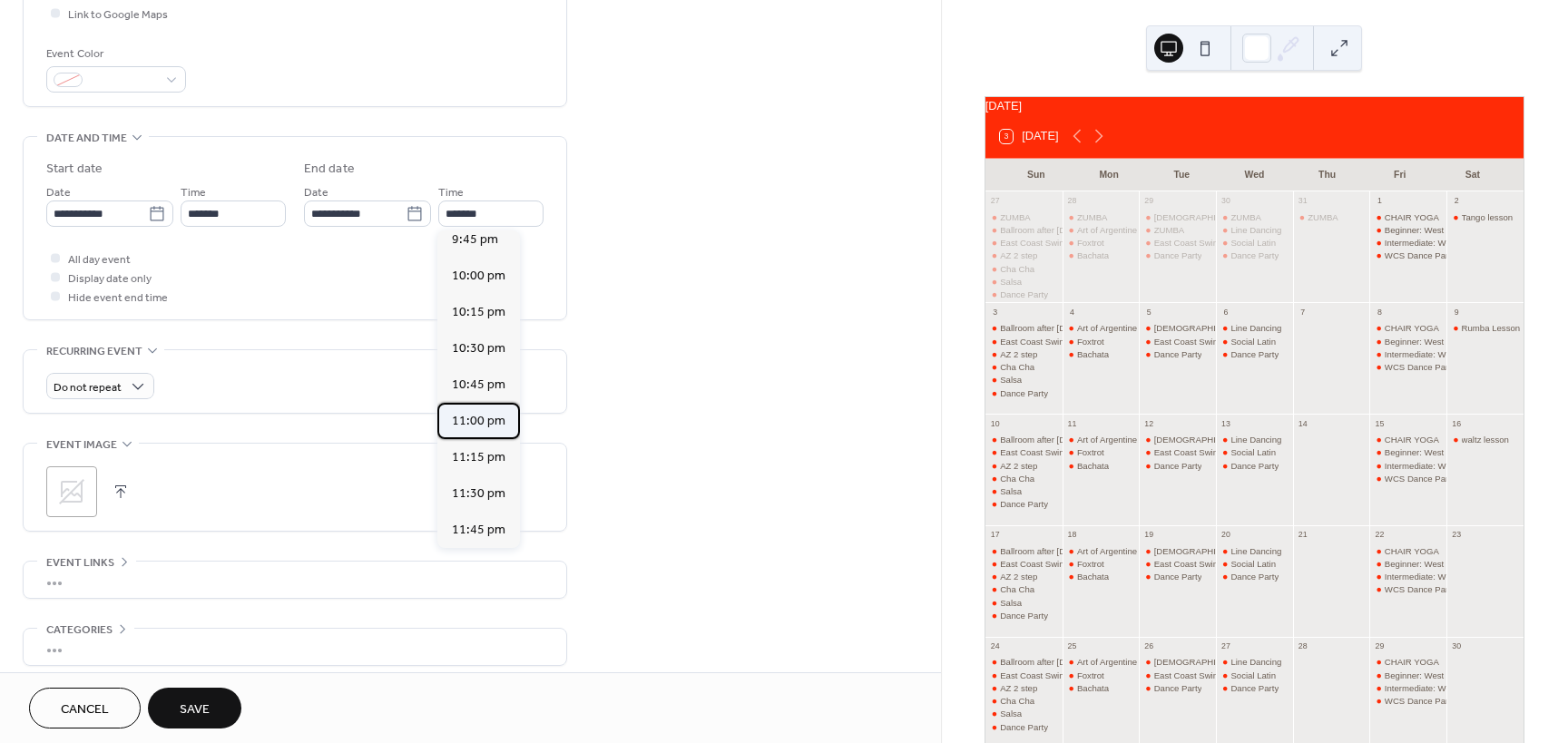 click on "11:00 pm" at bounding box center [478, 421] 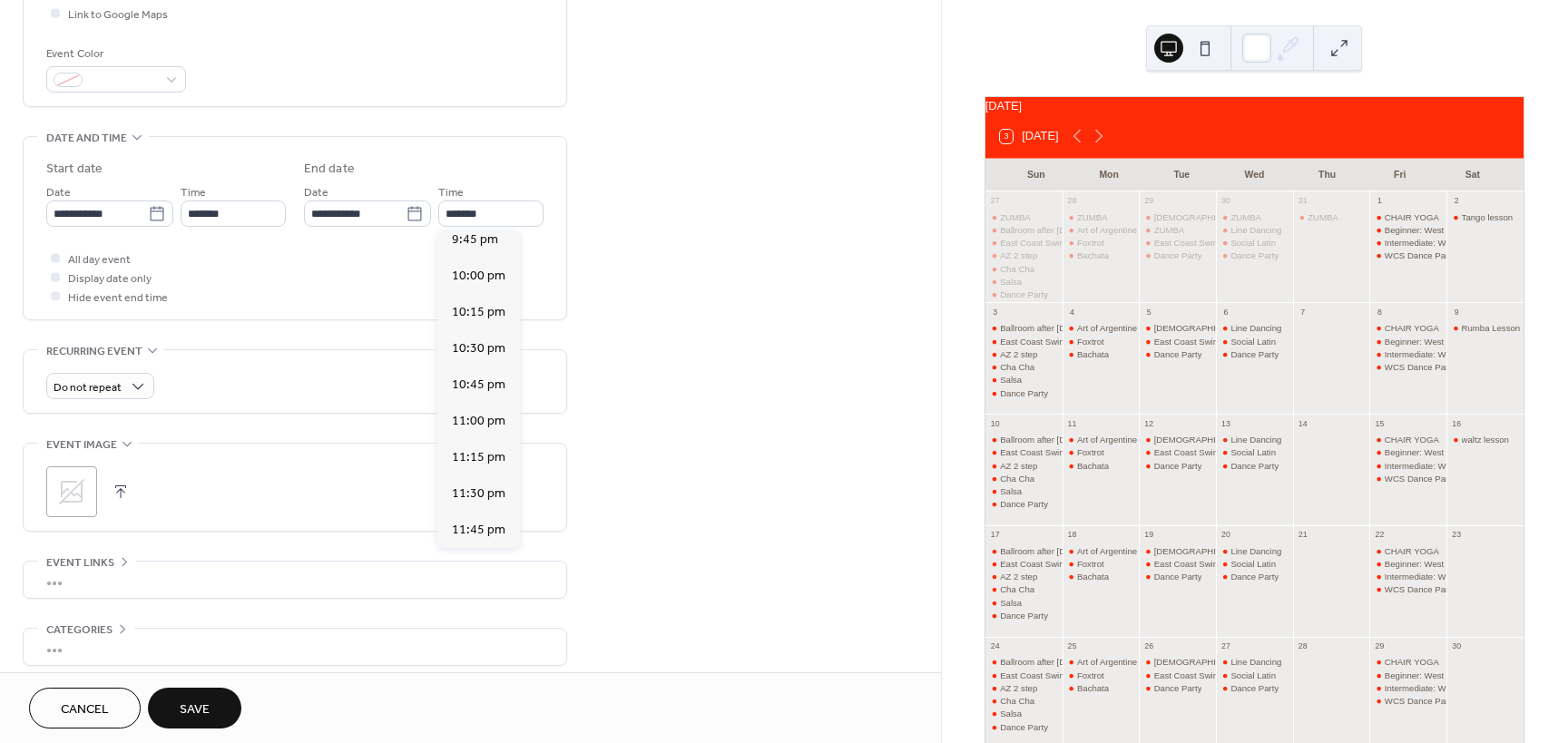 type on "********" 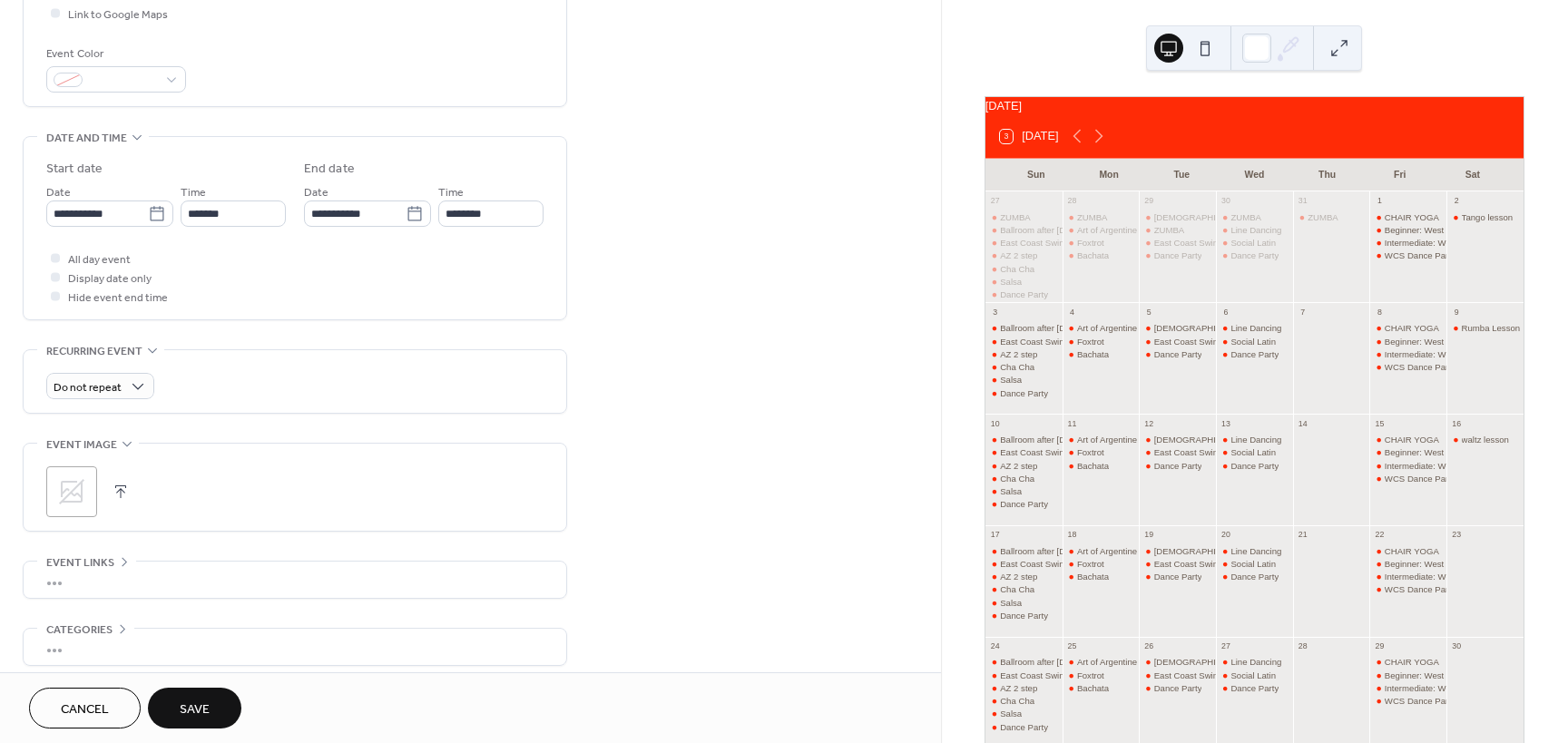 click on "Save" at bounding box center (194, 709) 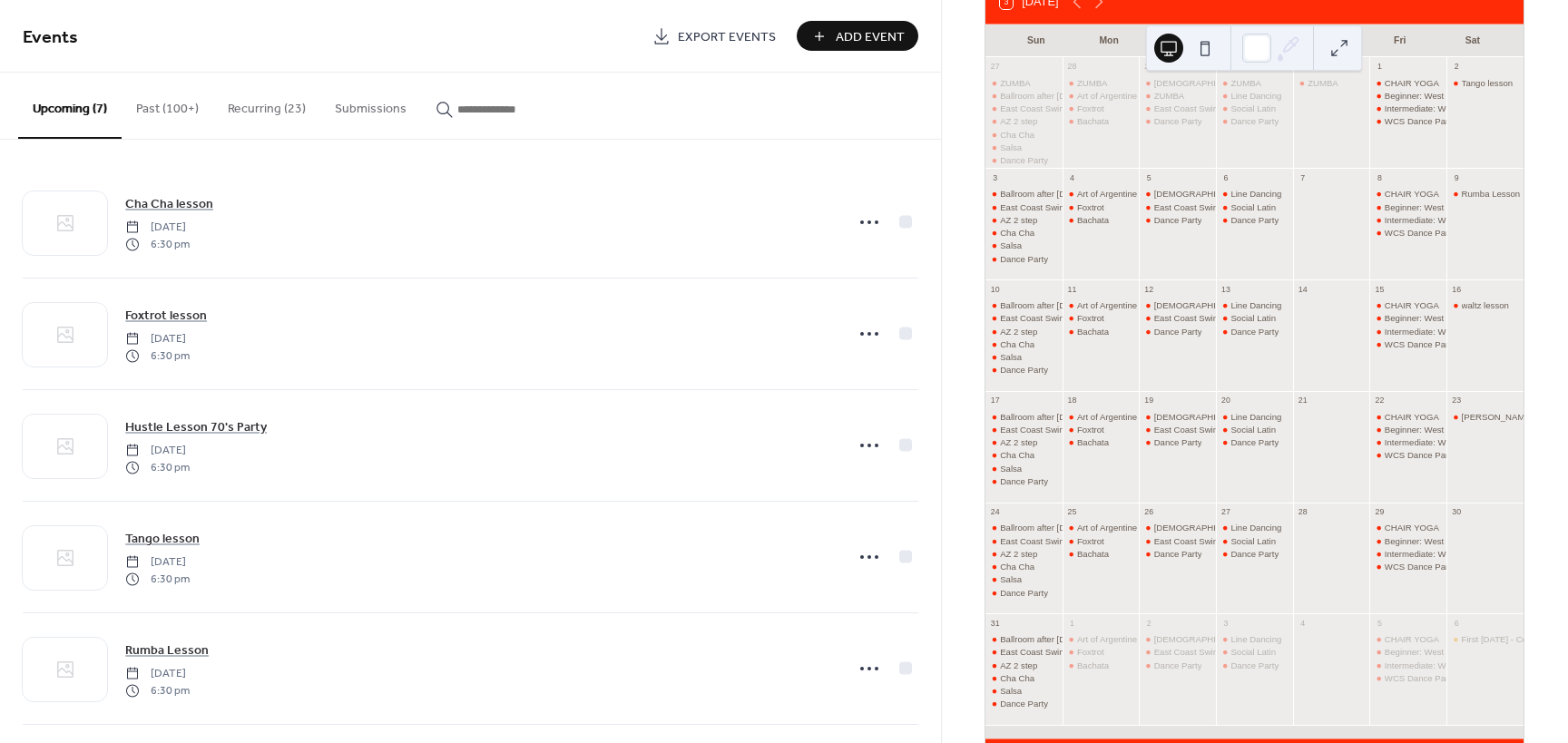 scroll, scrollTop: 181, scrollLeft: 0, axis: vertical 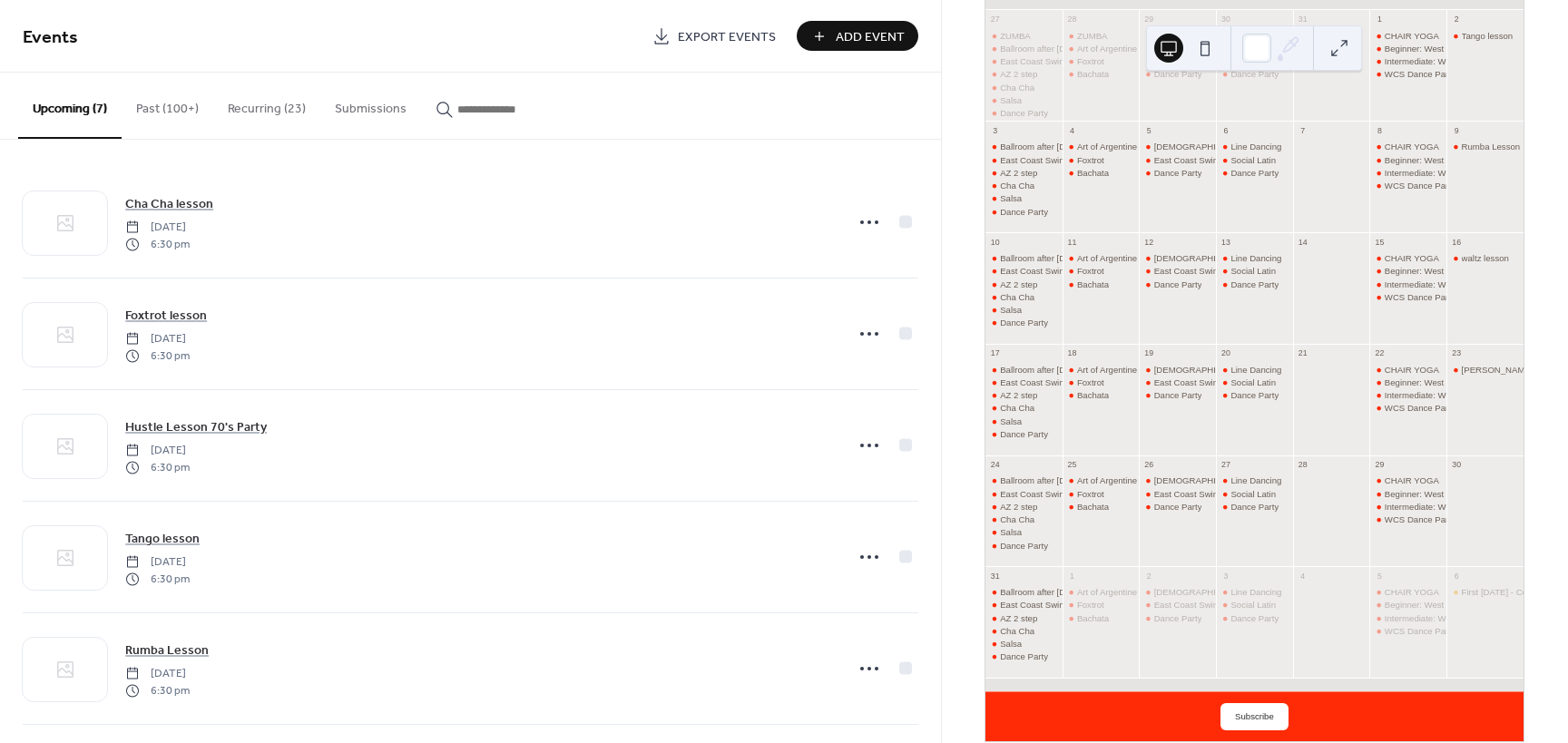 click on "Add Event" at bounding box center (870, 37) 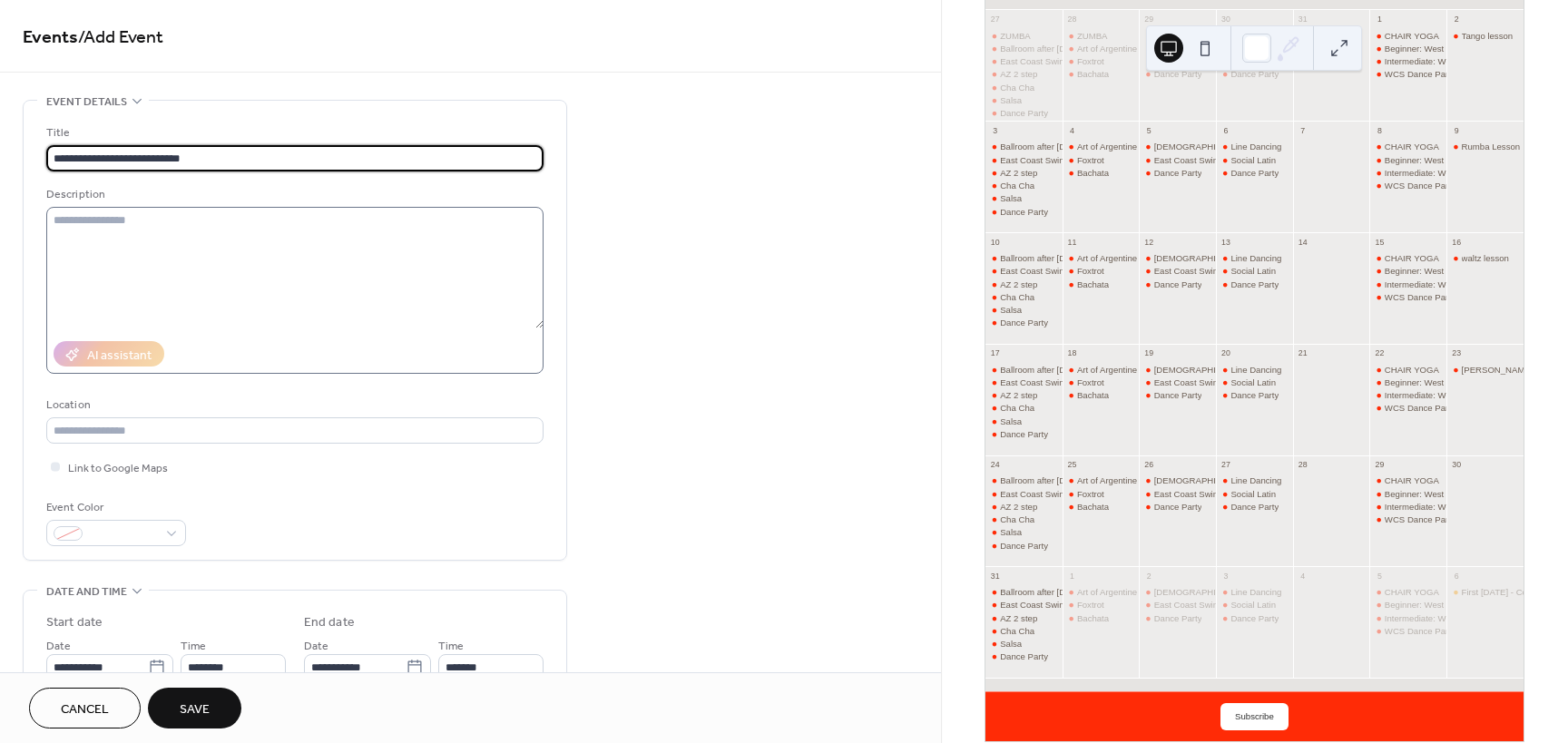 type on "**********" 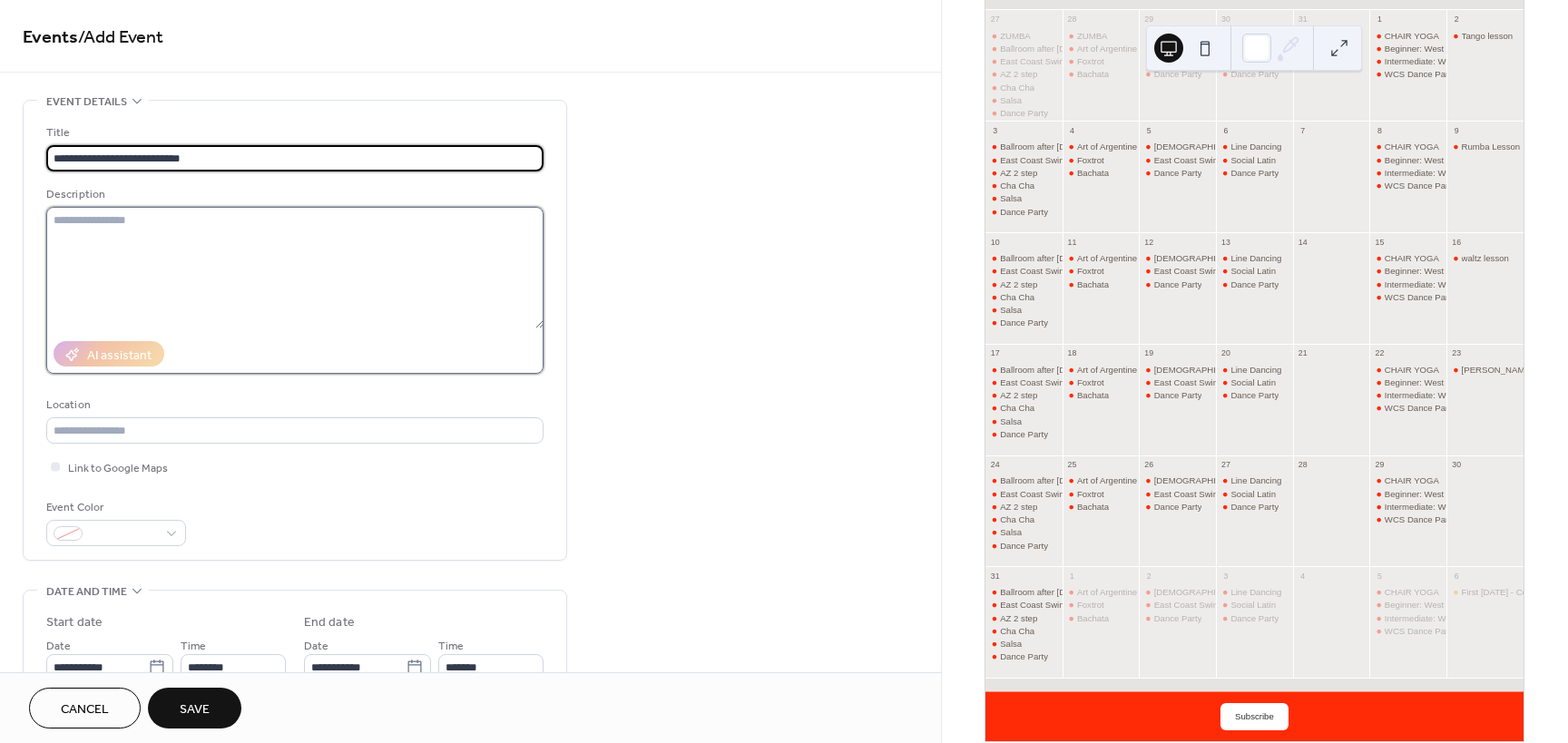 click at bounding box center (295, 268) 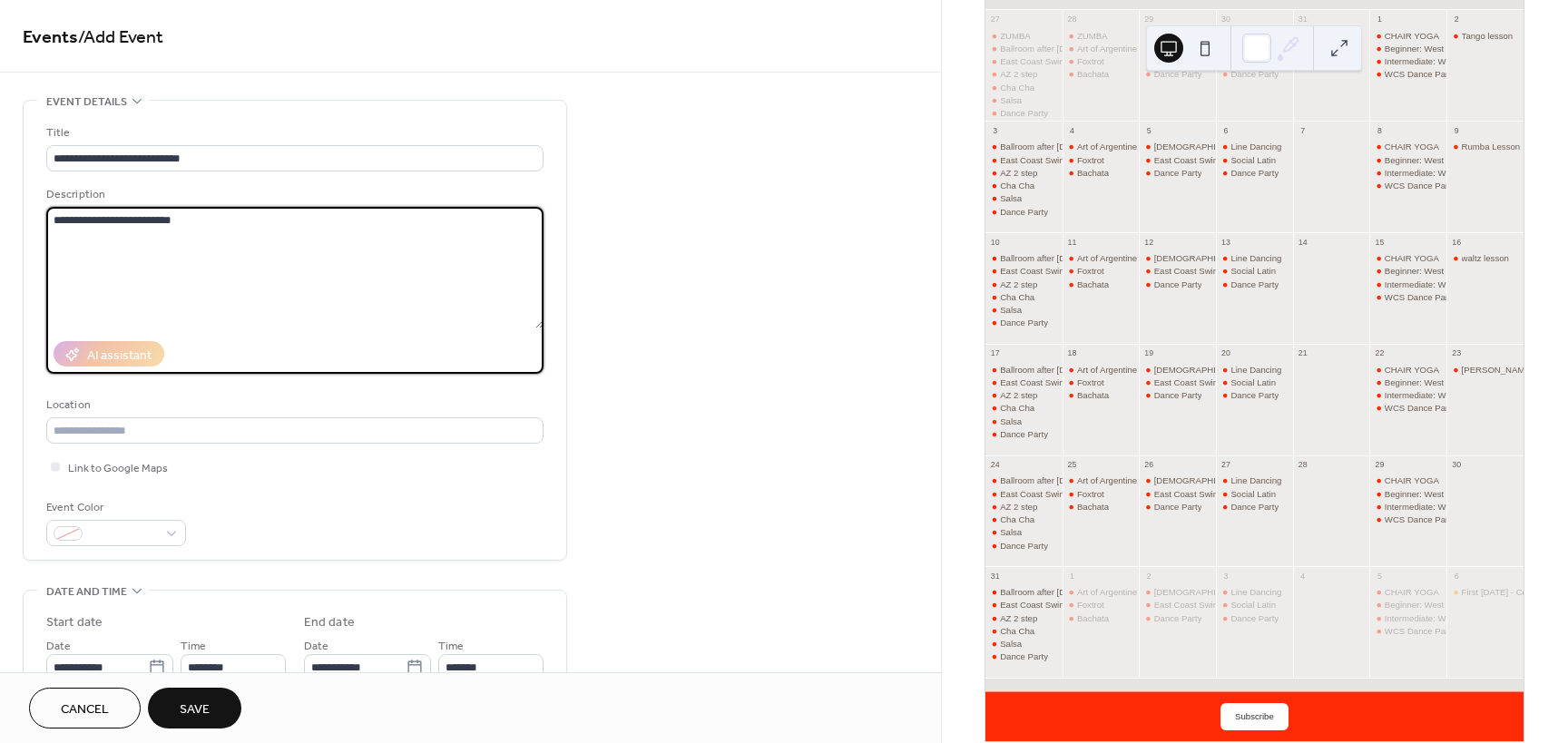 click on "**********" at bounding box center (295, 268) 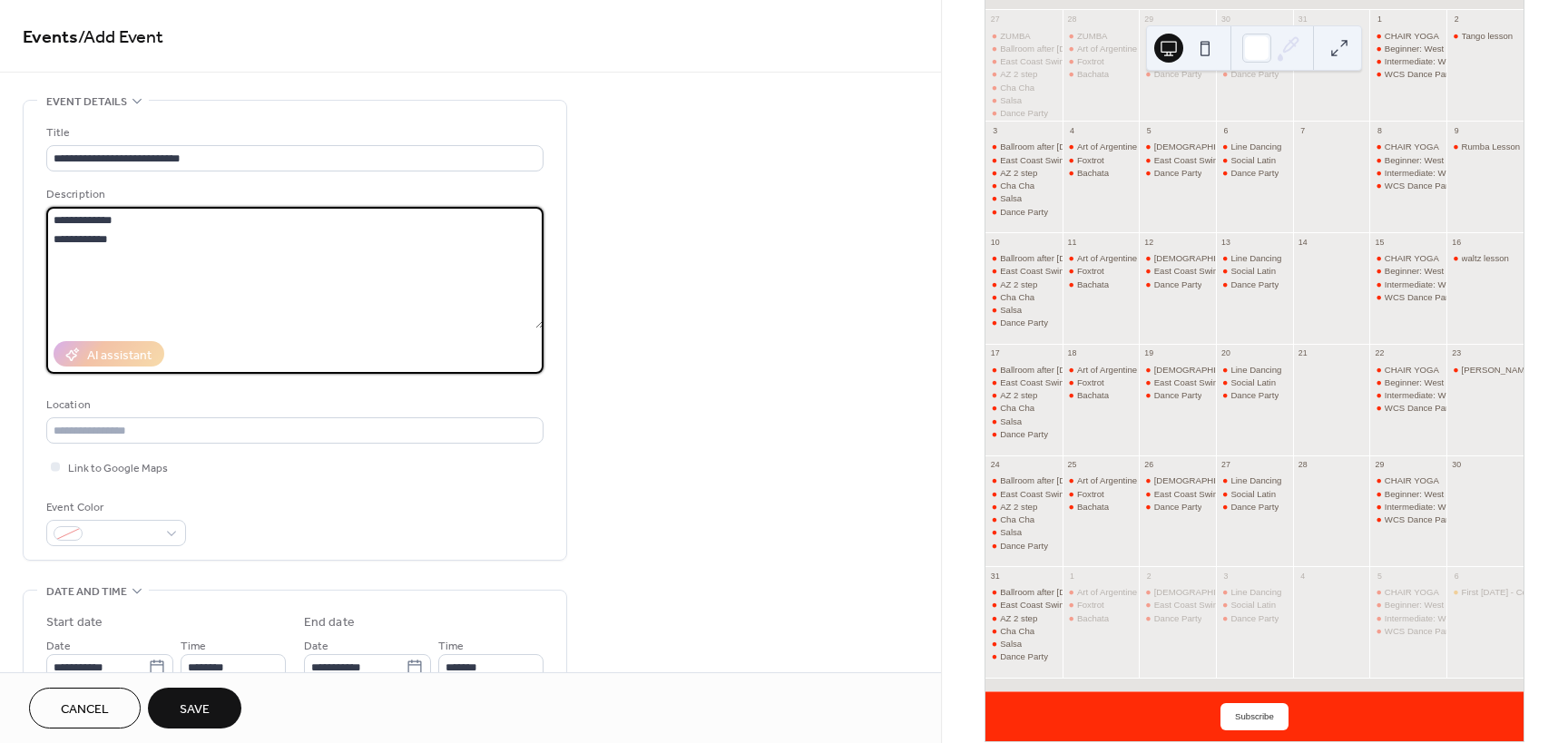click on "**********" at bounding box center [295, 268] 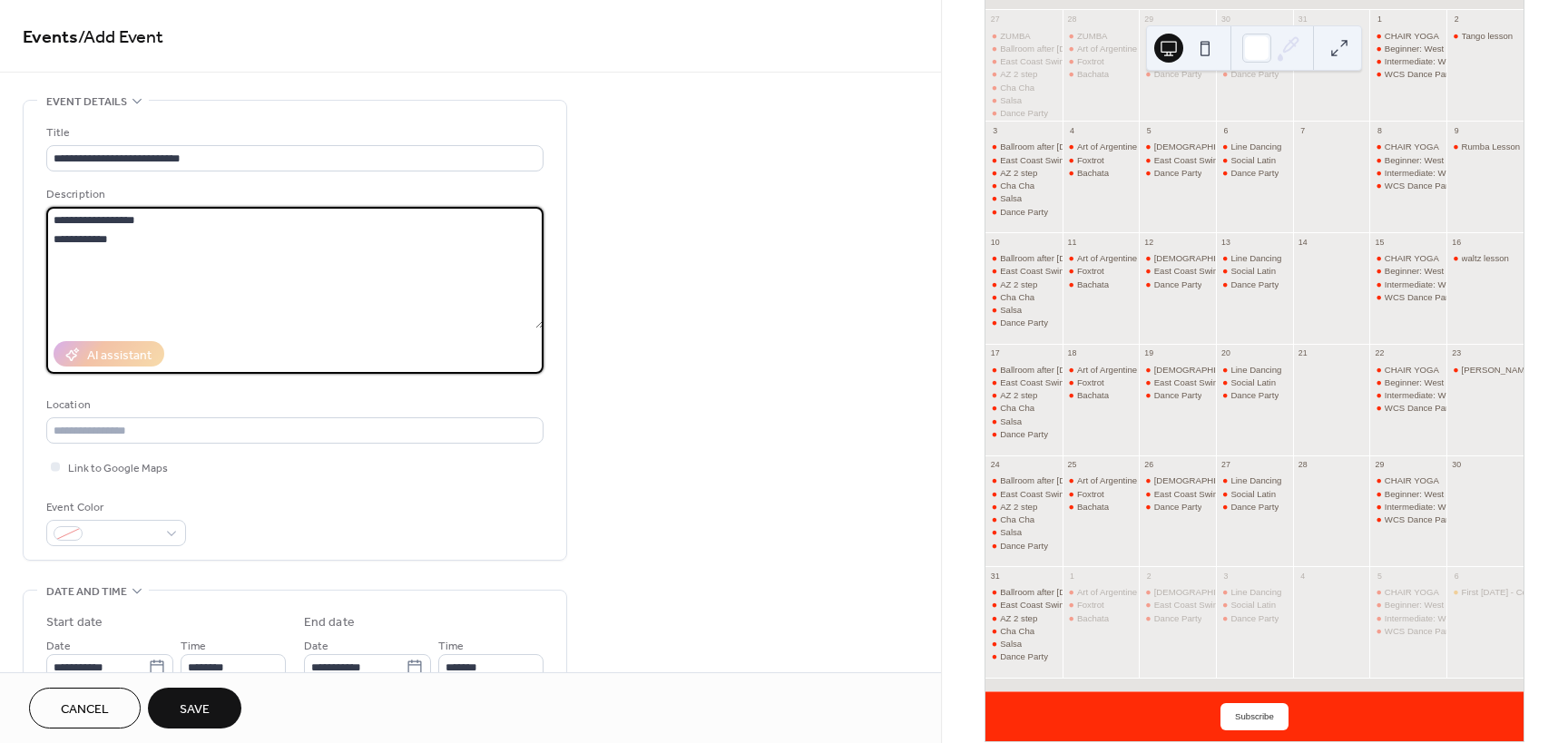 click on "**********" at bounding box center (295, 268) 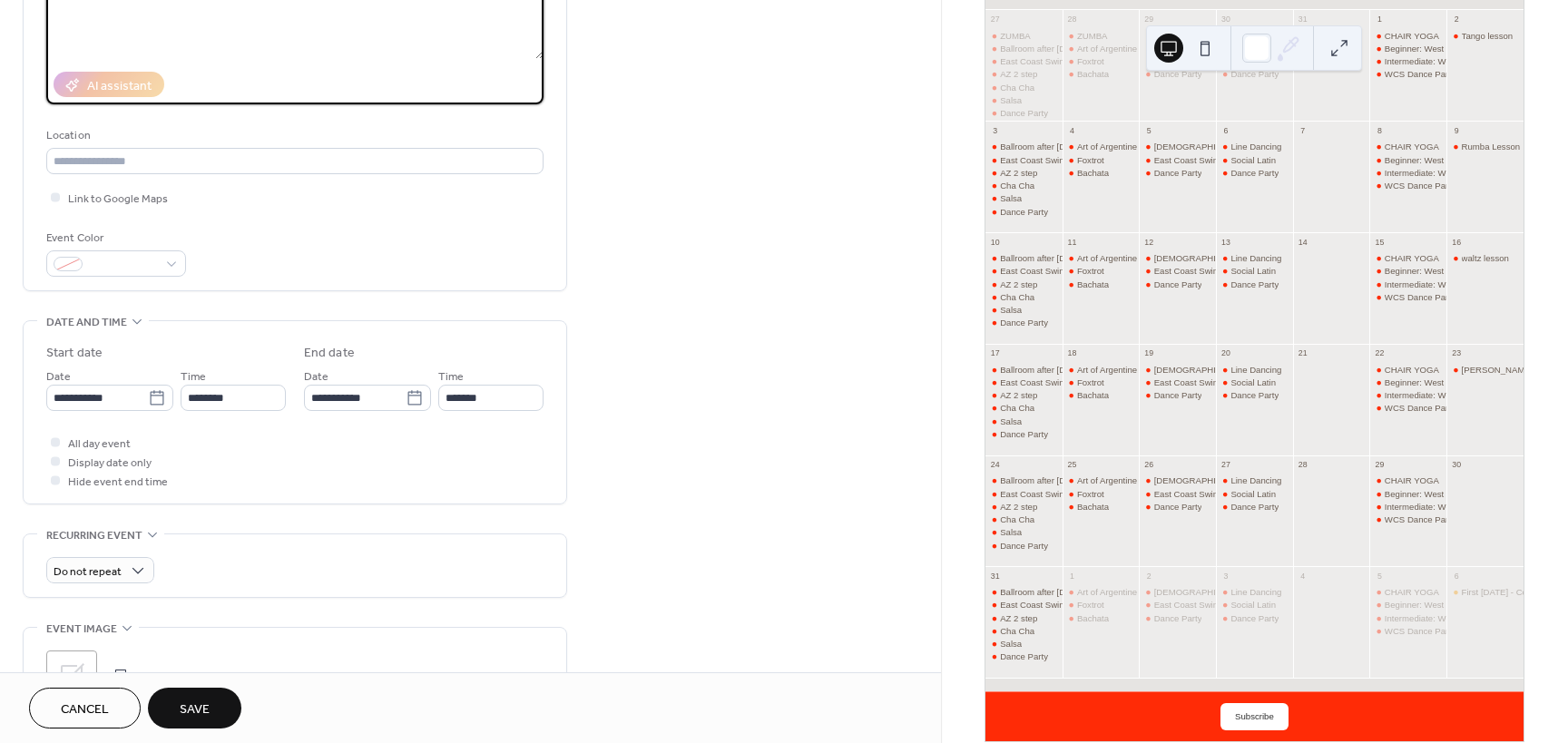 scroll, scrollTop: 272, scrollLeft: 0, axis: vertical 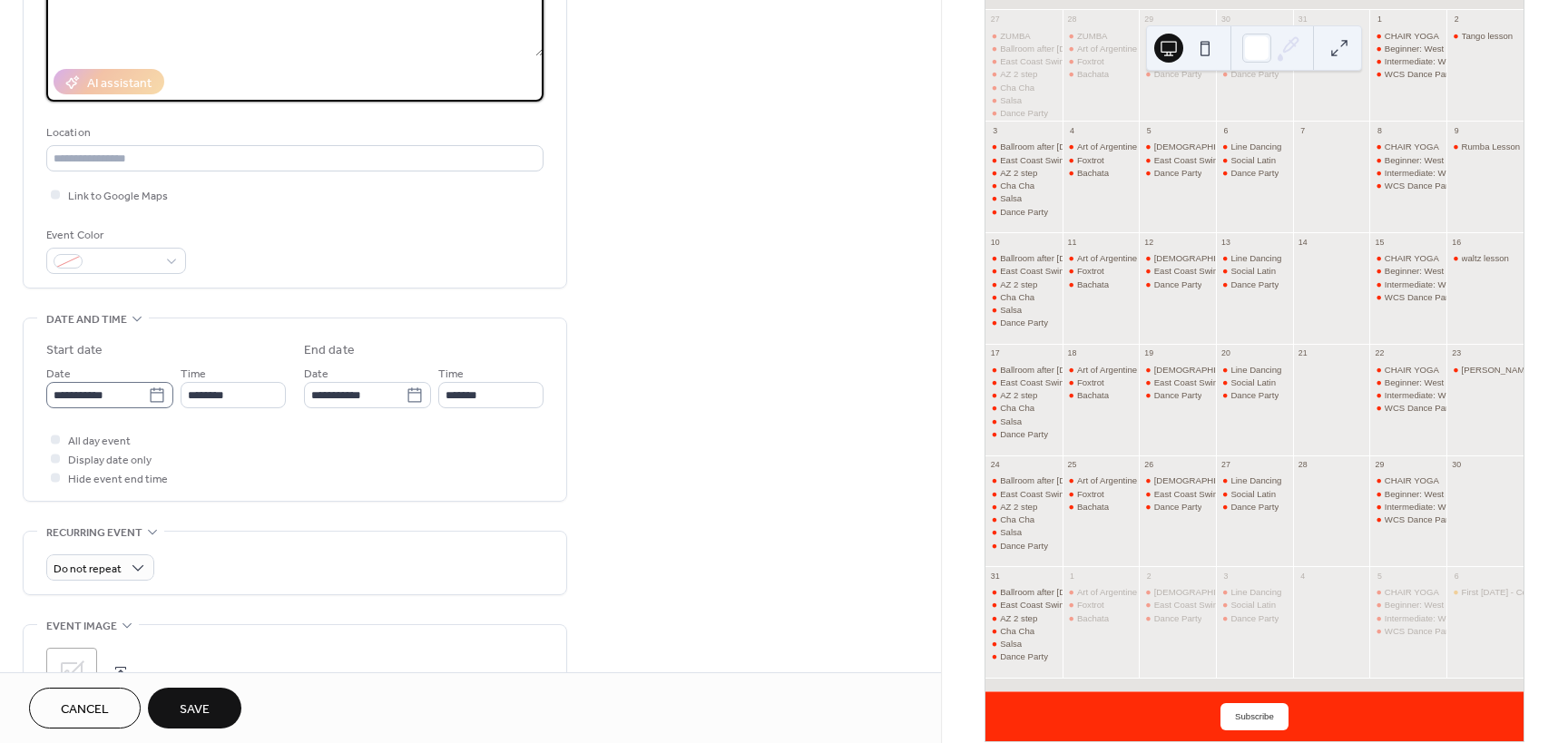 type on "**********" 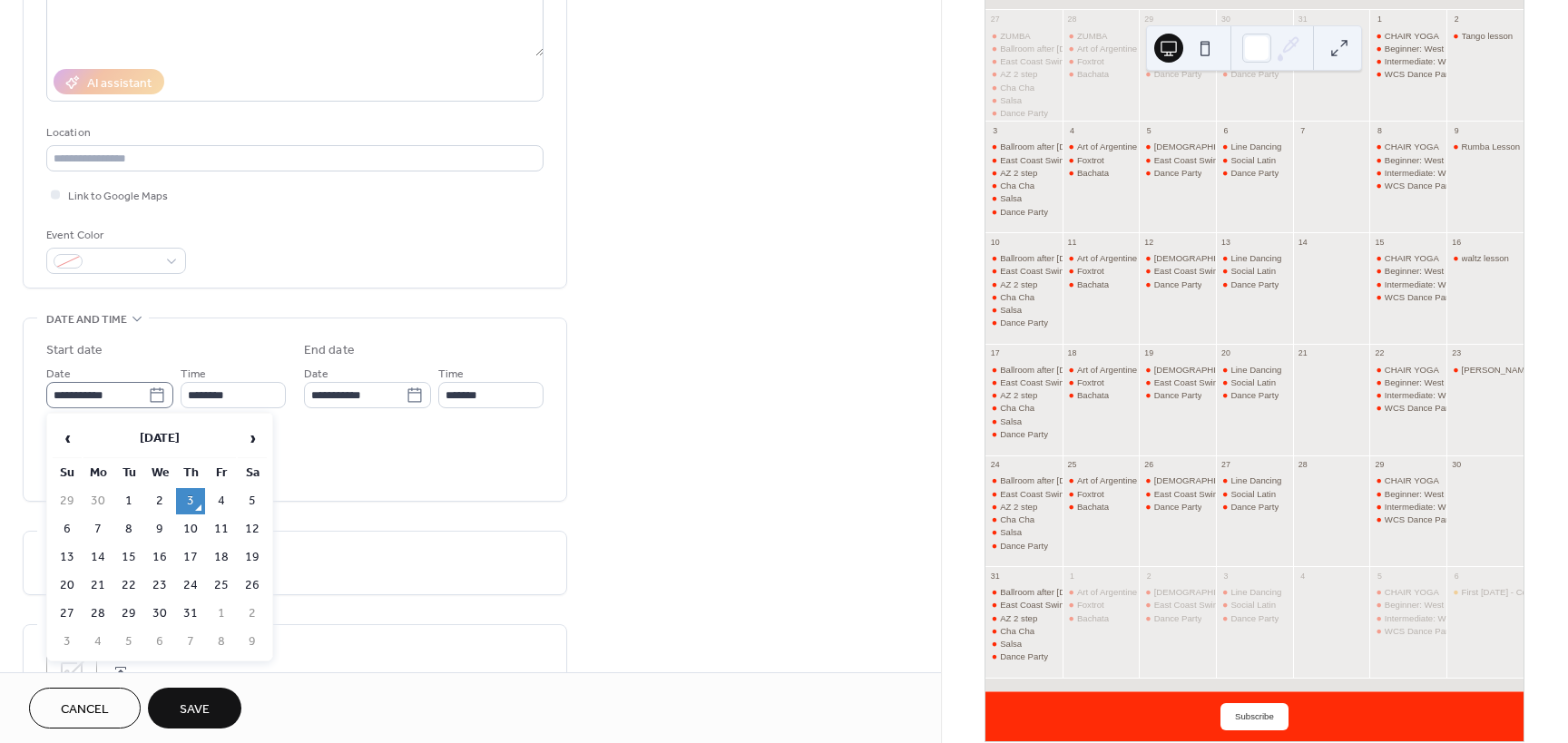 click 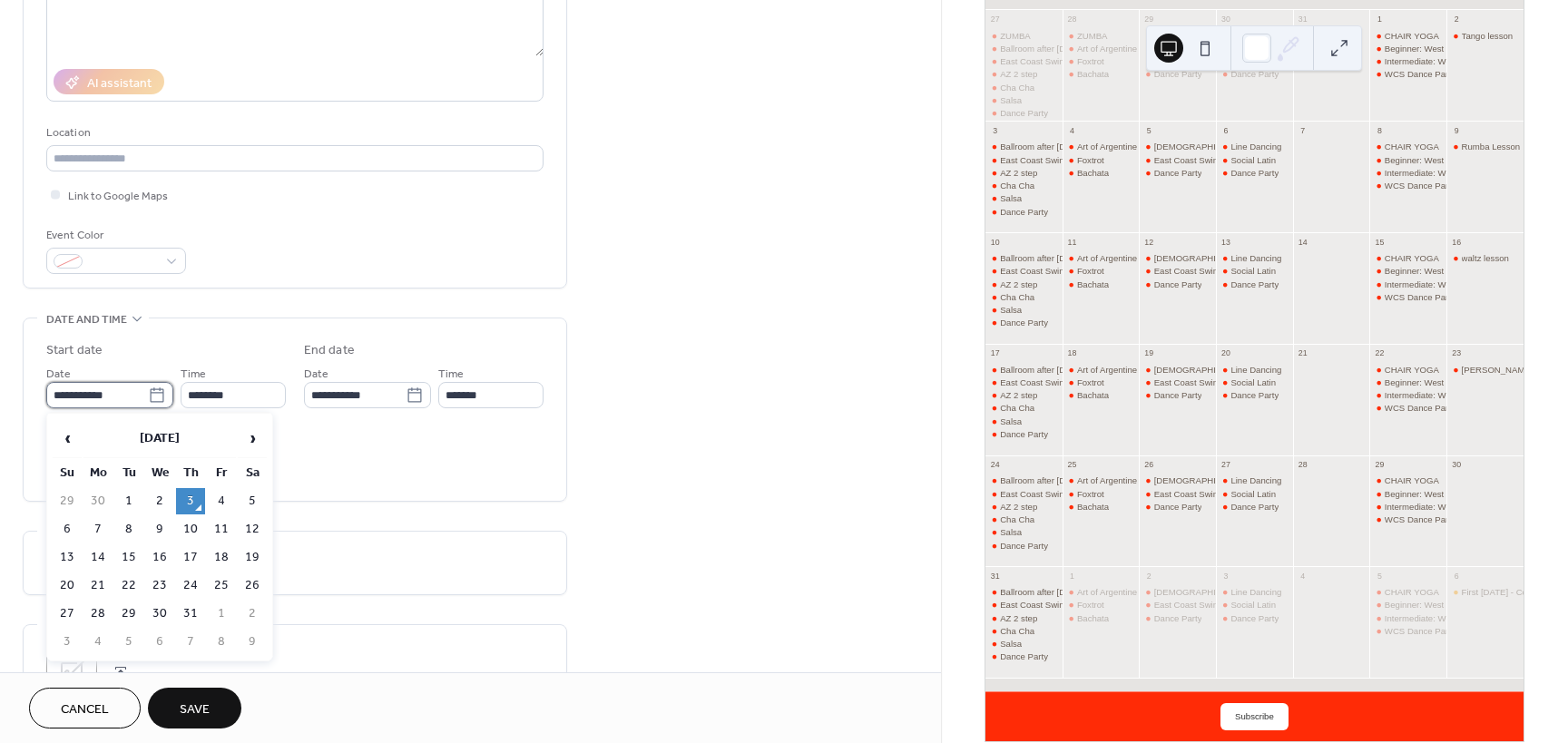 click on "**********" at bounding box center (97, 395) 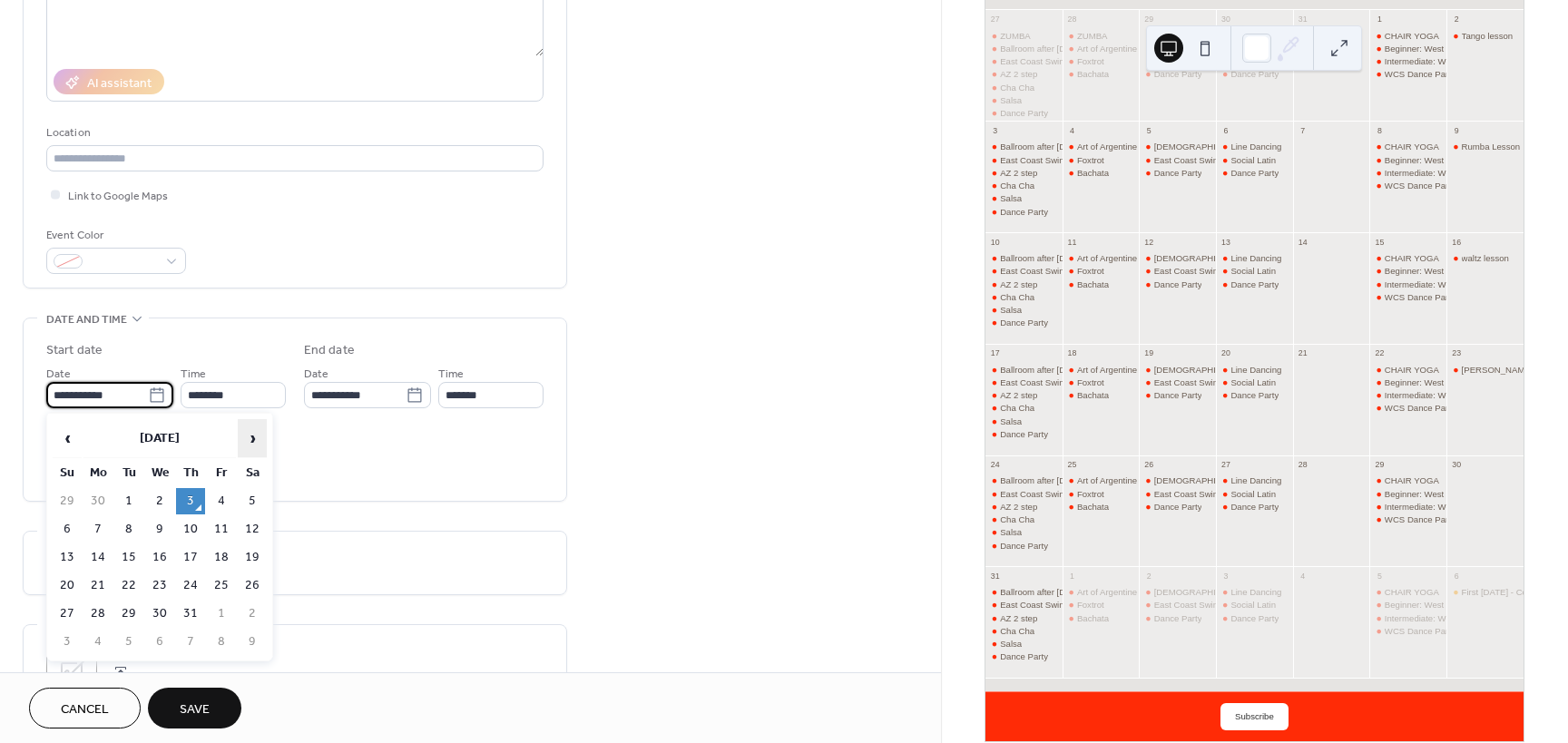 click on "›" at bounding box center (252, 438) 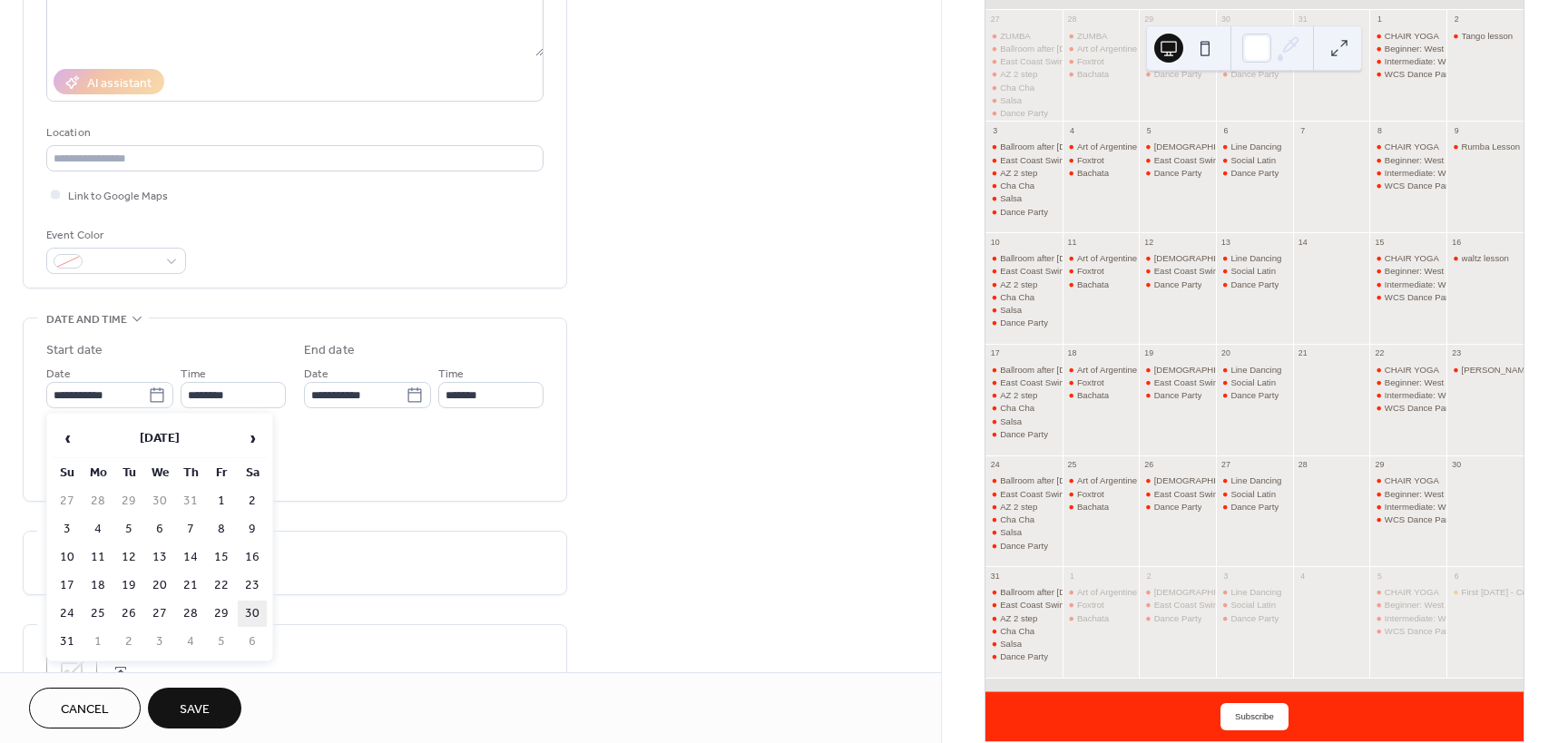 click on "30" at bounding box center (252, 613) 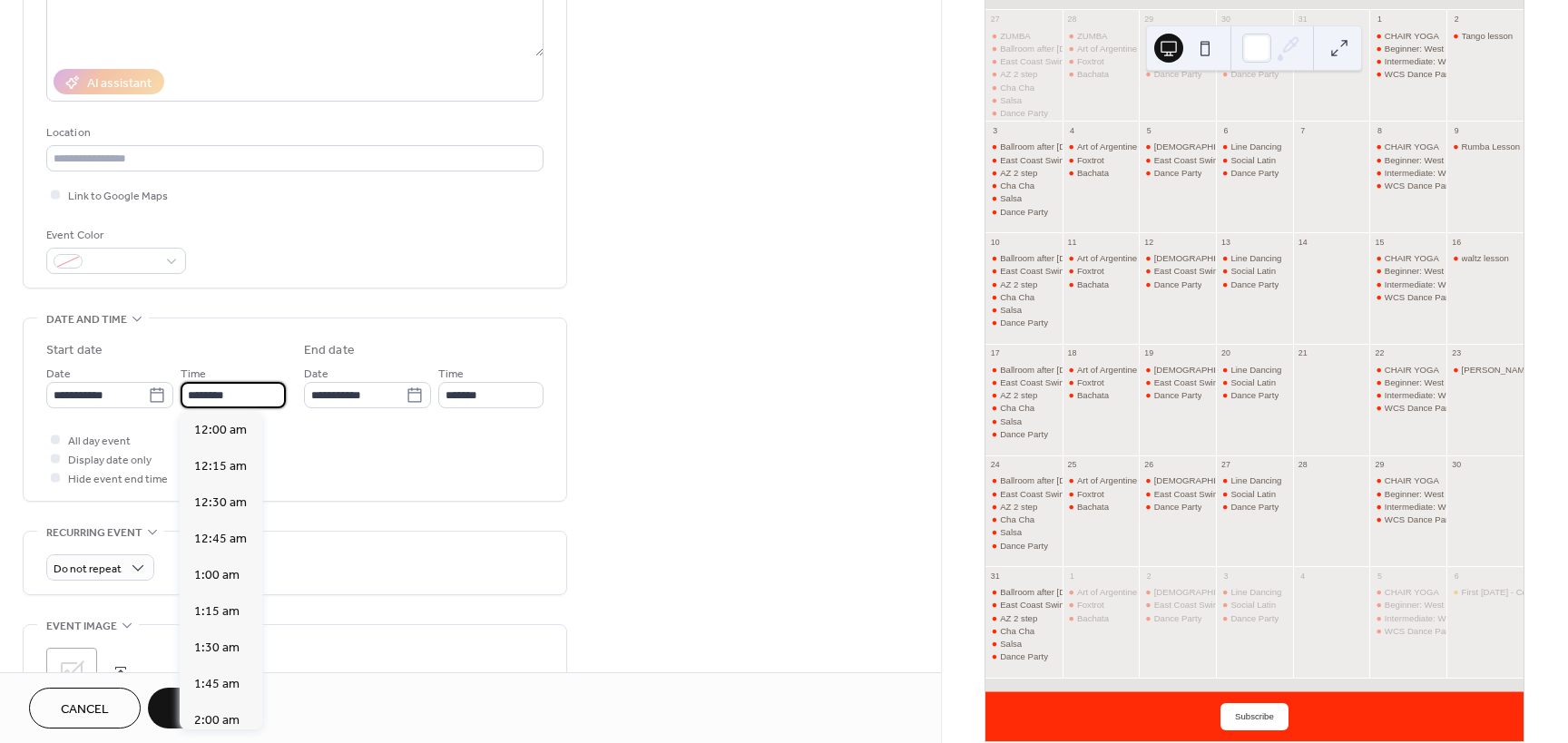 drag, startPoint x: 260, startPoint y: 396, endPoint x: 252, endPoint y: 411, distance: 17 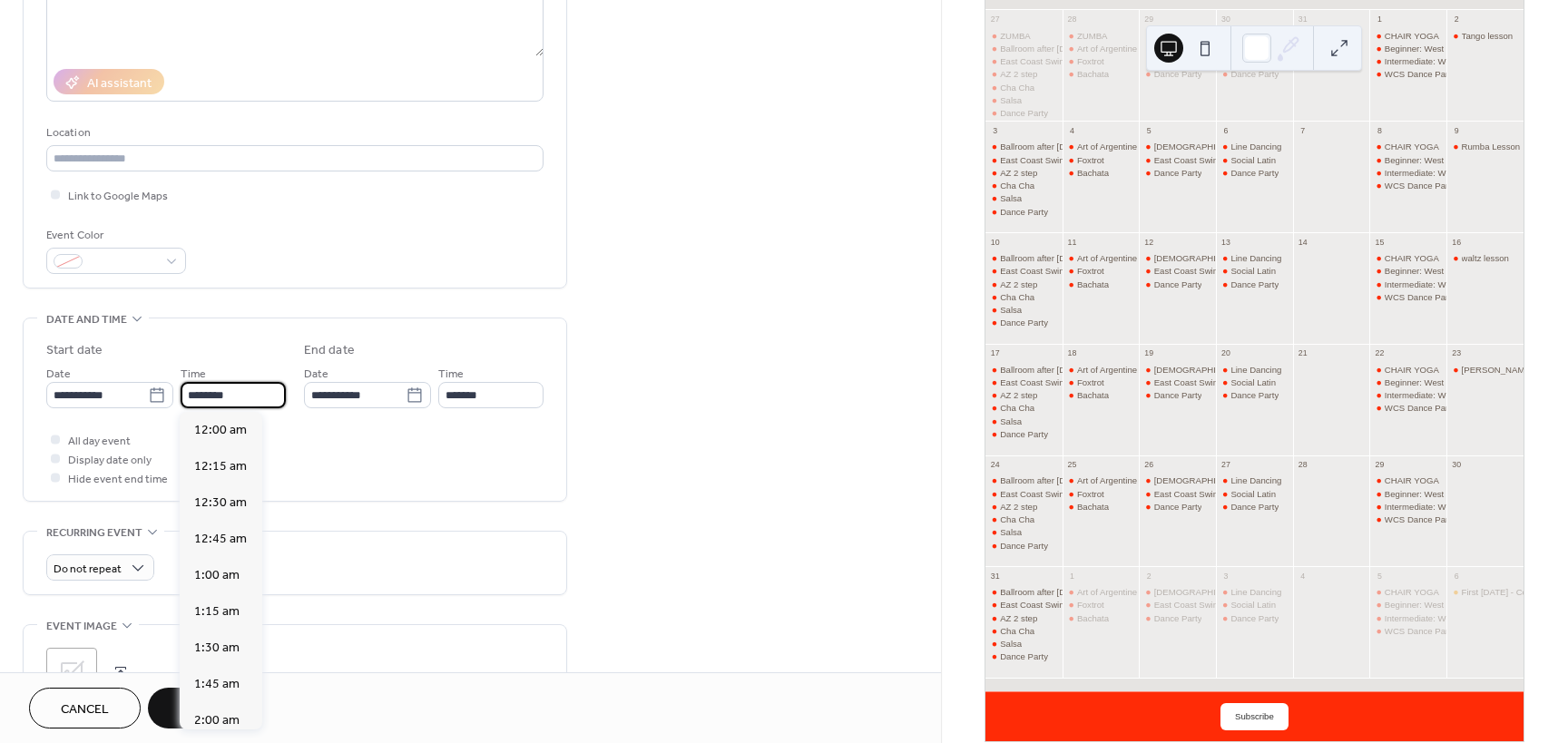 click on "********" at bounding box center (233, 395) 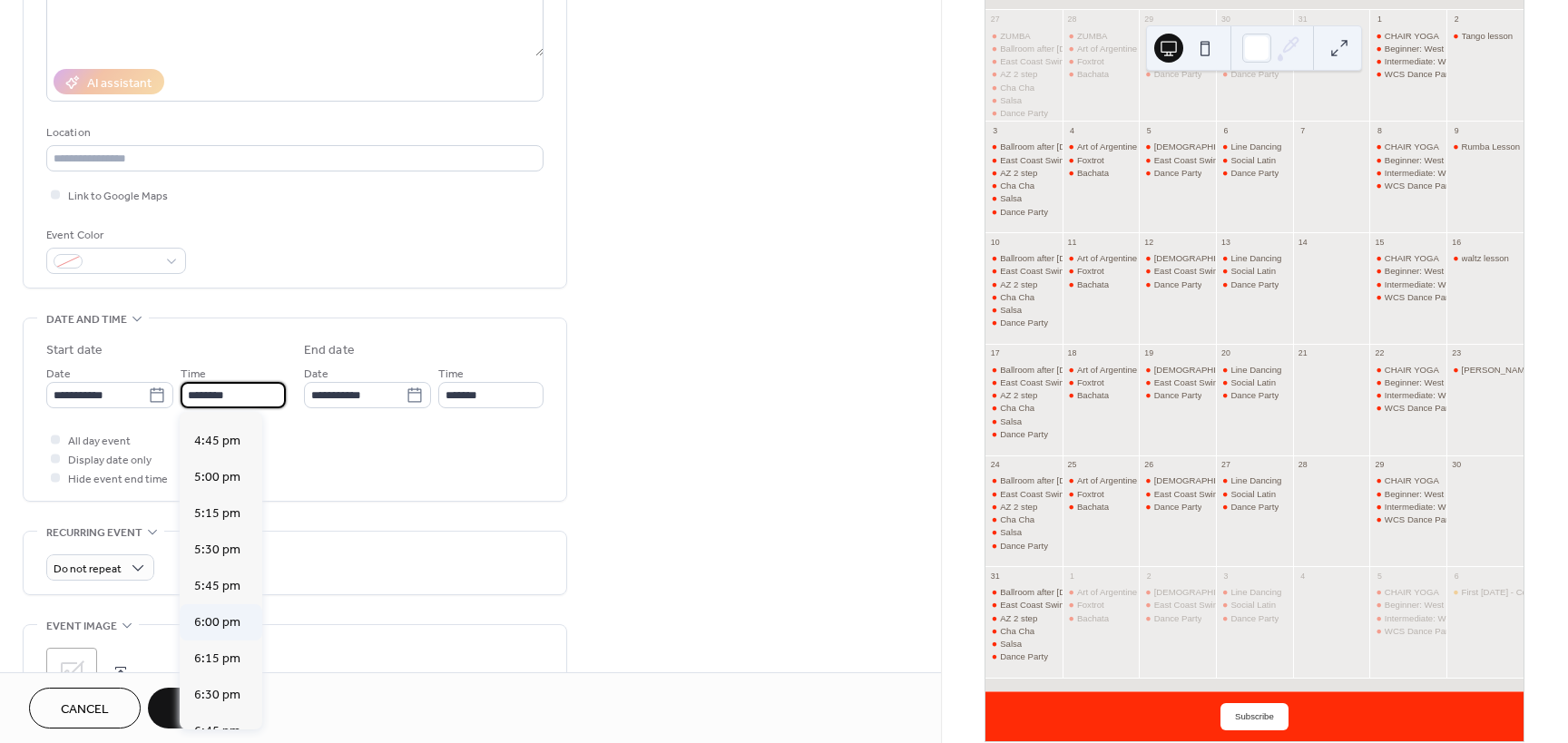 scroll, scrollTop: 2602, scrollLeft: 0, axis: vertical 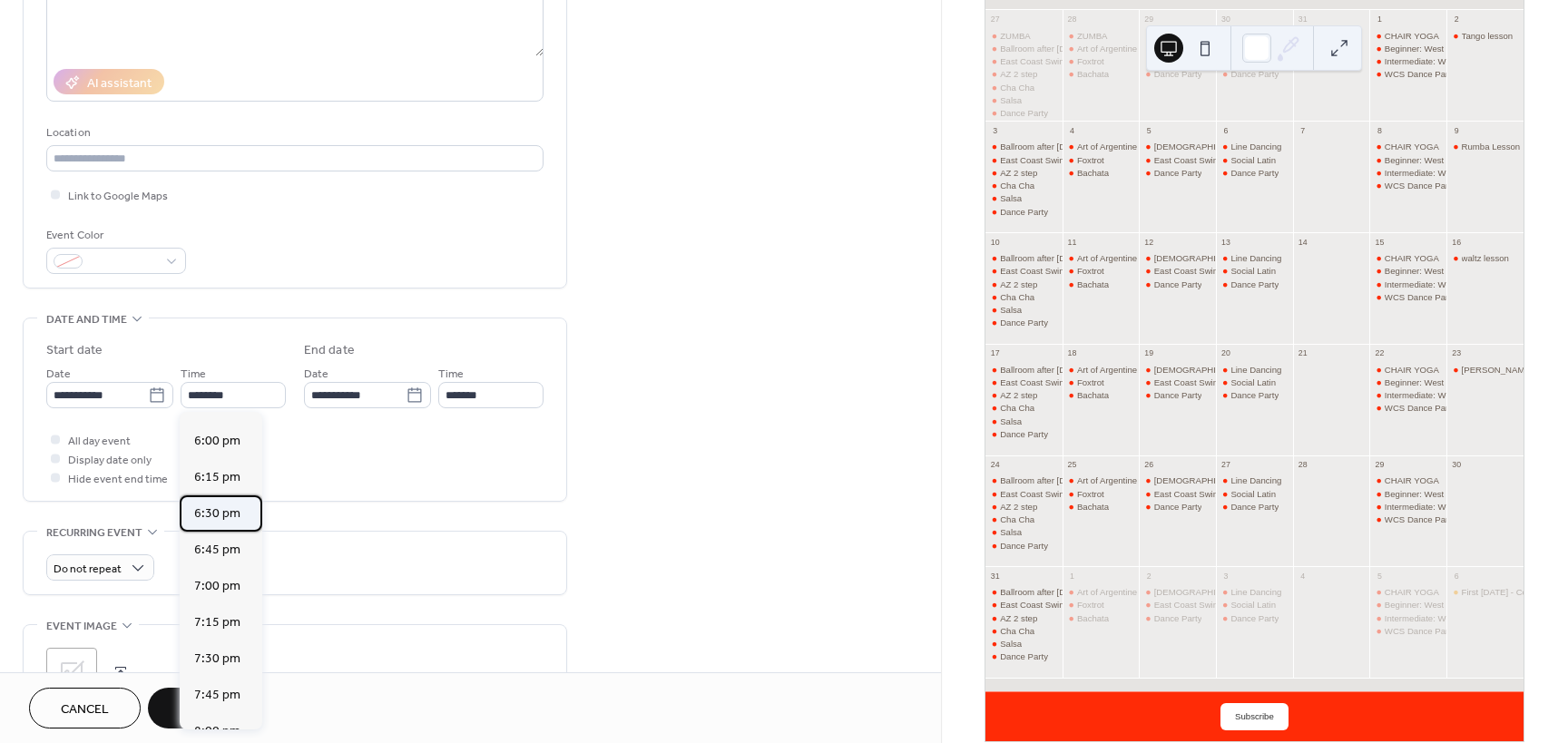 click on "6:30 pm" at bounding box center [220, 513] 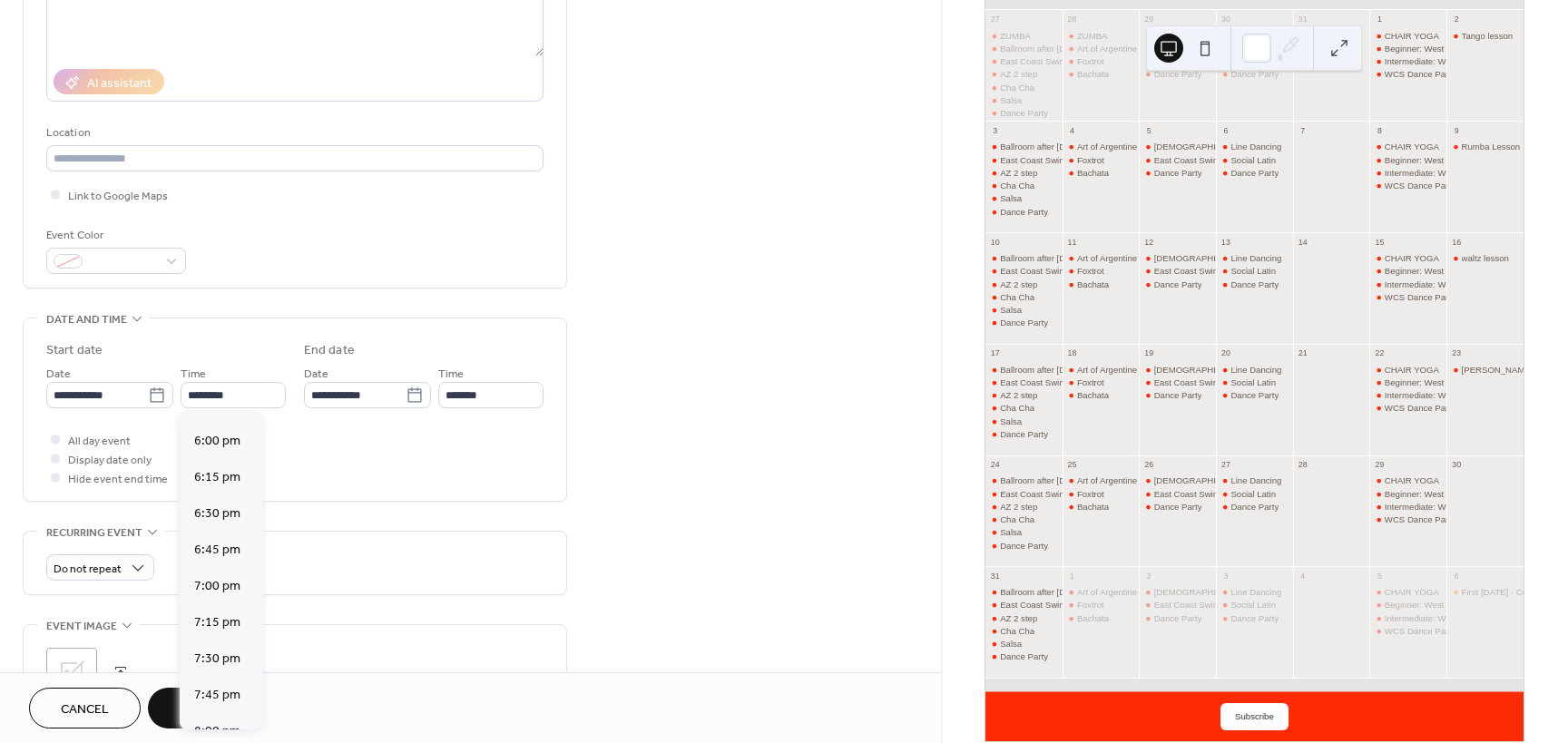 type on "*******" 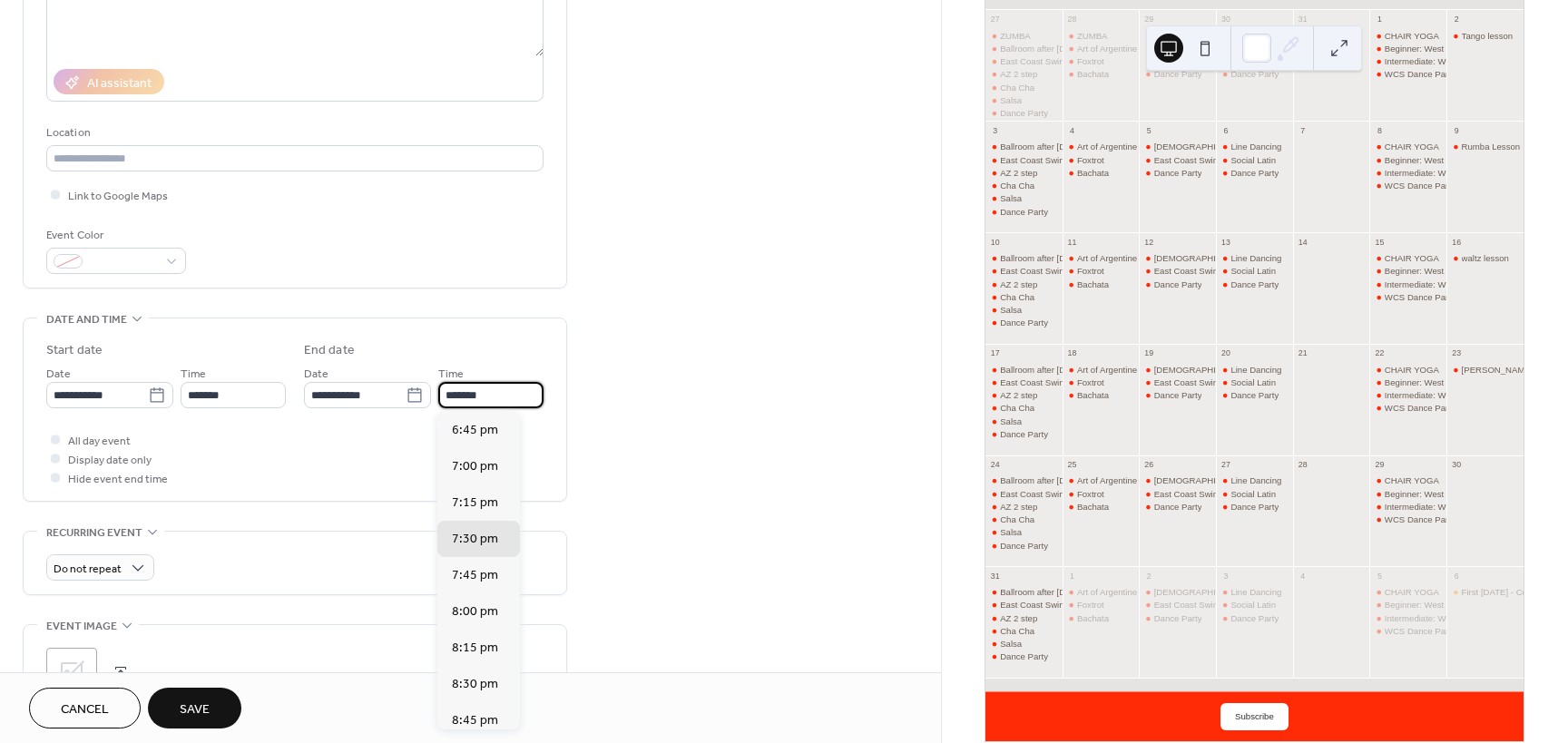 click on "*******" at bounding box center [491, 395] 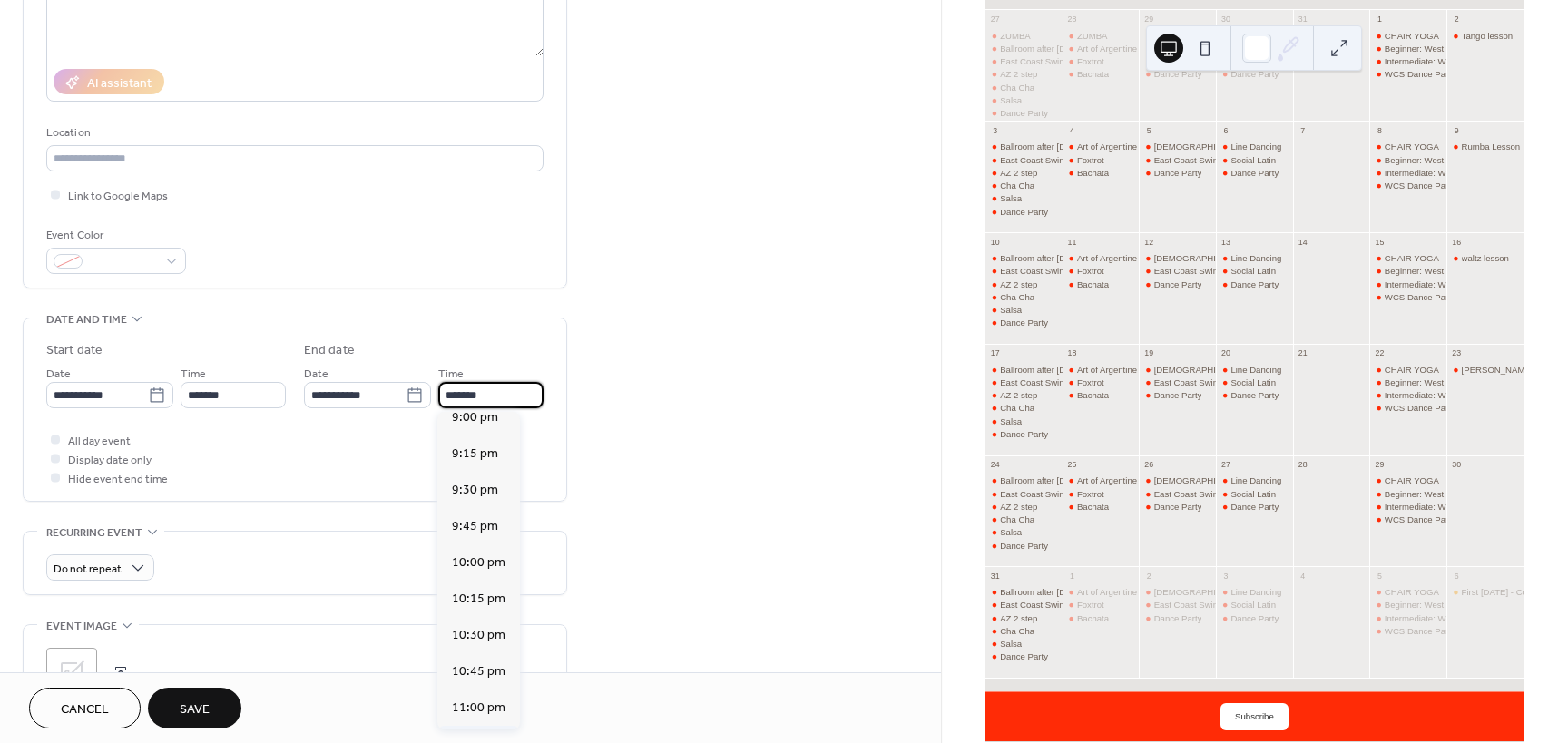 scroll, scrollTop: 454, scrollLeft: 0, axis: vertical 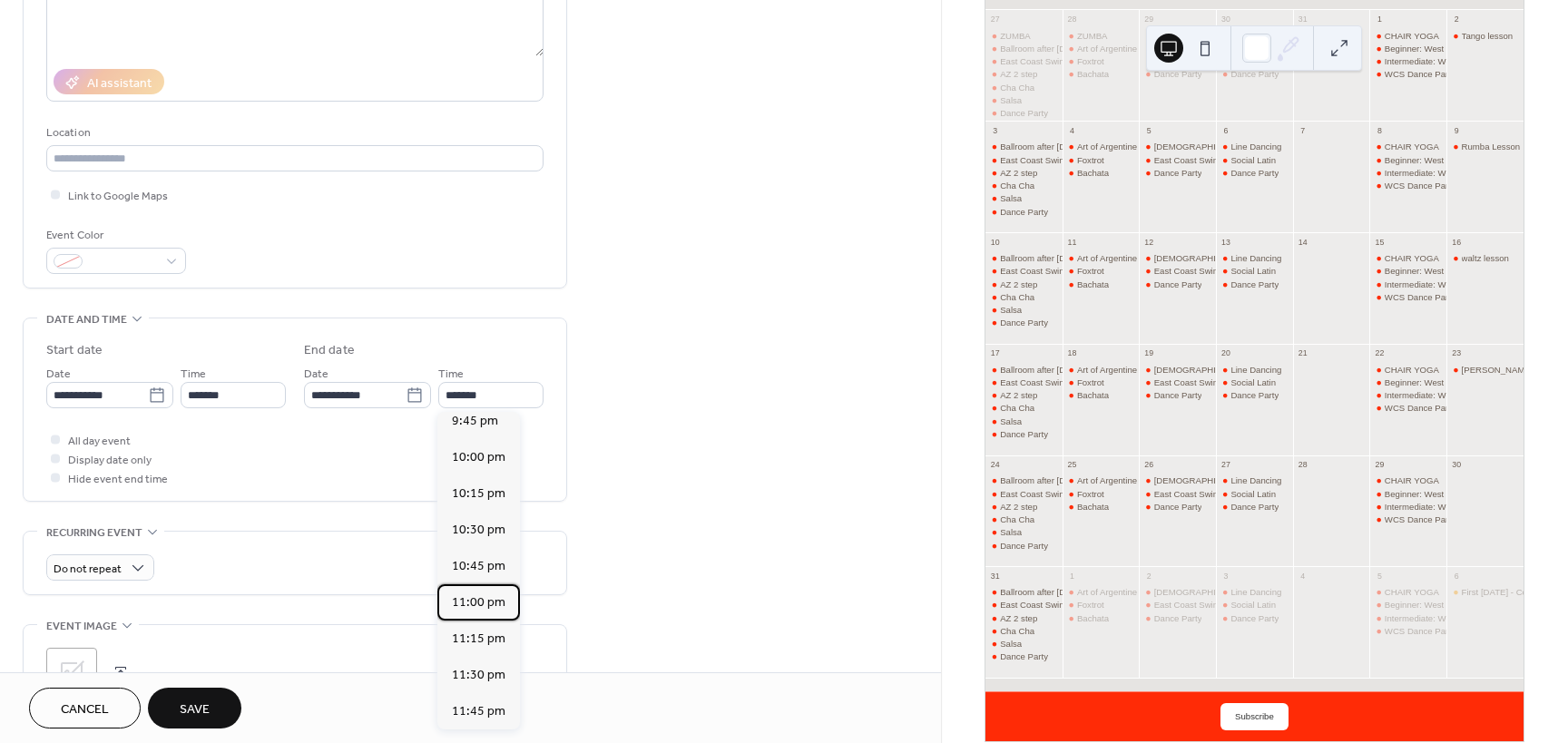 click on "11:00 pm" at bounding box center (478, 602) 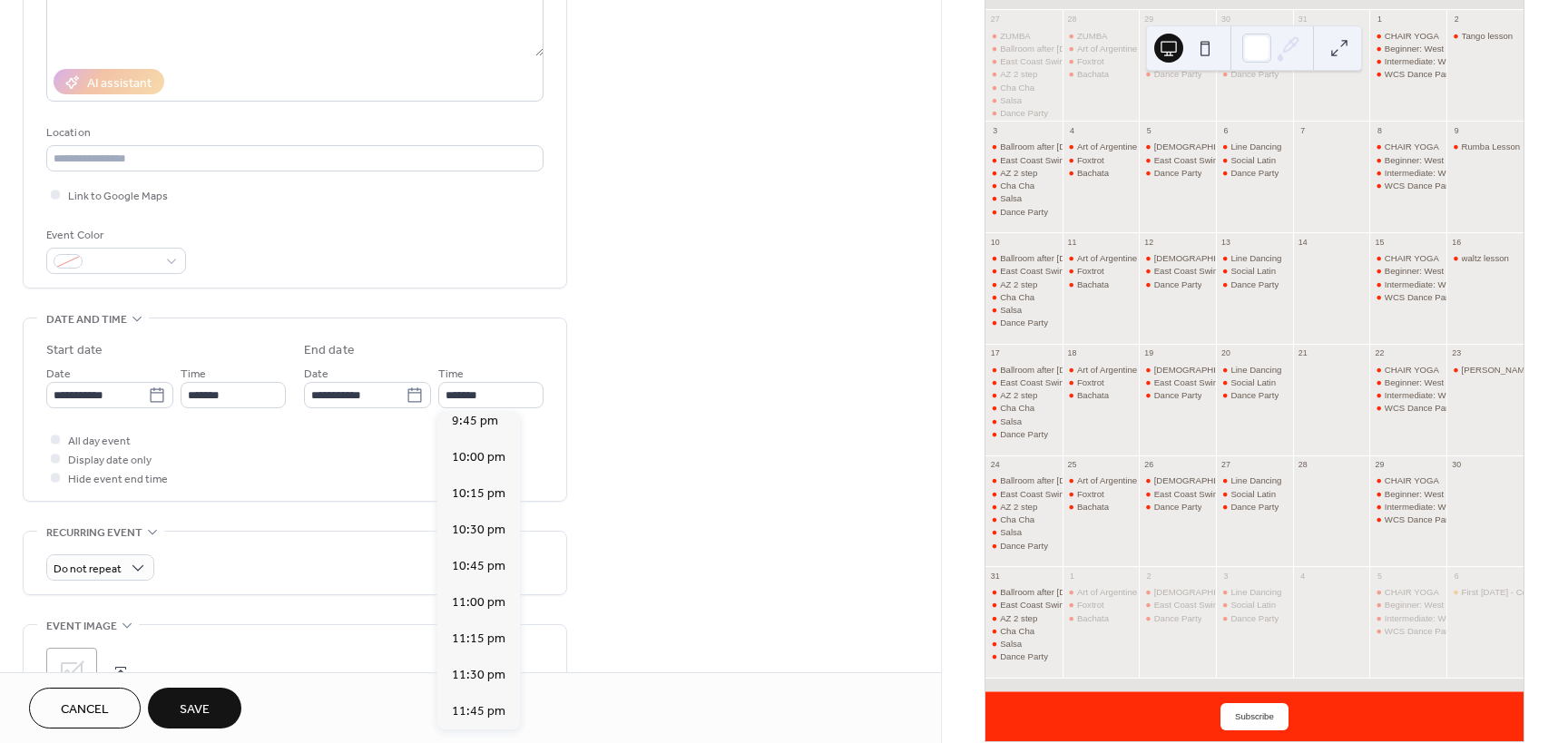 type on "********" 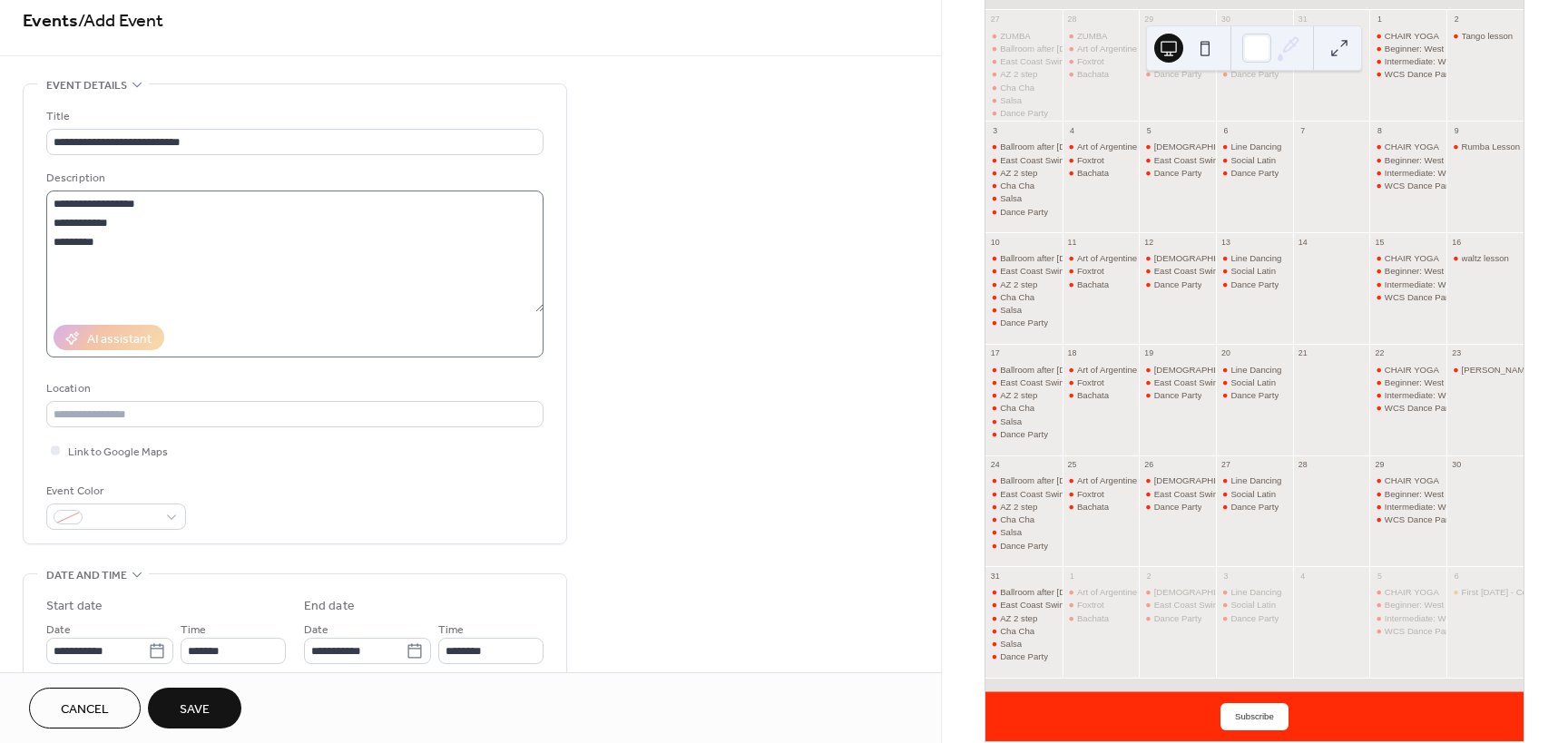 scroll, scrollTop: 0, scrollLeft: 0, axis: both 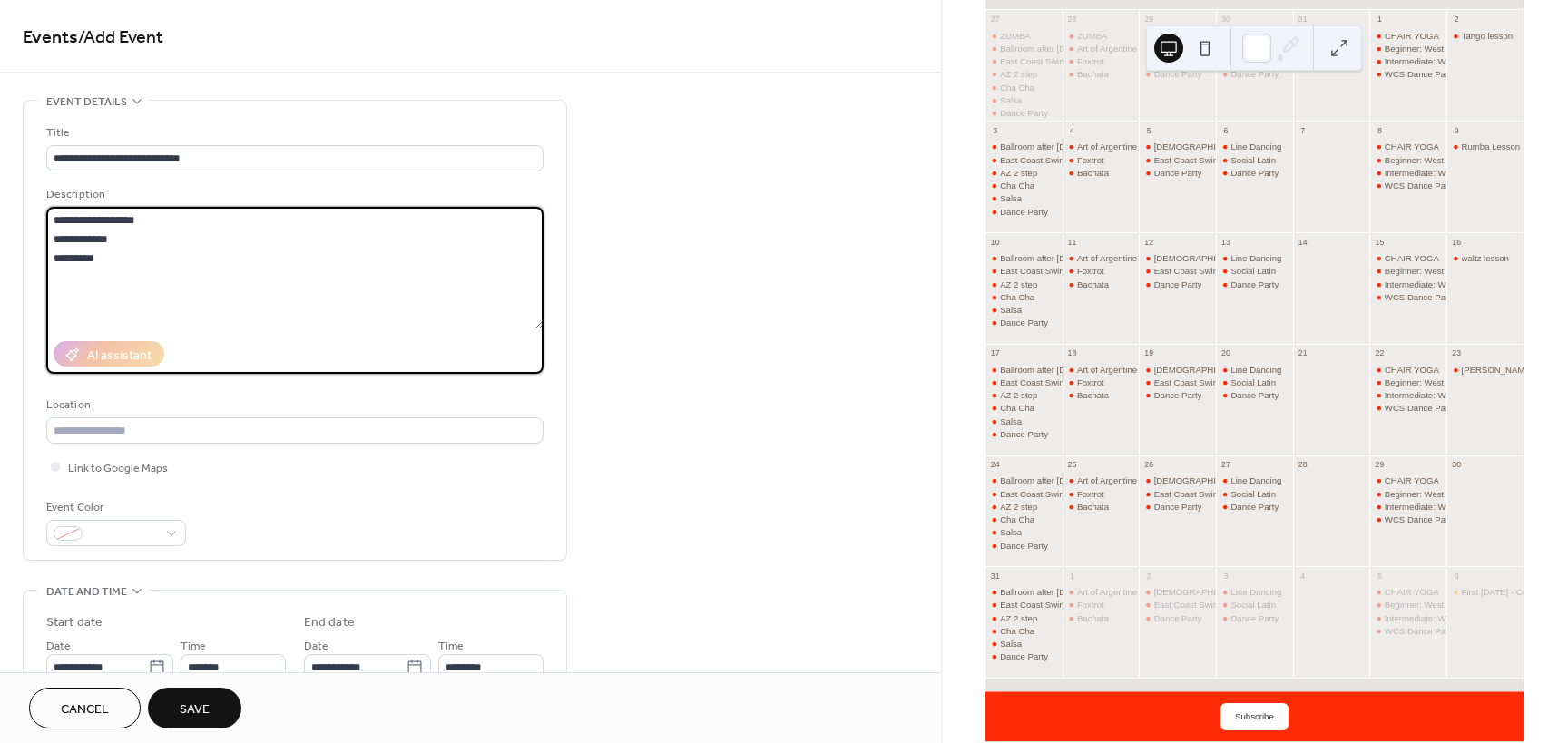 click on "**********" at bounding box center (295, 268) 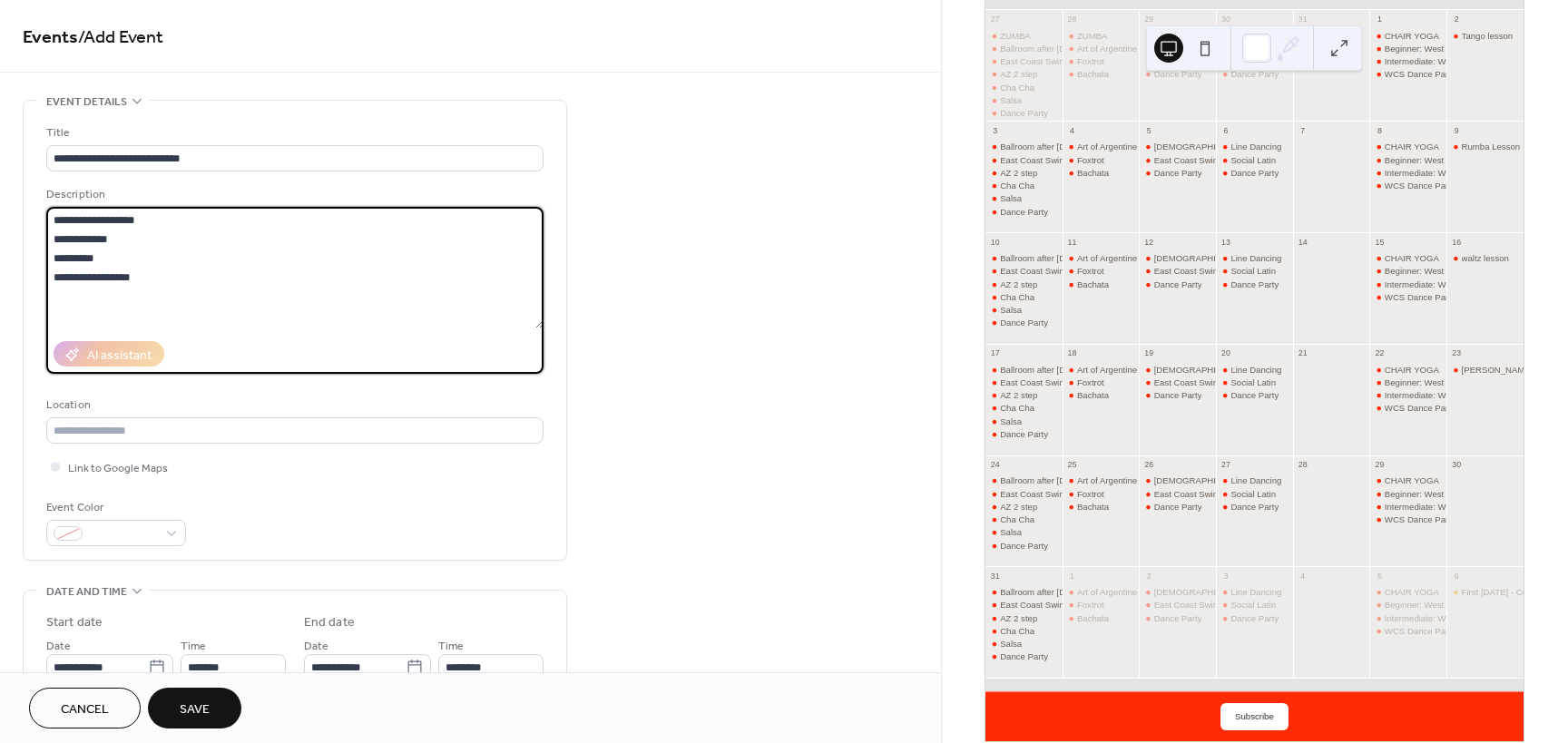 type on "**********" 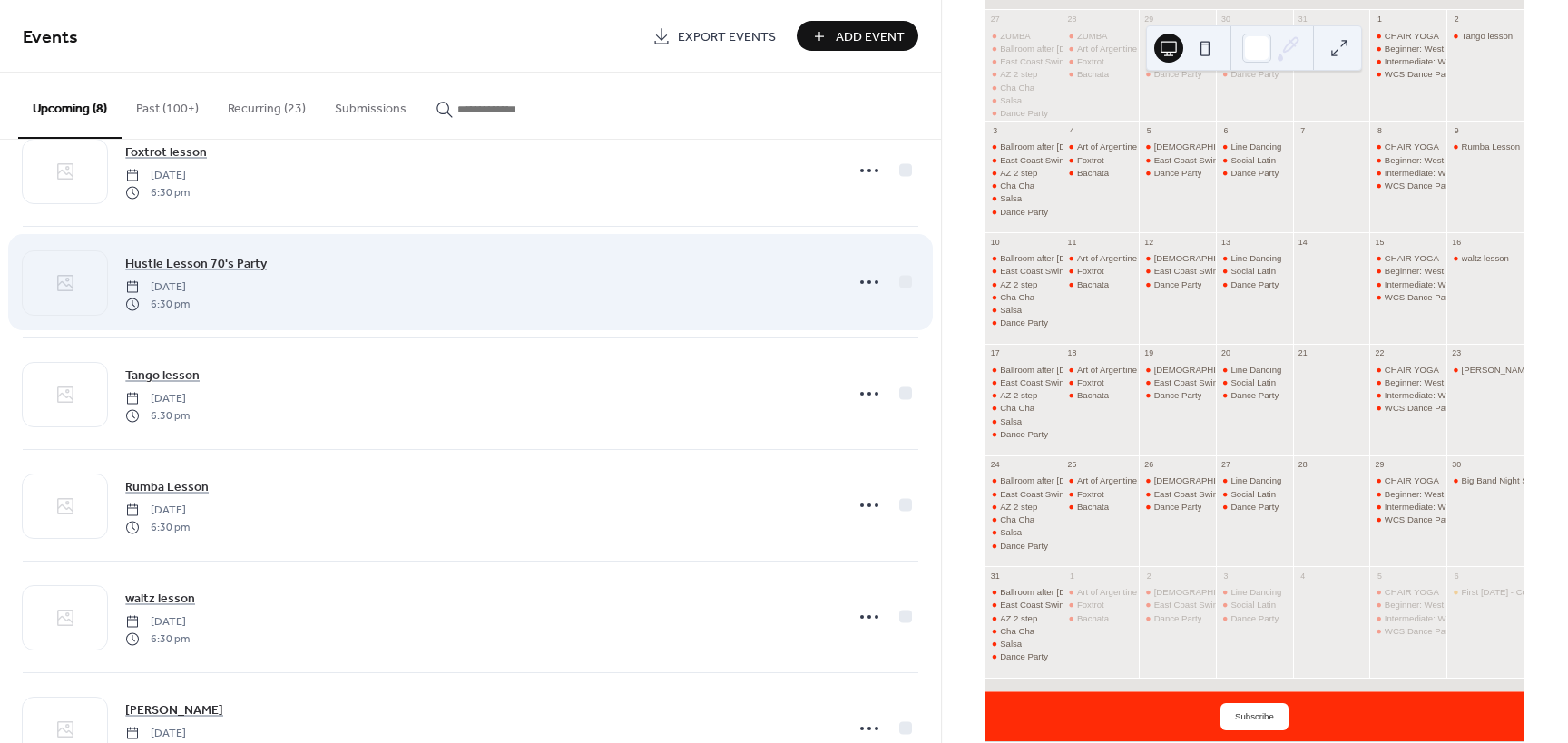 scroll, scrollTop: 181, scrollLeft: 0, axis: vertical 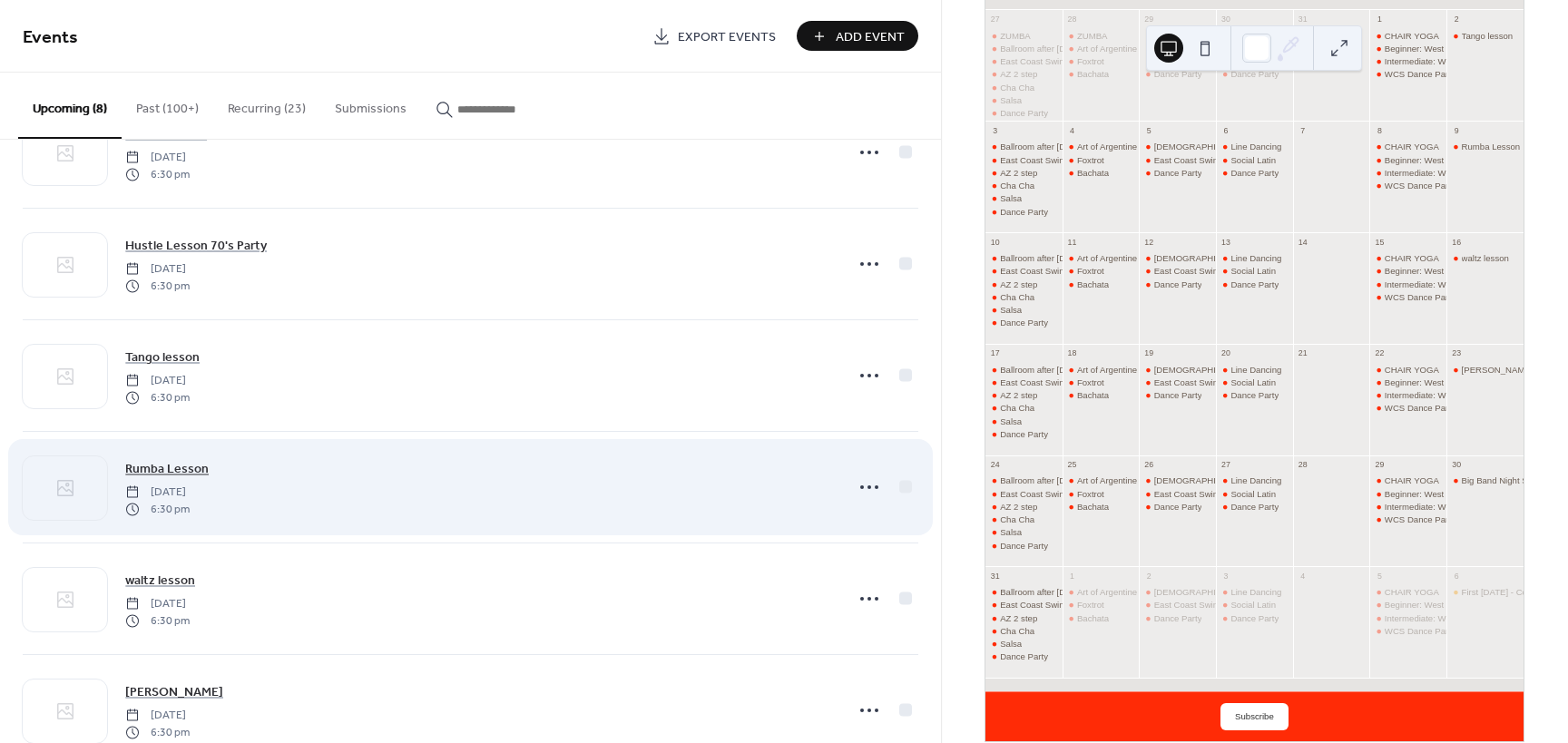click on "Rumba Lesson" at bounding box center [167, 469] 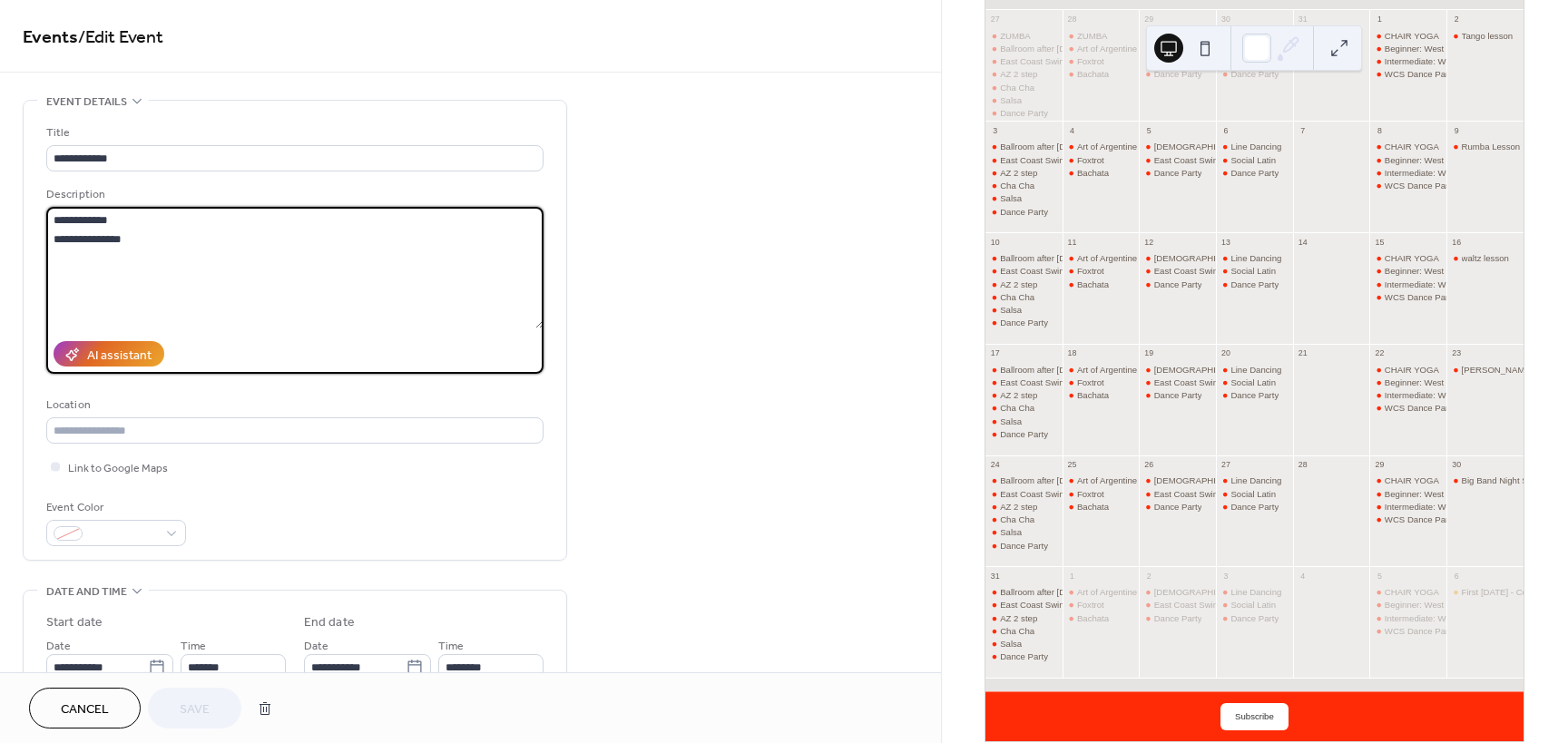 click on "**********" at bounding box center (295, 268) 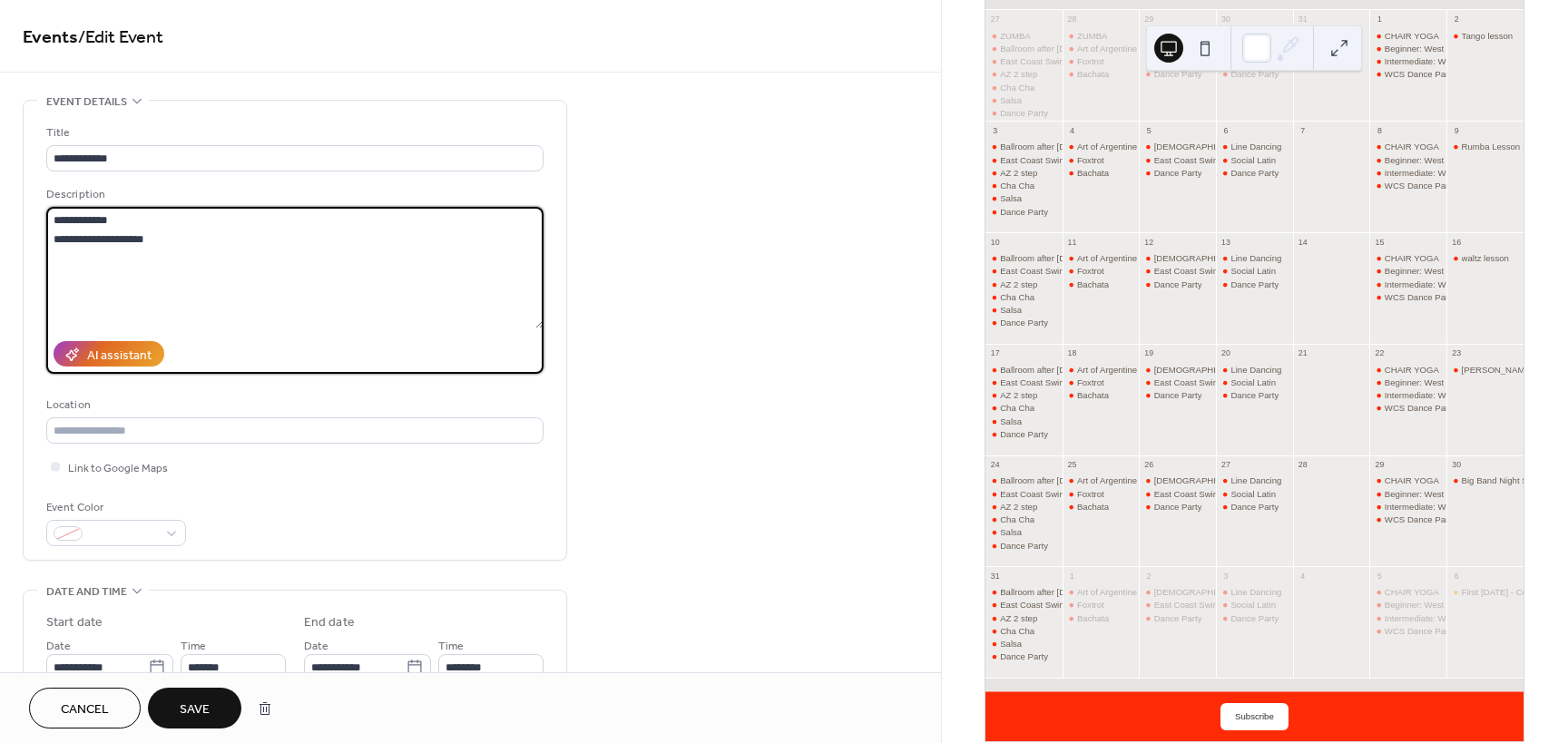 type on "**********" 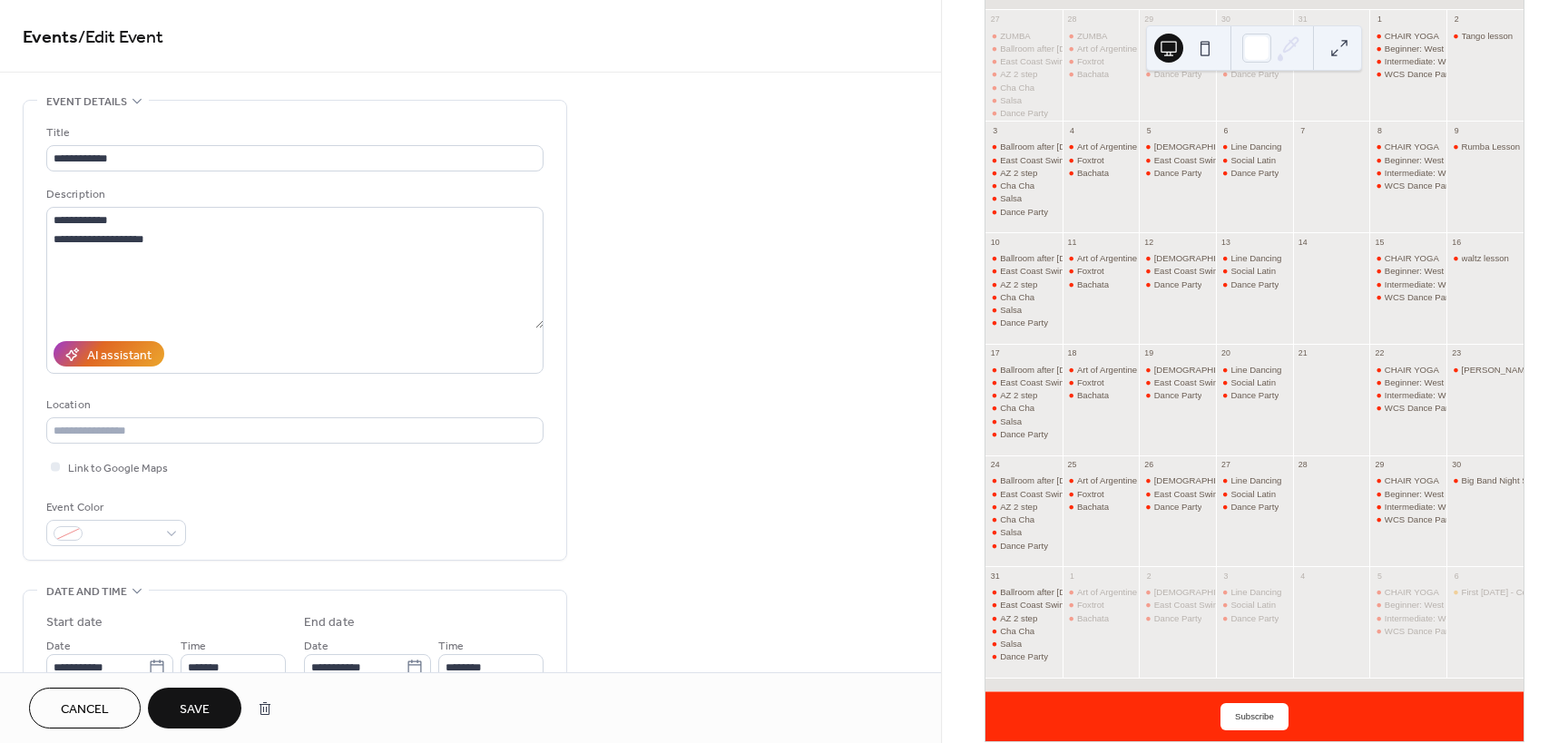 click on "Save" at bounding box center (194, 708) 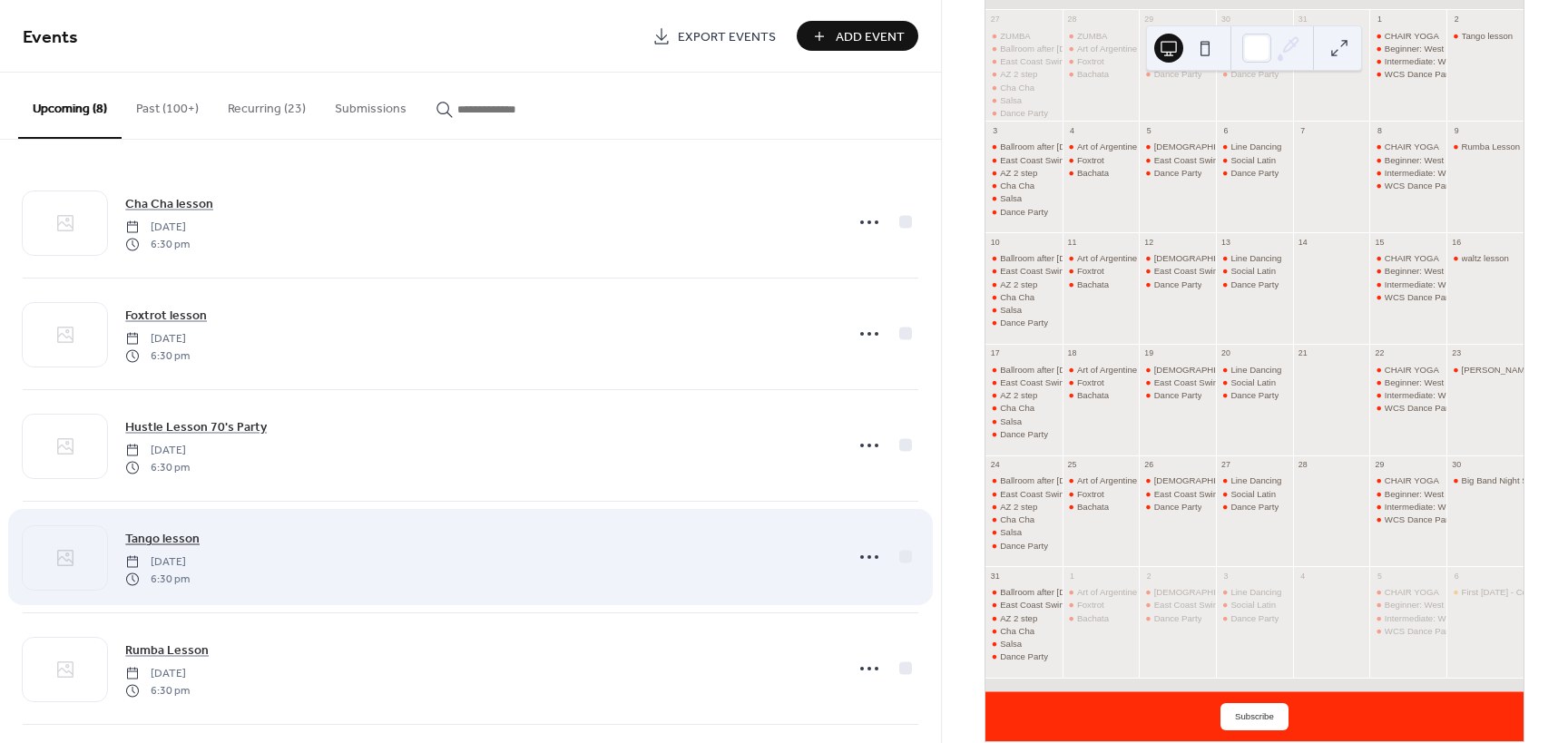 click on "Tango lesson" at bounding box center (162, 539) 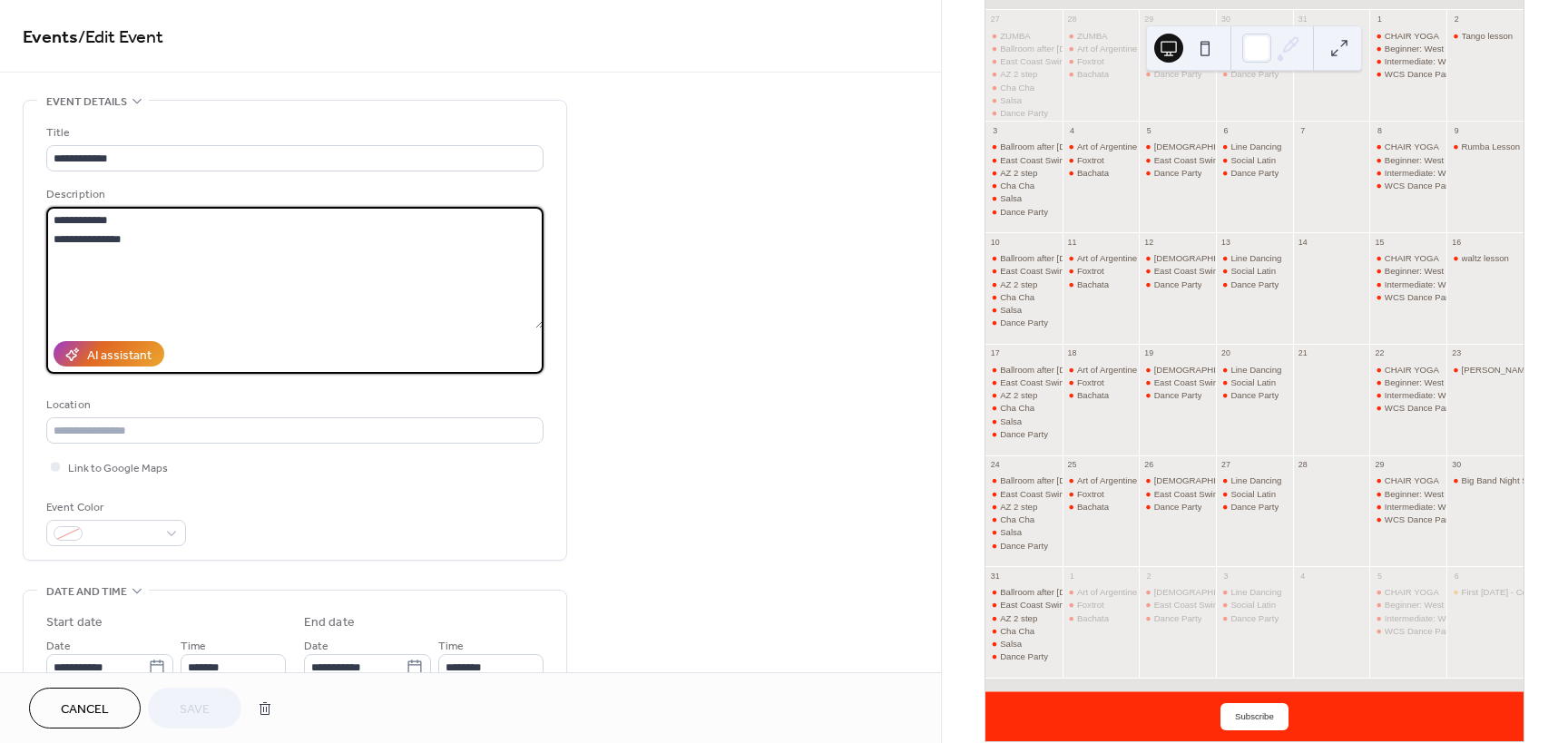 click on "**********" at bounding box center [295, 268] 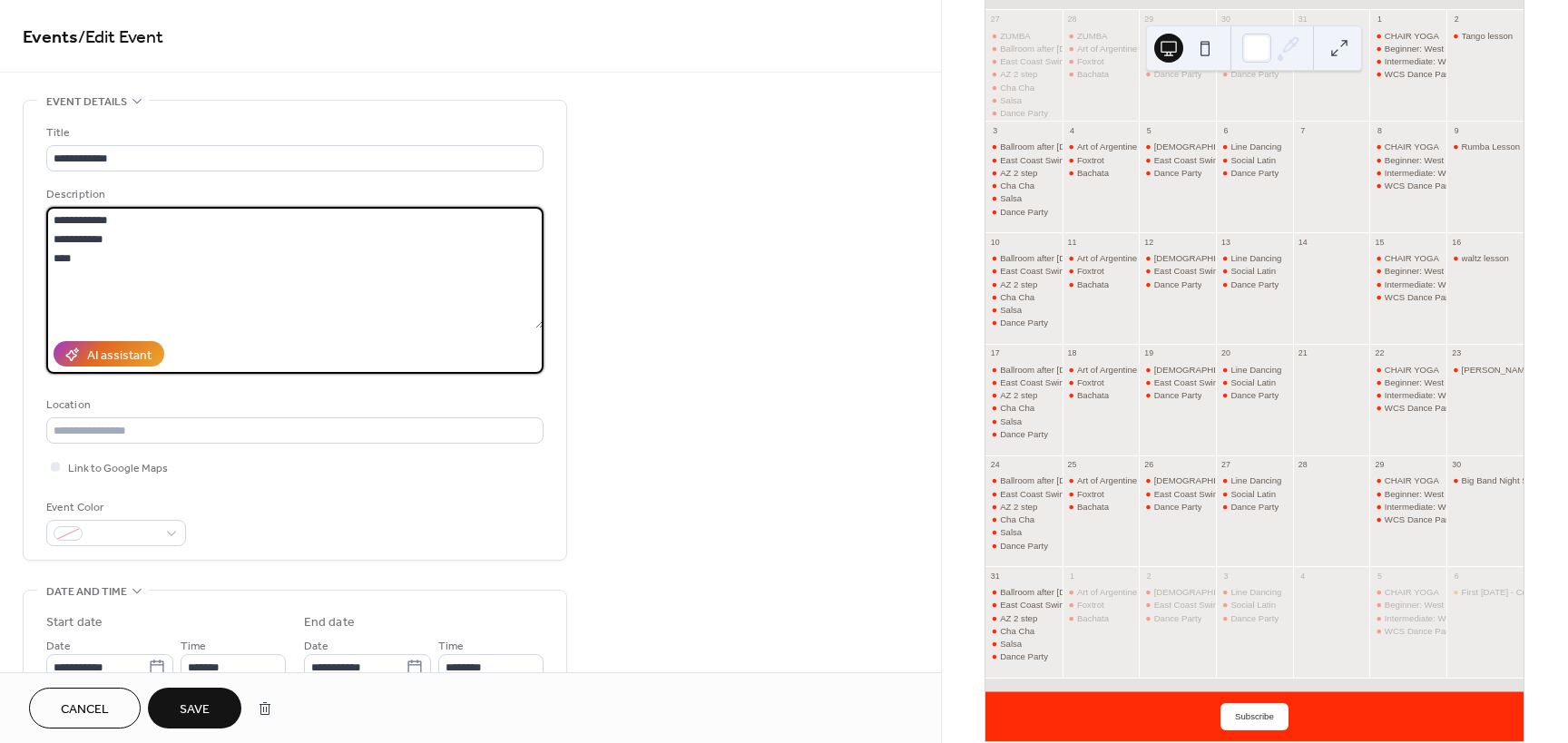 click on "**********" at bounding box center (295, 268) 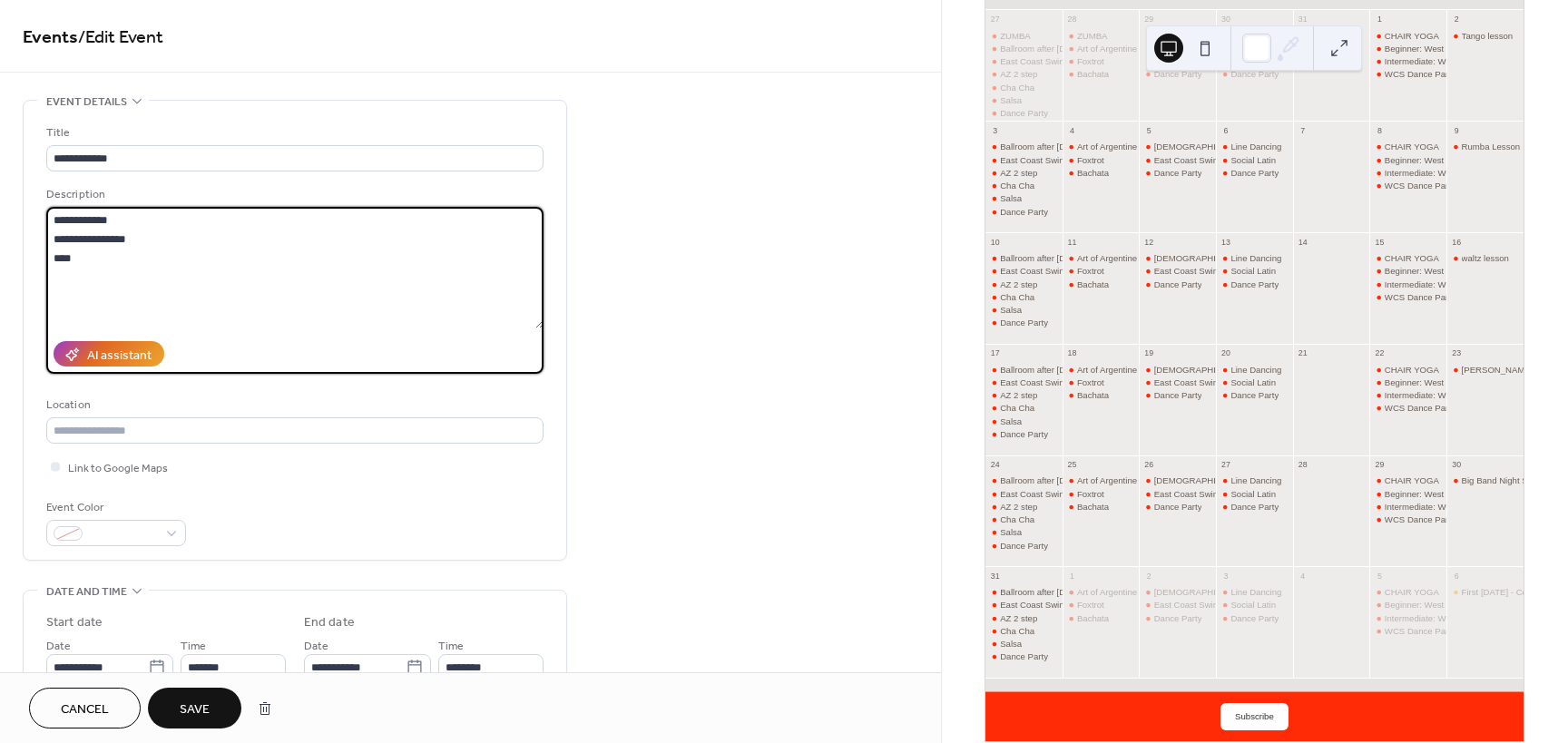 type on "**********" 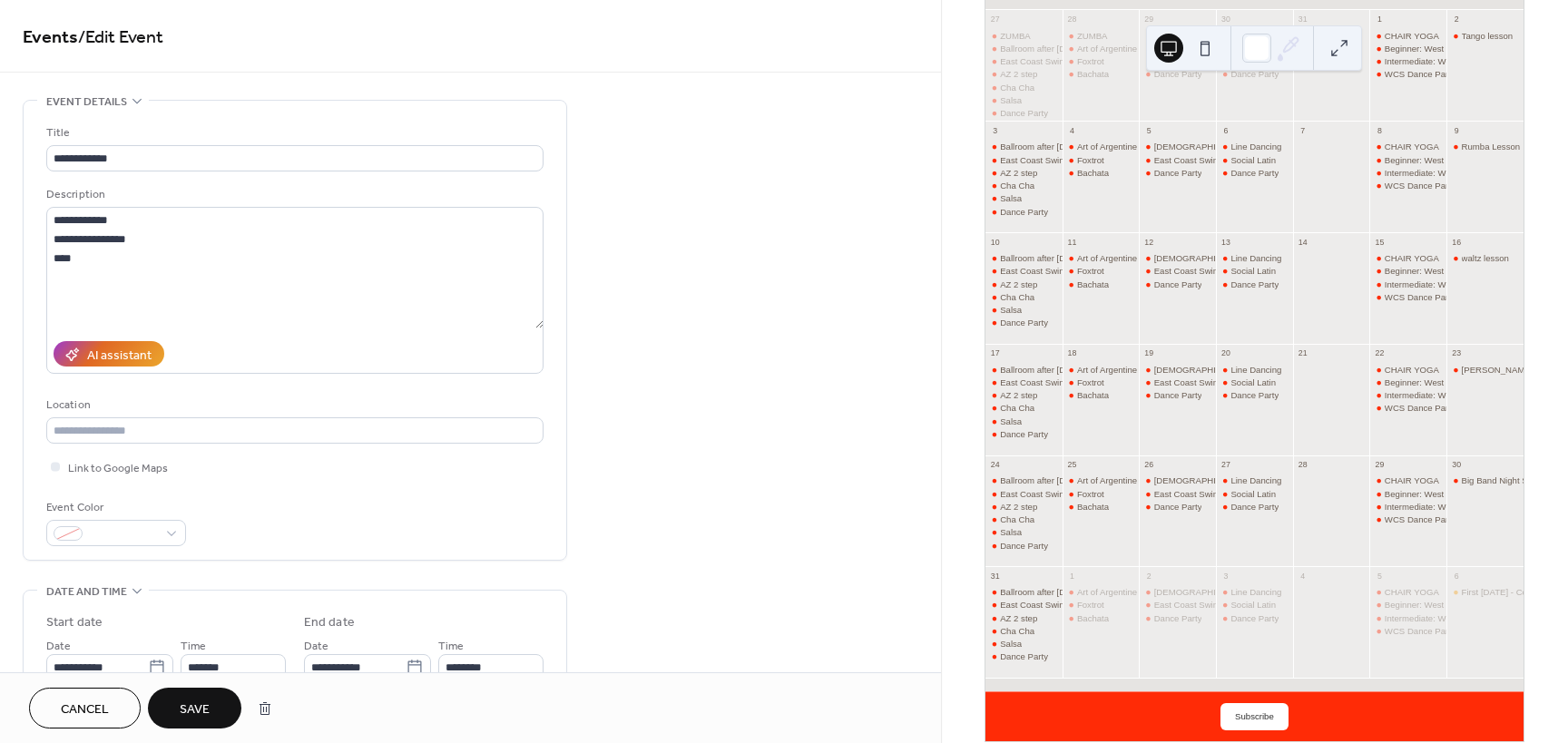 click on "Save" at bounding box center [194, 708] 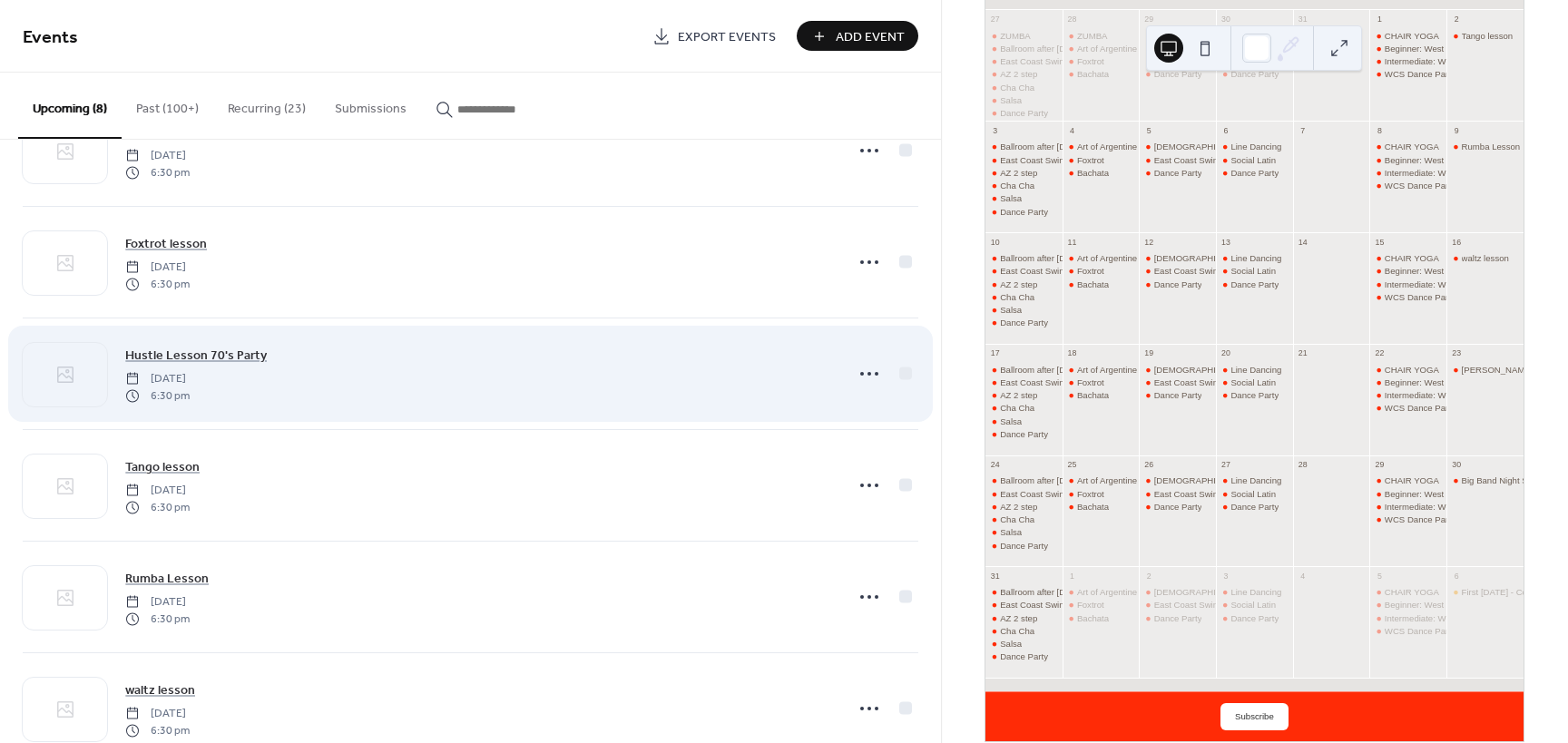 scroll, scrollTop: 0, scrollLeft: 0, axis: both 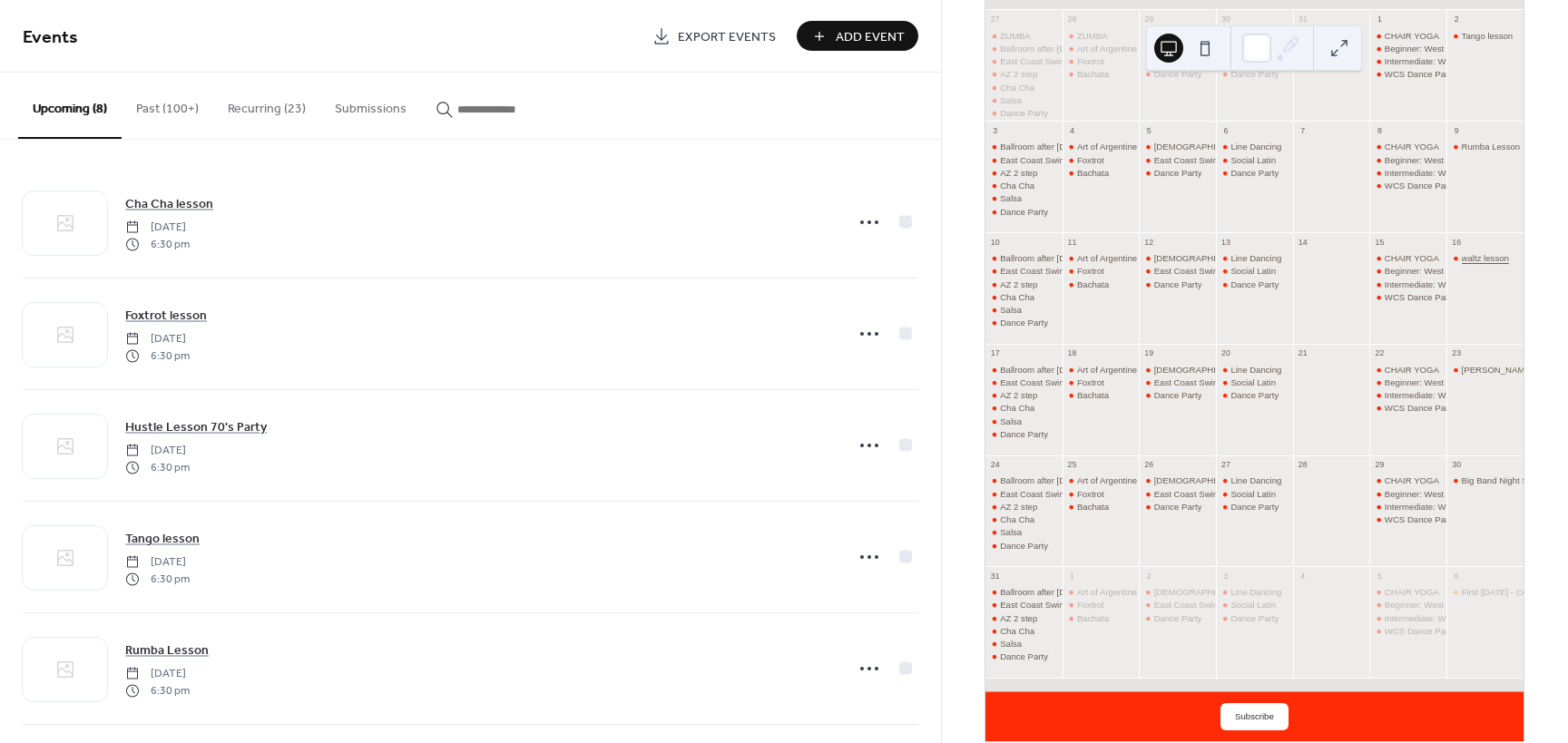 click on "waltz lesson" at bounding box center [1485, 258] 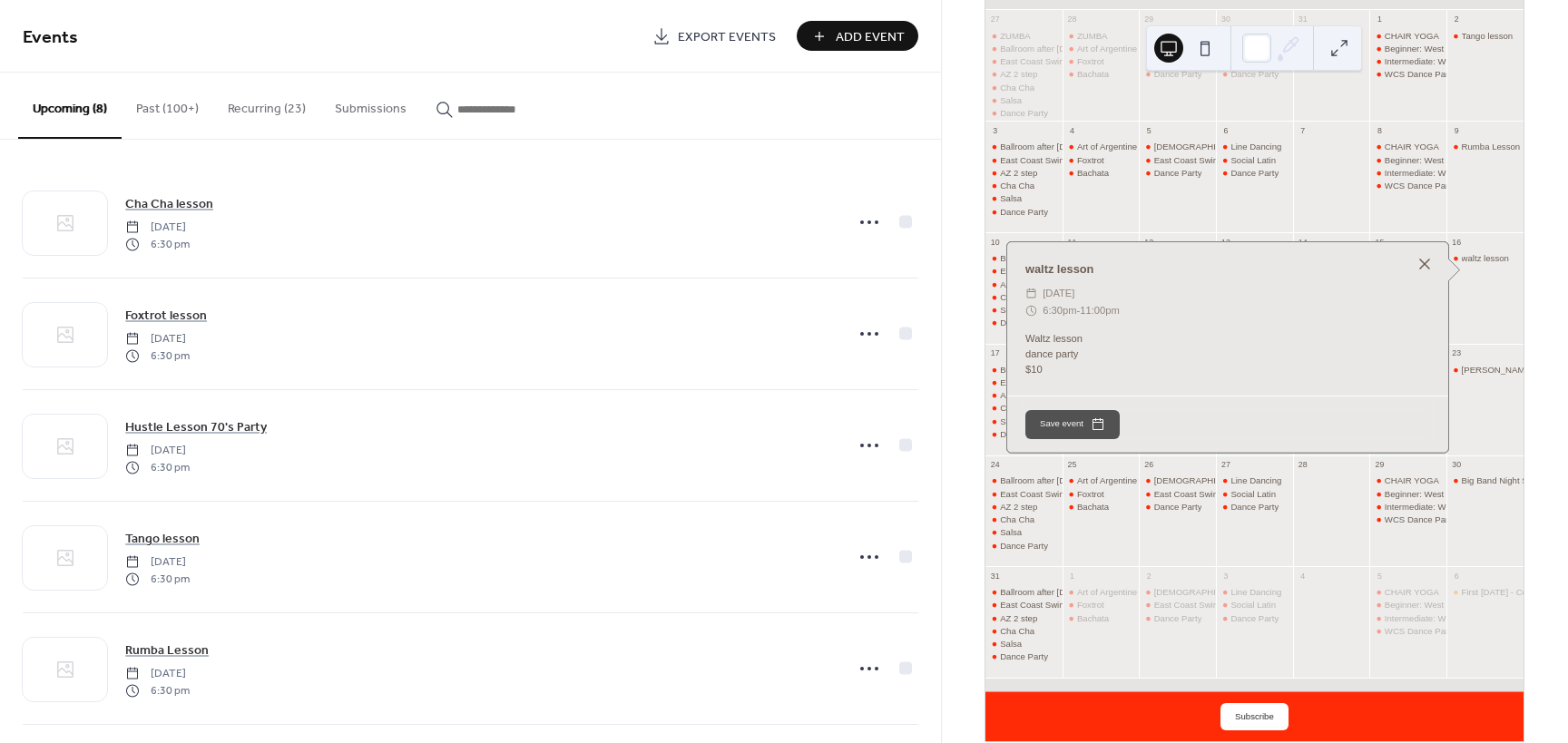 click at bounding box center [1425, 264] 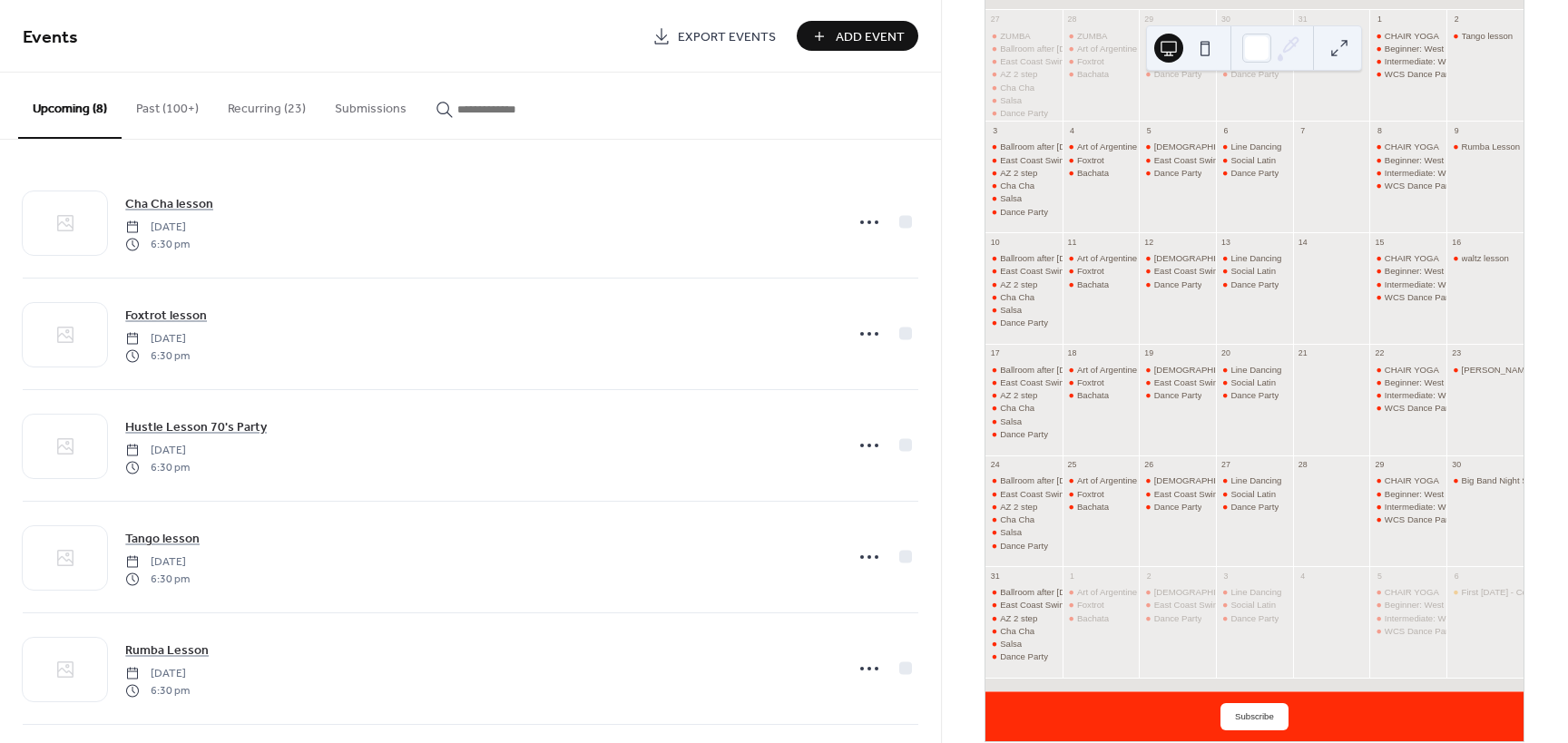 click on "waltz lesson" at bounding box center [1485, 295] 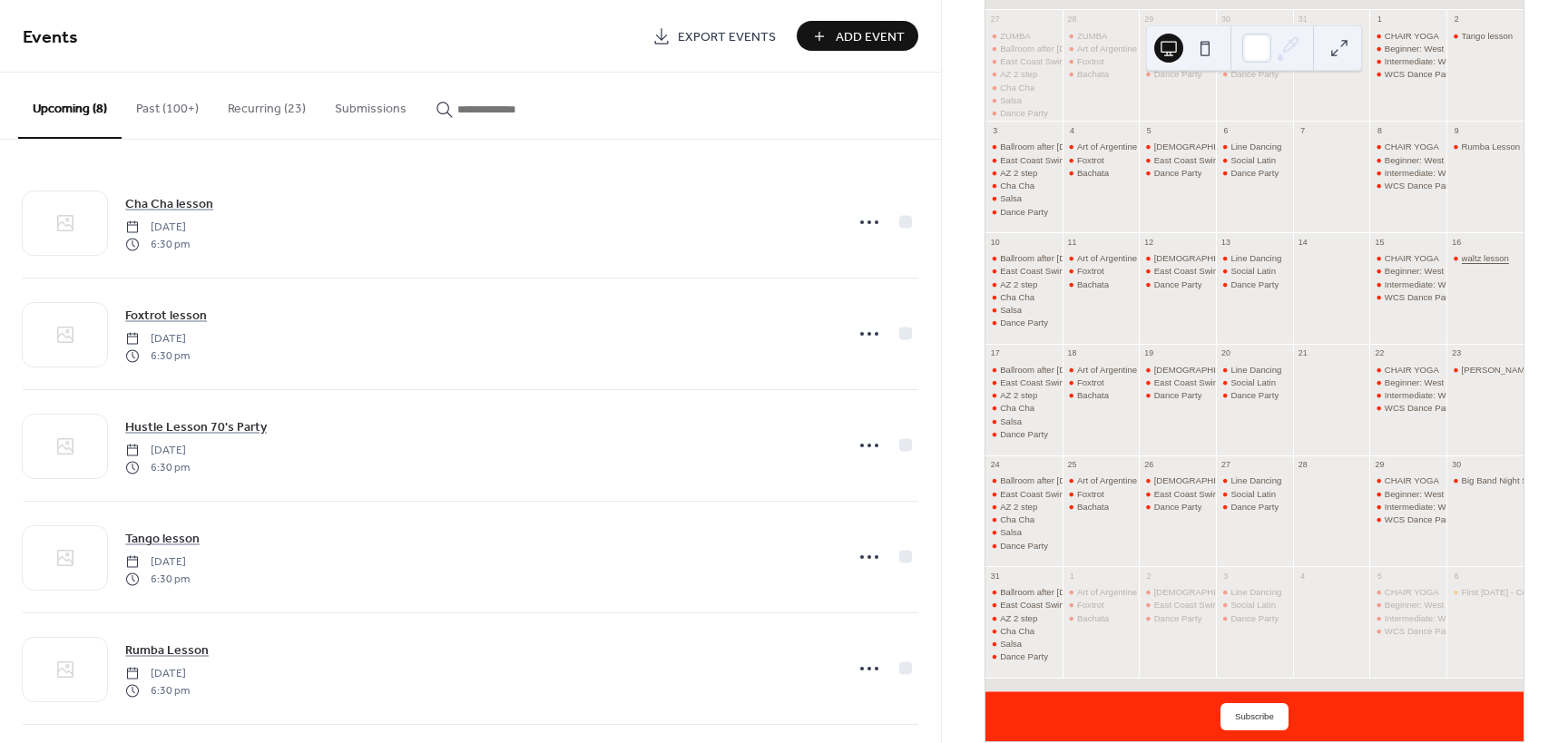 click on "waltz lesson" at bounding box center [1485, 258] 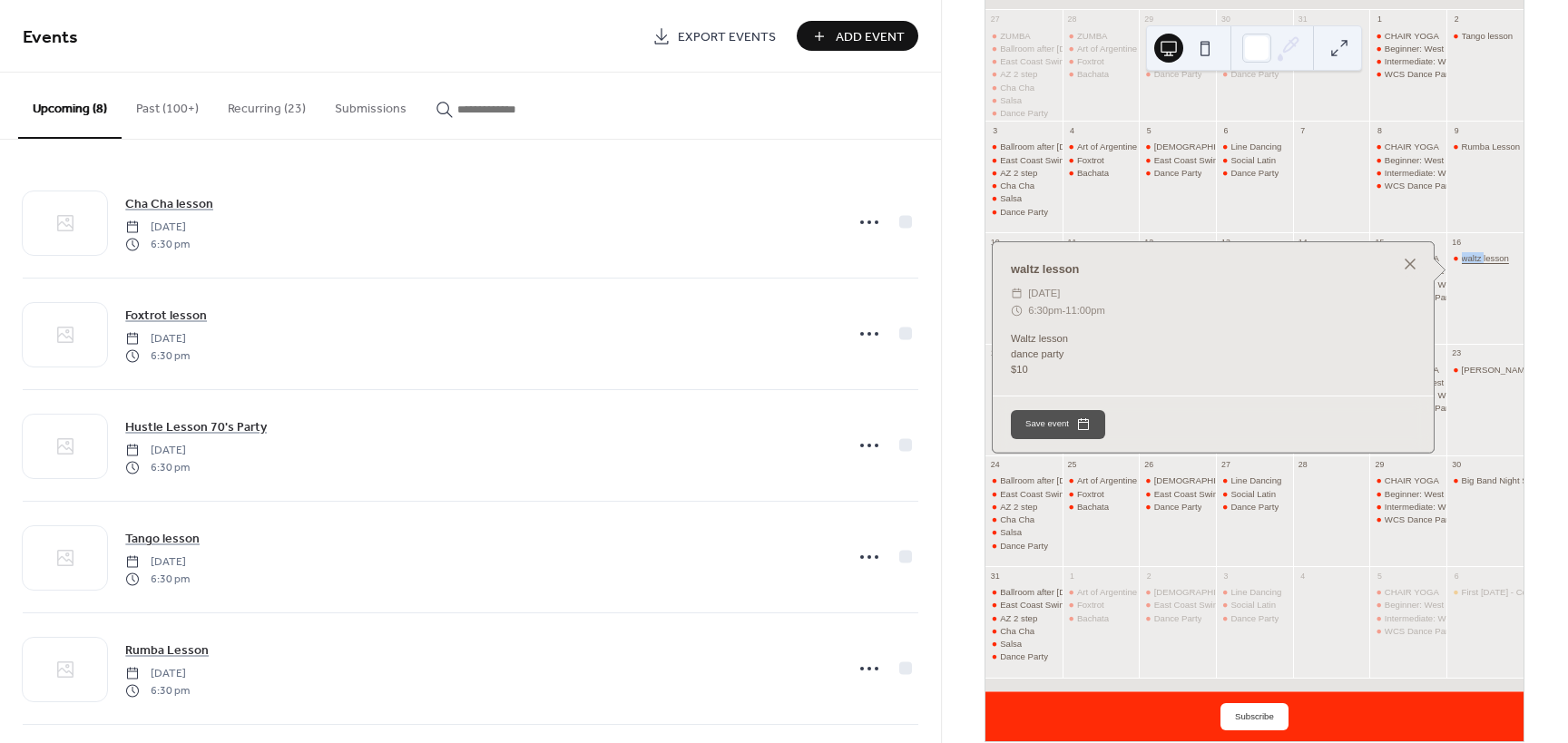 click on "waltz lesson" at bounding box center (1485, 258) 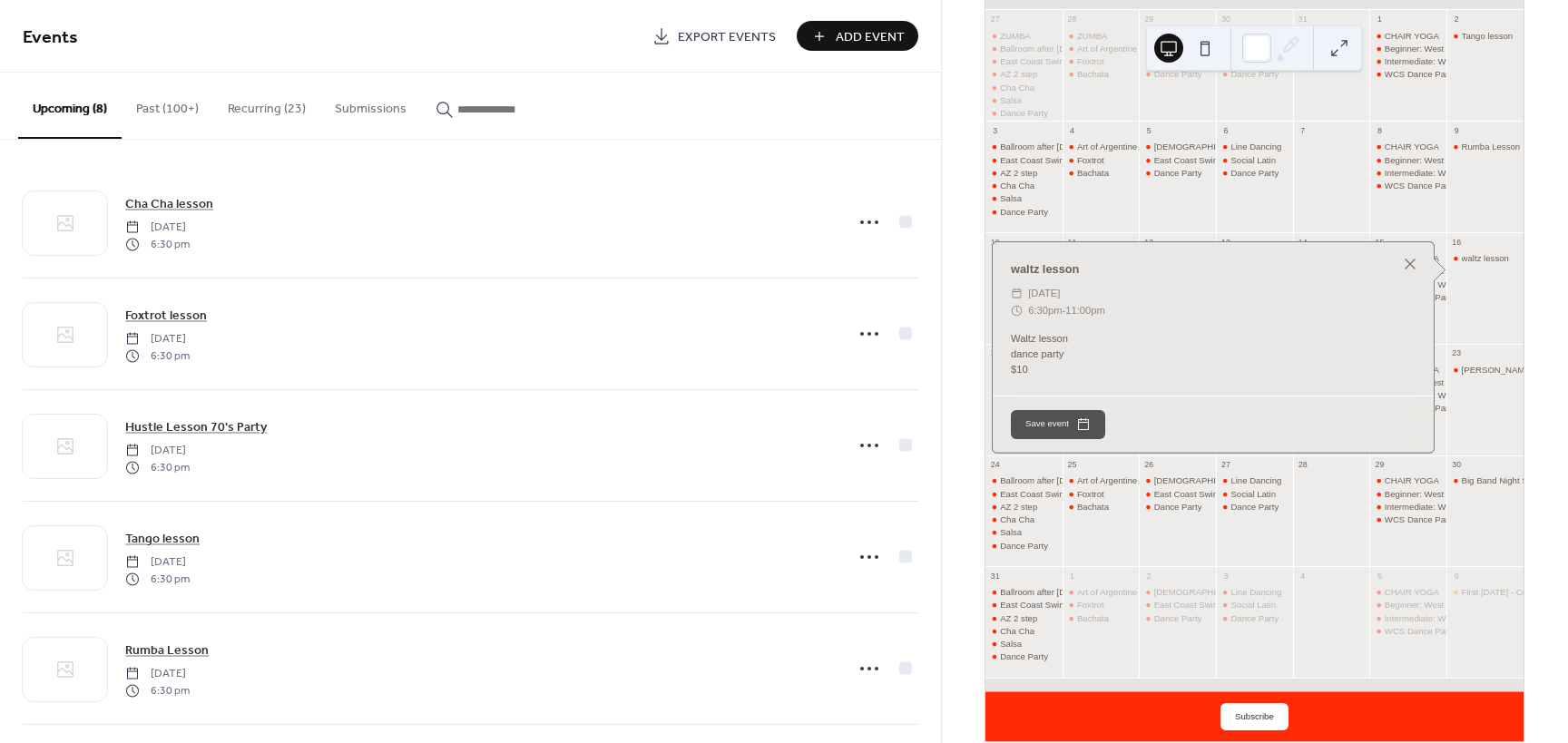 click on "16" at bounding box center (1485, 242) 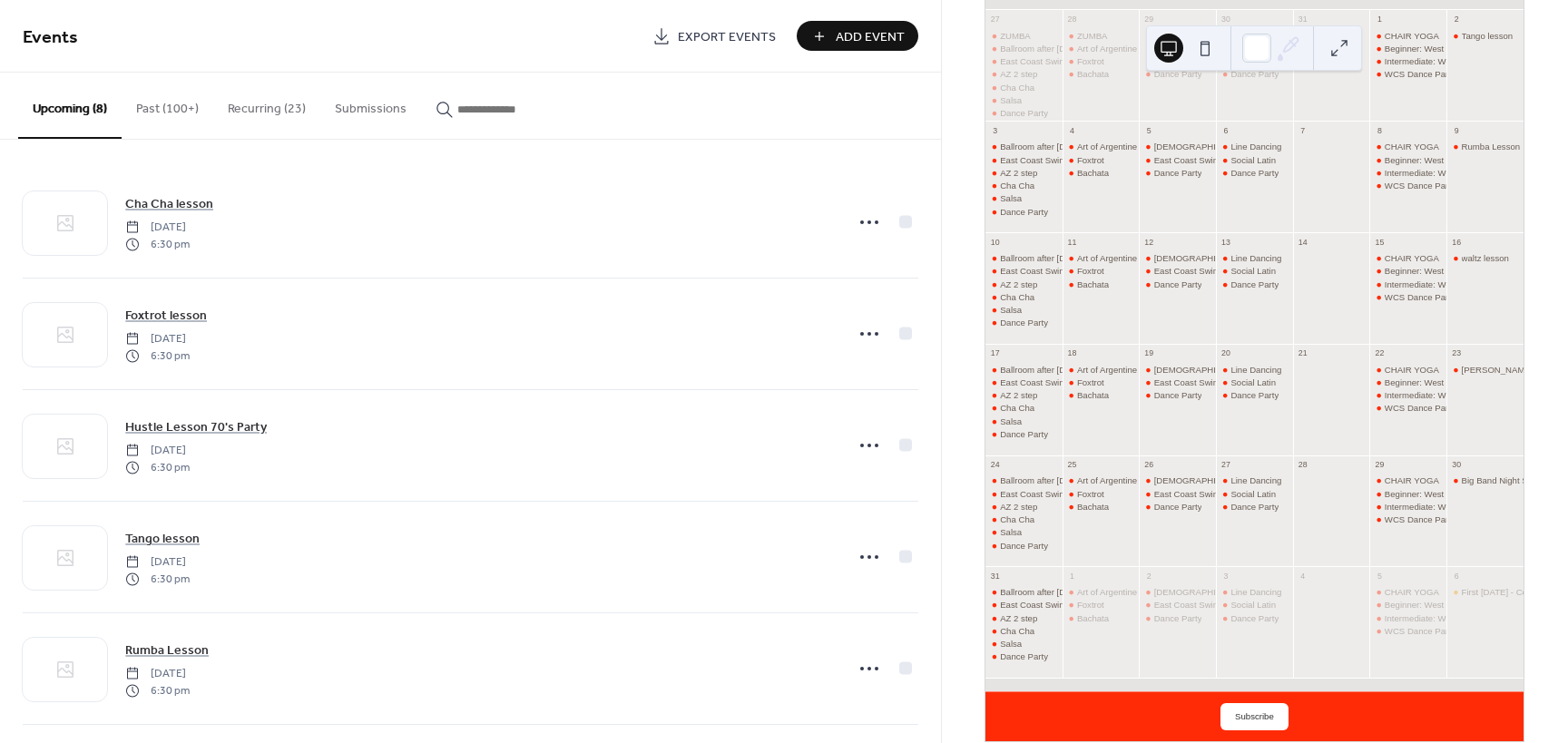 click on "16" at bounding box center (1485, 242) 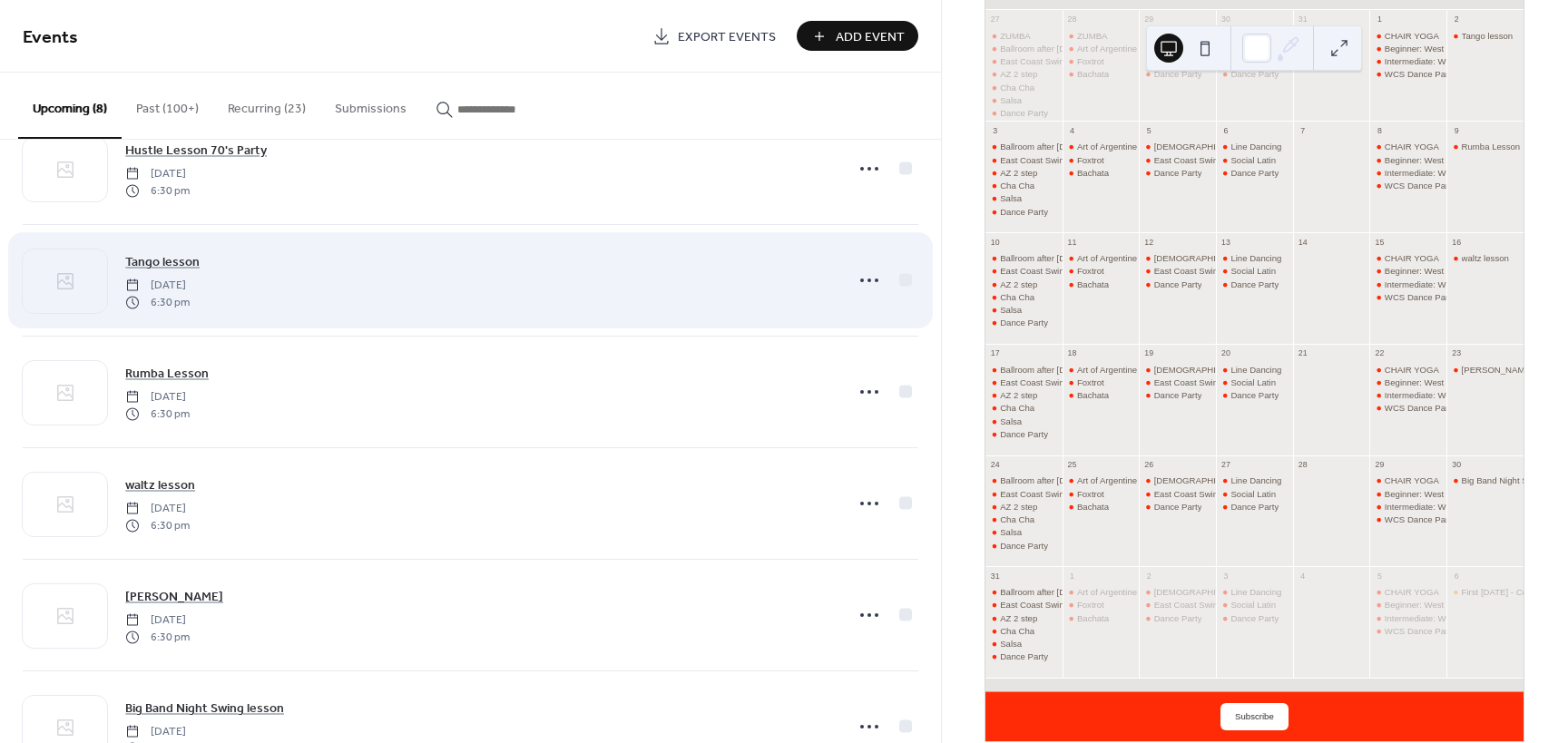 scroll, scrollTop: 343, scrollLeft: 0, axis: vertical 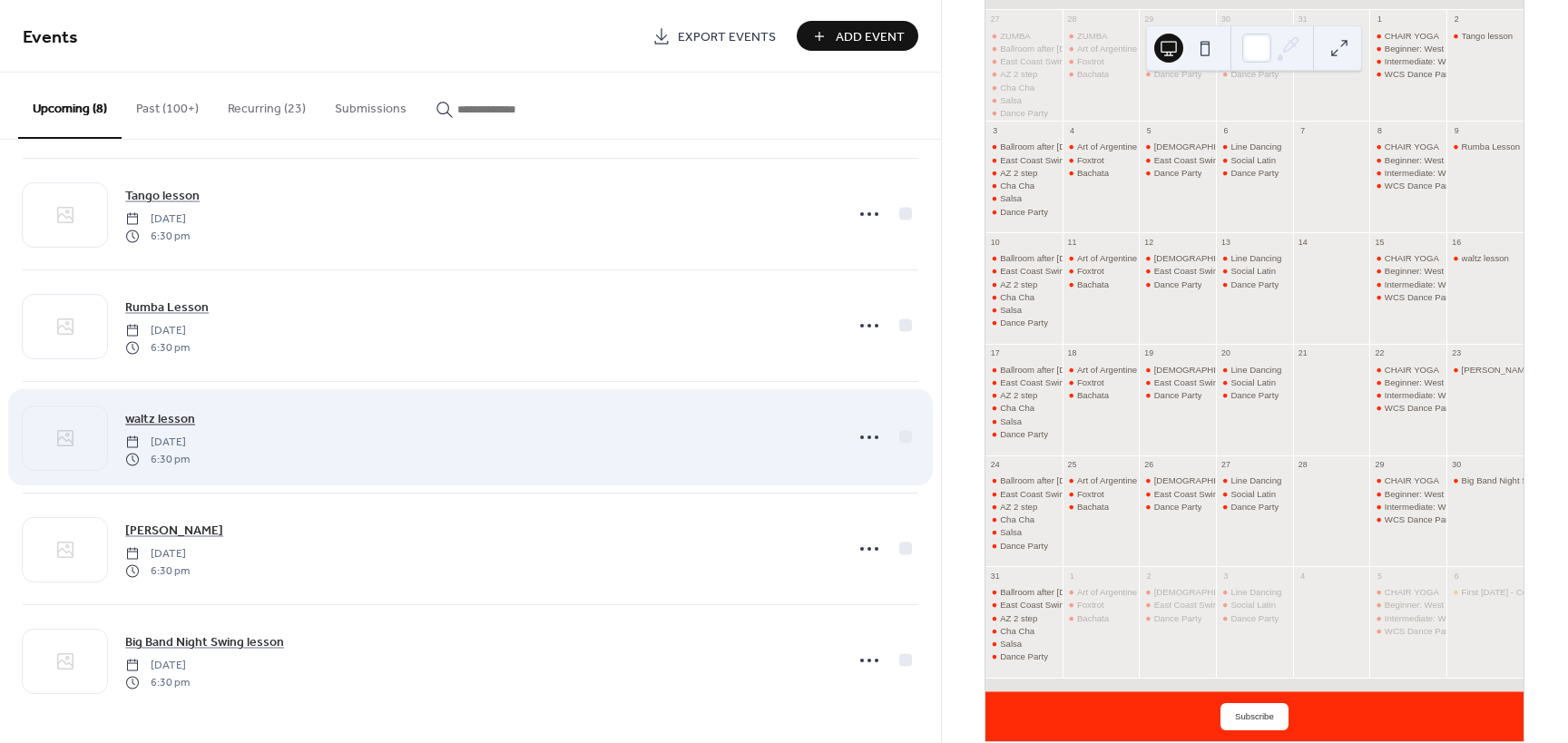 click on "waltz lesson" at bounding box center [160, 419] 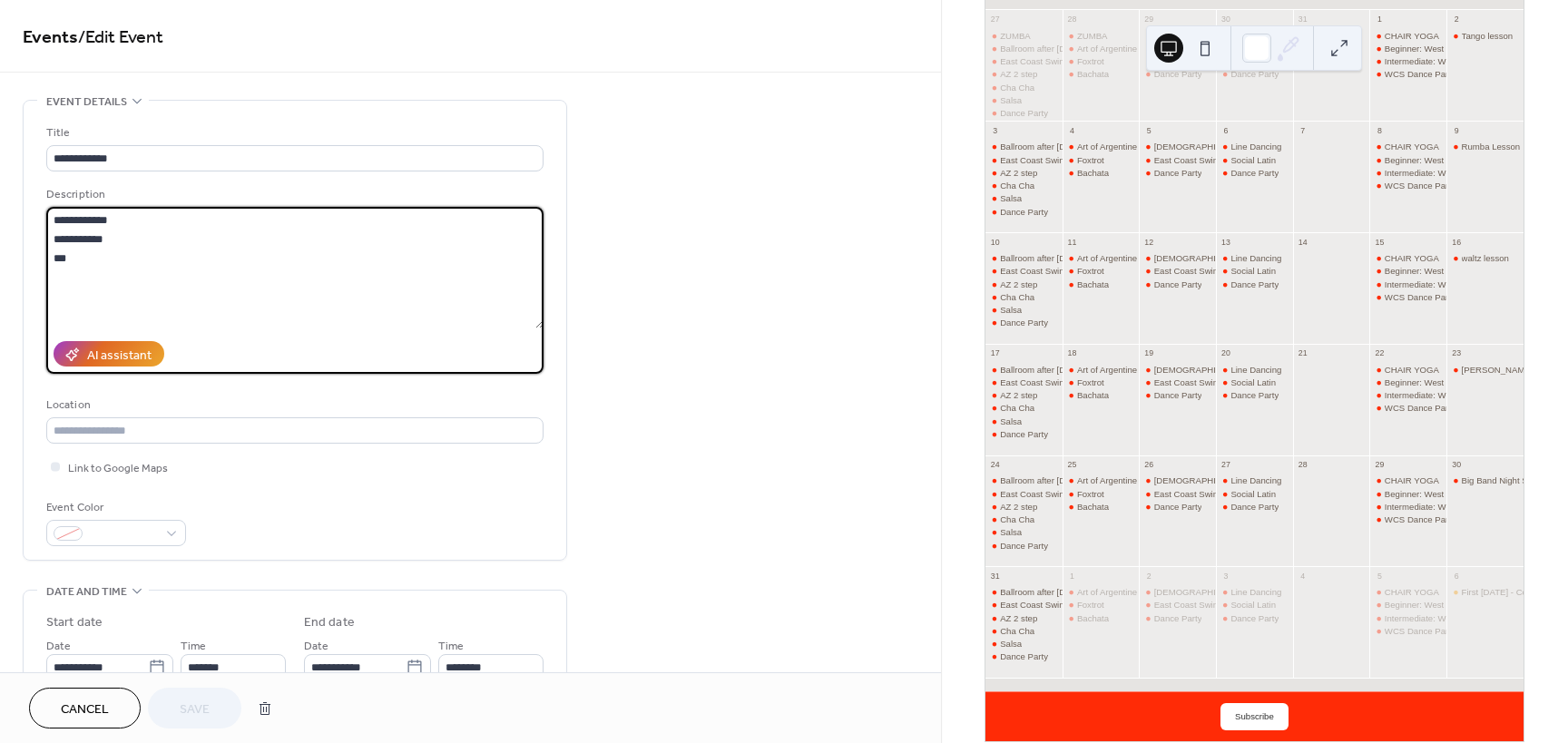 click on "**********" at bounding box center (295, 268) 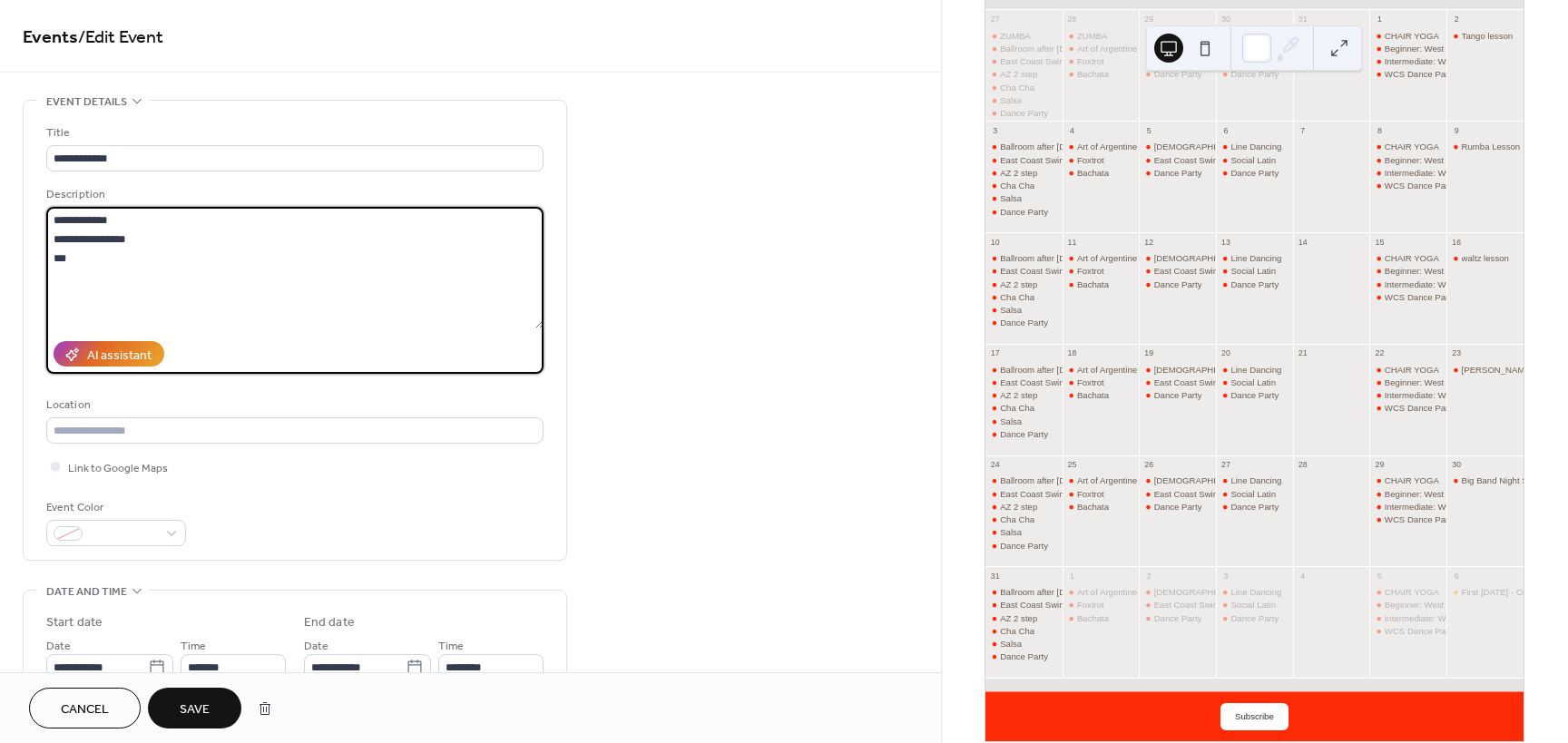 type on "**********" 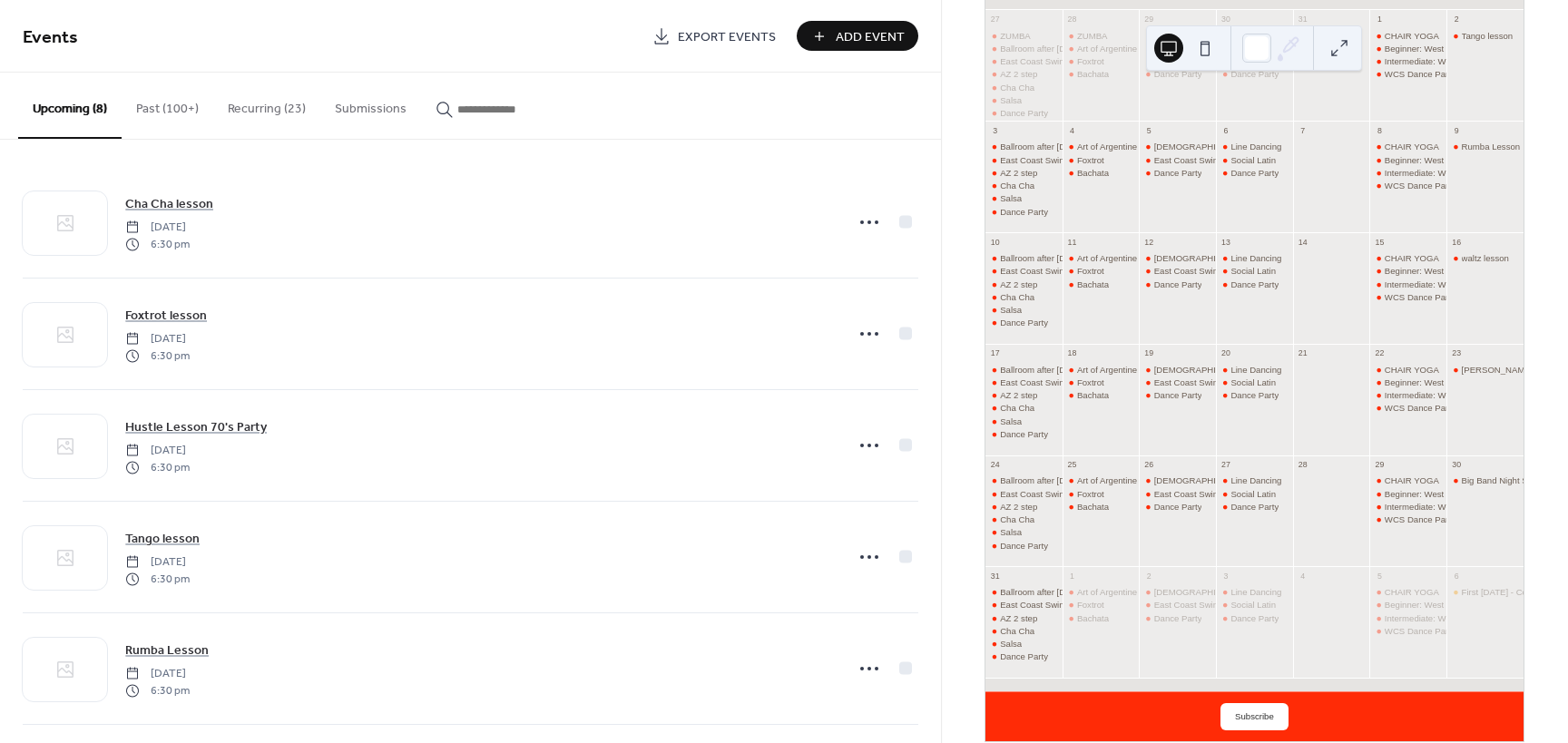 click on "Recurring  (23)" at bounding box center (267, 104) 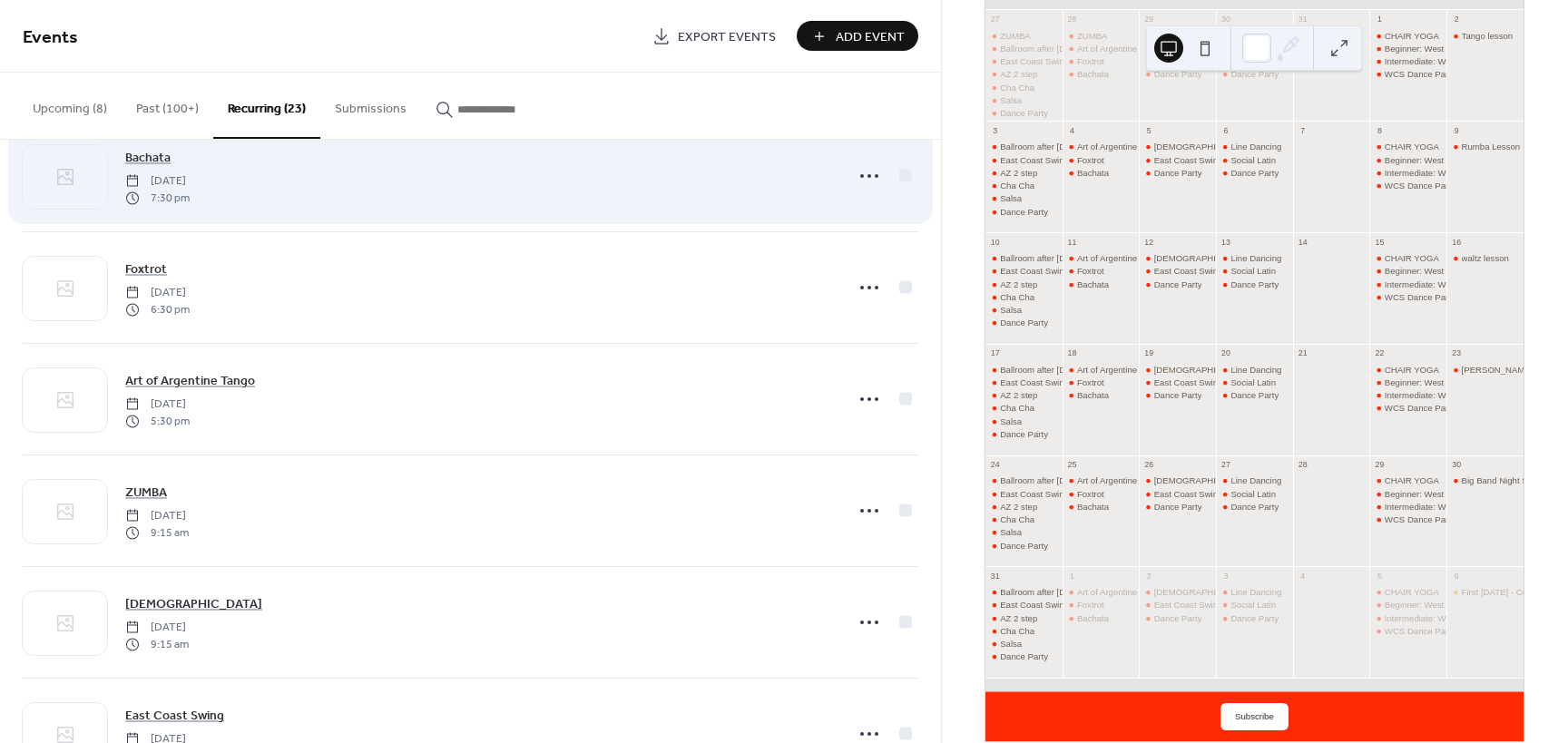 scroll, scrollTop: 181, scrollLeft: 0, axis: vertical 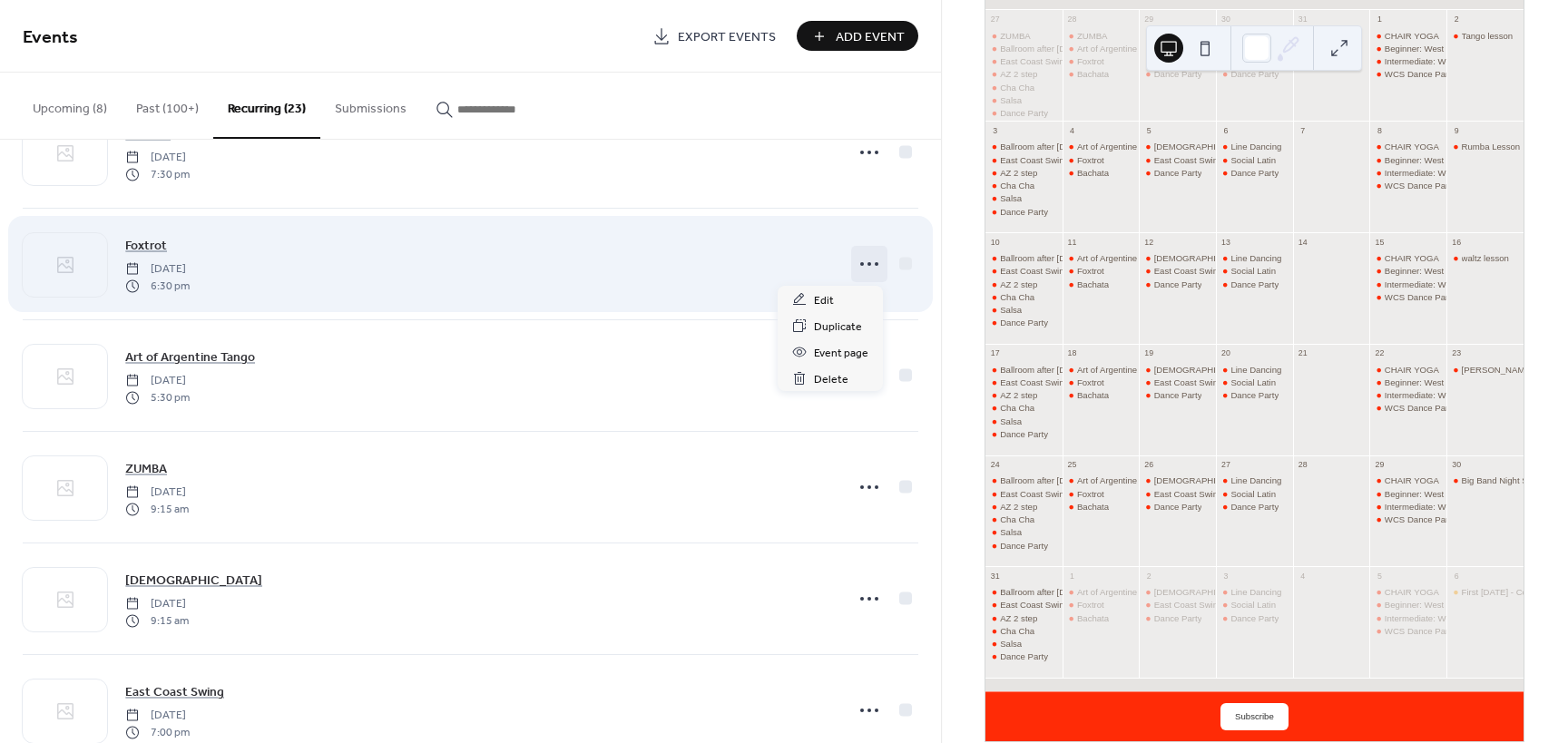 click 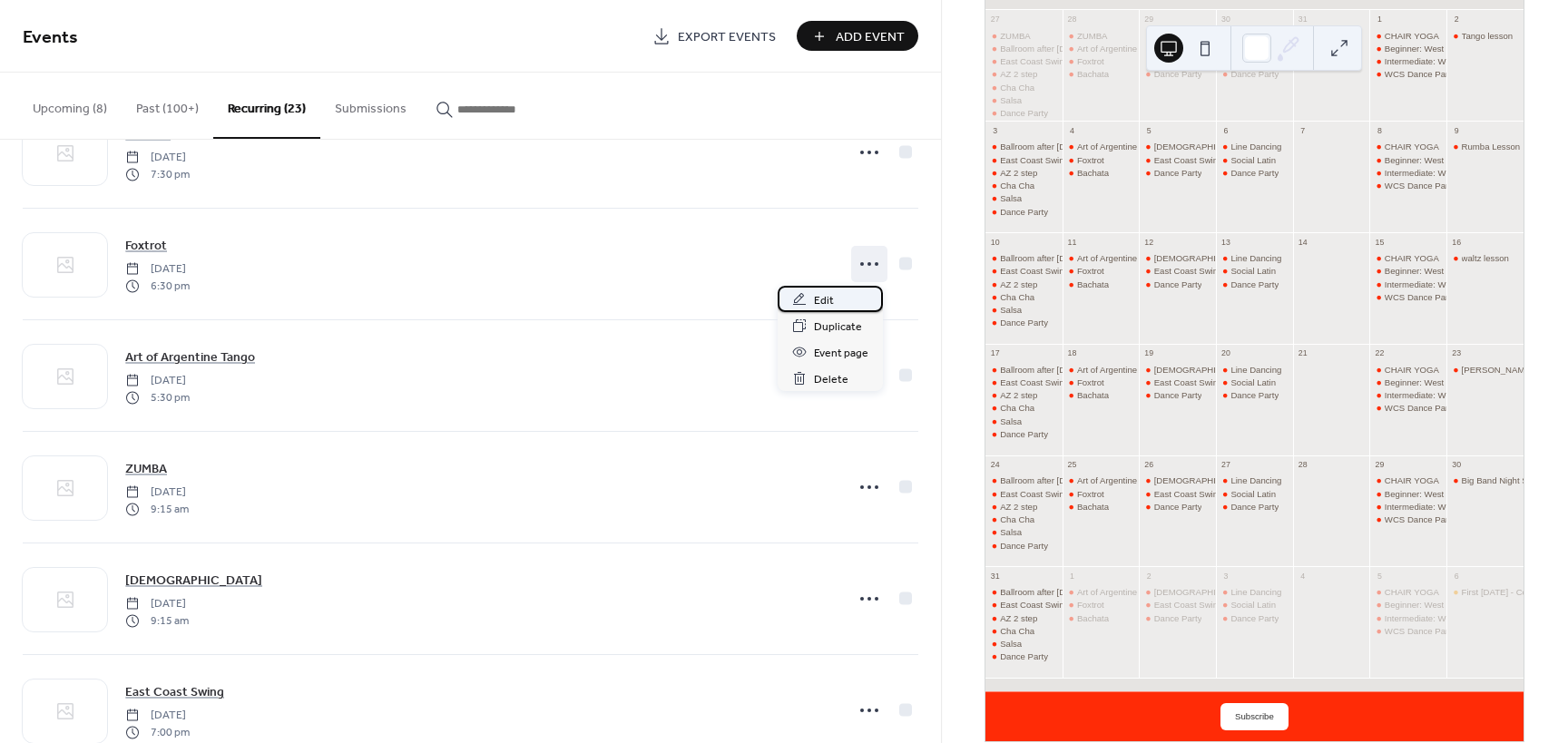 click on "Edit" at bounding box center (830, 298) 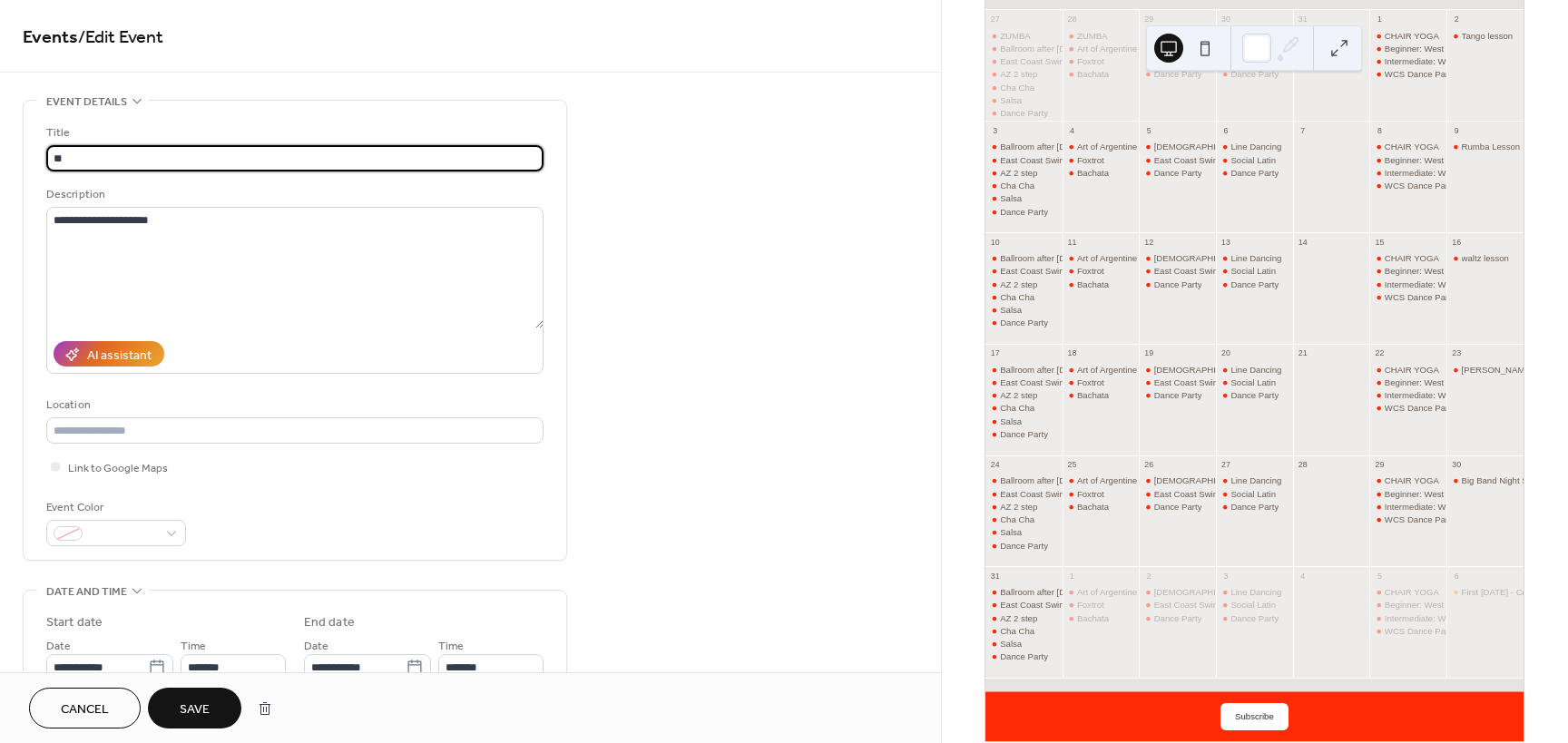 type on "*" 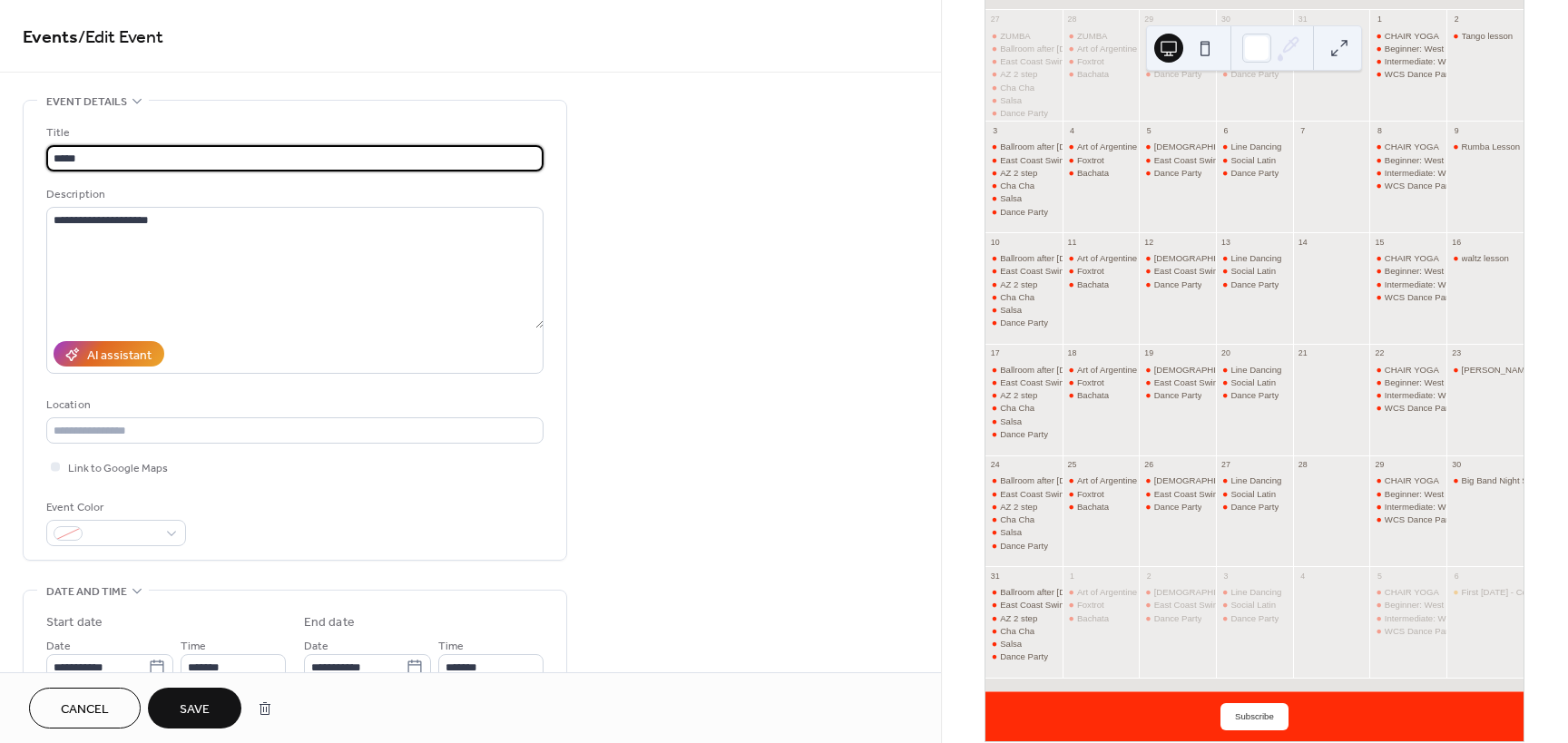 type on "*****" 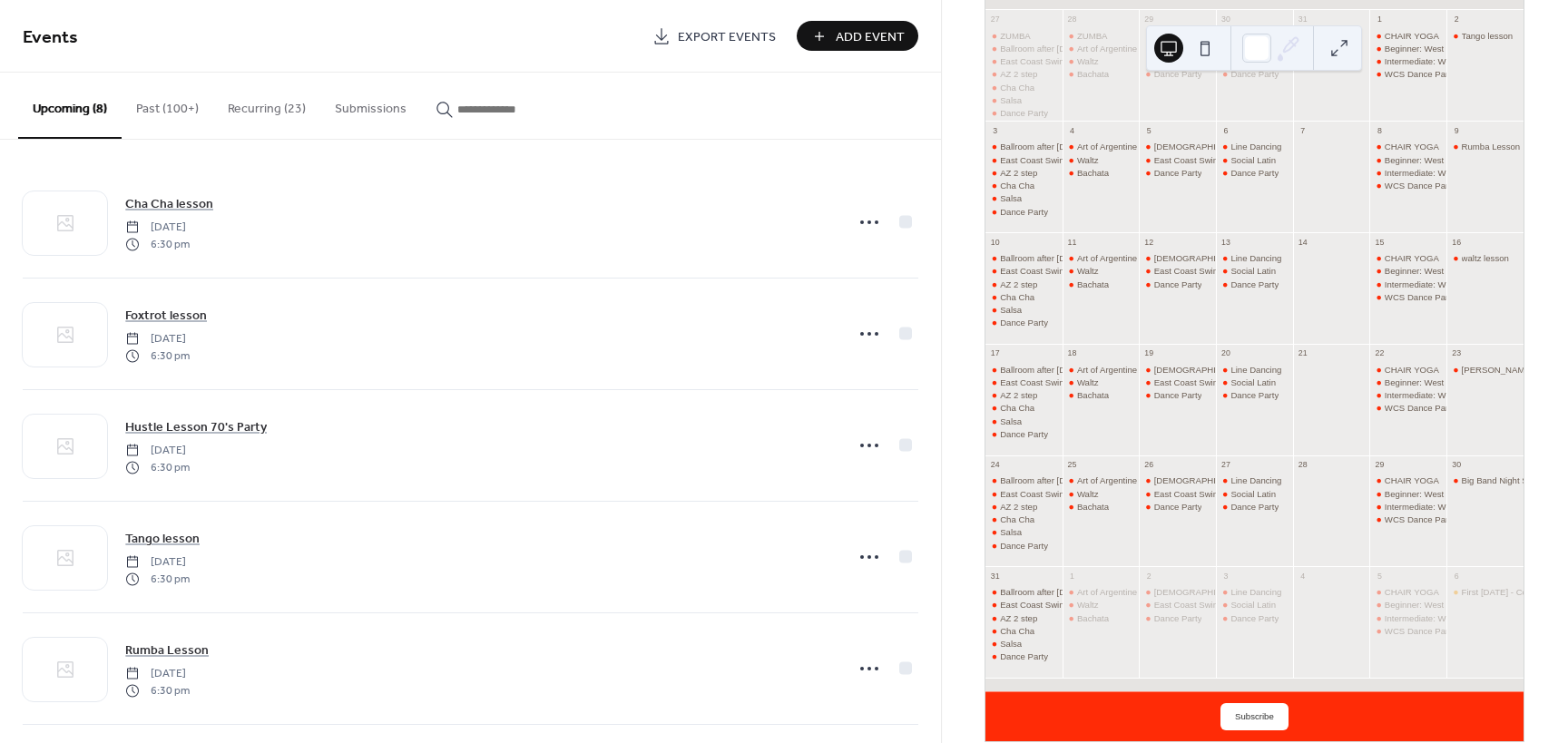 click on "Recurring  (23)" at bounding box center [267, 104] 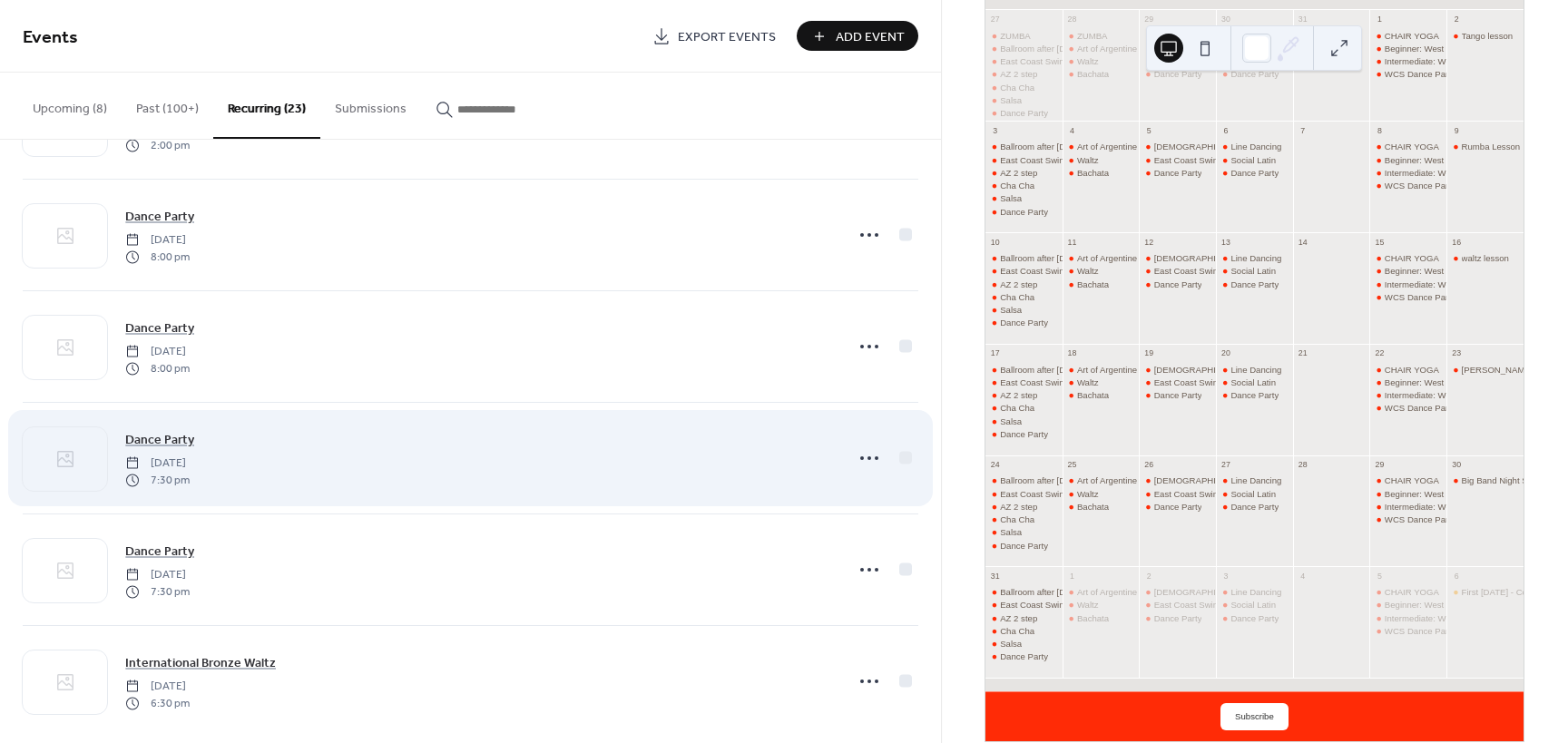 scroll, scrollTop: 2017, scrollLeft: 0, axis: vertical 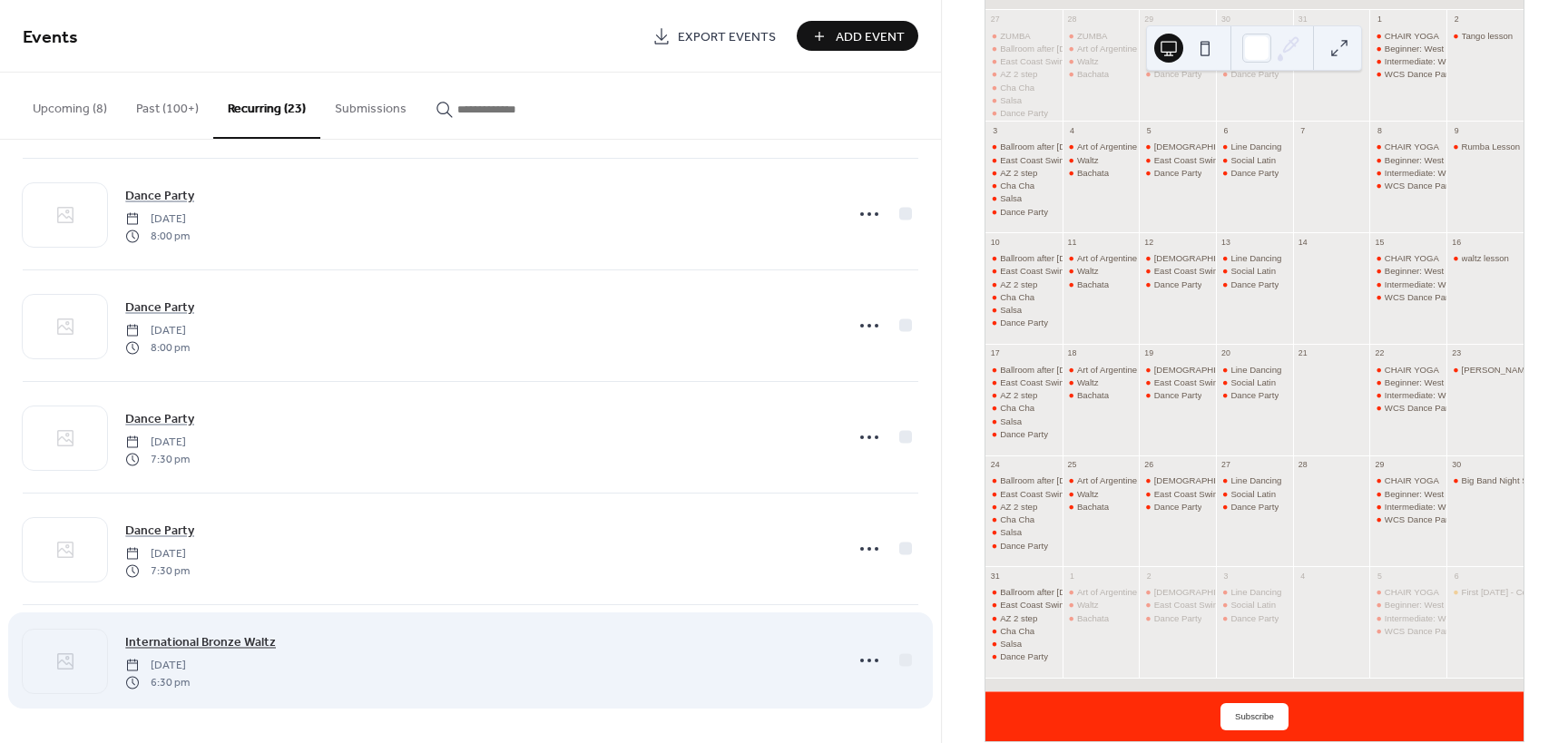 click on "International Bronze Waltz" at bounding box center (201, 642) 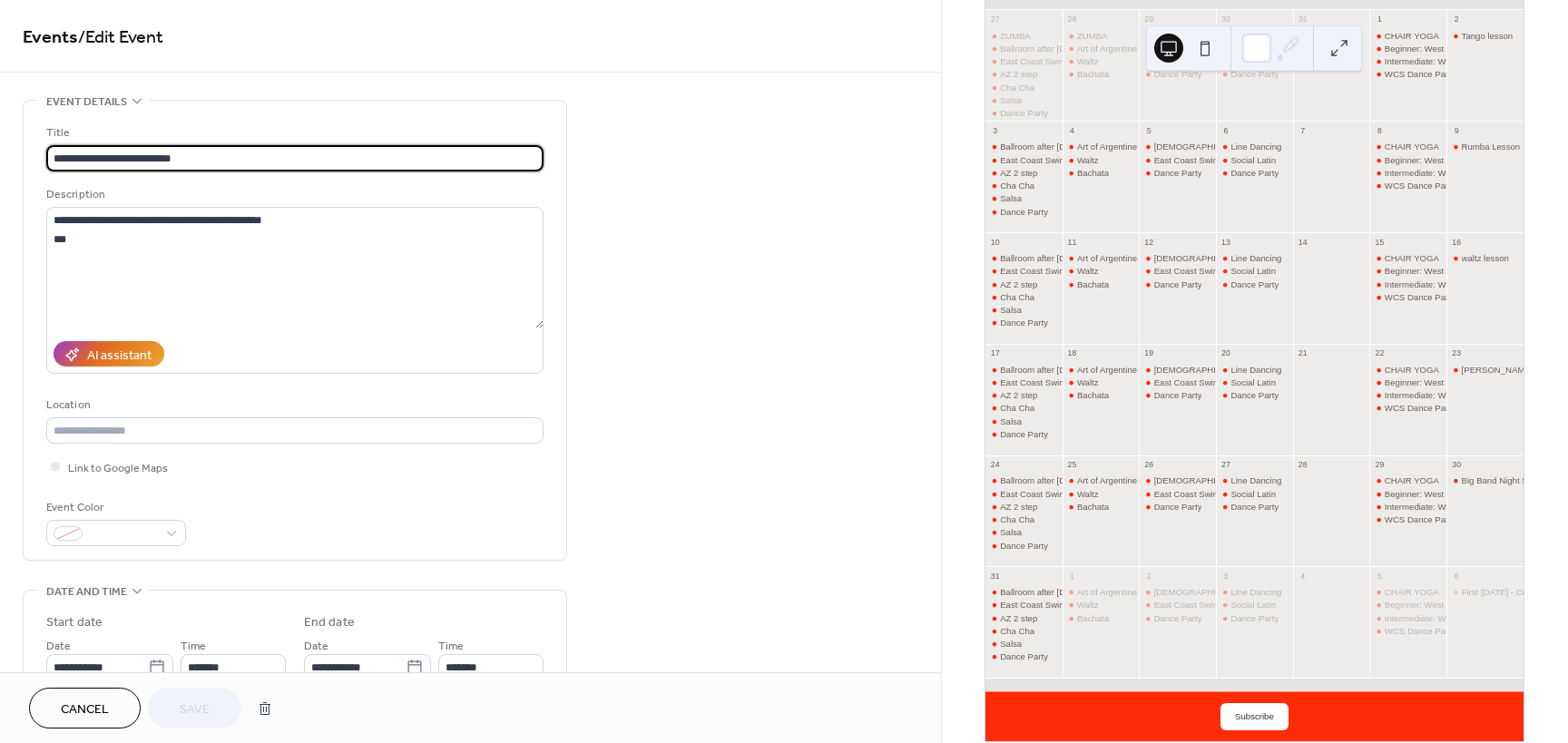 type on "**********" 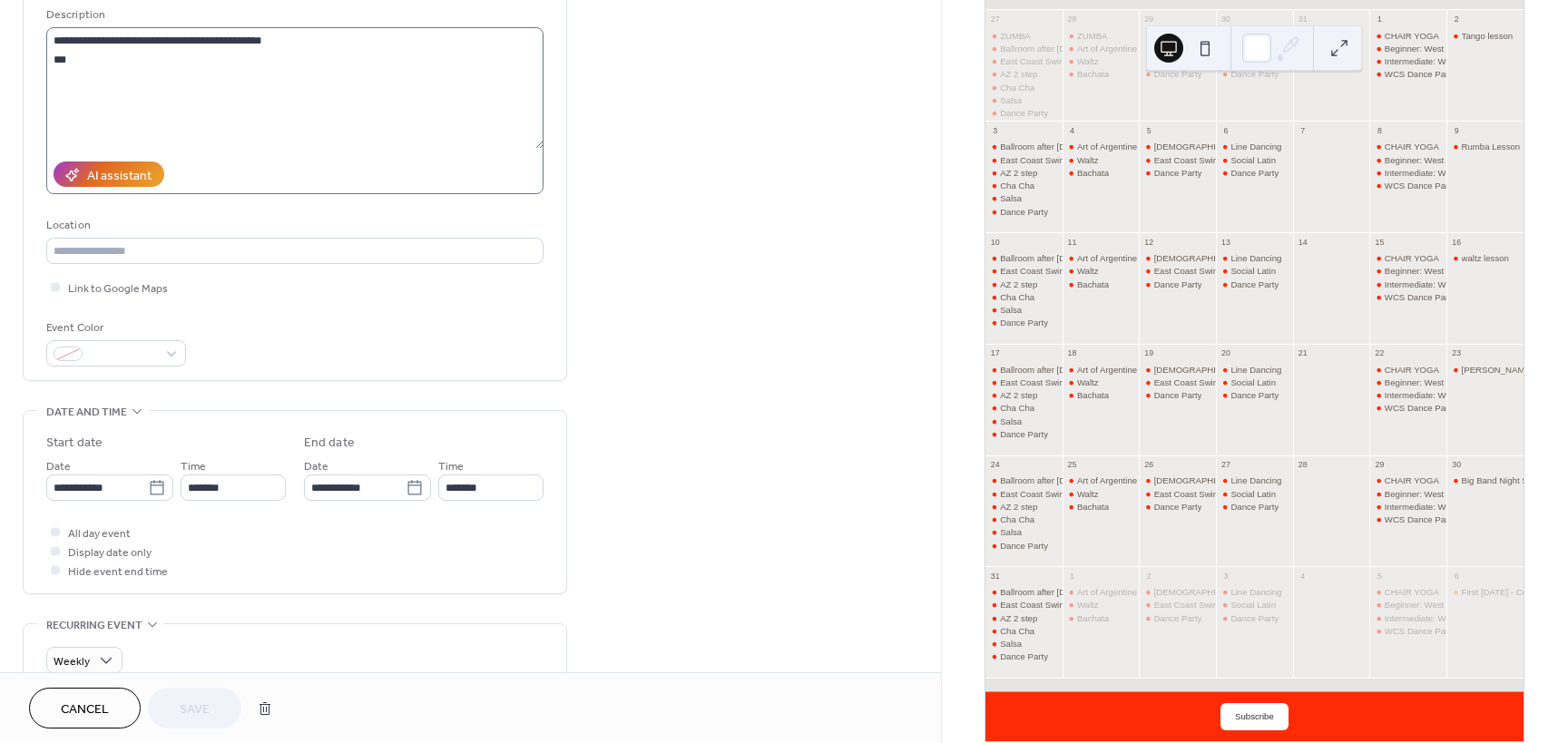 scroll, scrollTop: 181, scrollLeft: 0, axis: vertical 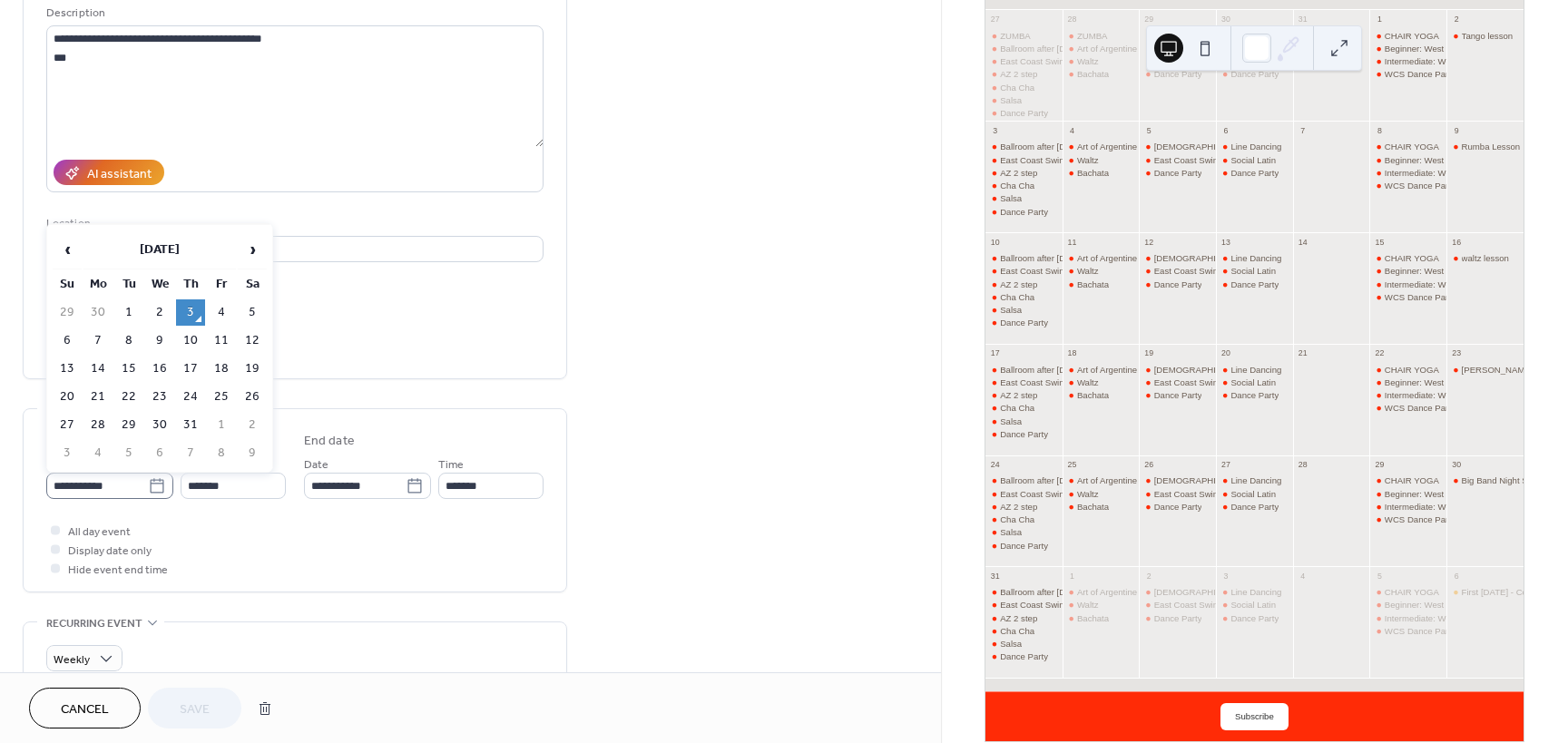 click 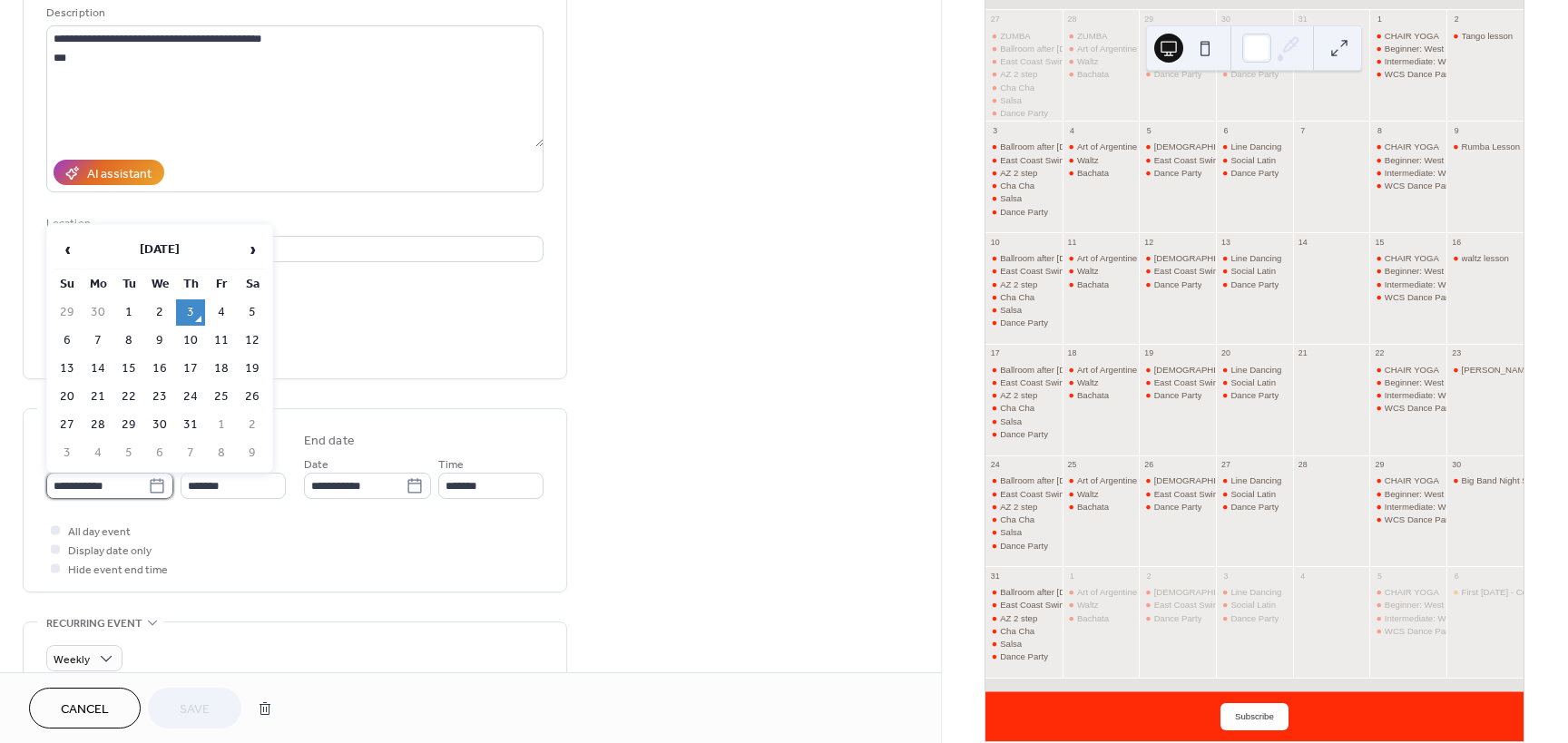 click on "**********" at bounding box center (97, 485) 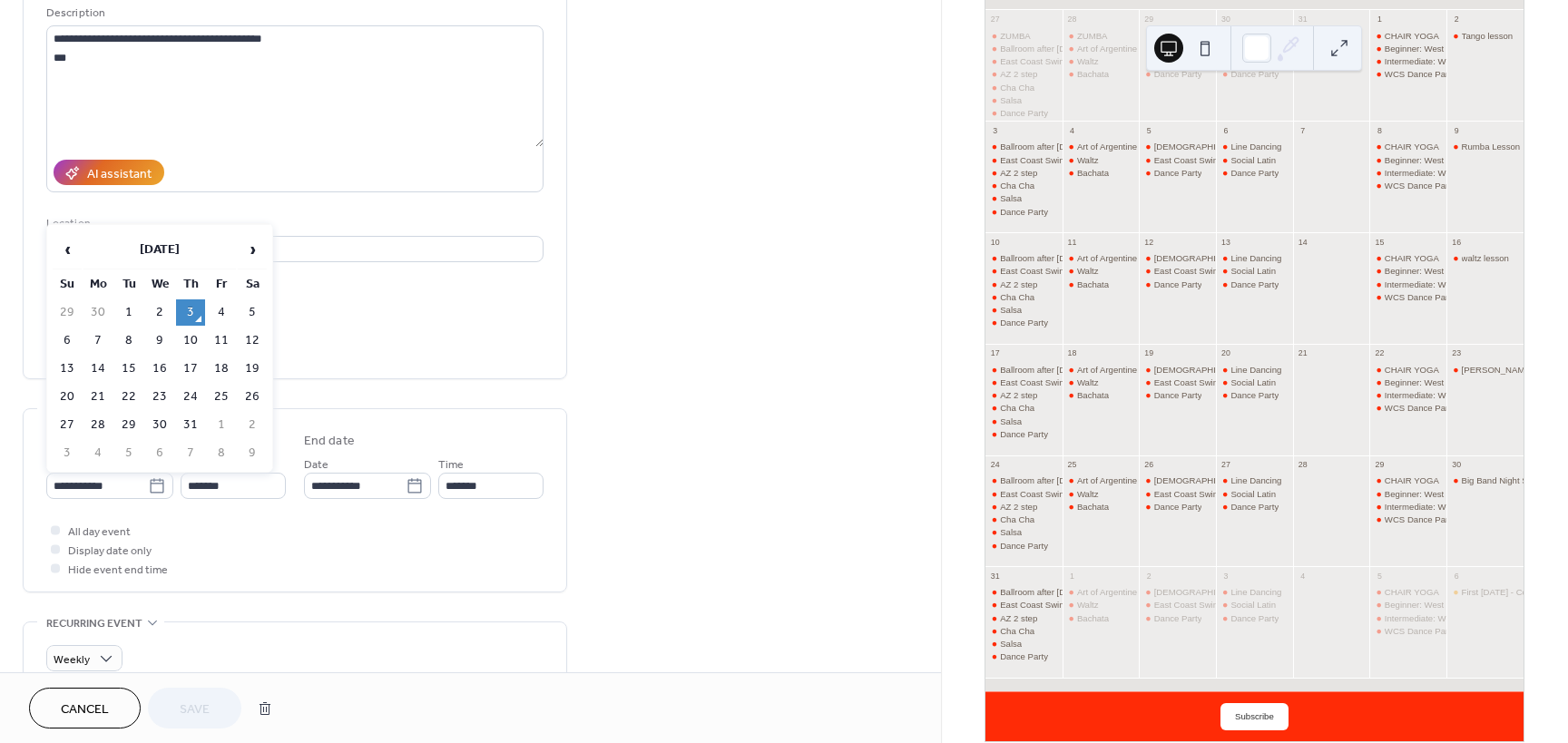 click on "3" at bounding box center (191, 312) 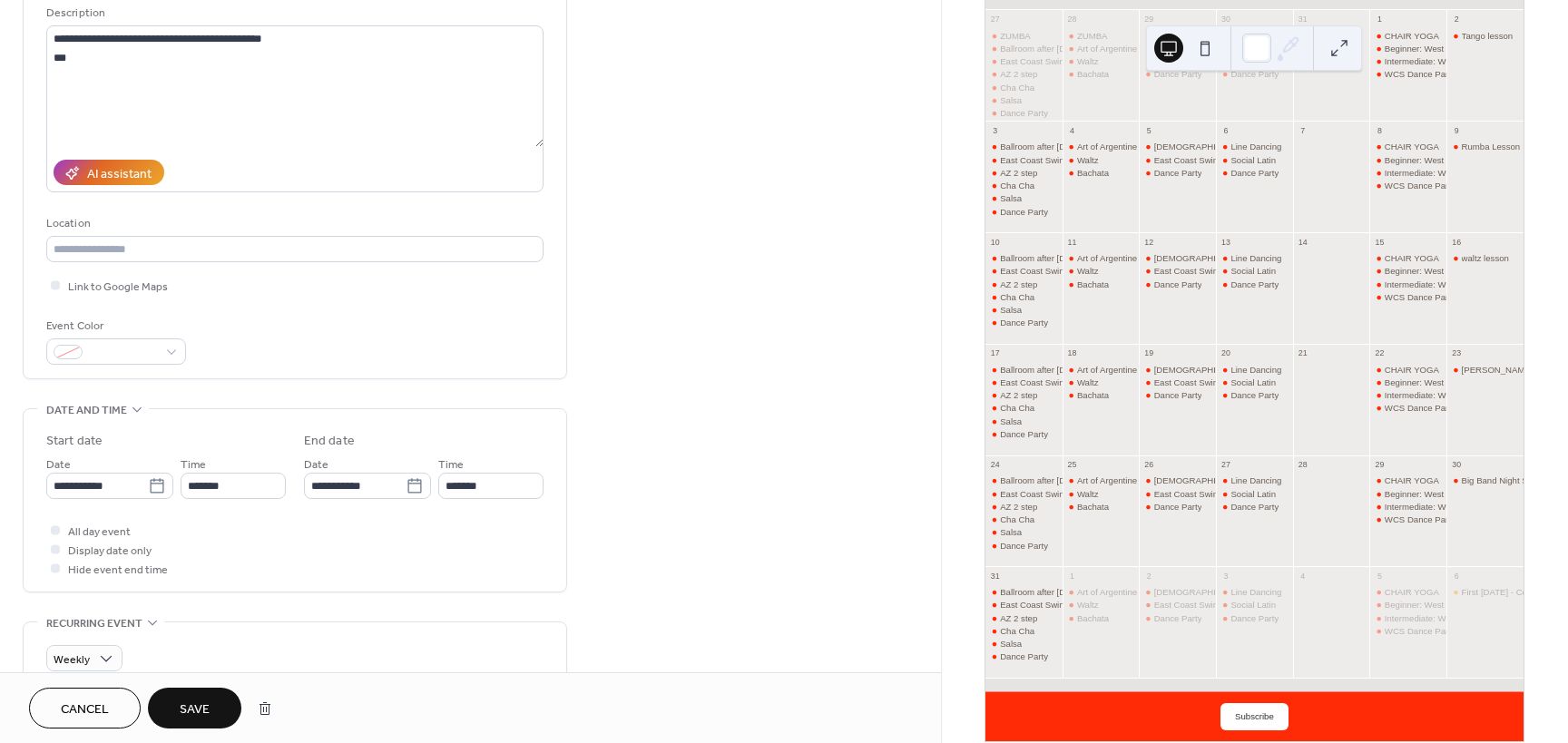 click on "Save" at bounding box center [194, 708] 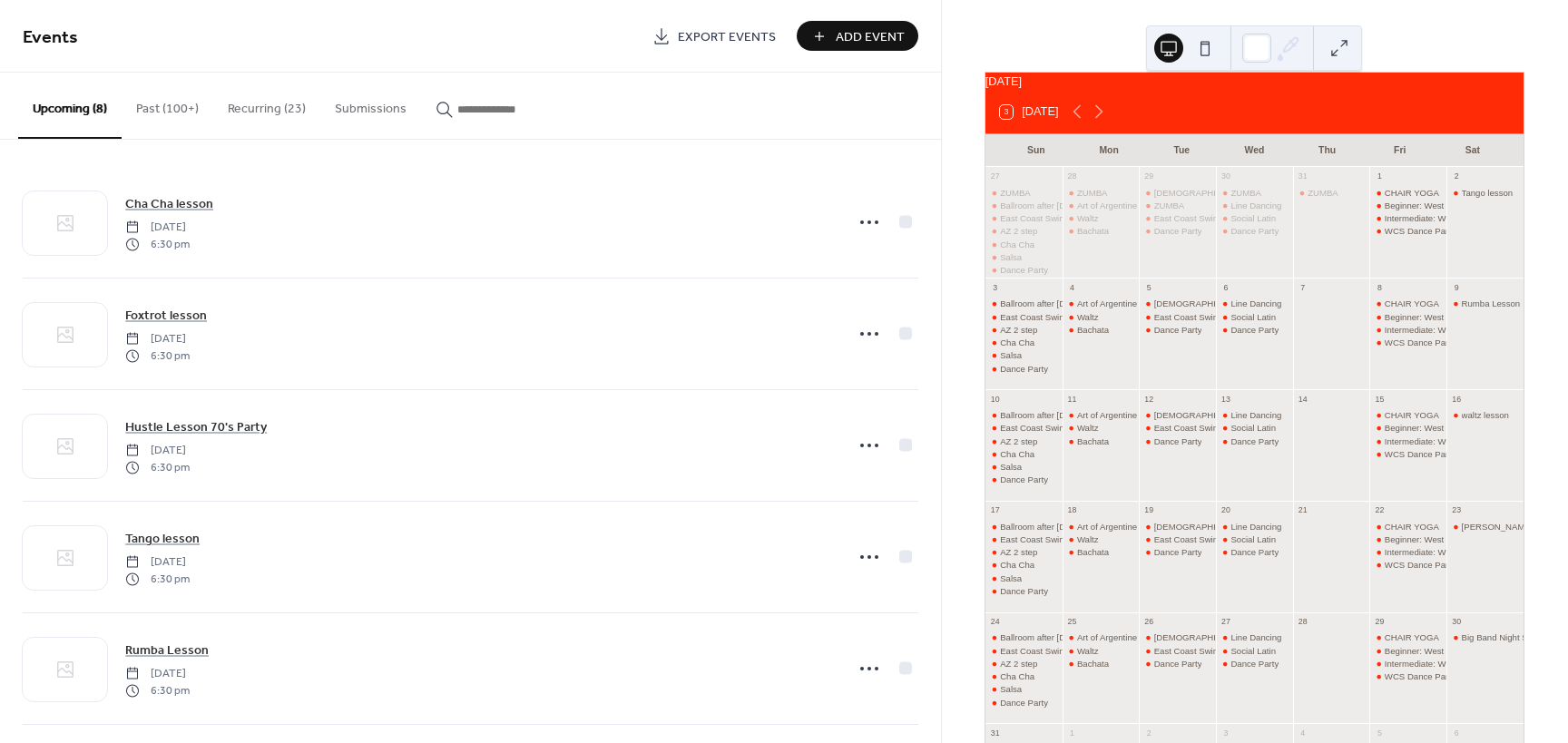 scroll, scrollTop: 0, scrollLeft: 0, axis: both 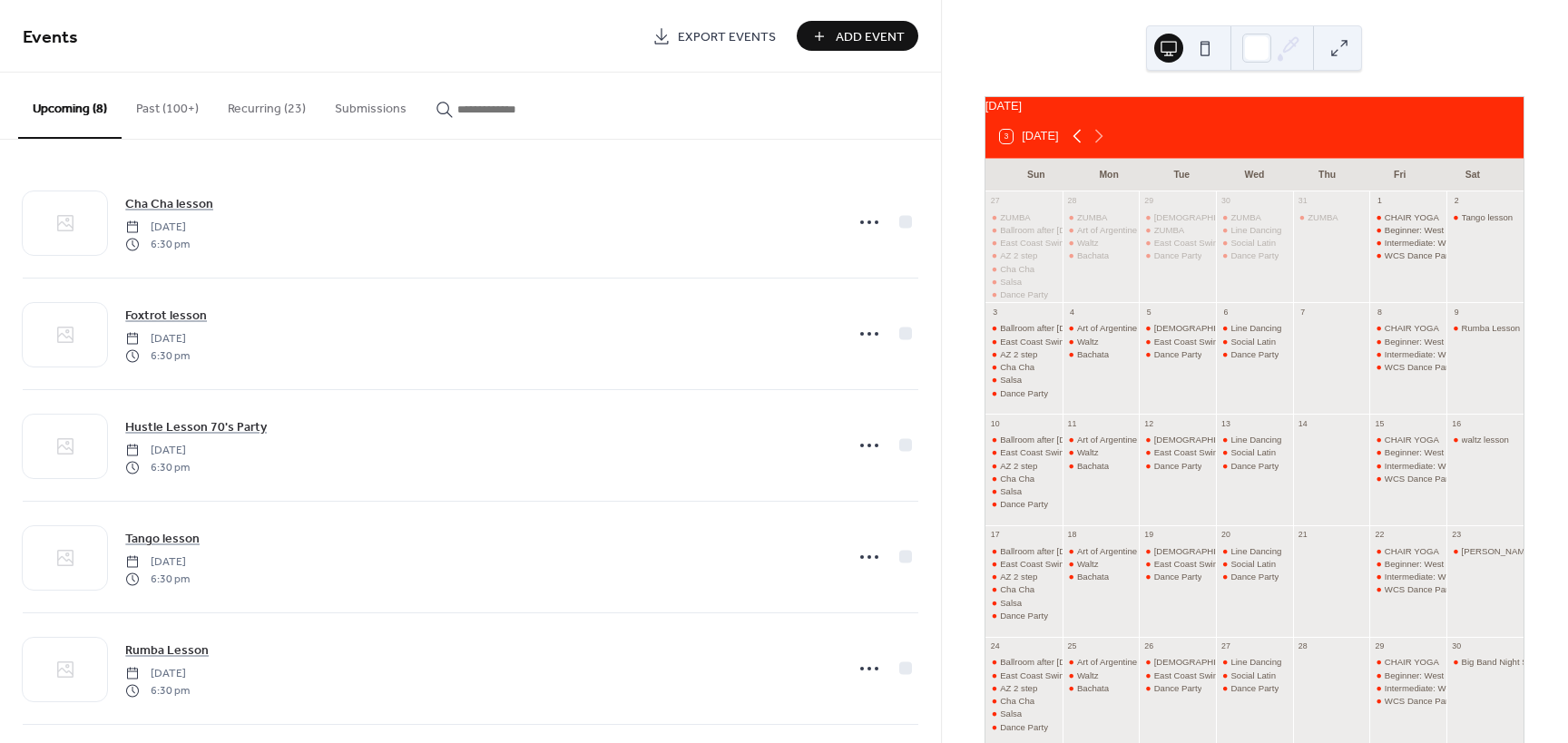 click 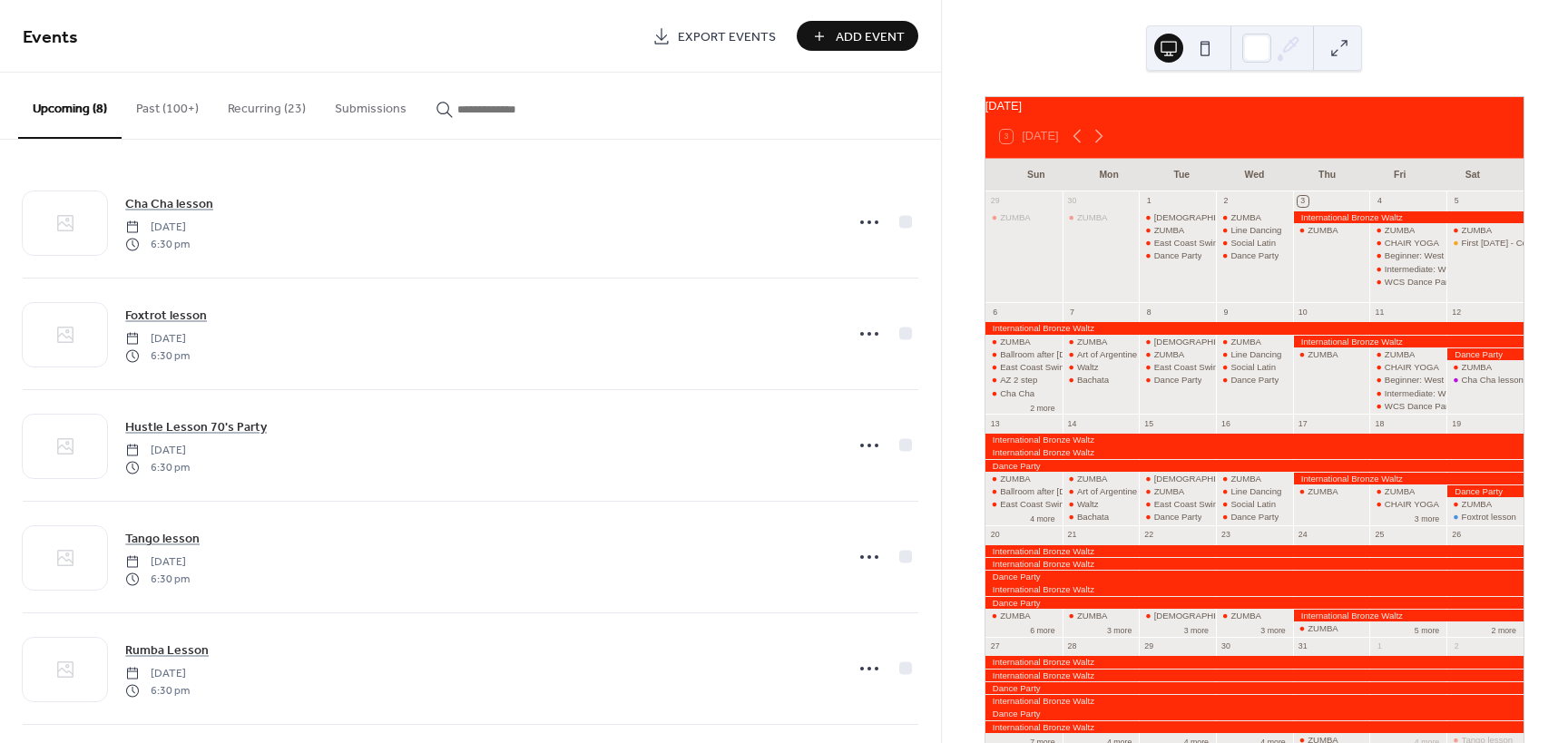 click at bounding box center [1254, 328] 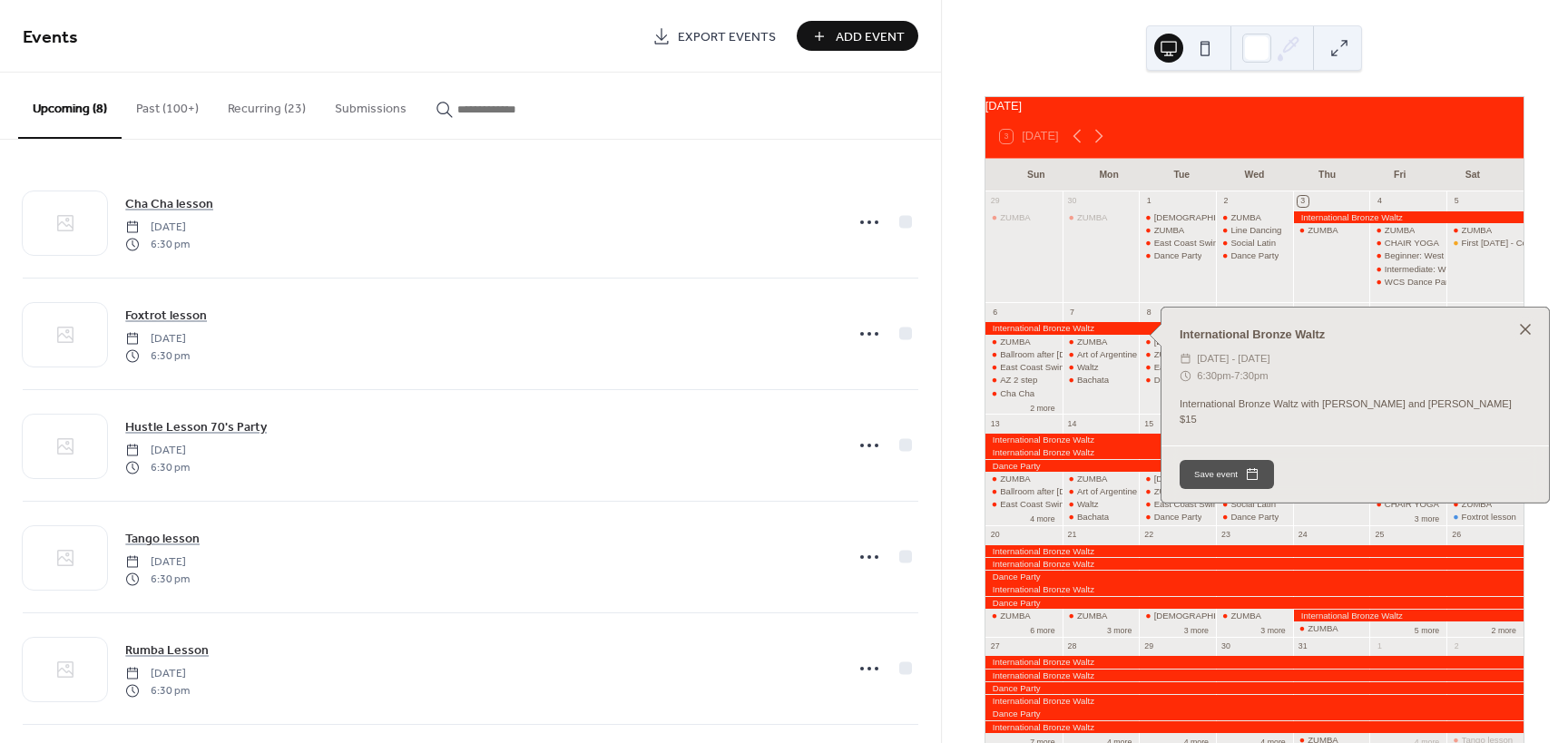 click at bounding box center (1525, 329) 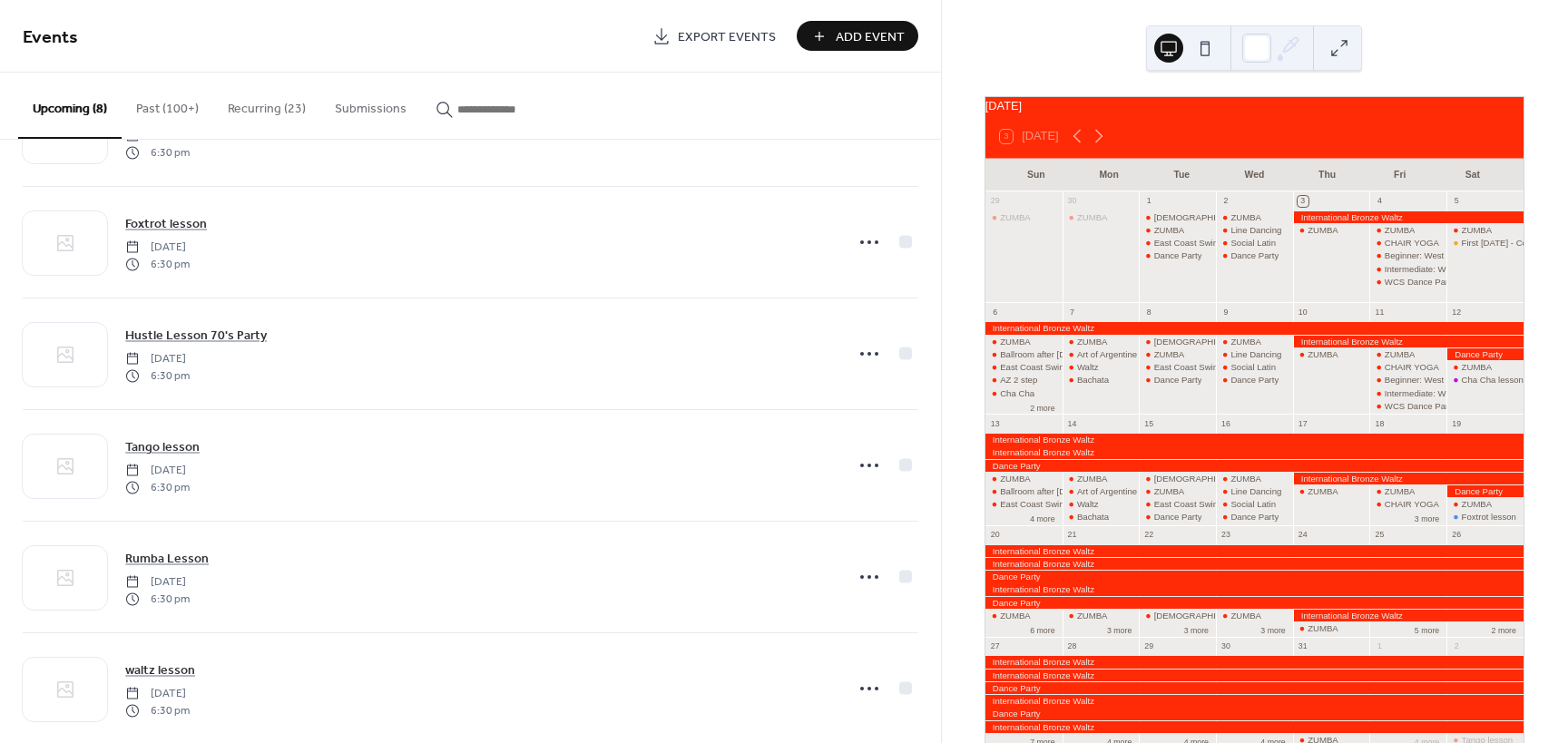 scroll, scrollTop: 0, scrollLeft: 0, axis: both 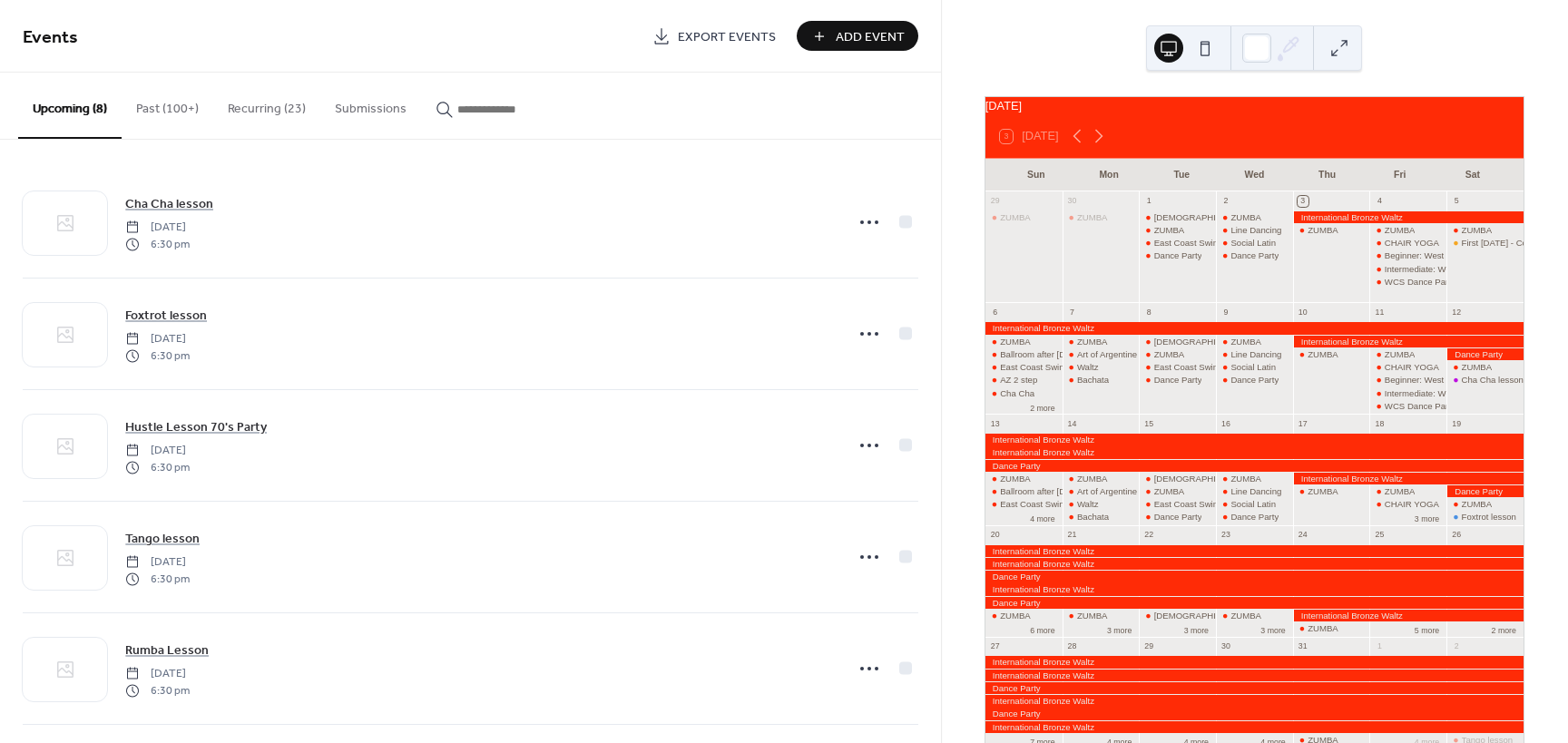 click on "Recurring  (23)" at bounding box center (267, 104) 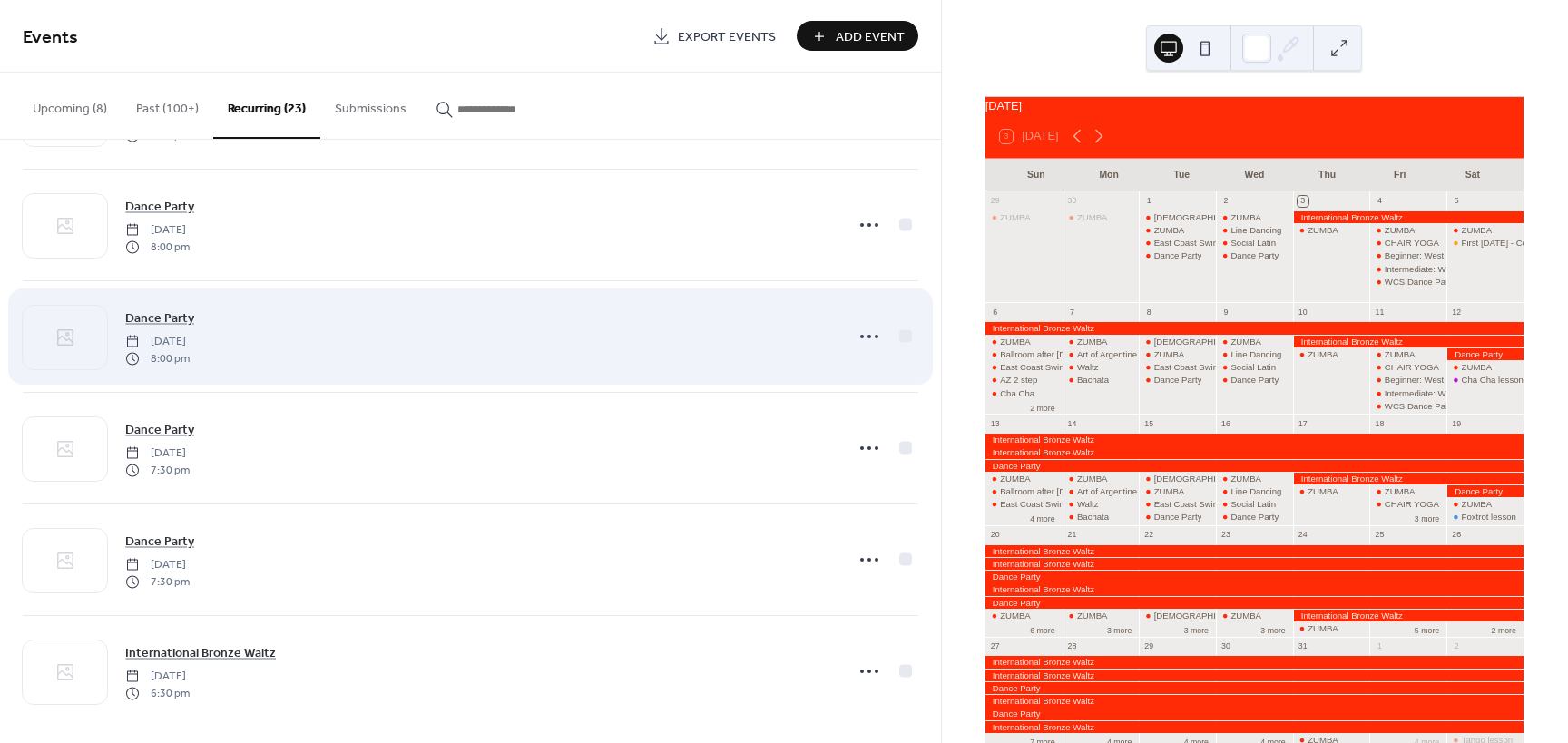 scroll, scrollTop: 2017, scrollLeft: 0, axis: vertical 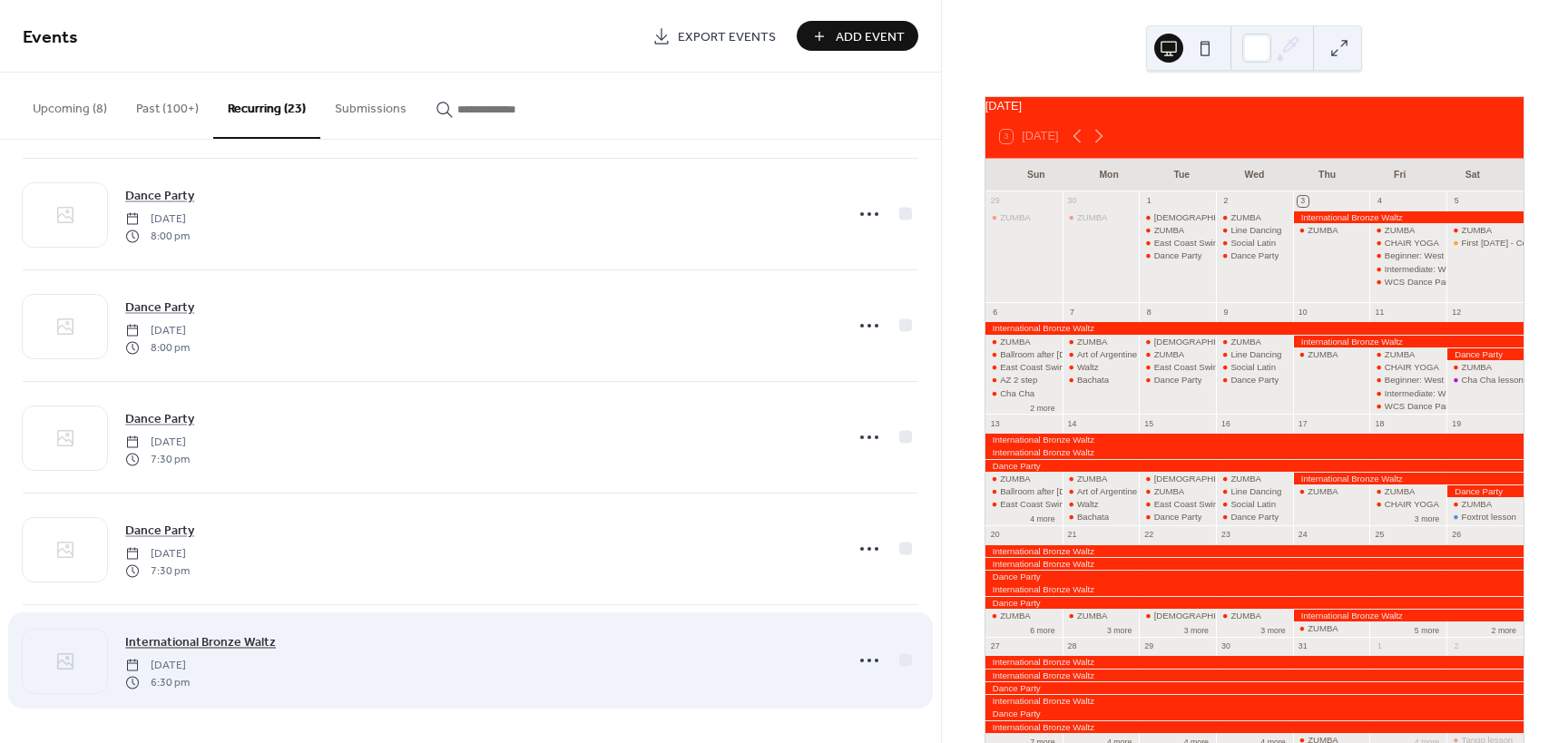 click on "International Bronze Waltz" at bounding box center (201, 642) 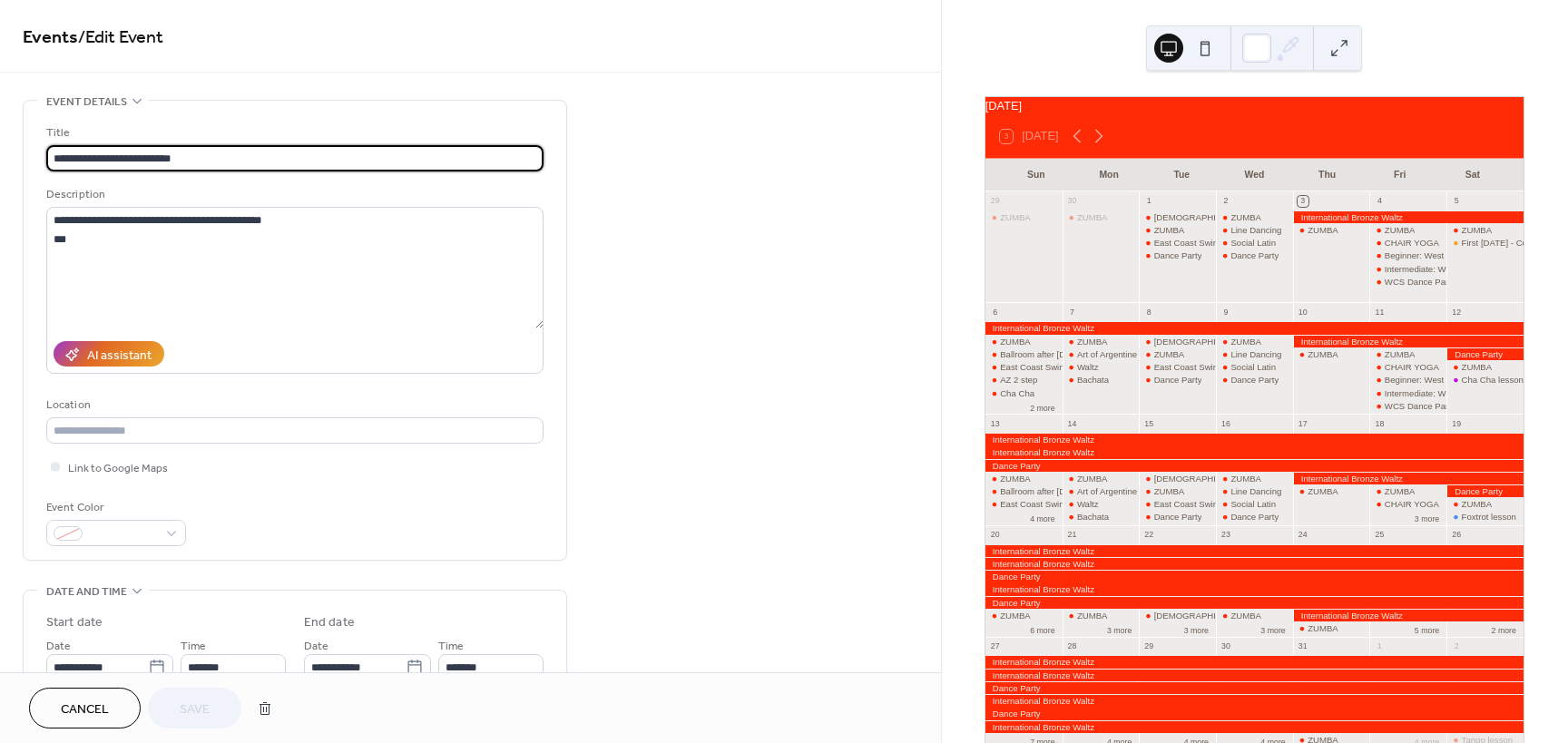 type on "**********" 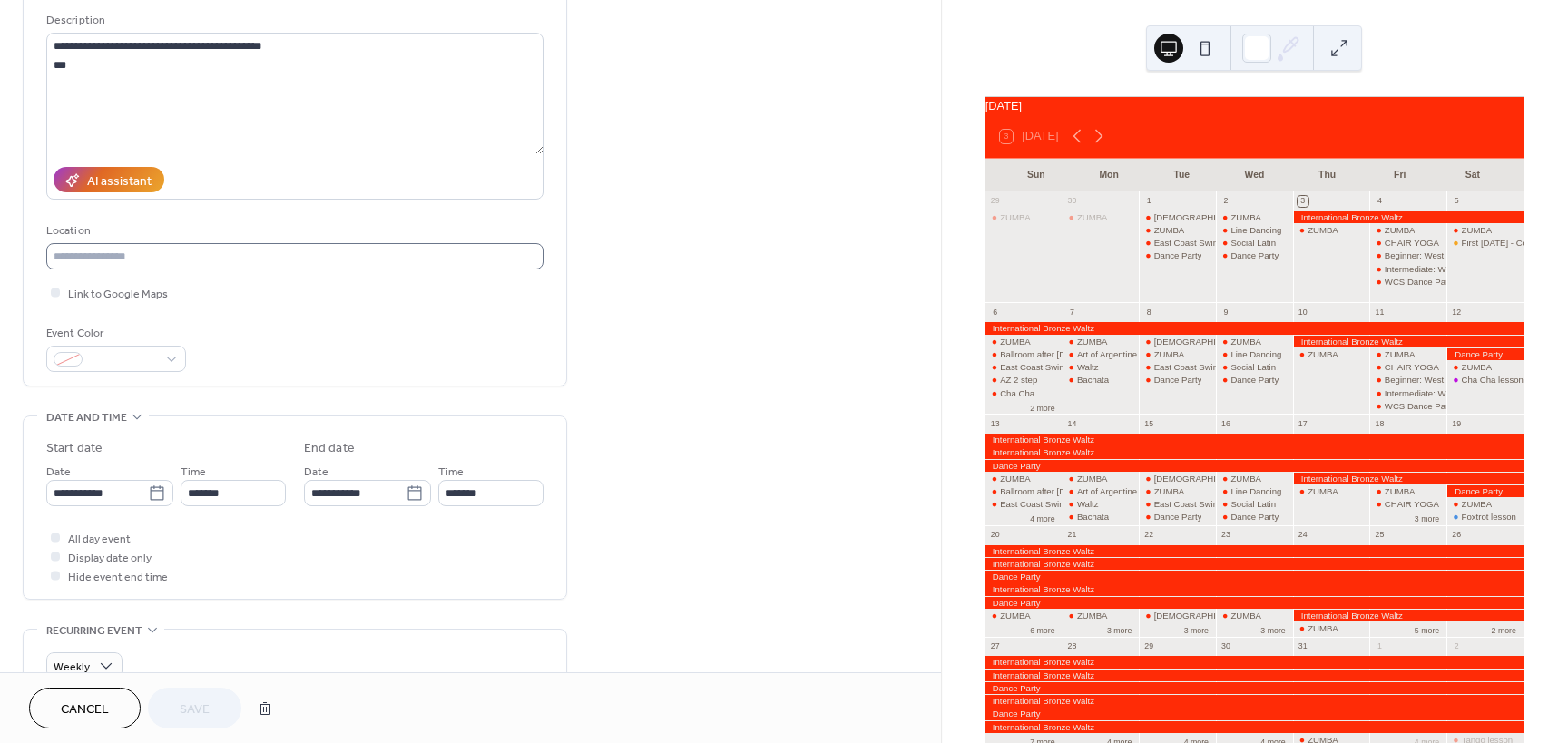 scroll, scrollTop: 181, scrollLeft: 0, axis: vertical 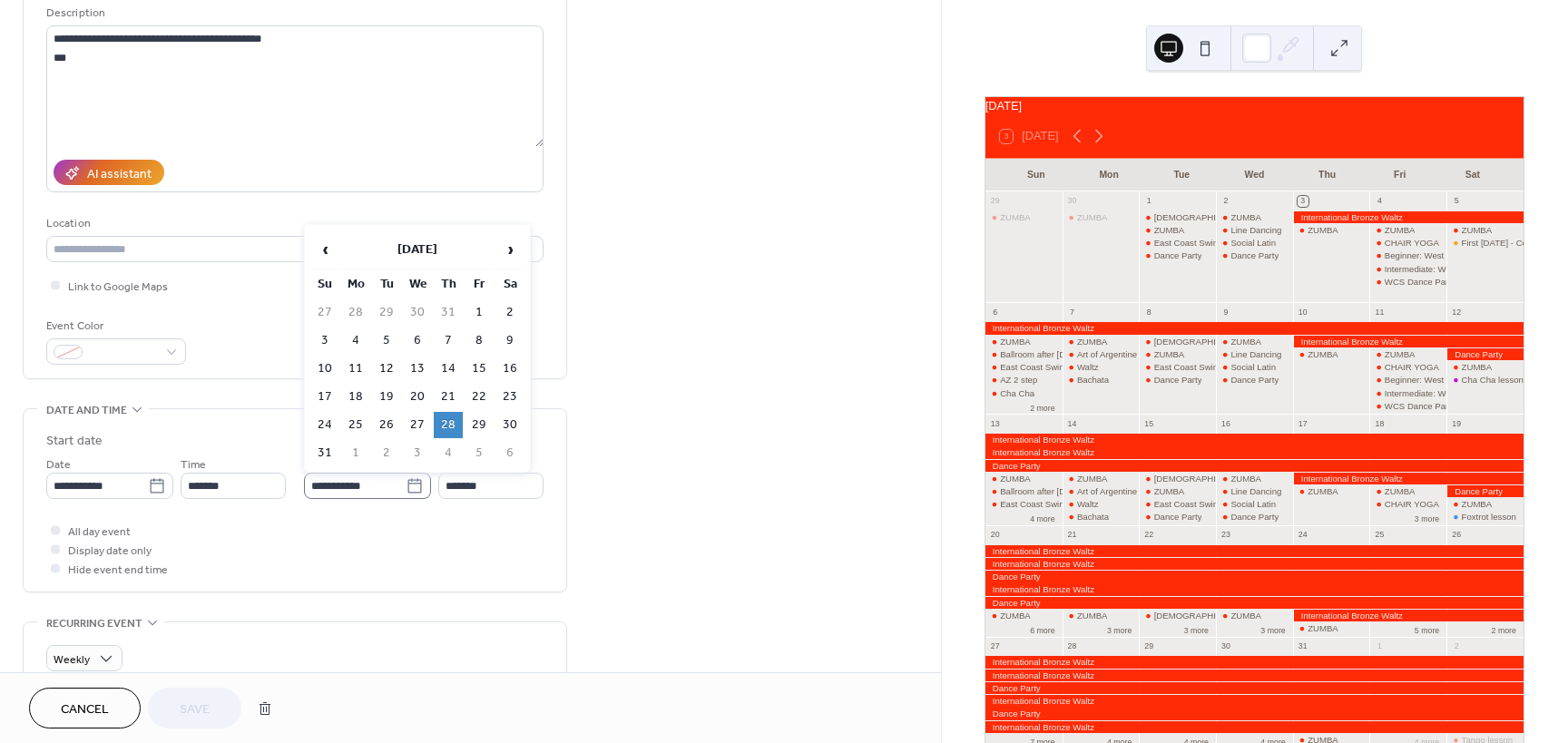 click 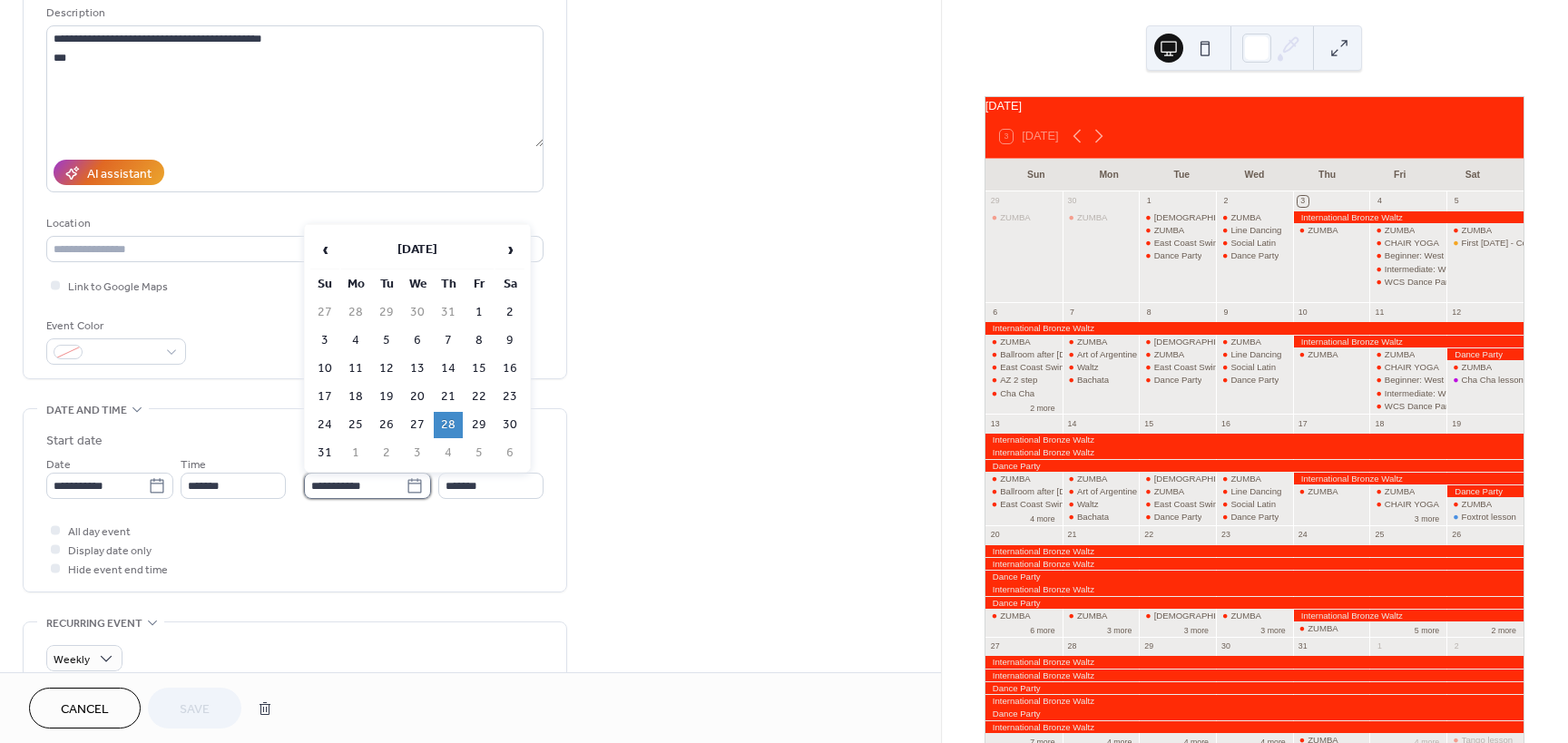click on "**********" at bounding box center (355, 485) 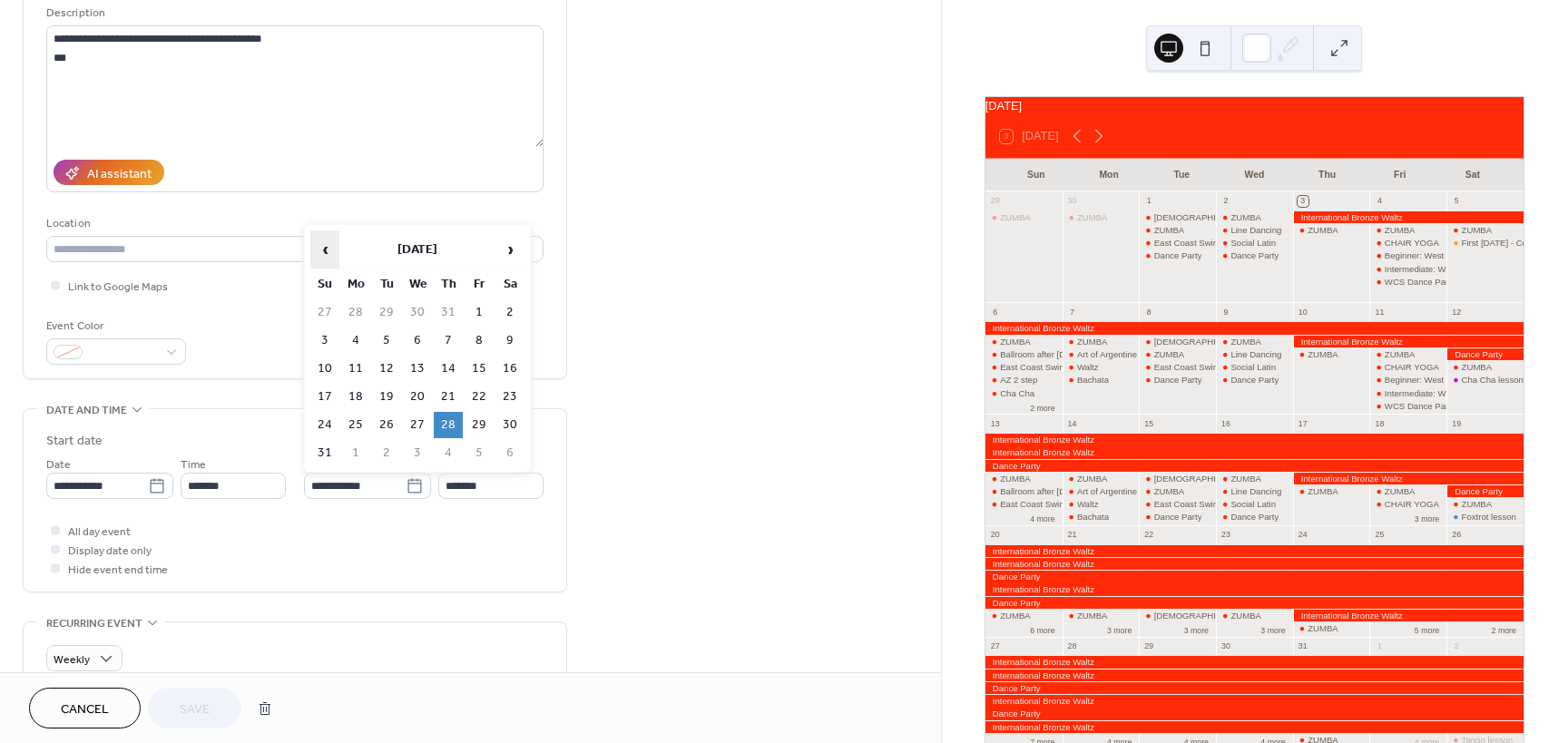 click on "‹" at bounding box center [325, 249] 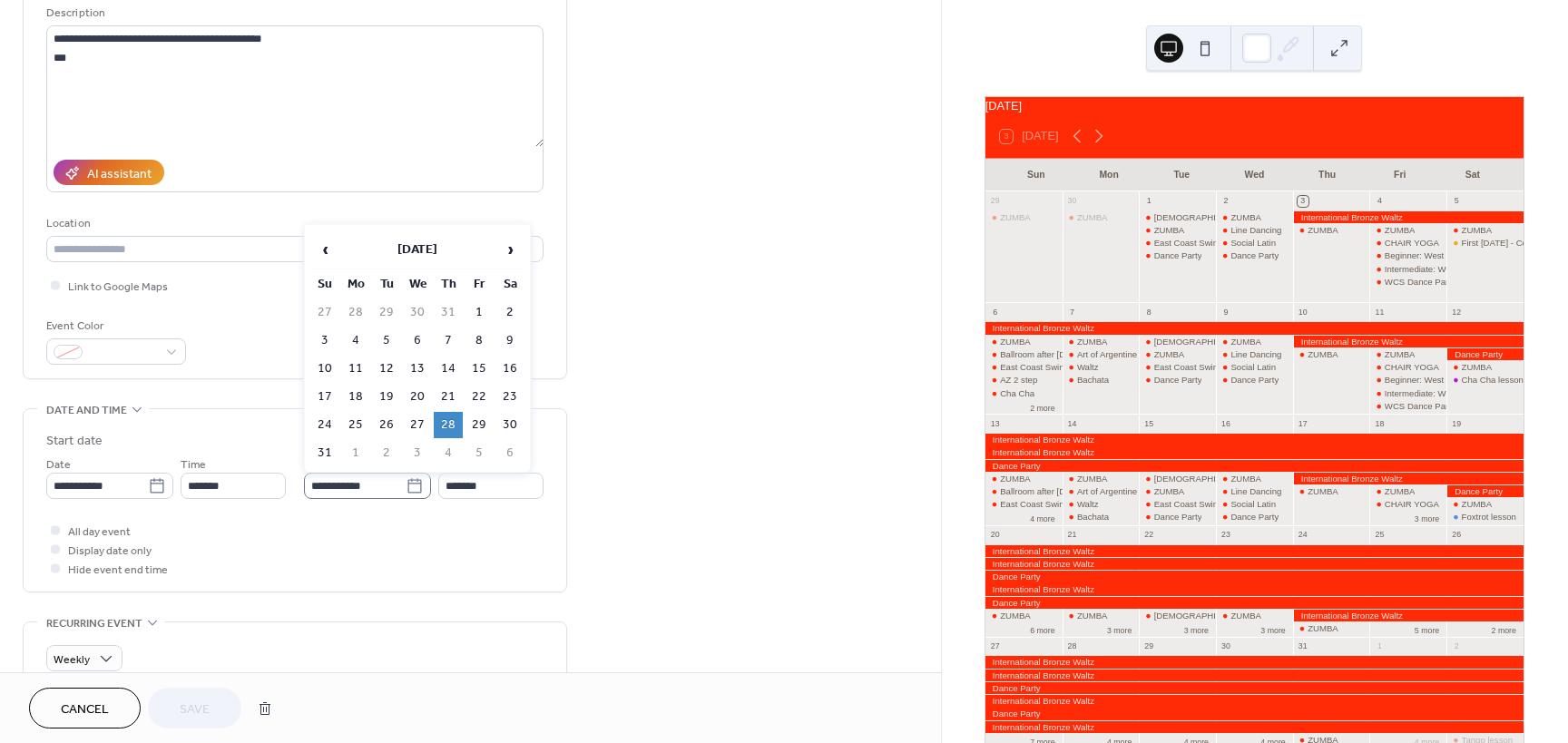 click 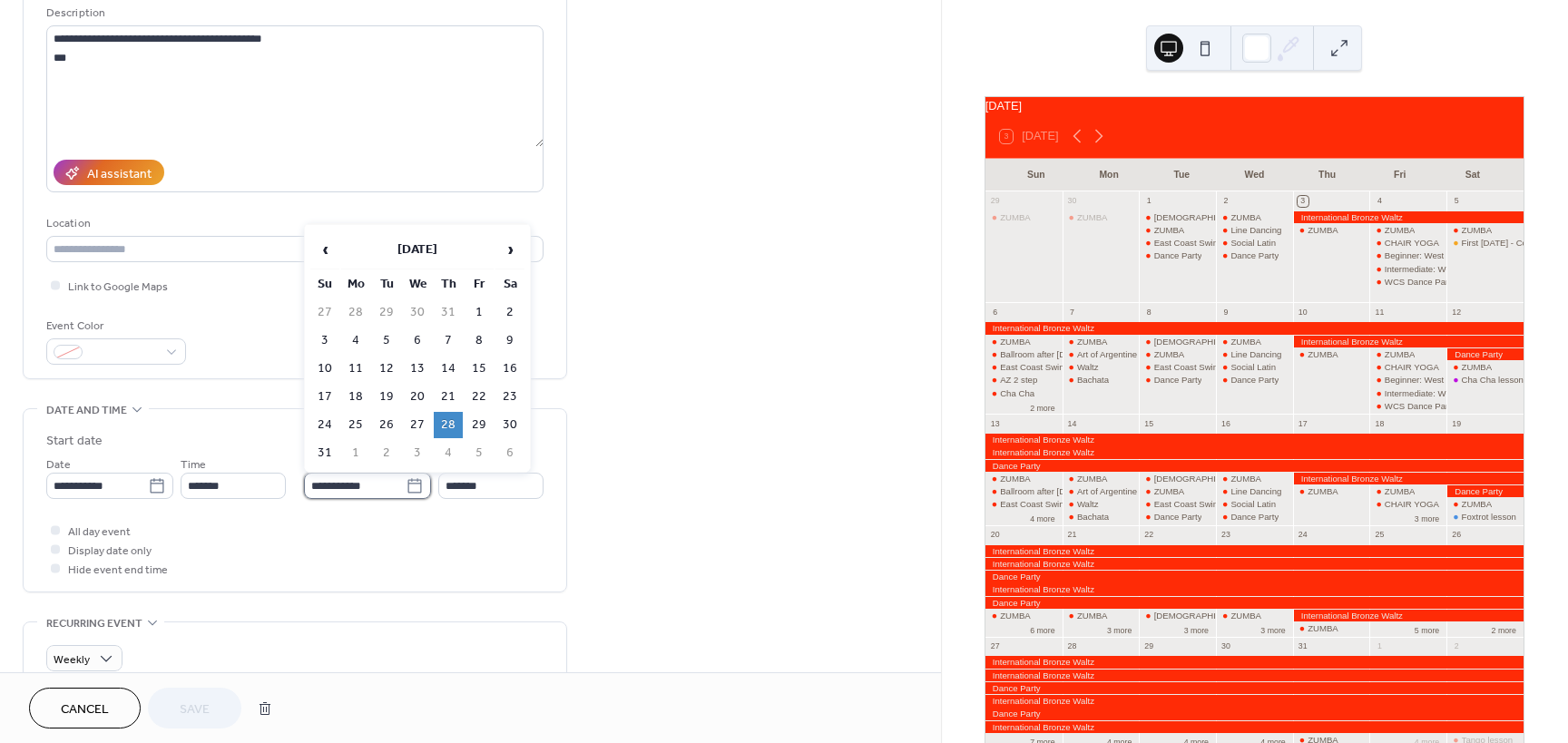 click on "**********" at bounding box center (355, 485) 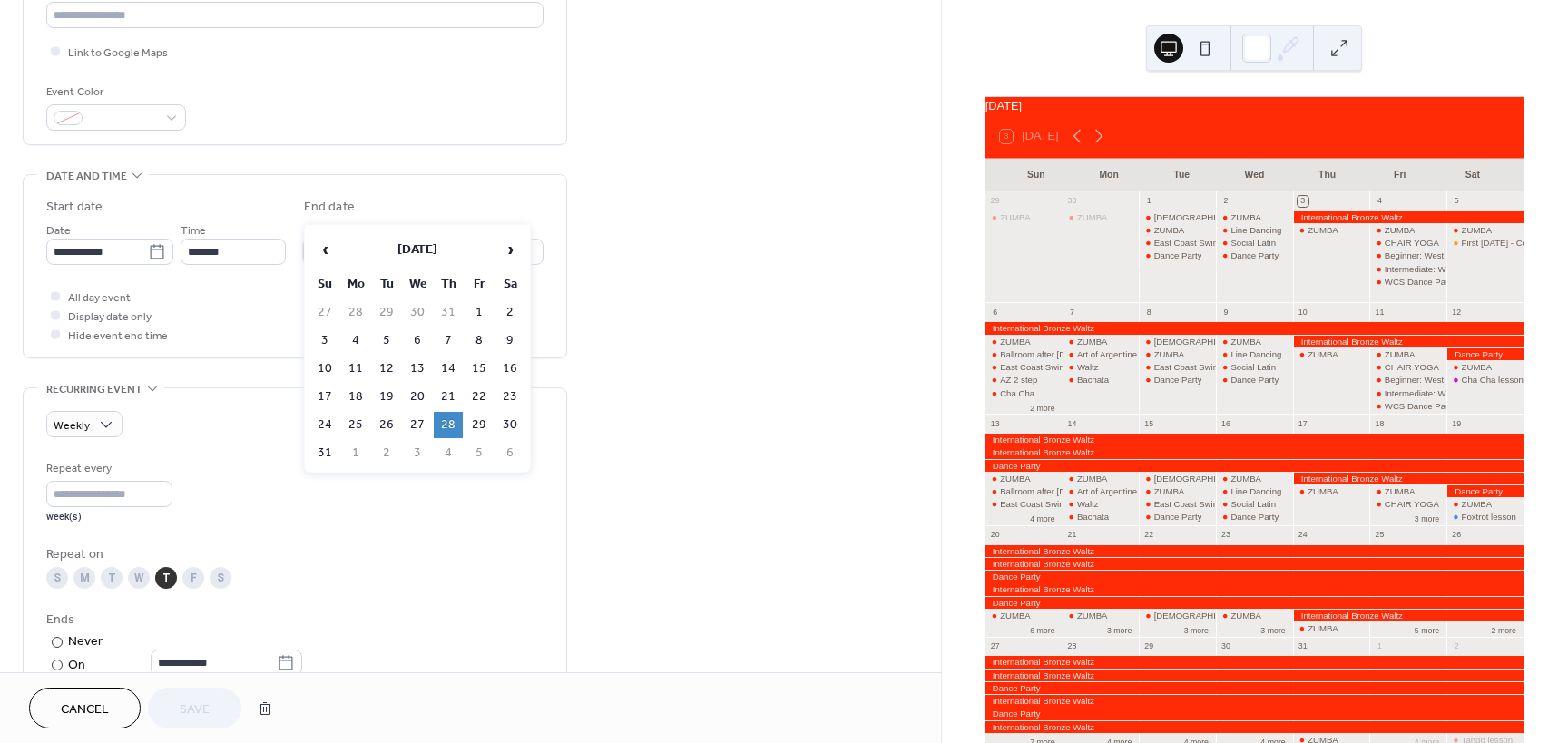 scroll, scrollTop: 544, scrollLeft: 0, axis: vertical 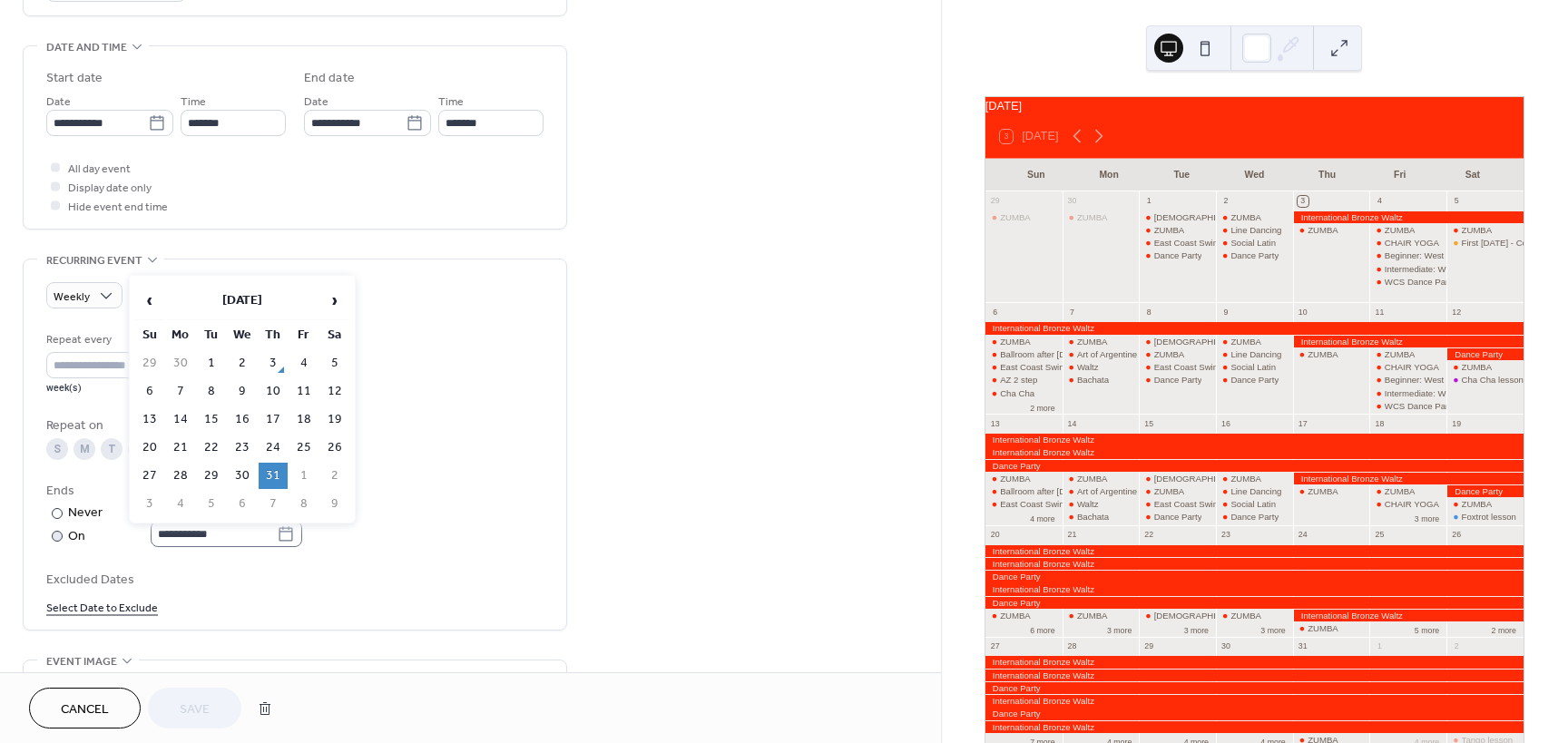 click 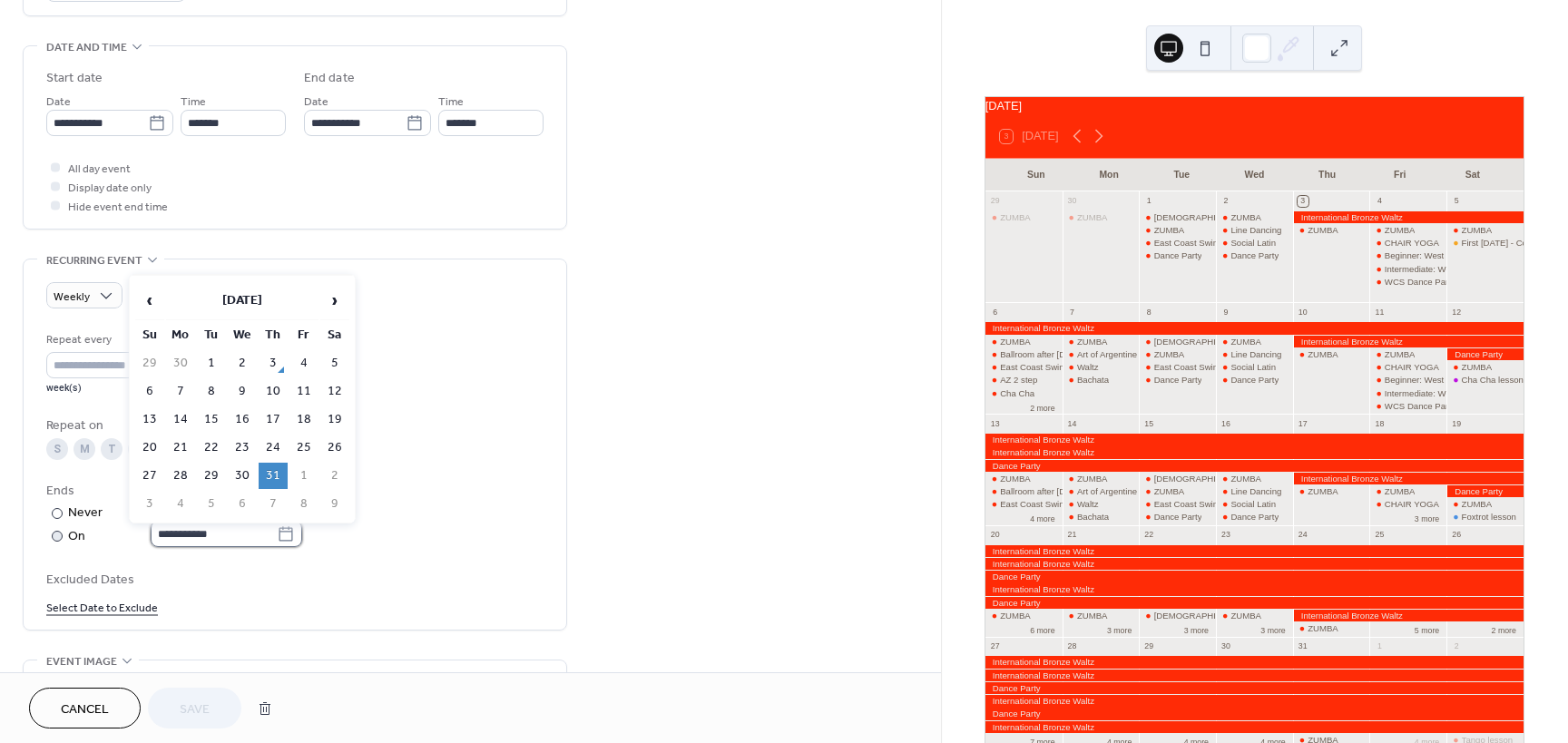 click on "**********" at bounding box center [213, 533] 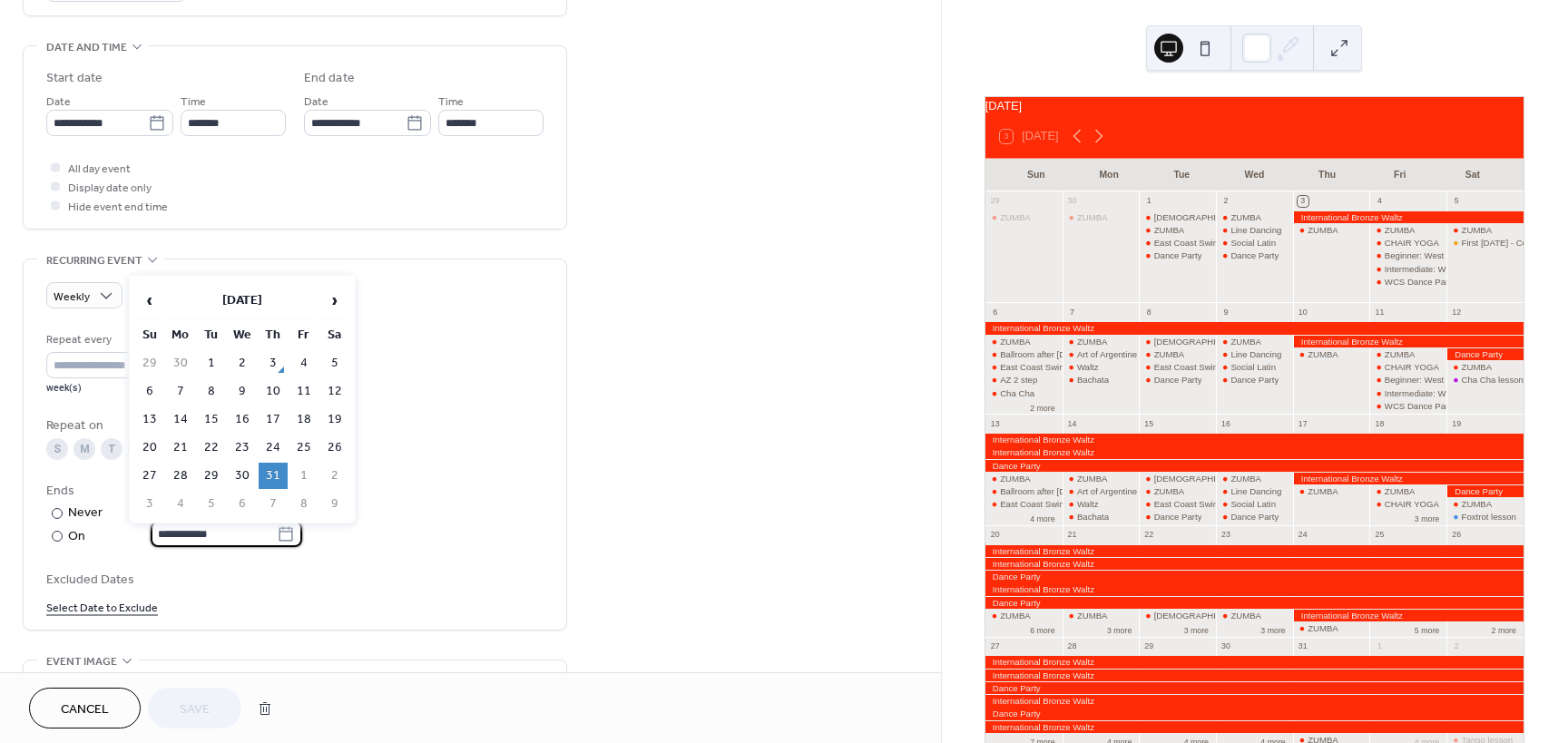 click on "31" at bounding box center [273, 475] 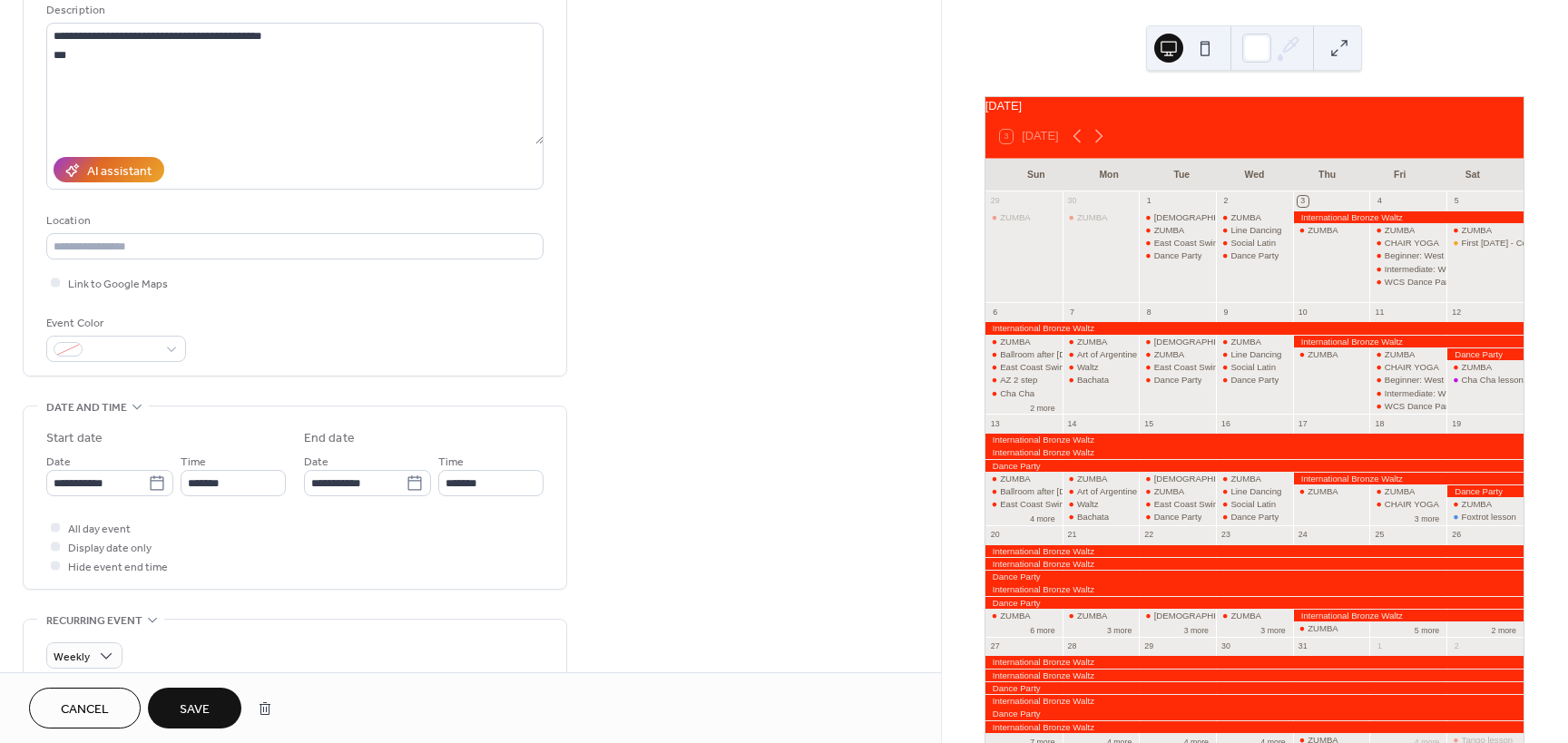 scroll, scrollTop: 181, scrollLeft: 0, axis: vertical 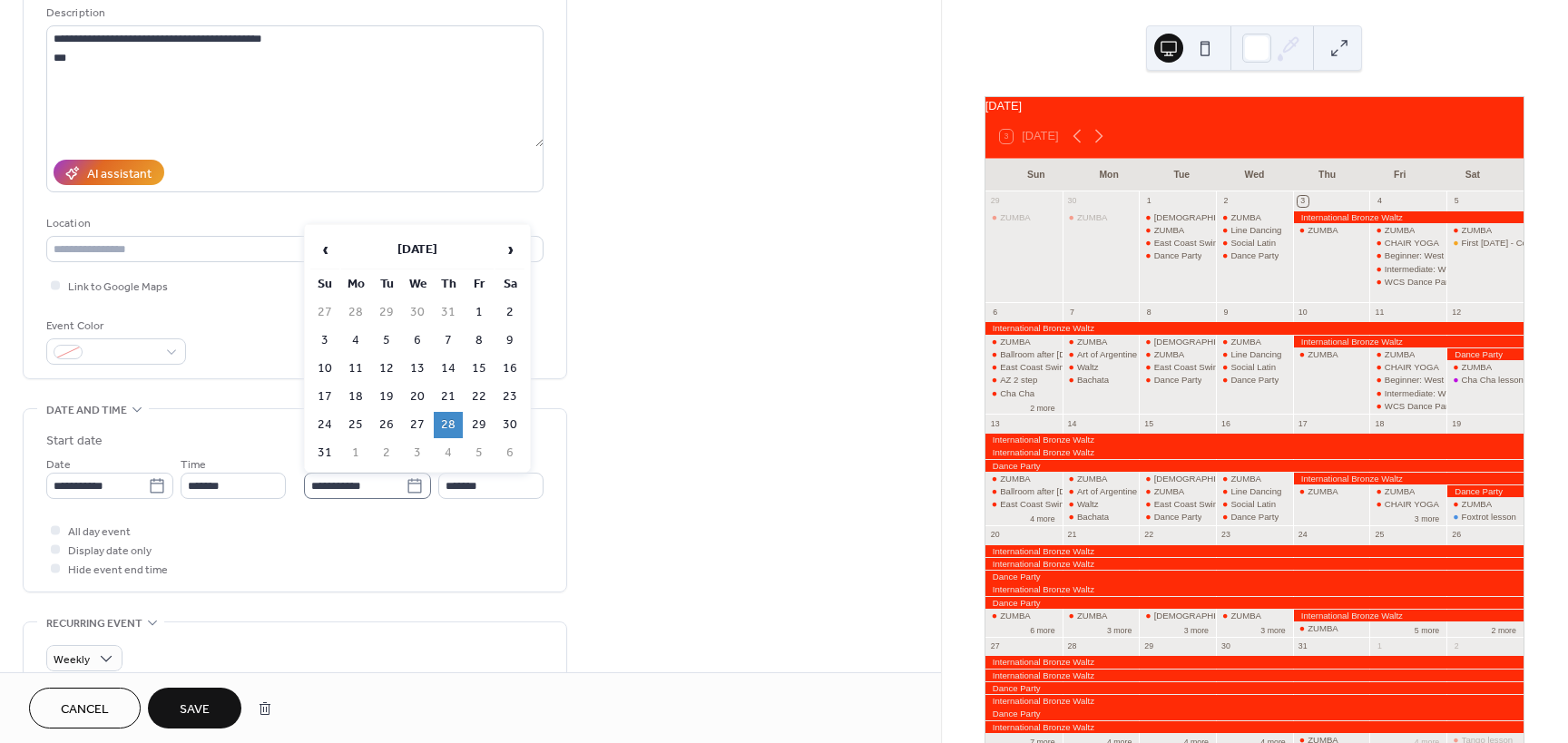 click 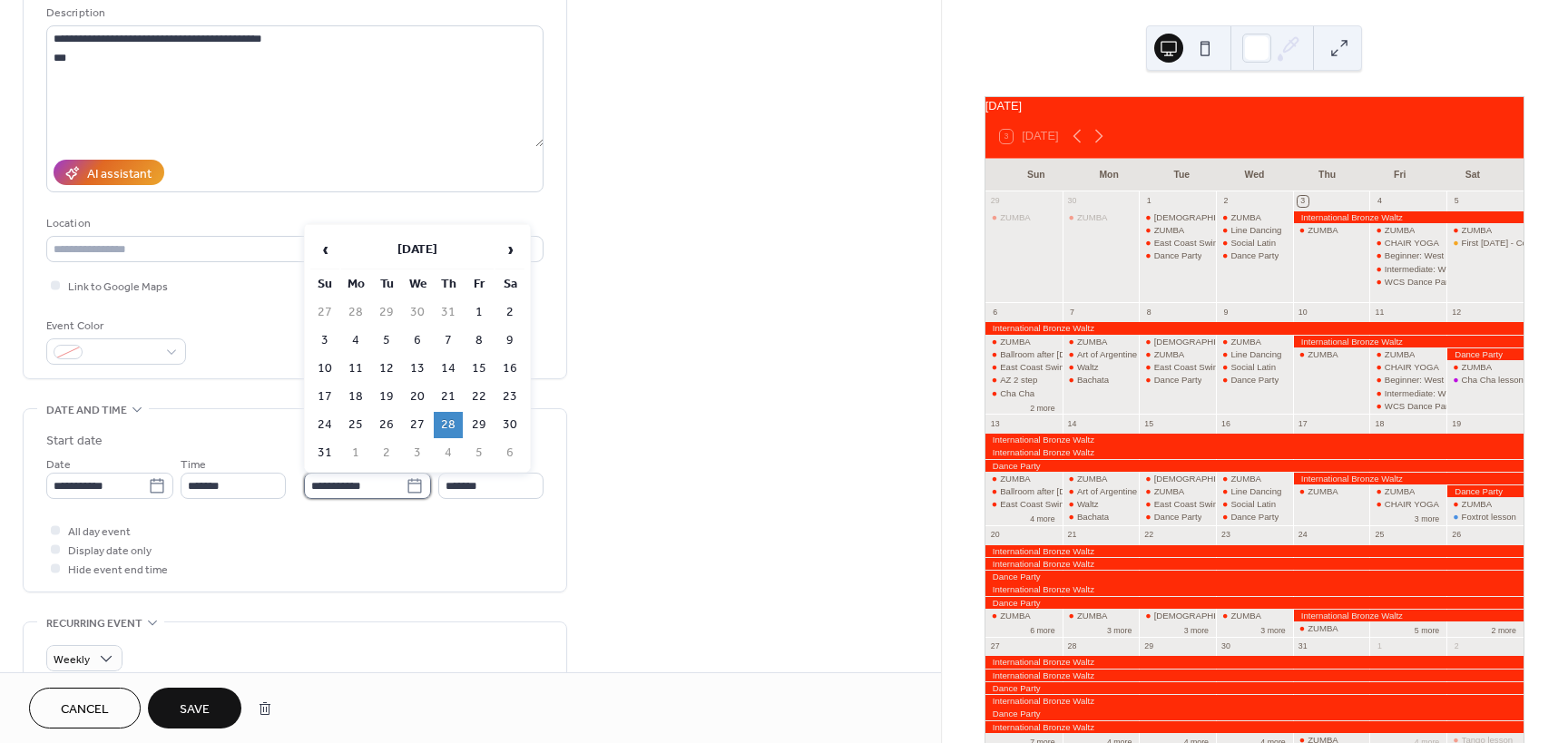 click on "**********" at bounding box center (355, 485) 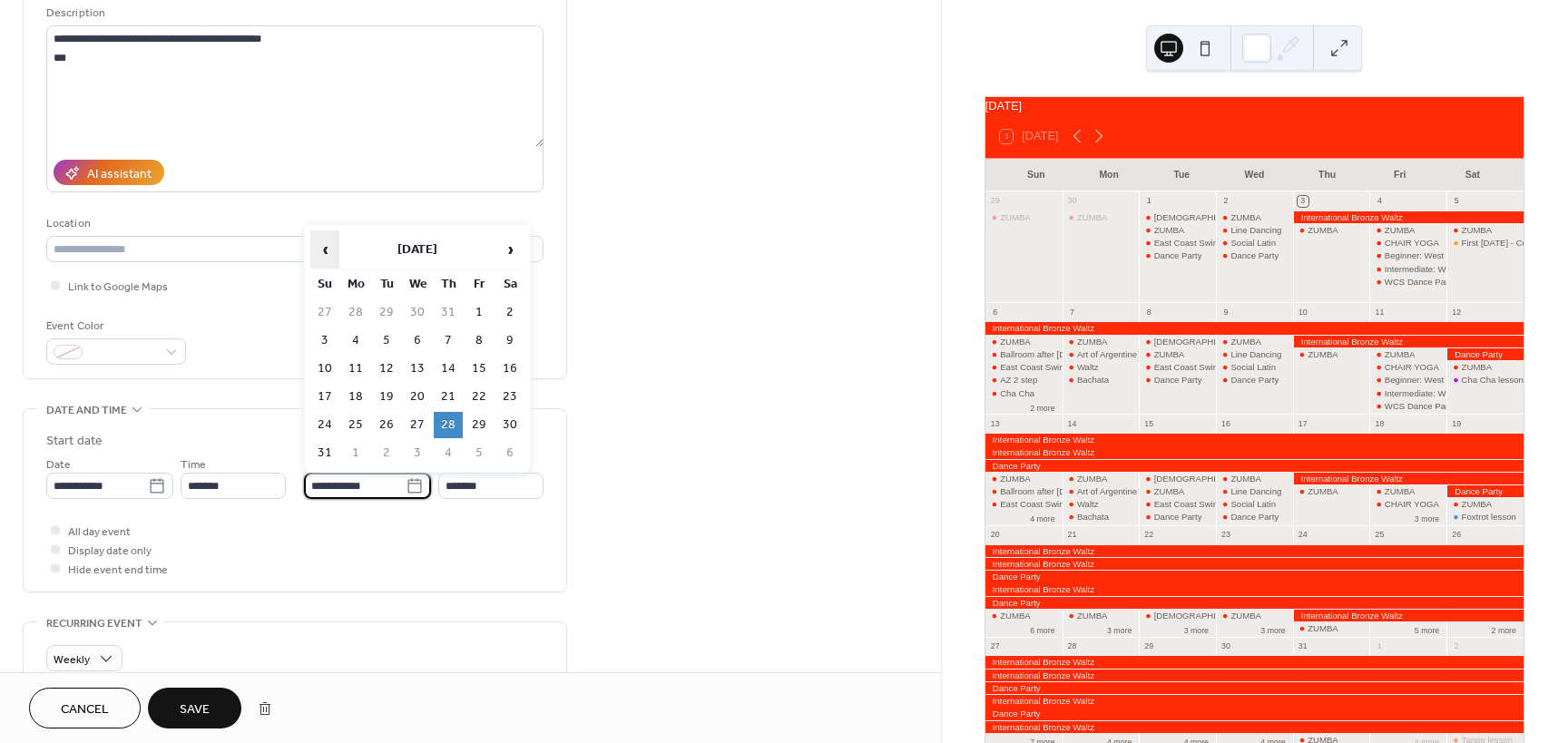 click on "‹" at bounding box center (325, 249) 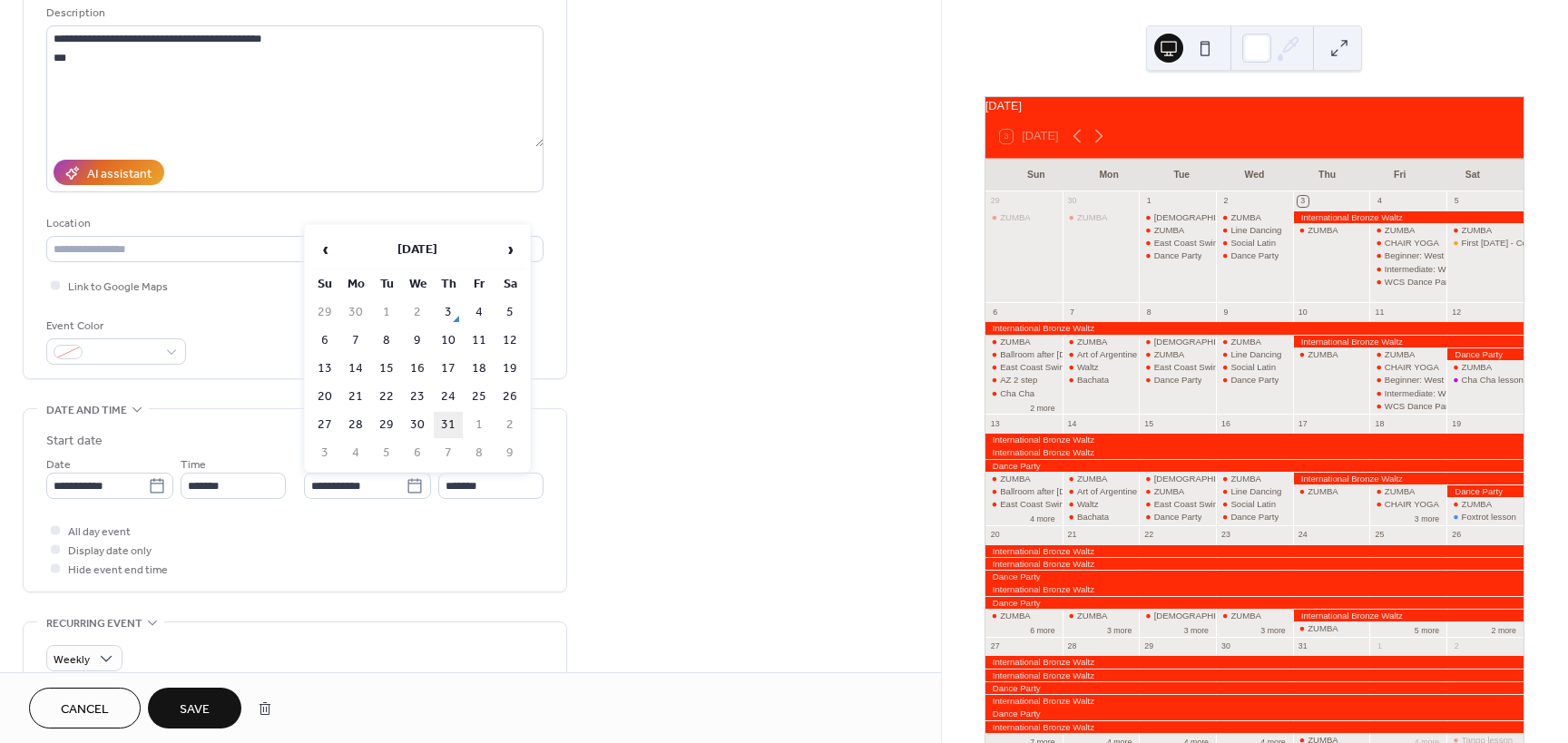 click on "31" at bounding box center [448, 425] 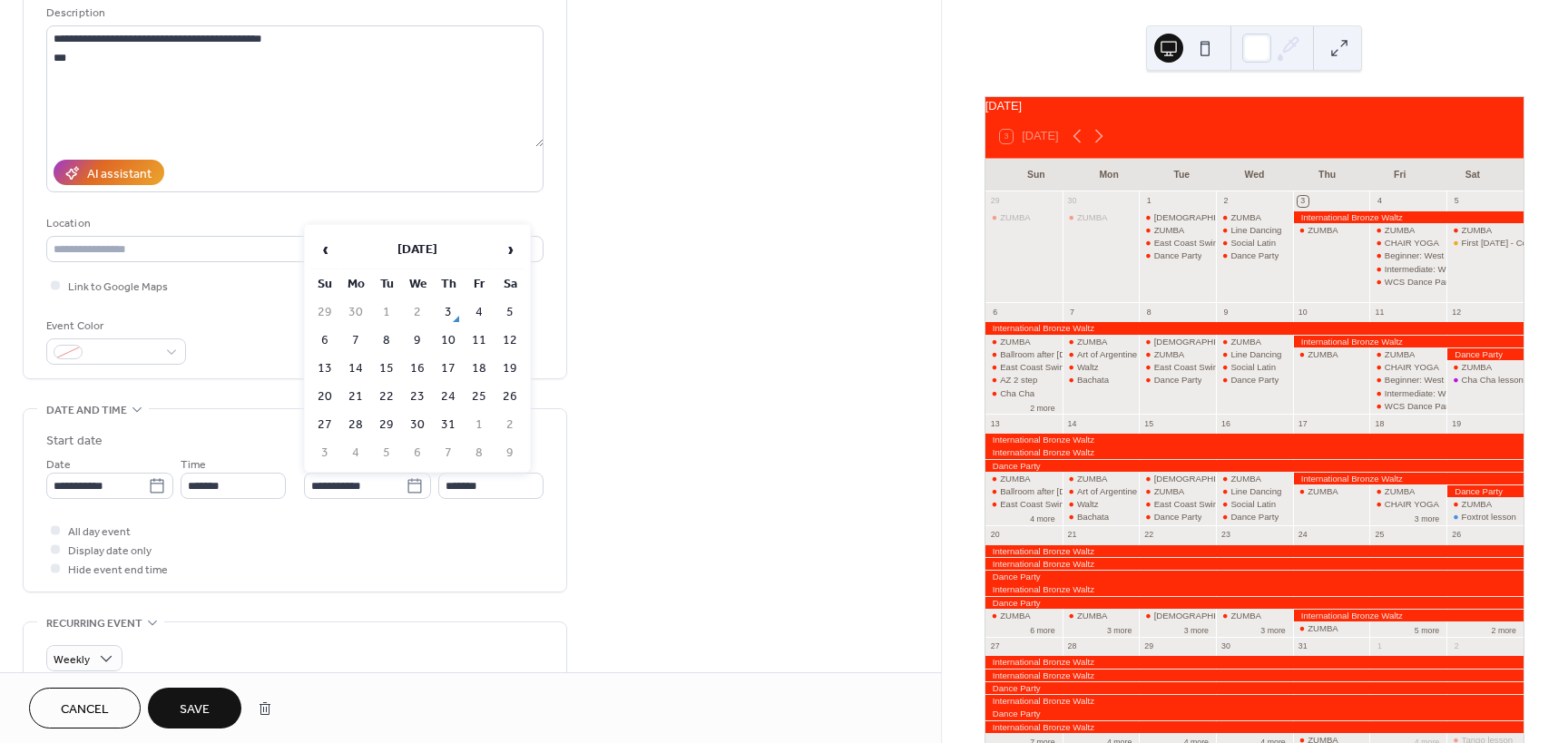 type on "**********" 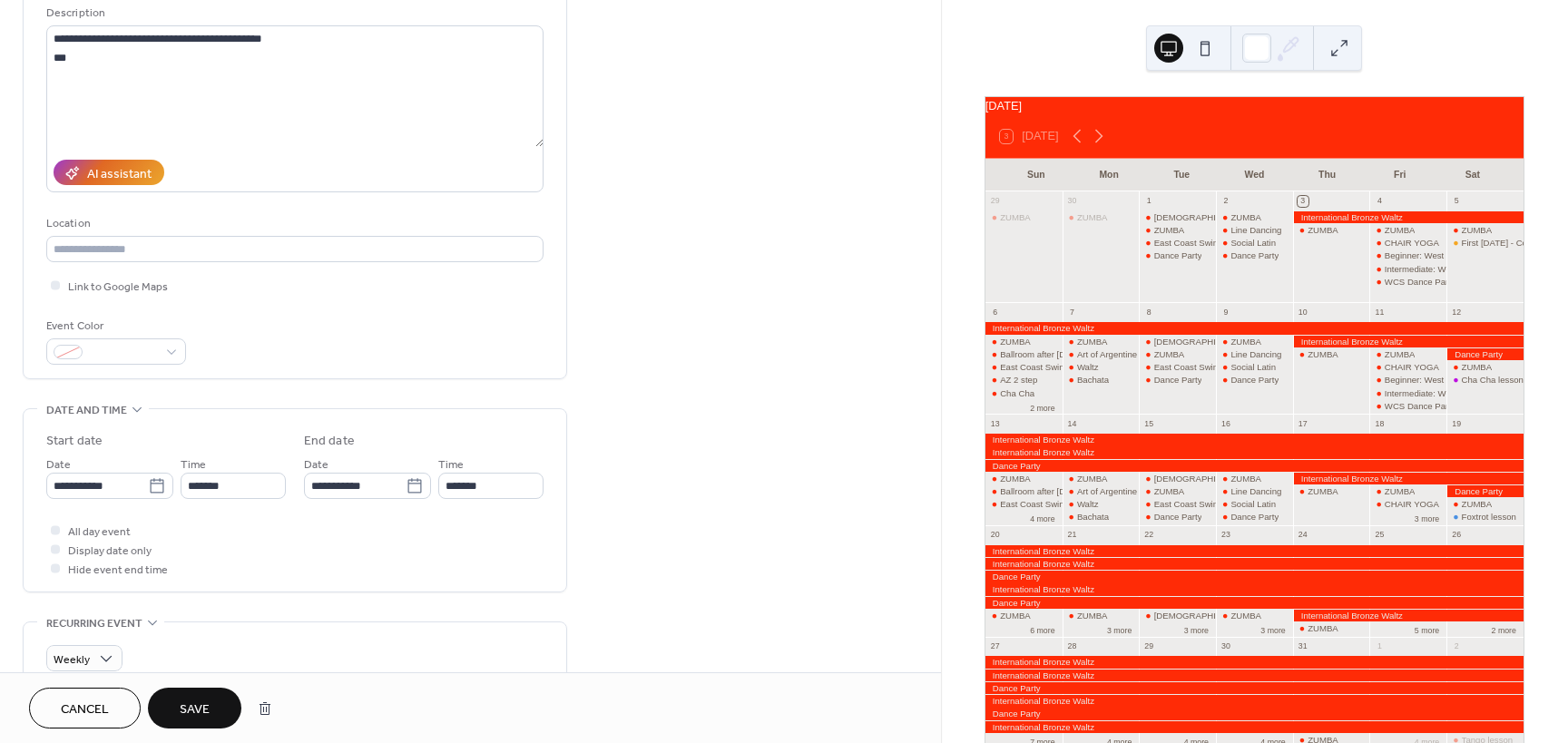 click on "Save" at bounding box center (194, 709) 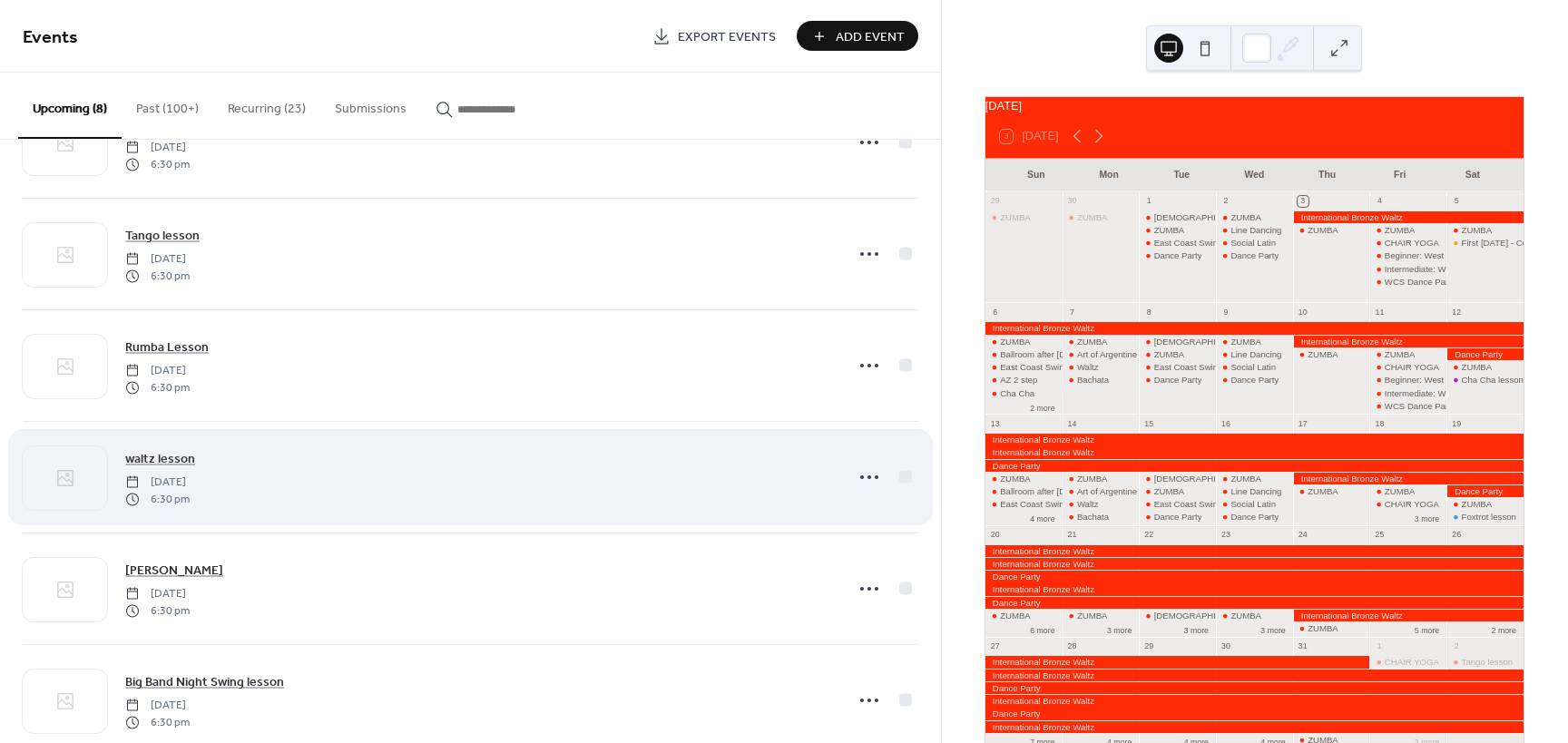 scroll, scrollTop: 343, scrollLeft: 0, axis: vertical 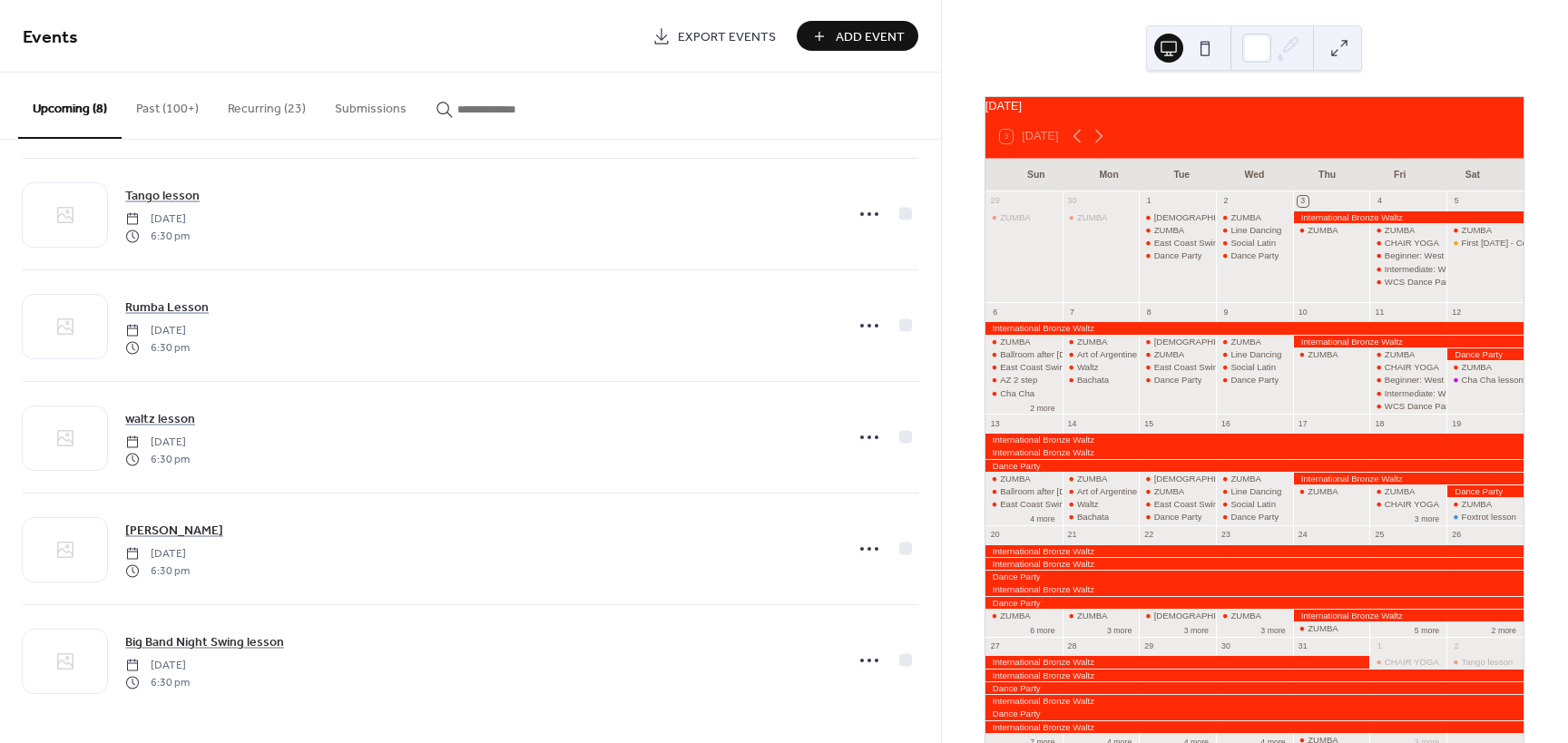 click on "Recurring  (23)" at bounding box center [267, 104] 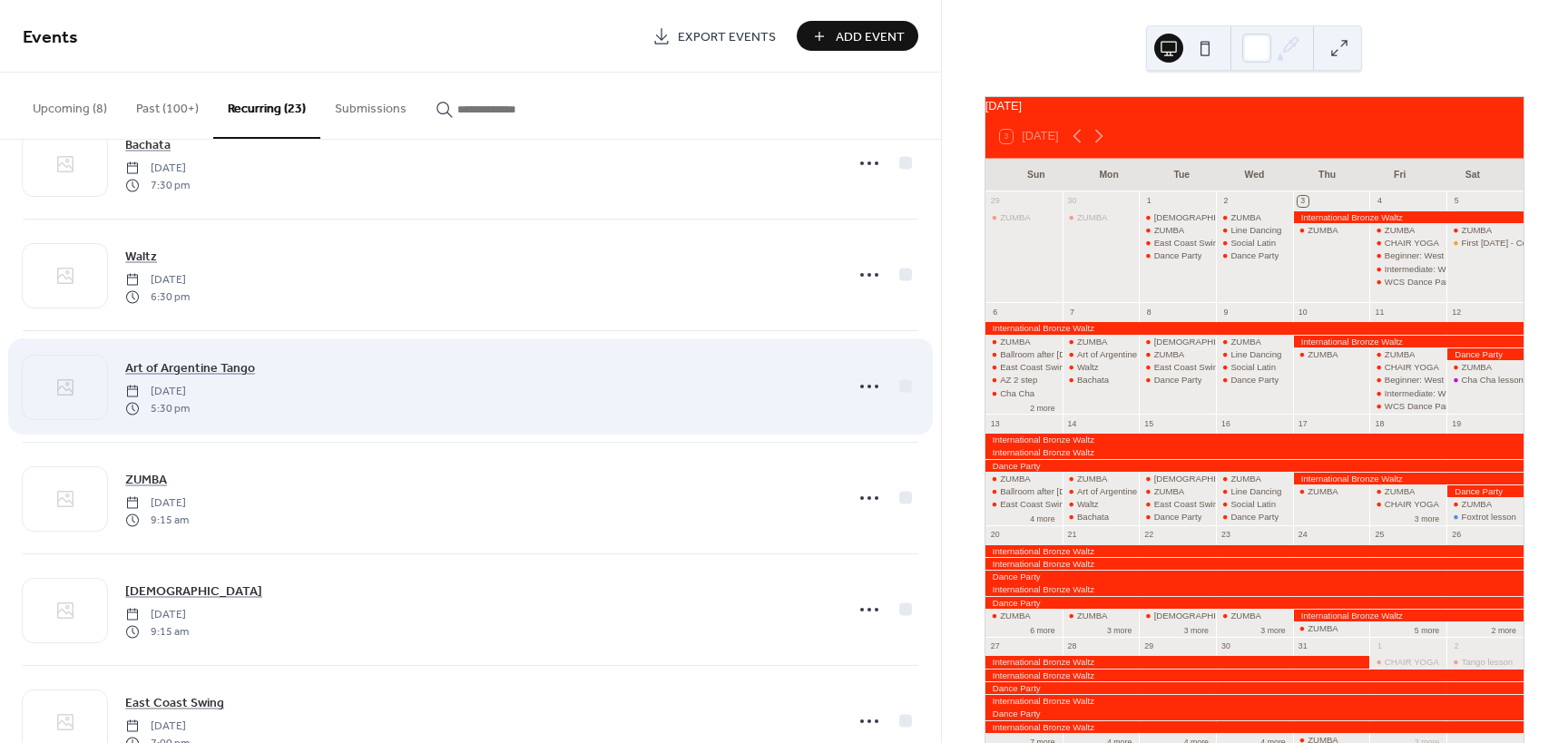scroll, scrollTop: 181, scrollLeft: 0, axis: vertical 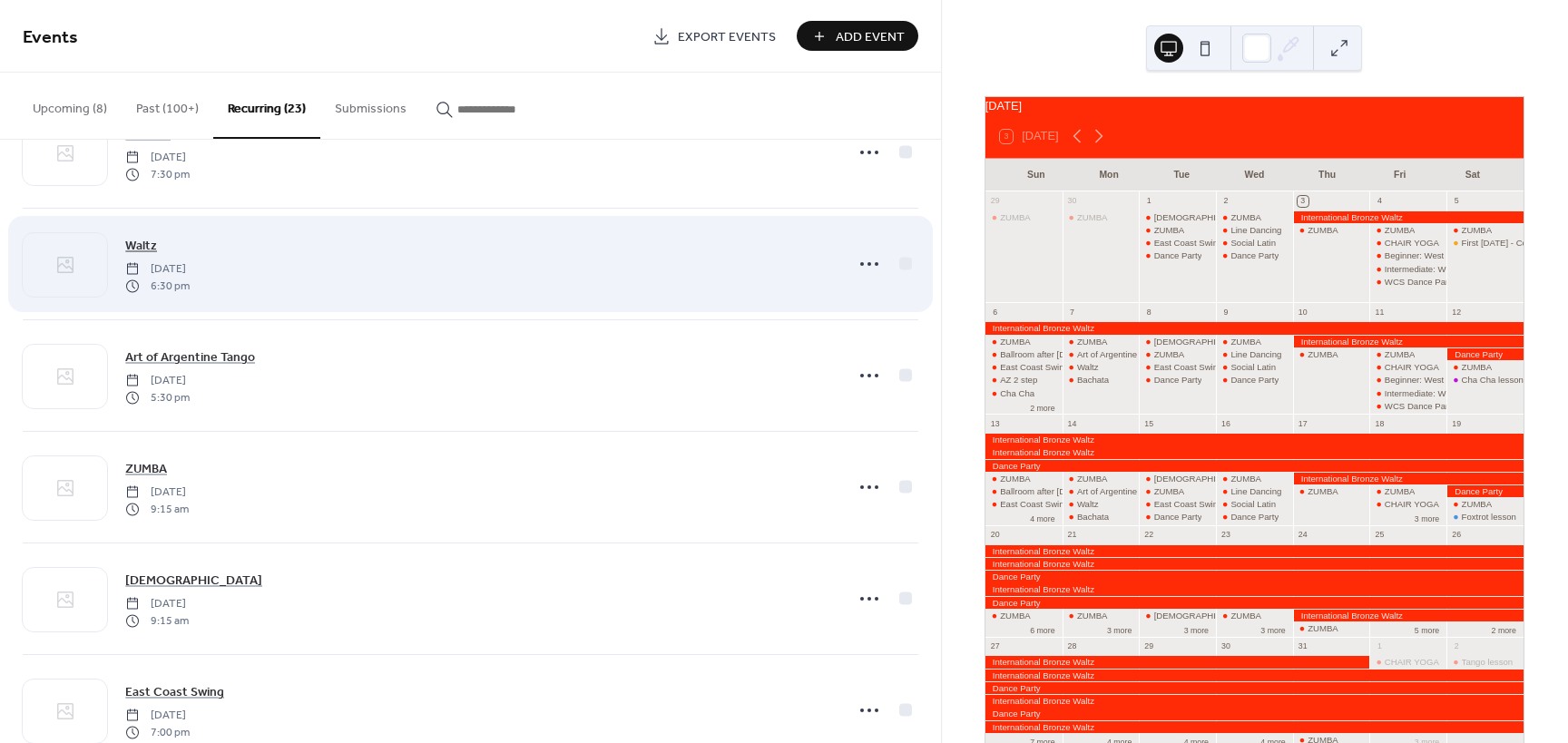 click on "Waltz" at bounding box center (141, 246) 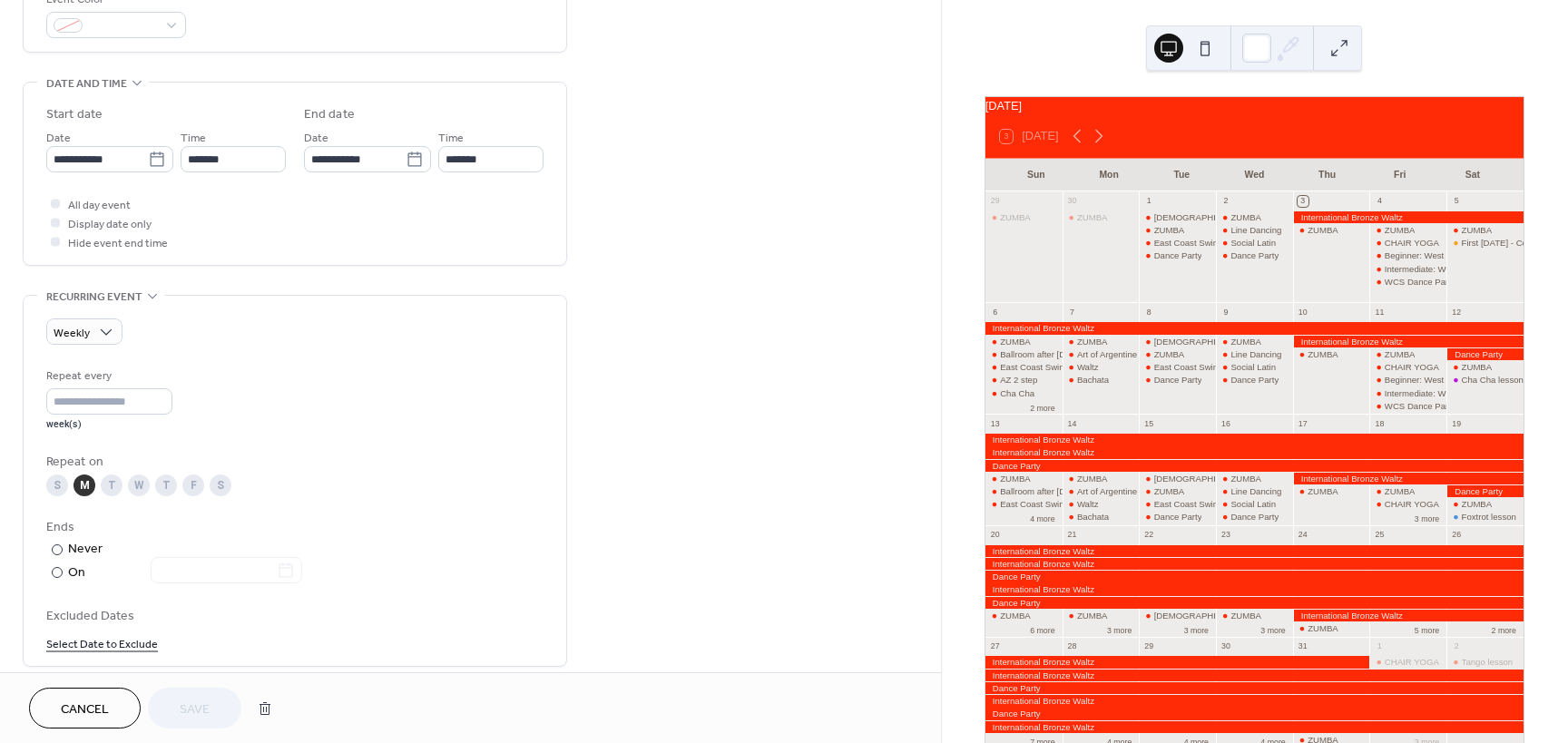 scroll, scrollTop: 544, scrollLeft: 0, axis: vertical 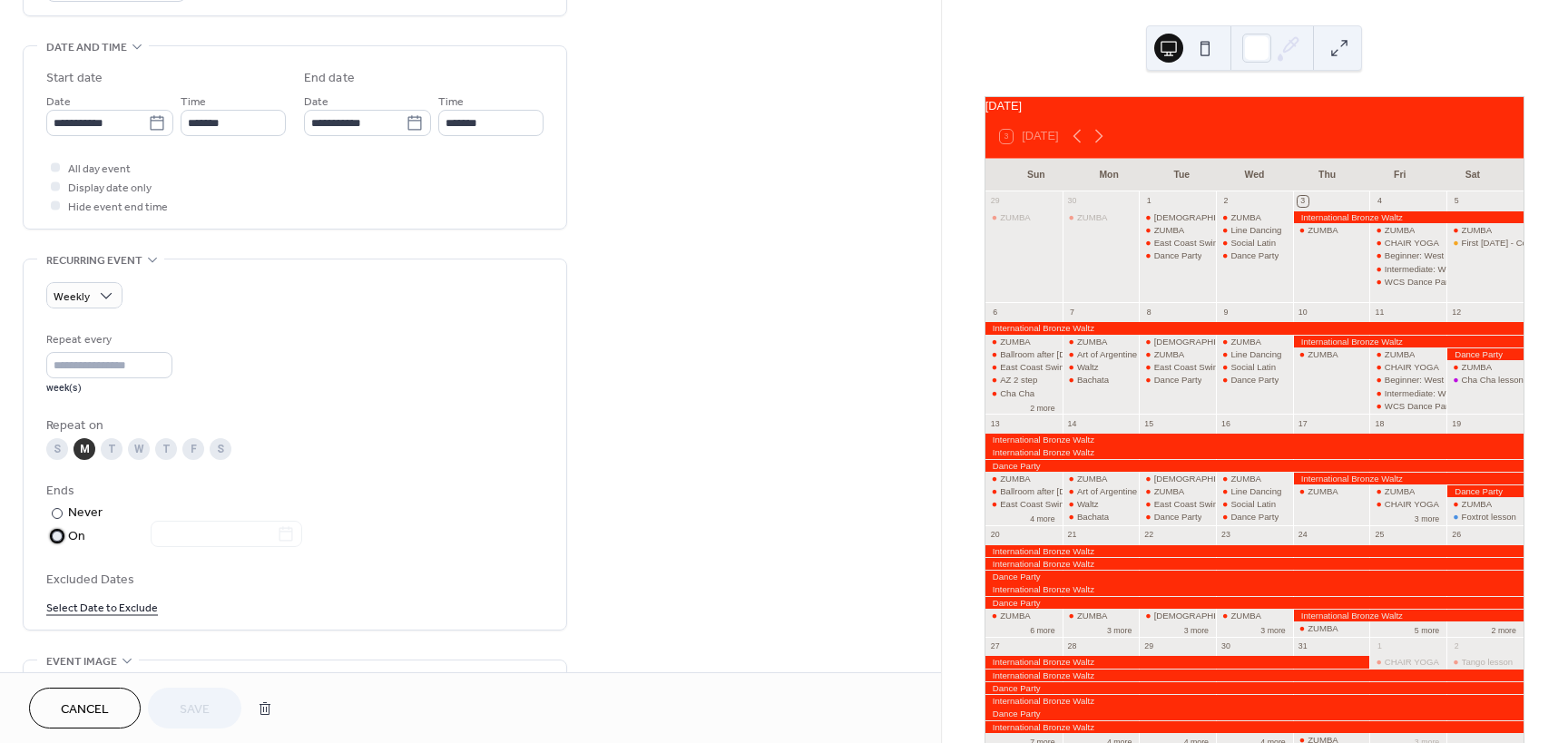 click on "On" at bounding box center (185, 536) 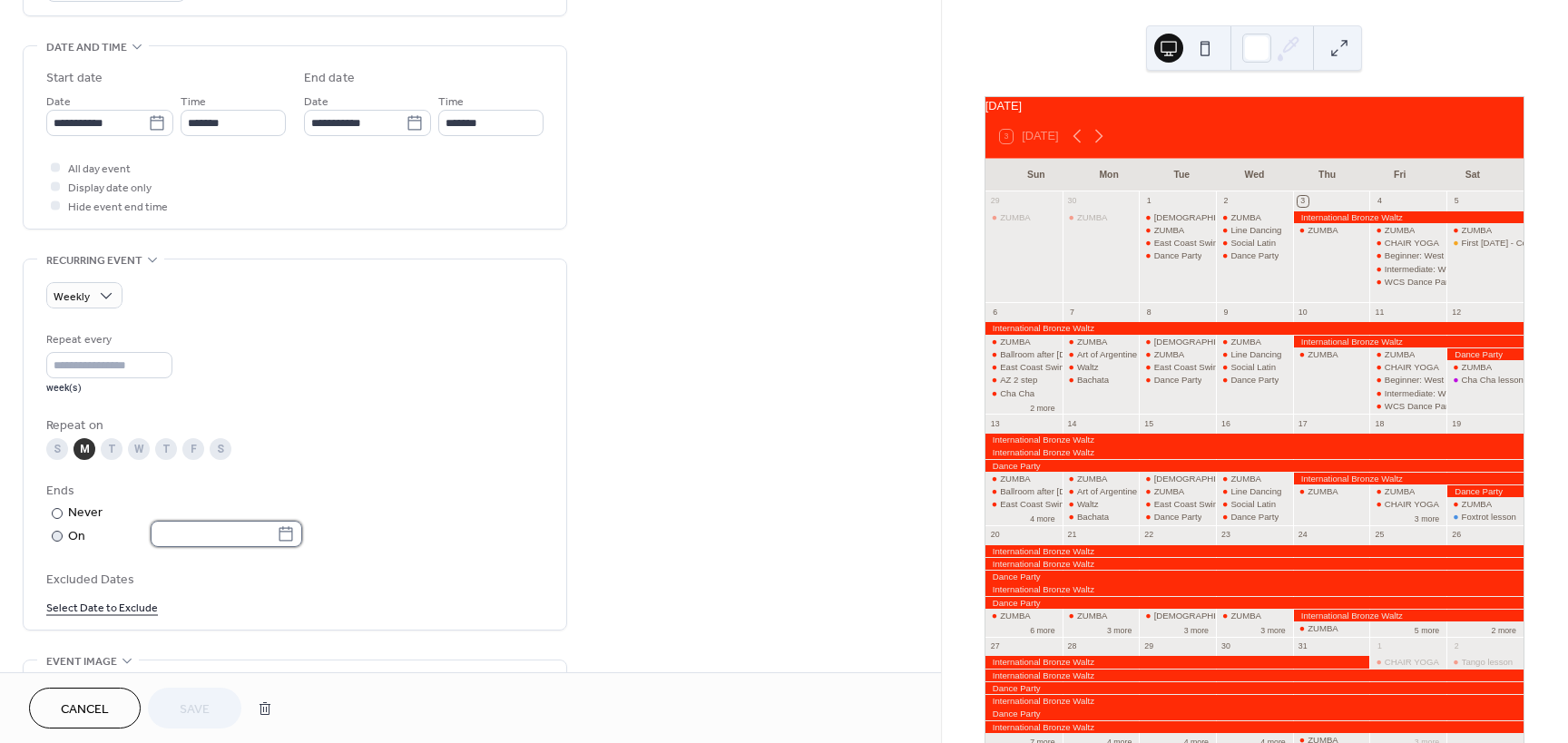 click at bounding box center (213, 533) 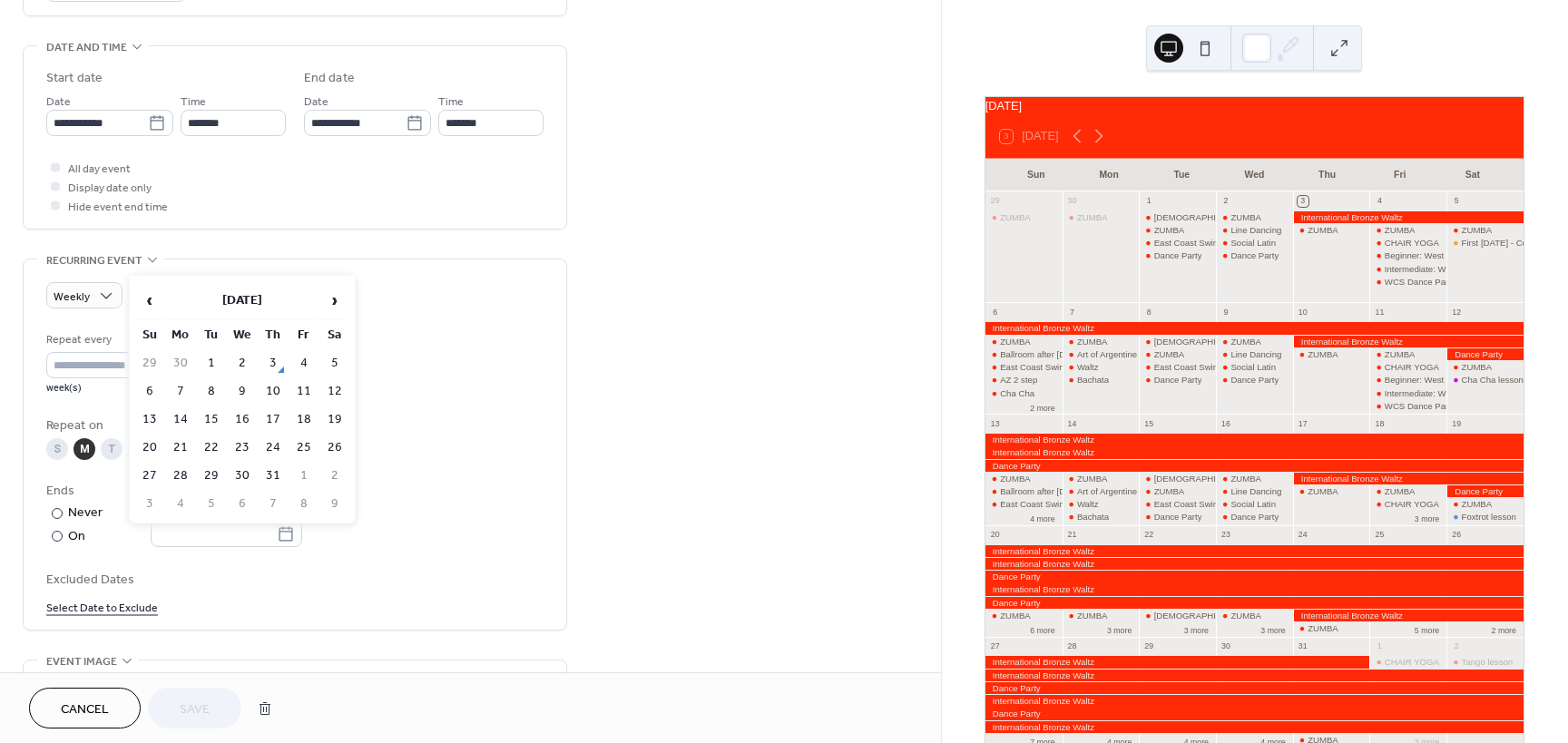 click on "29" at bounding box center [211, 475] 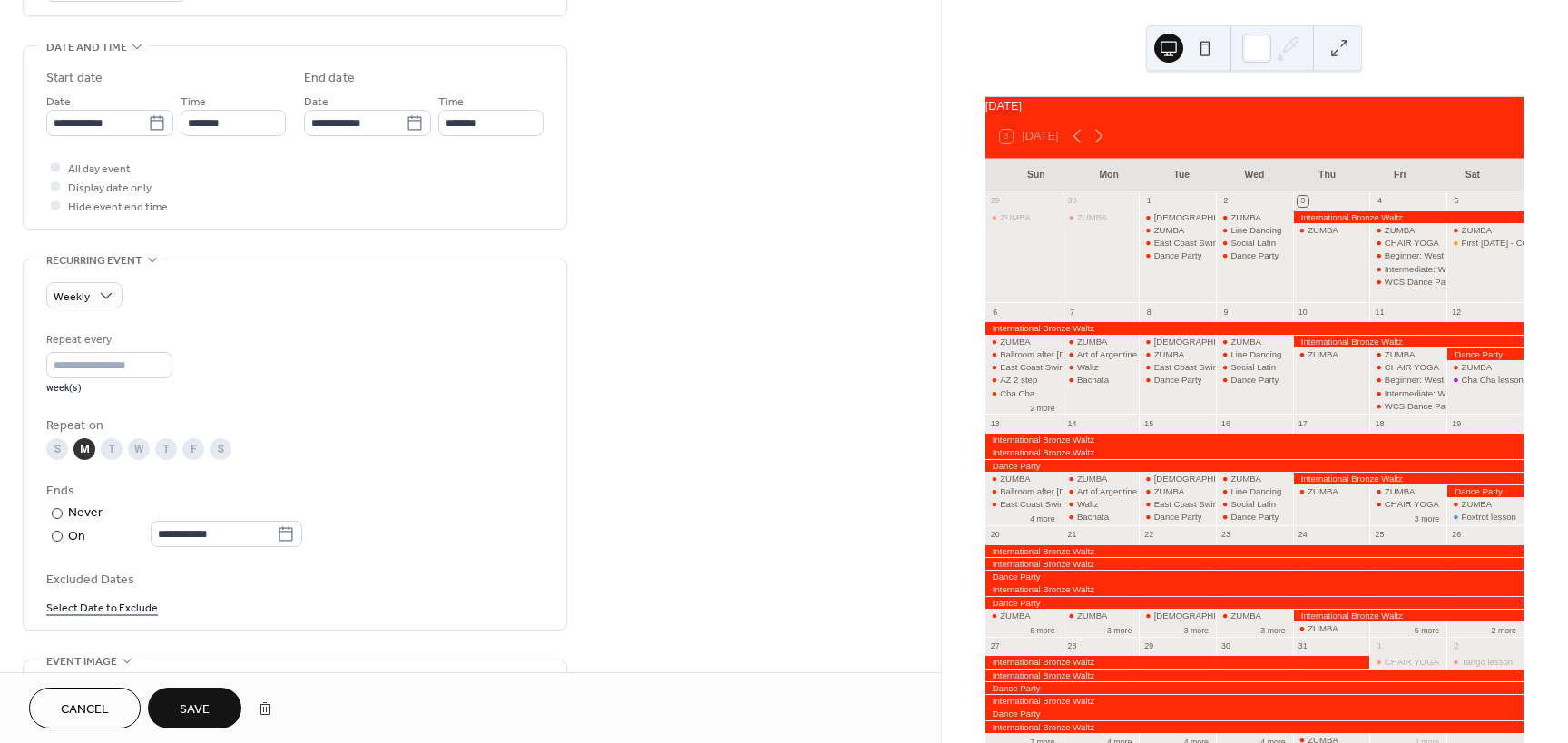 click on "Save" at bounding box center [194, 708] 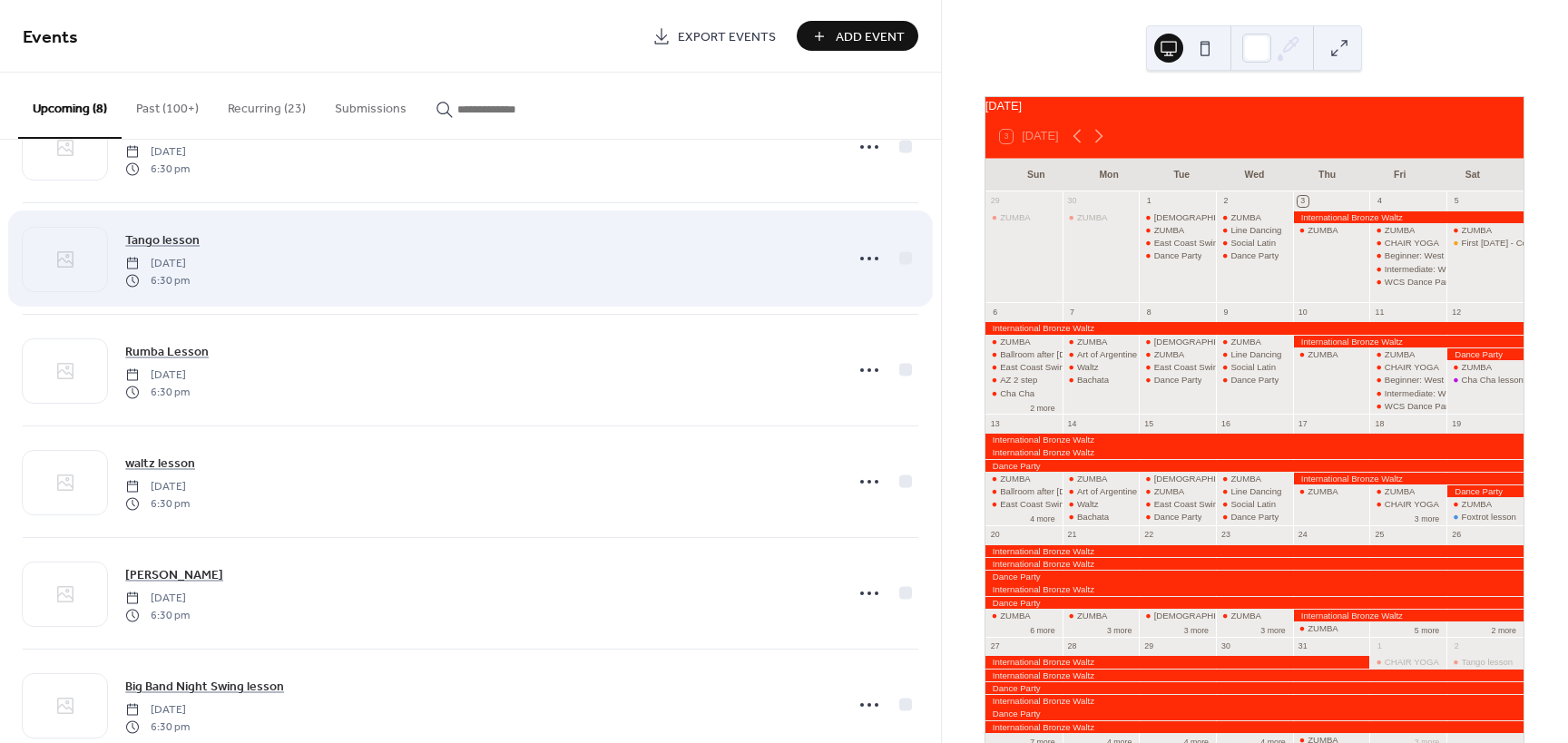 scroll, scrollTop: 343, scrollLeft: 0, axis: vertical 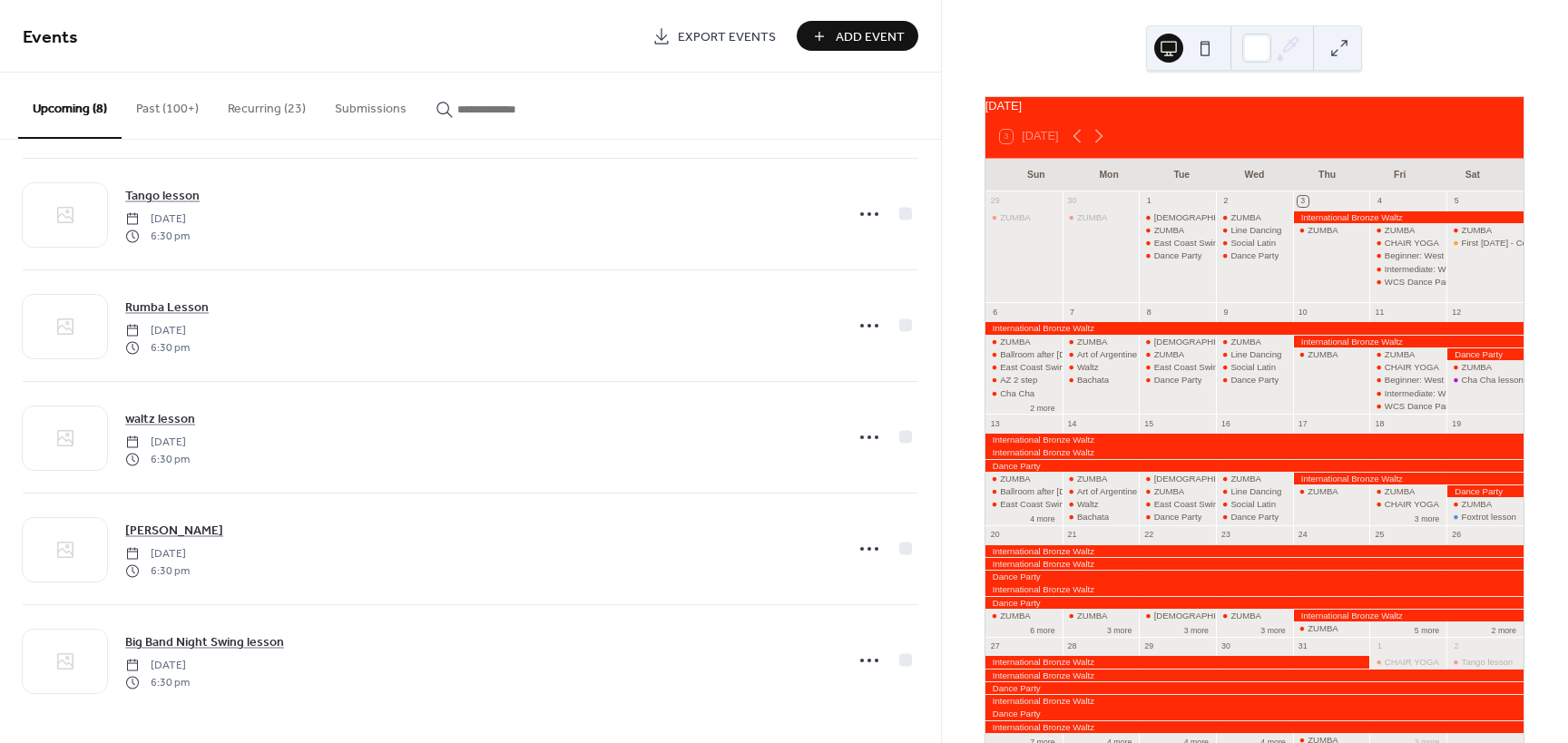click on "Recurring  (23)" at bounding box center [267, 104] 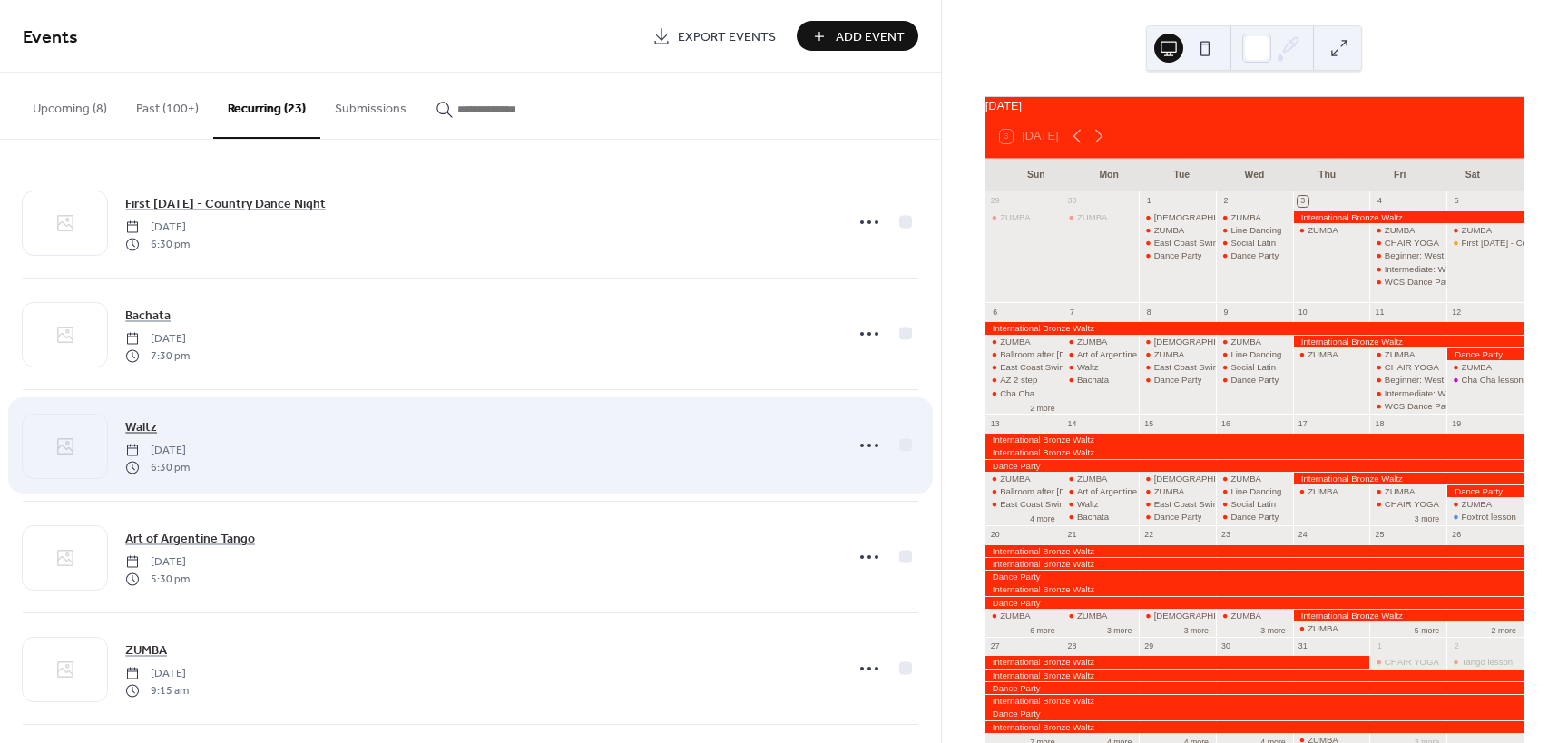 click on "Waltz" at bounding box center (141, 427) 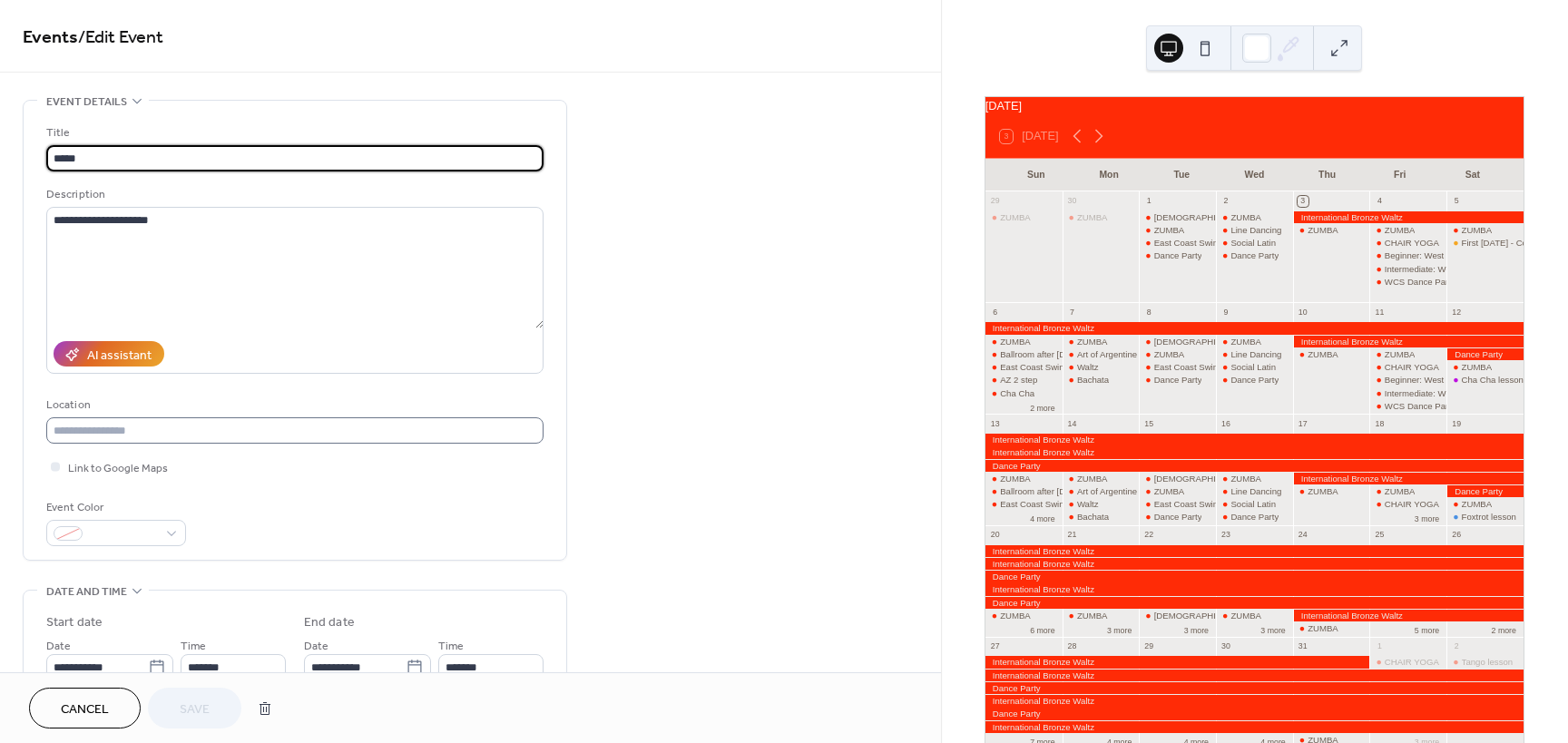 type on "**********" 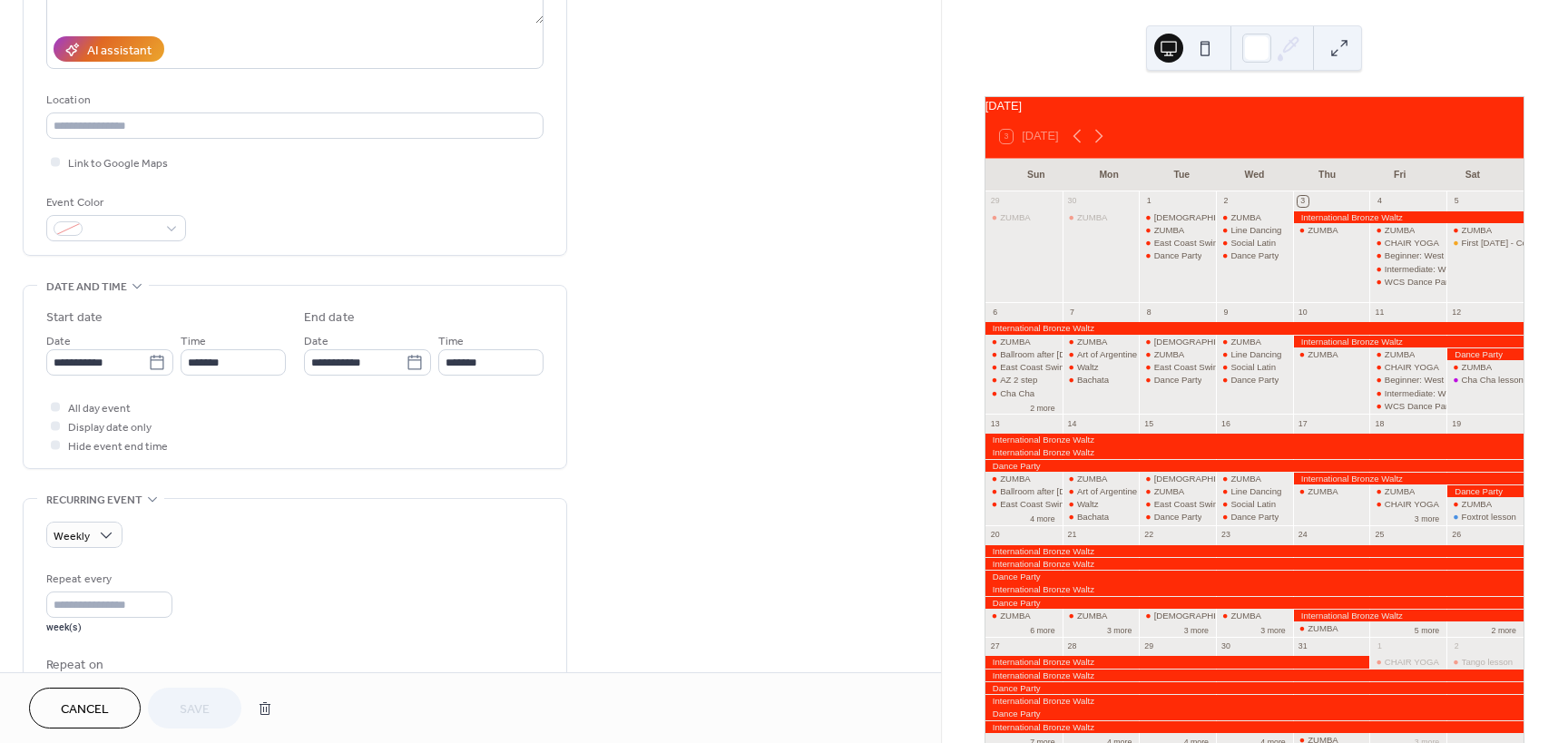 scroll, scrollTop: 454, scrollLeft: 0, axis: vertical 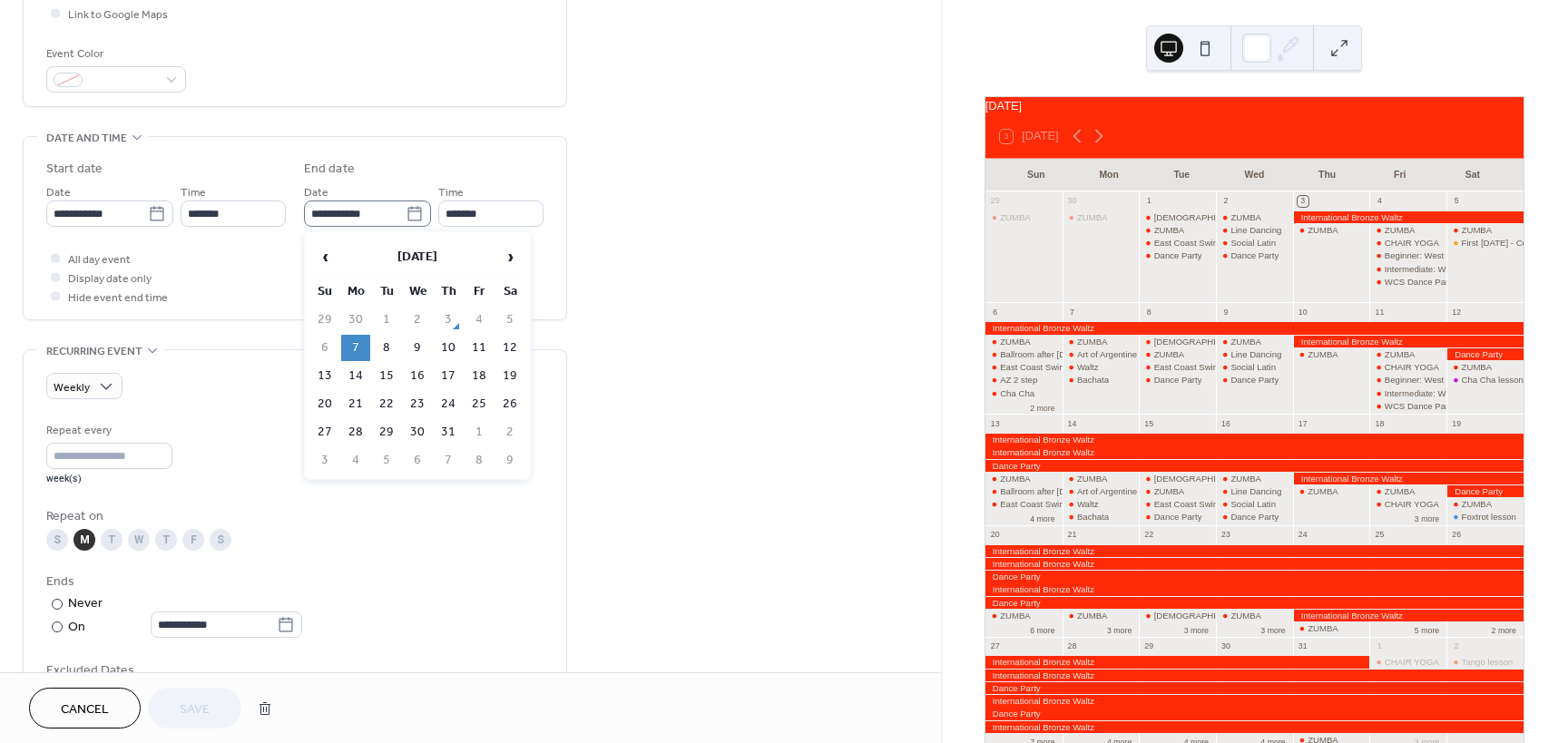click 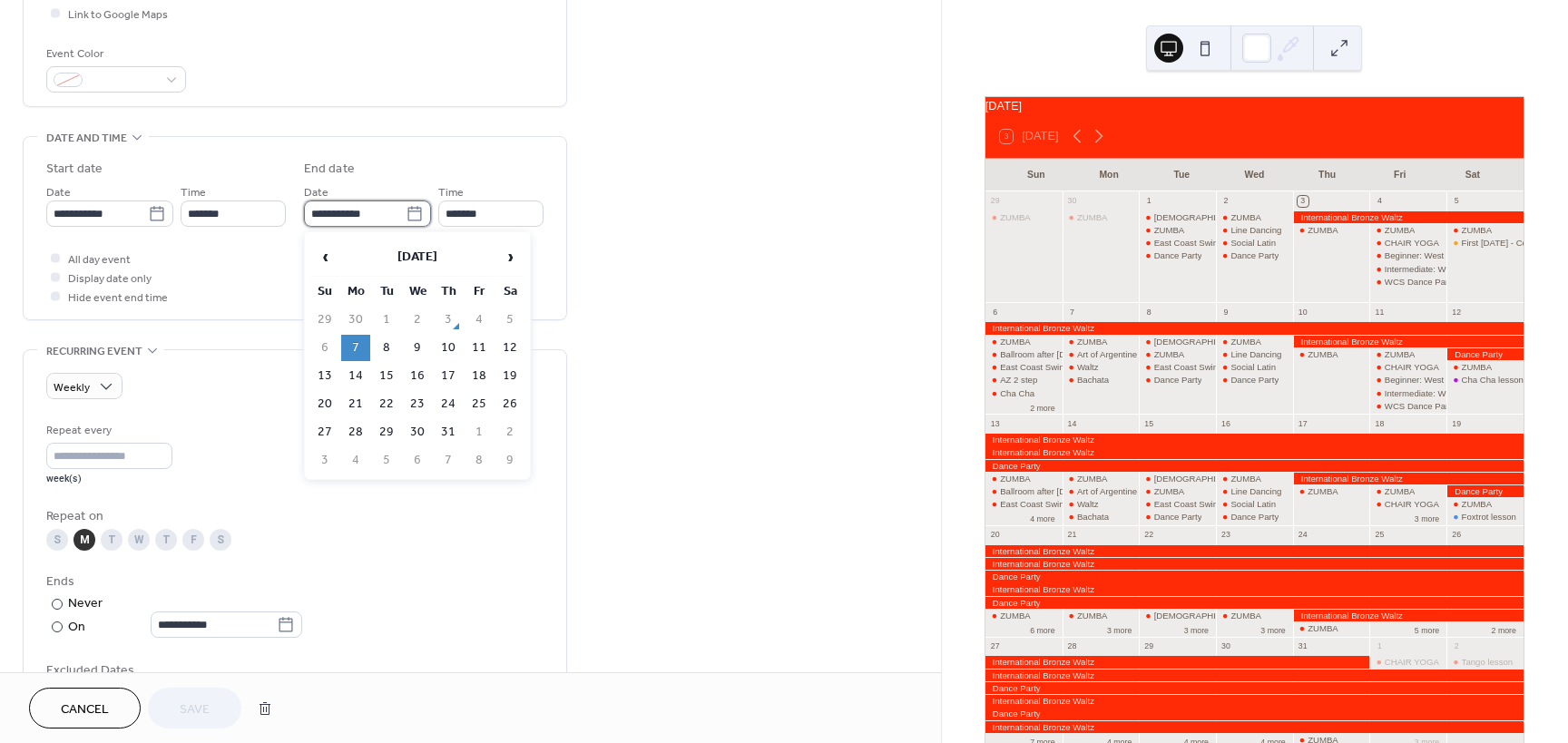 click on "**********" at bounding box center [355, 213] 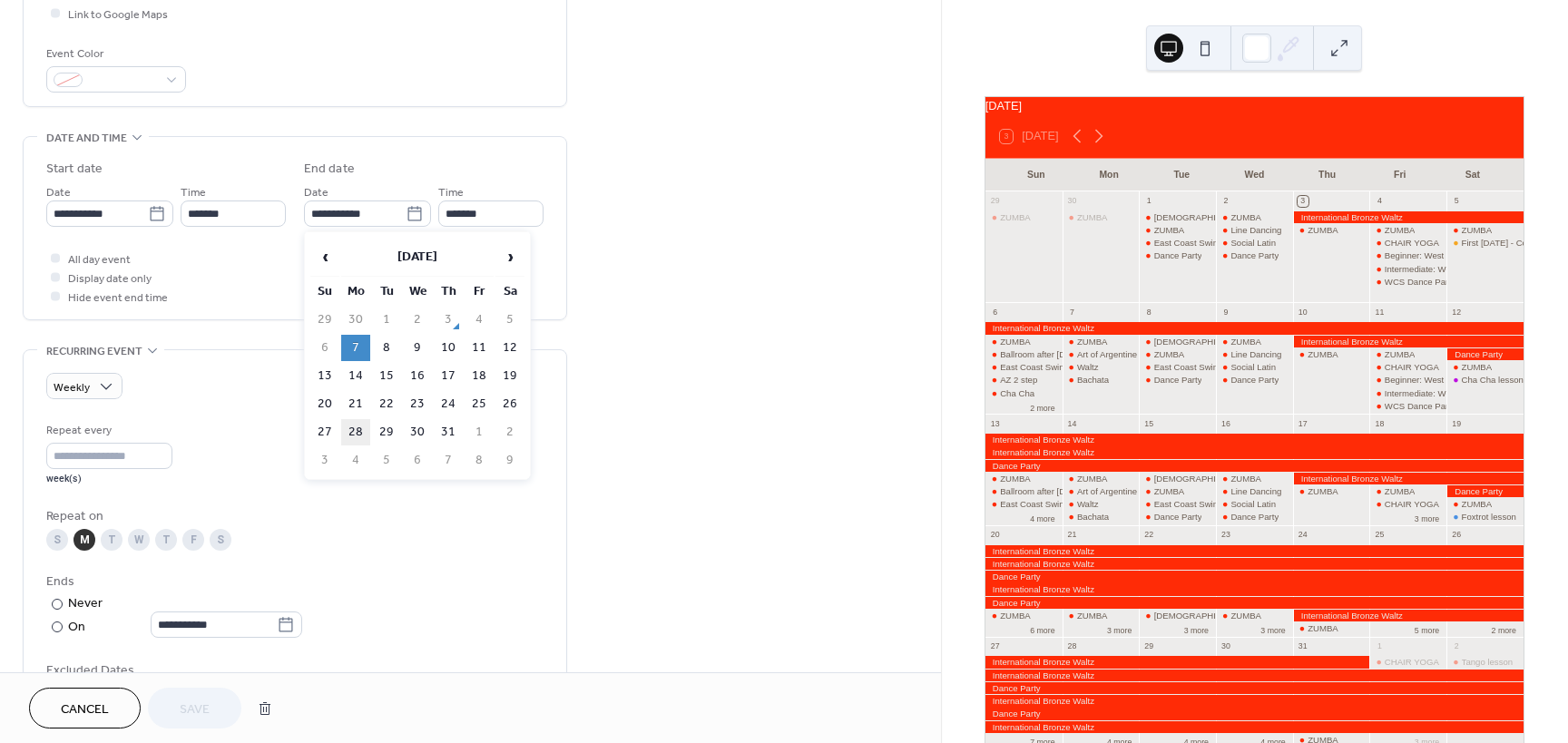 click on "28" at bounding box center [356, 432] 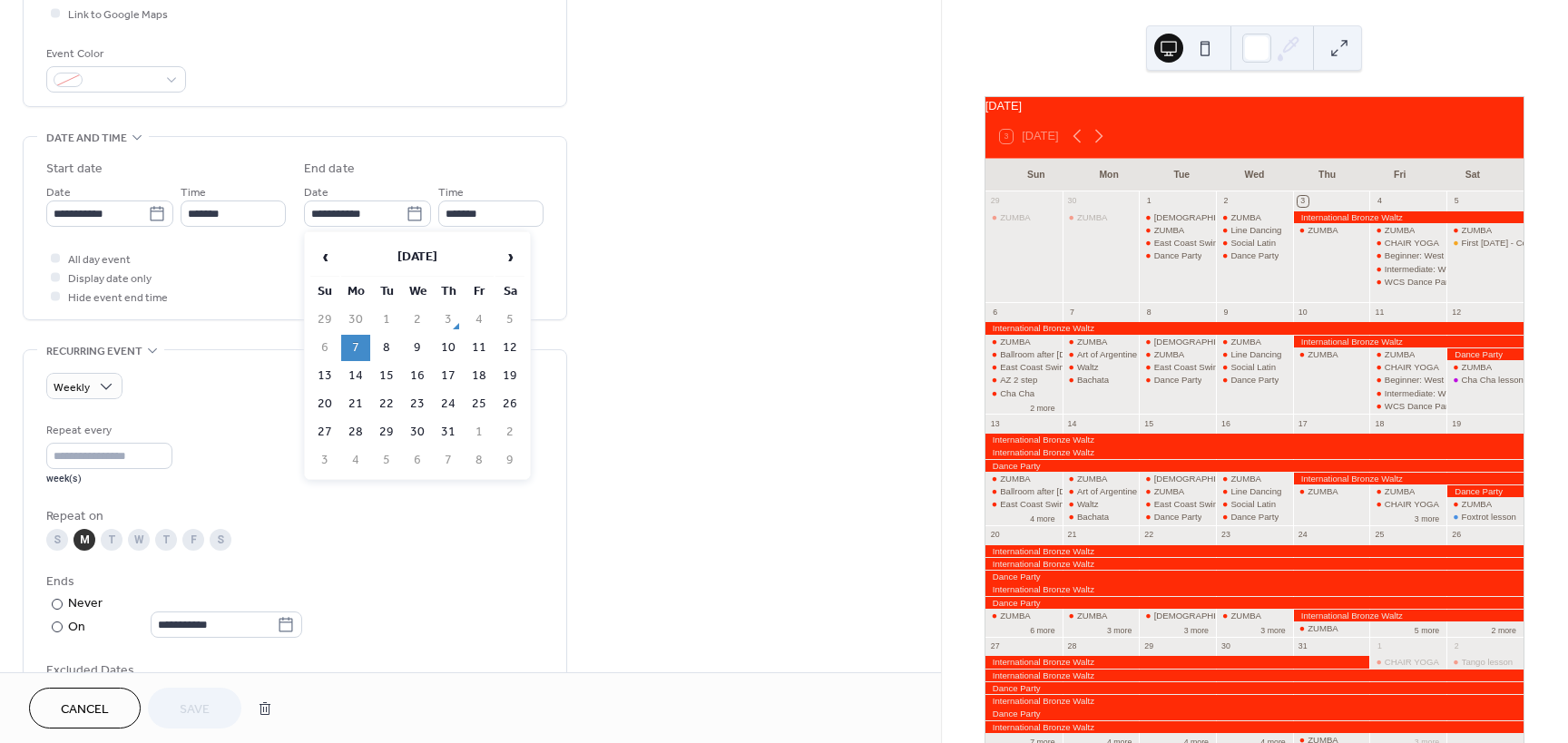 type on "**********" 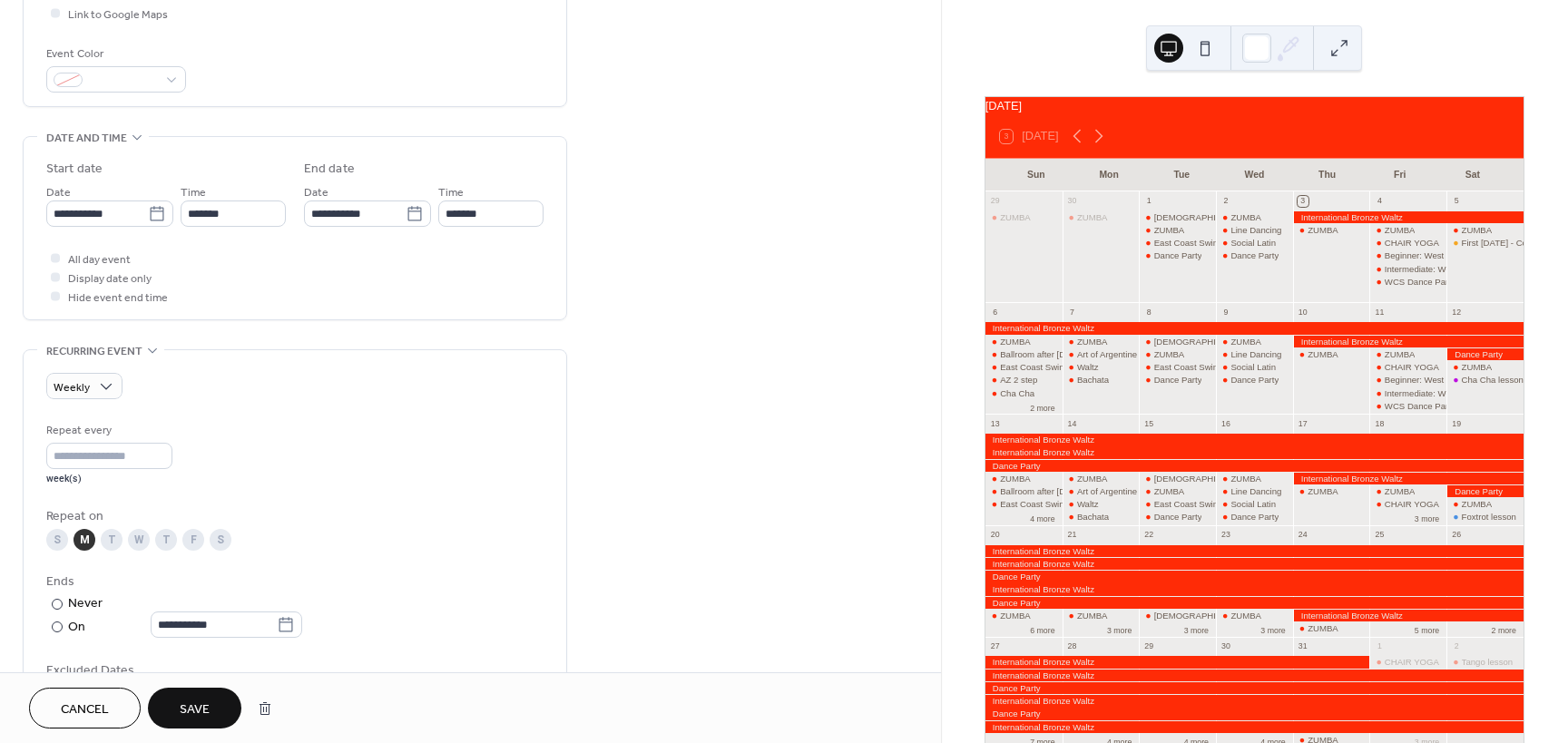 click on "Save" at bounding box center (194, 709) 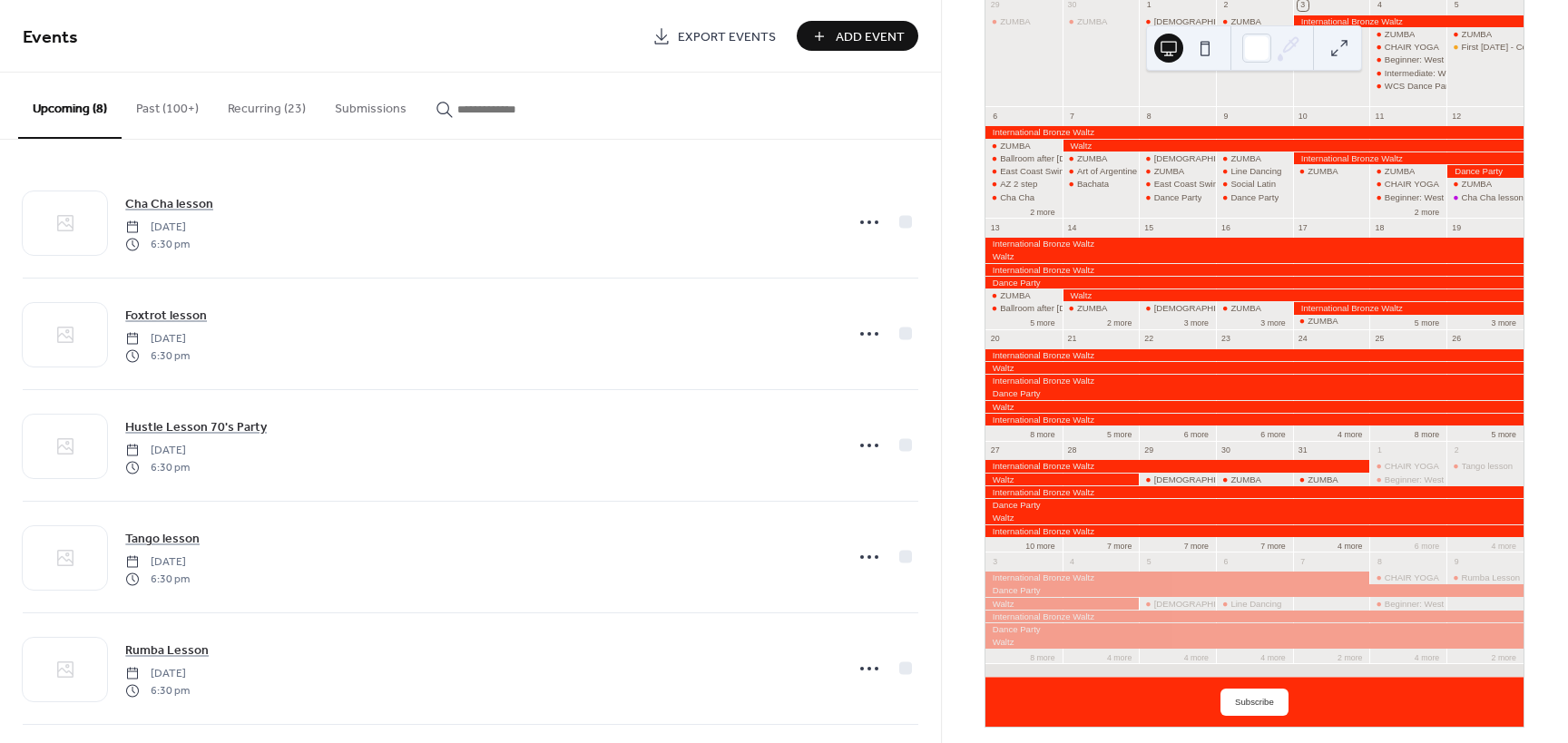 scroll, scrollTop: 220, scrollLeft: 0, axis: vertical 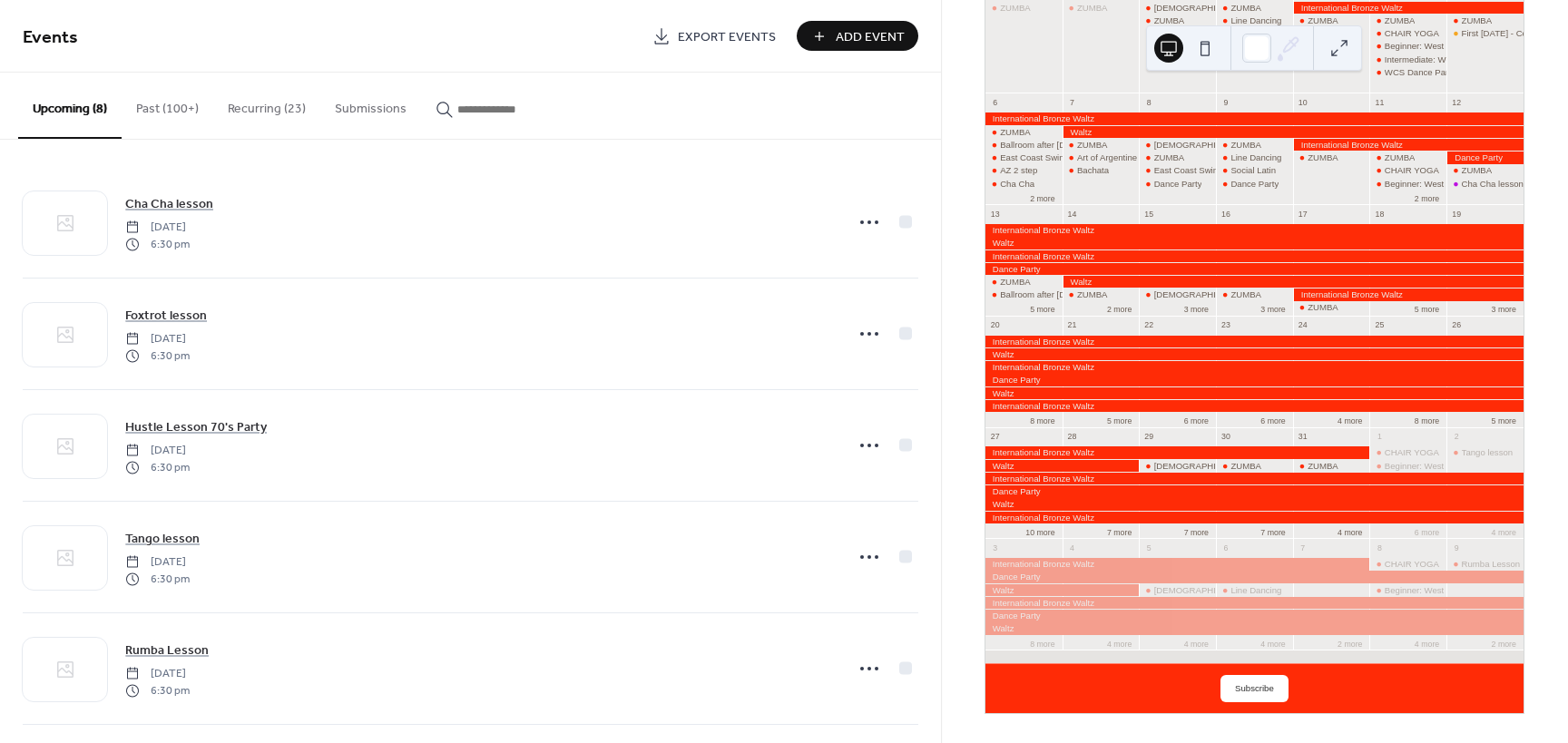 click on "Recurring  (23)" at bounding box center (267, 104) 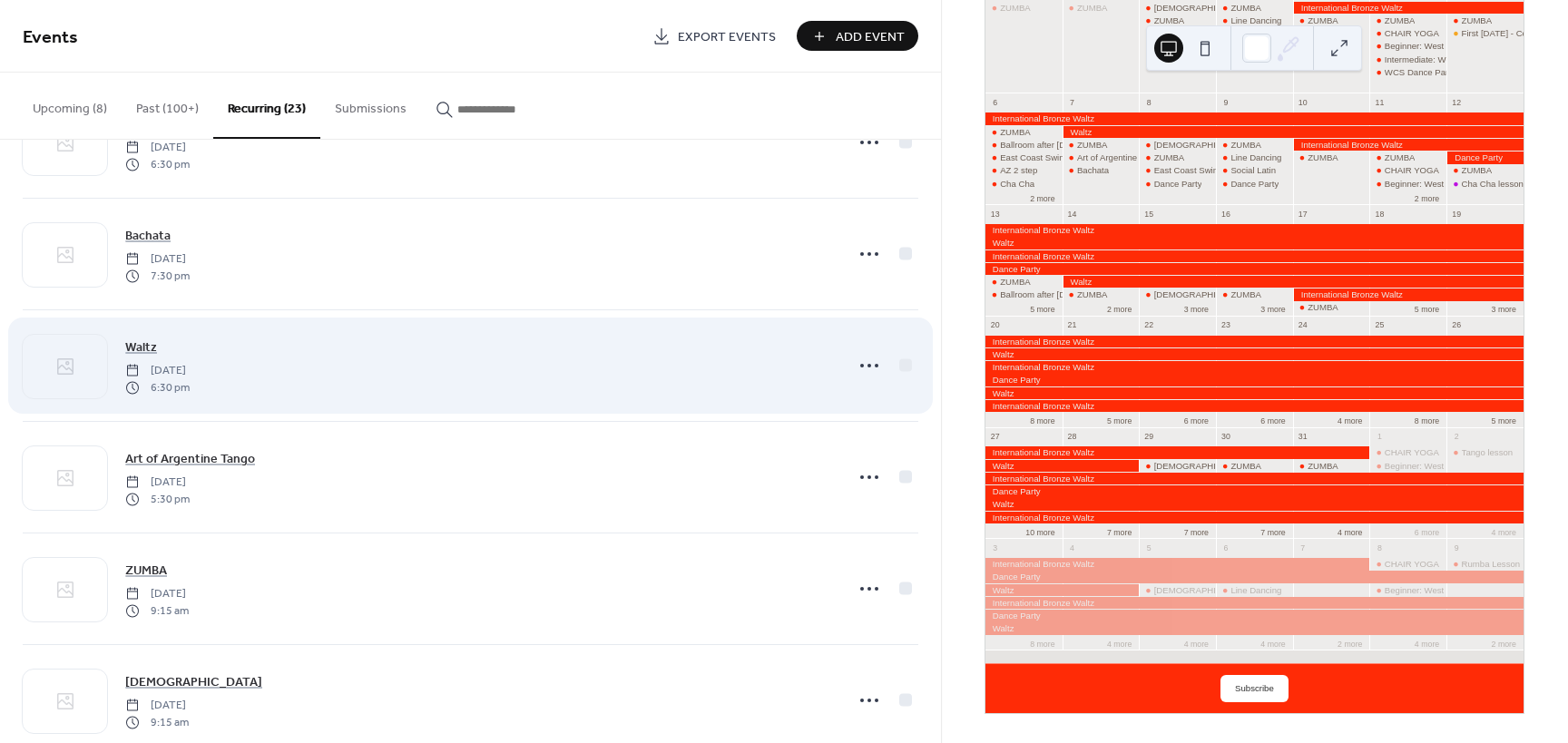 scroll, scrollTop: 91, scrollLeft: 0, axis: vertical 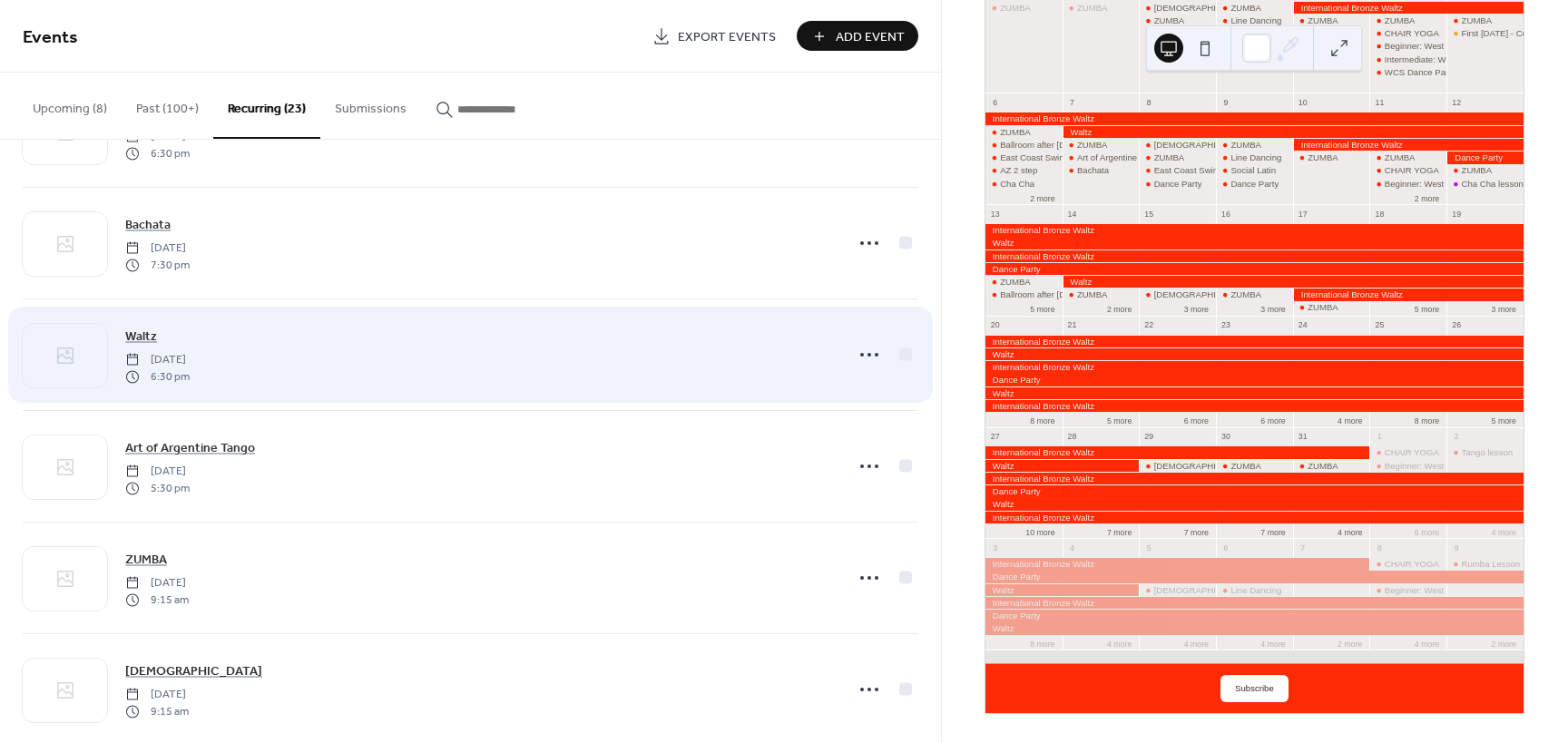 click on "Waltz [DATE] 6:30 pm" at bounding box center [470, 355] 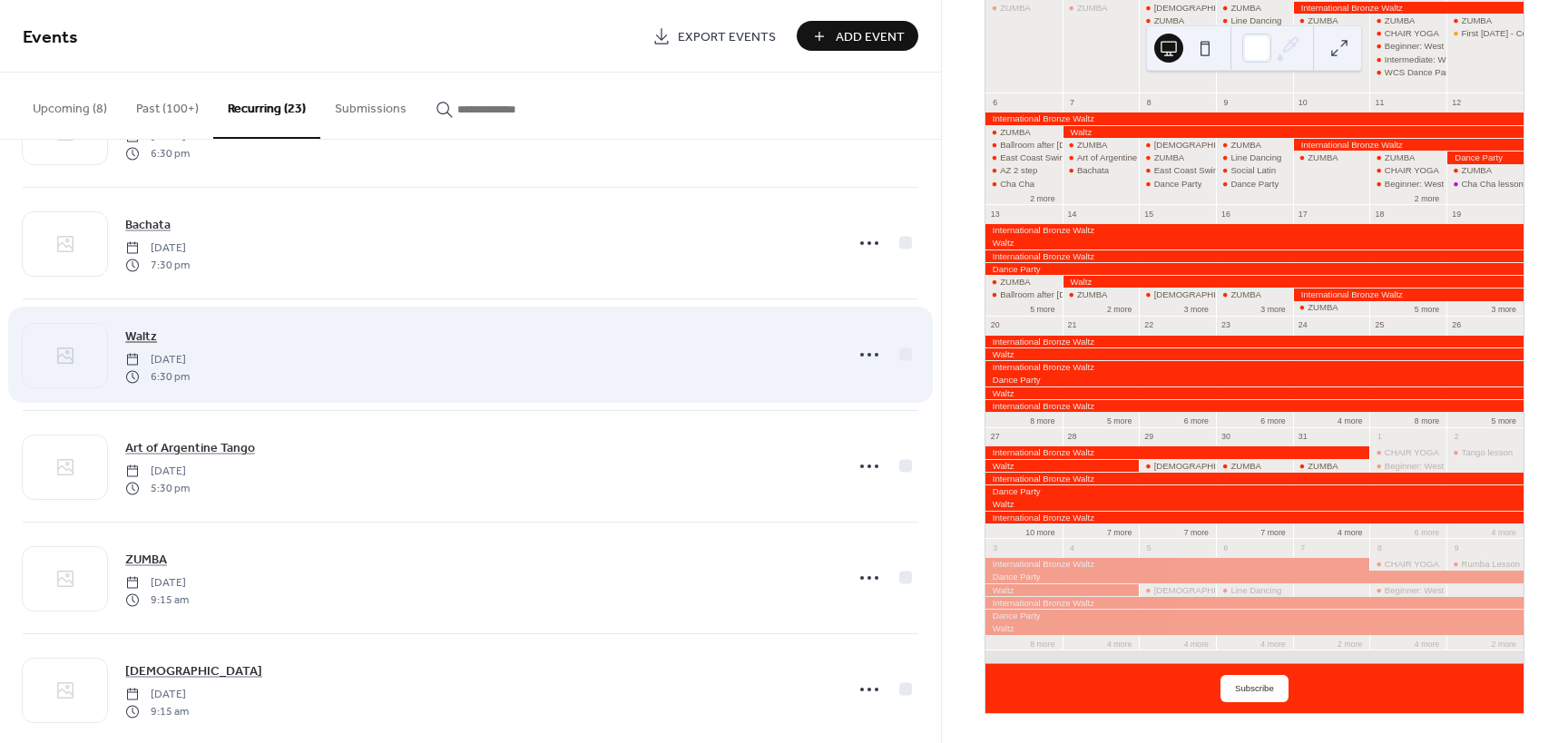 click on "Waltz" at bounding box center [141, 337] 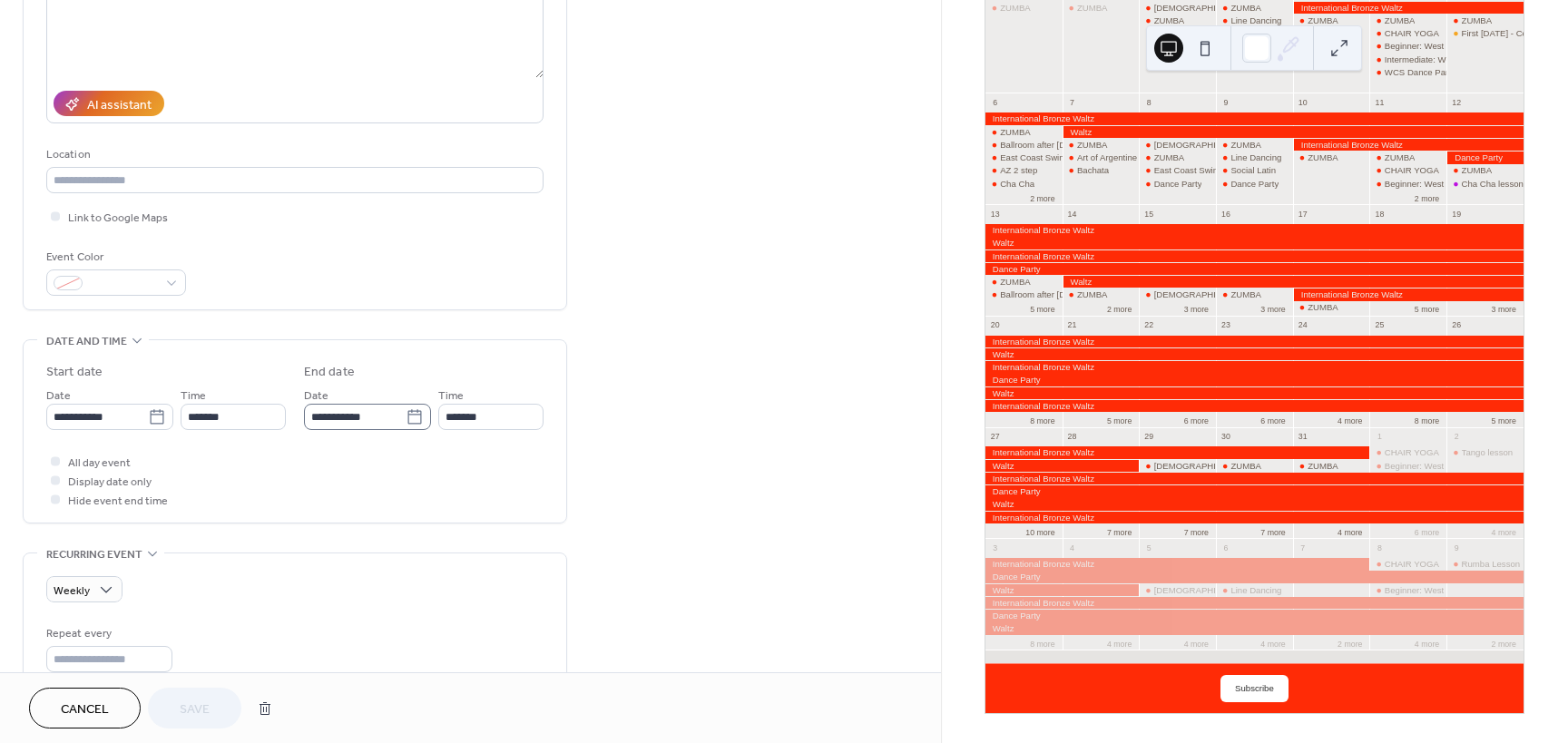 scroll, scrollTop: 363, scrollLeft: 0, axis: vertical 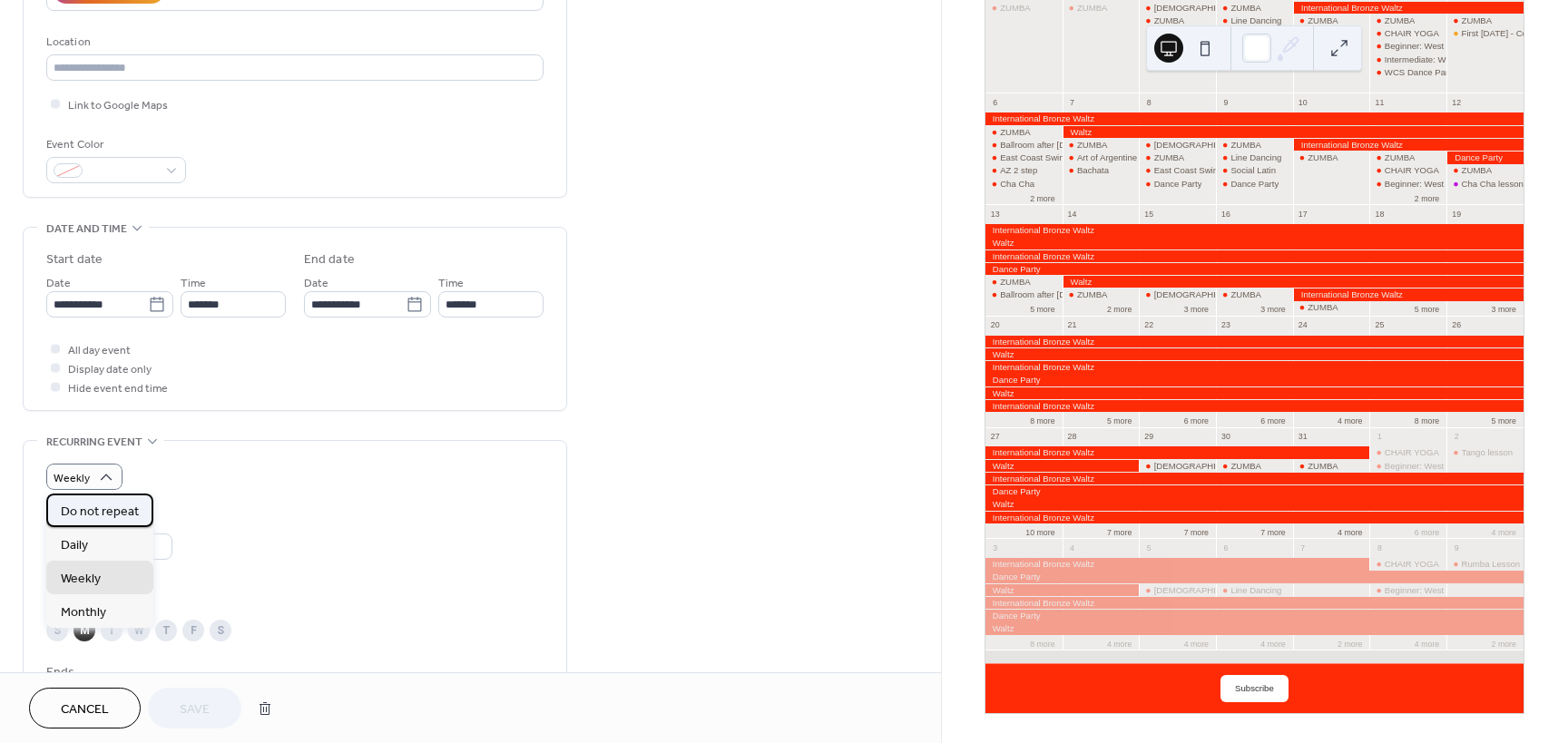click on "Do not repeat" at bounding box center (100, 512) 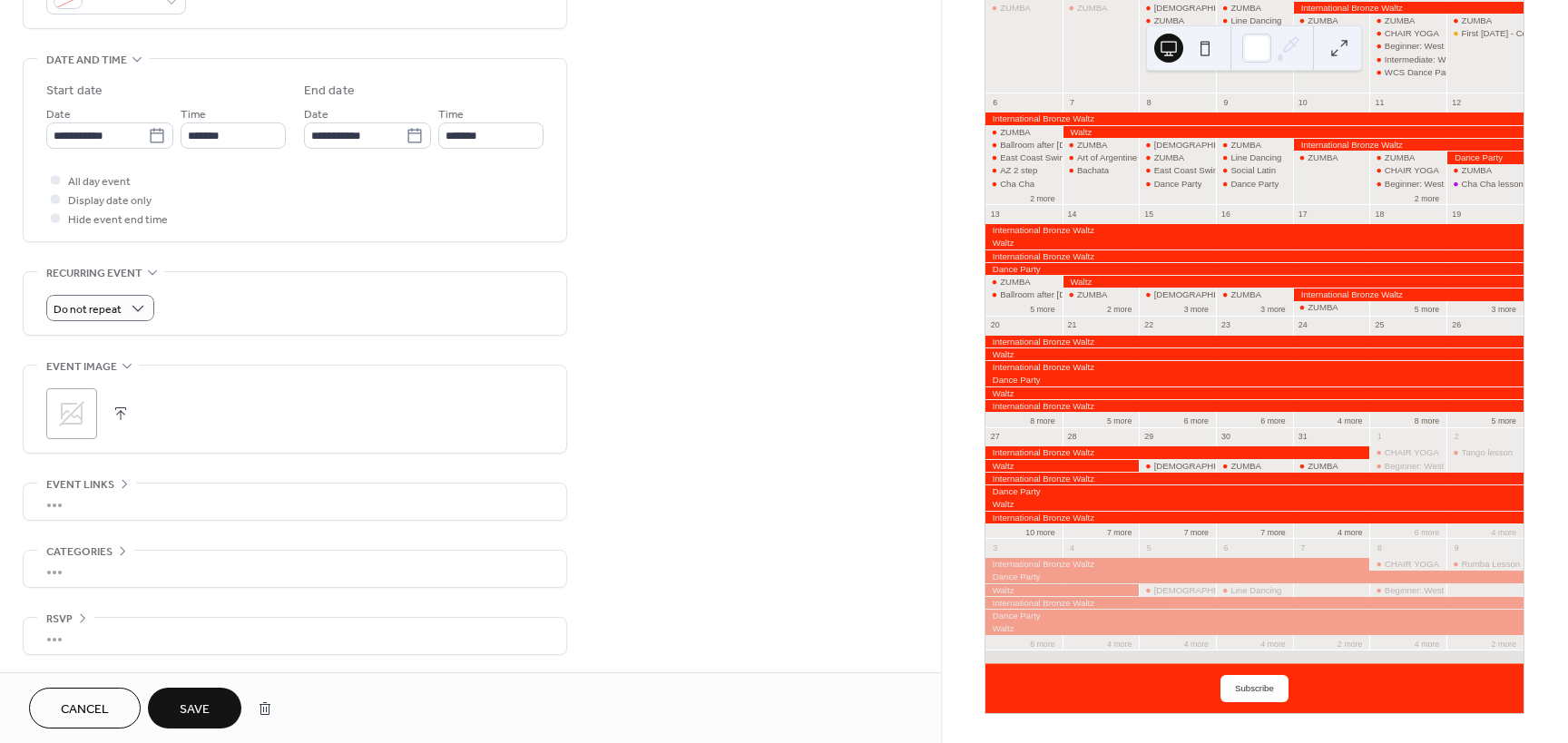 scroll, scrollTop: 533, scrollLeft: 0, axis: vertical 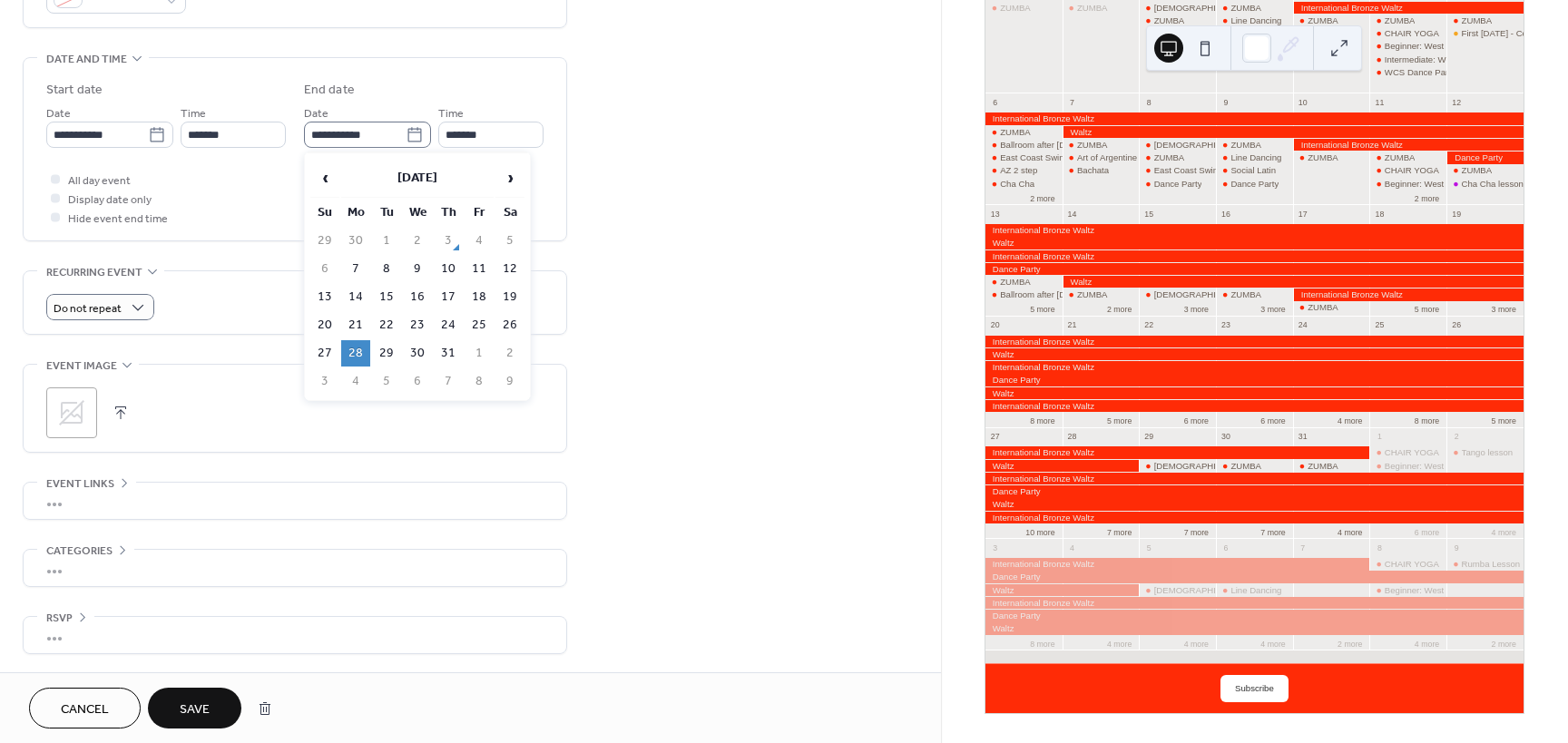 click 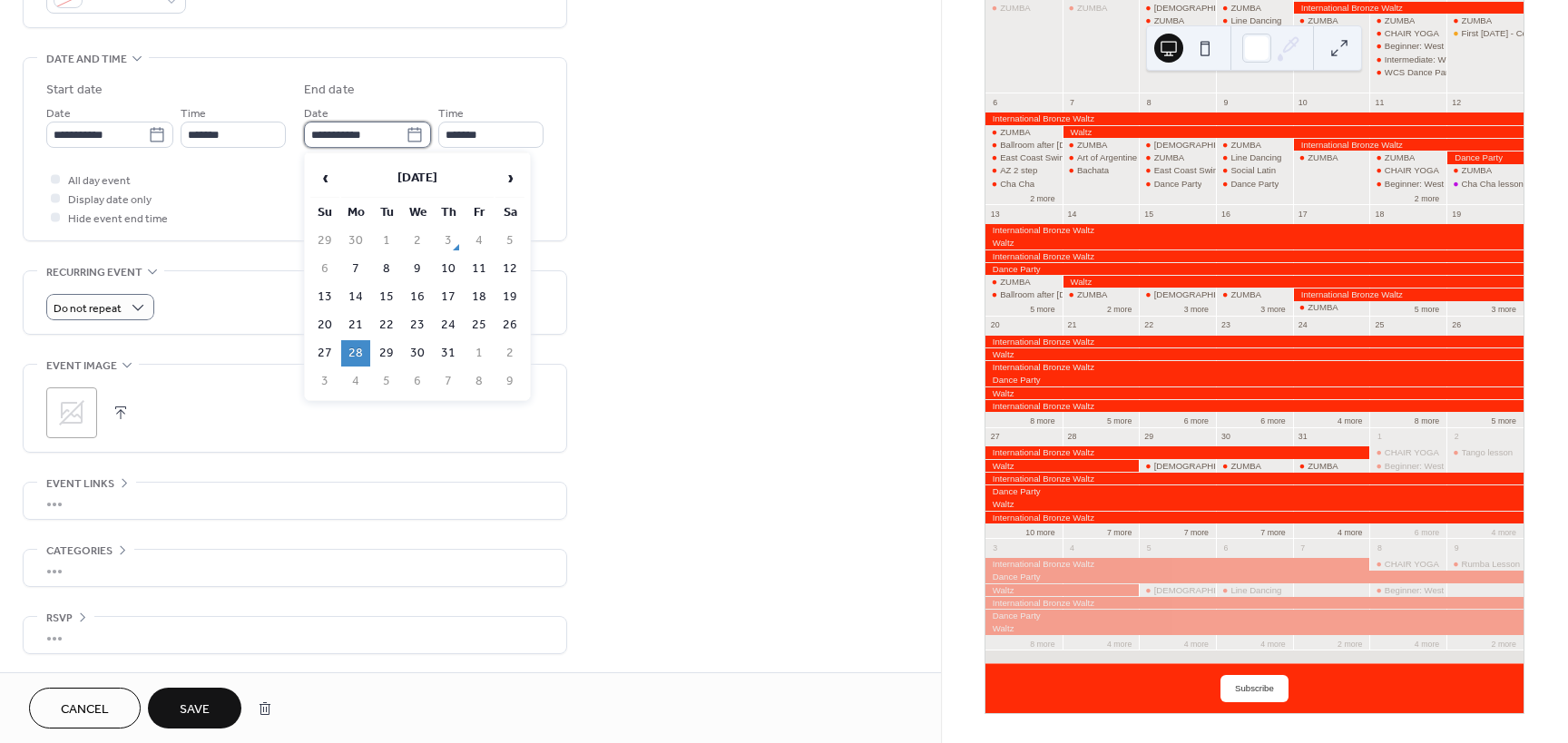 click on "**********" at bounding box center [355, 134] 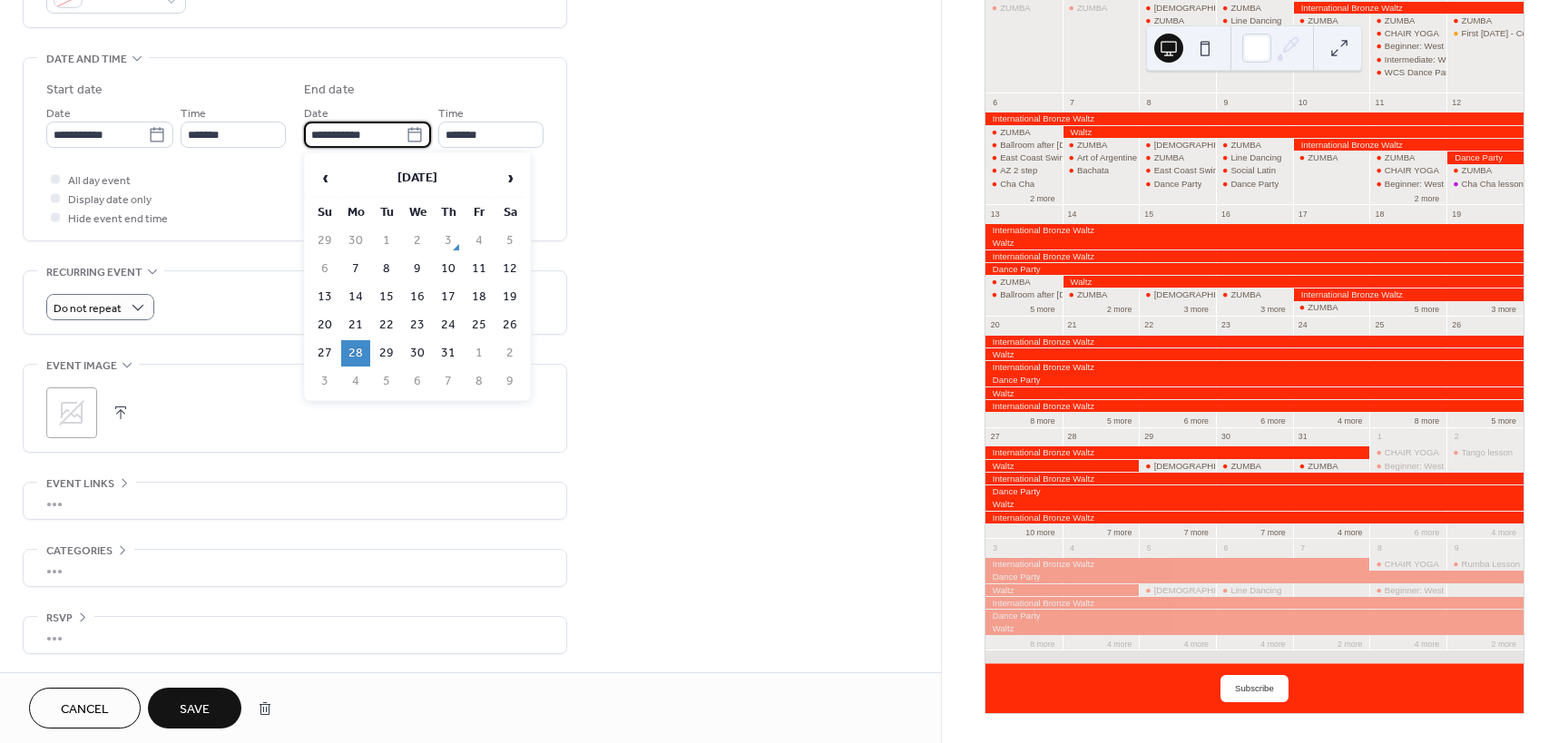 click on "7" at bounding box center (356, 269) 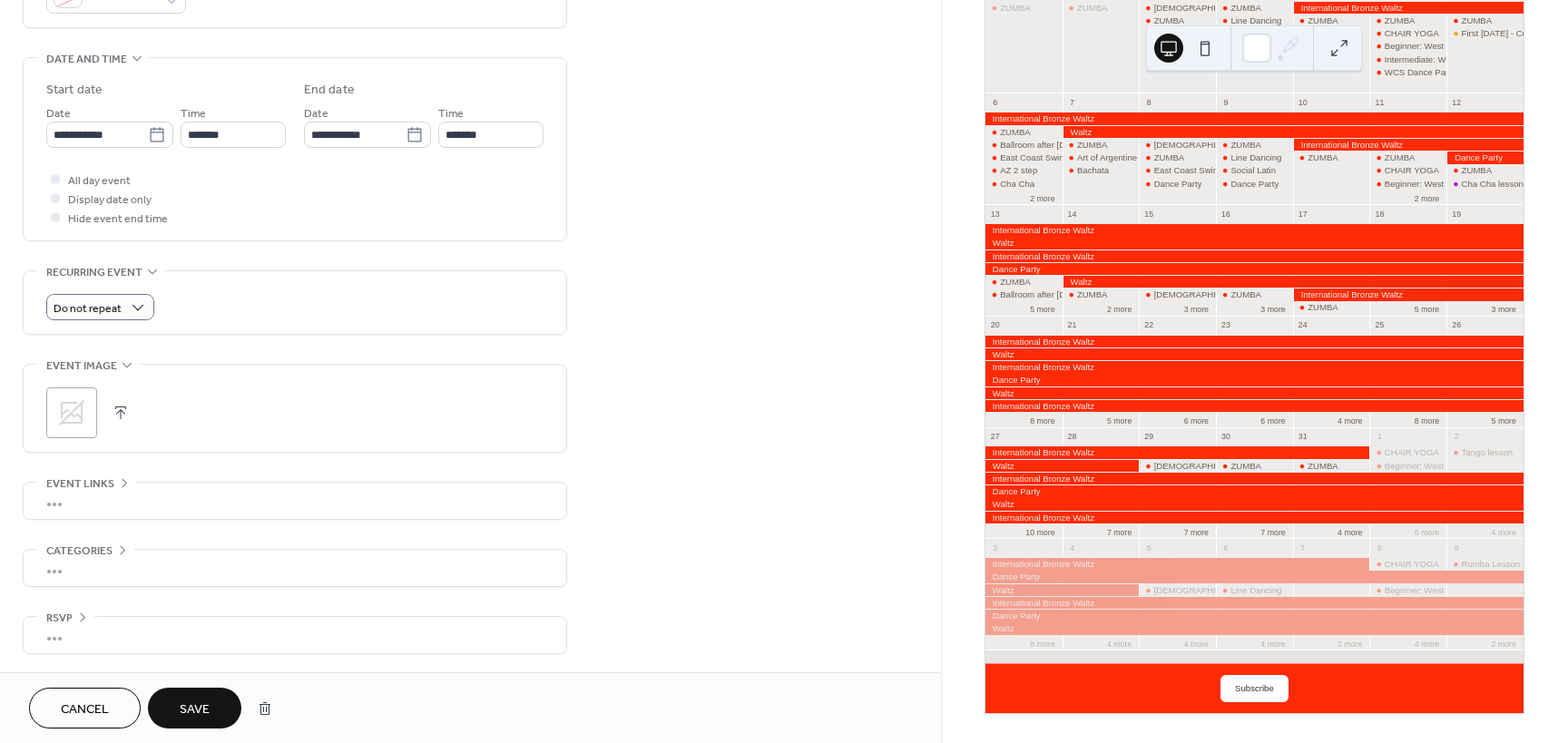click on "Save" at bounding box center (194, 708) 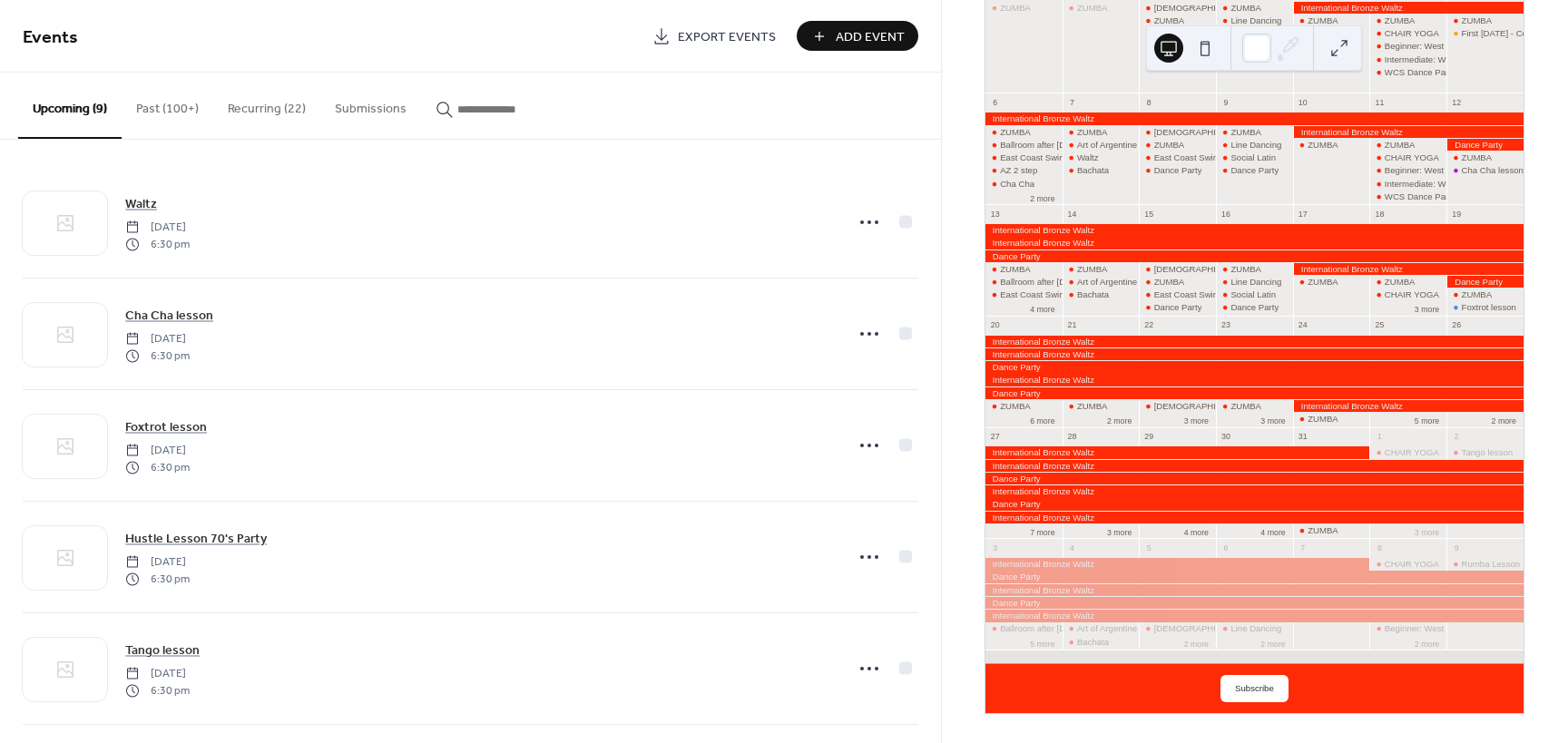 click at bounding box center (1254, 118) 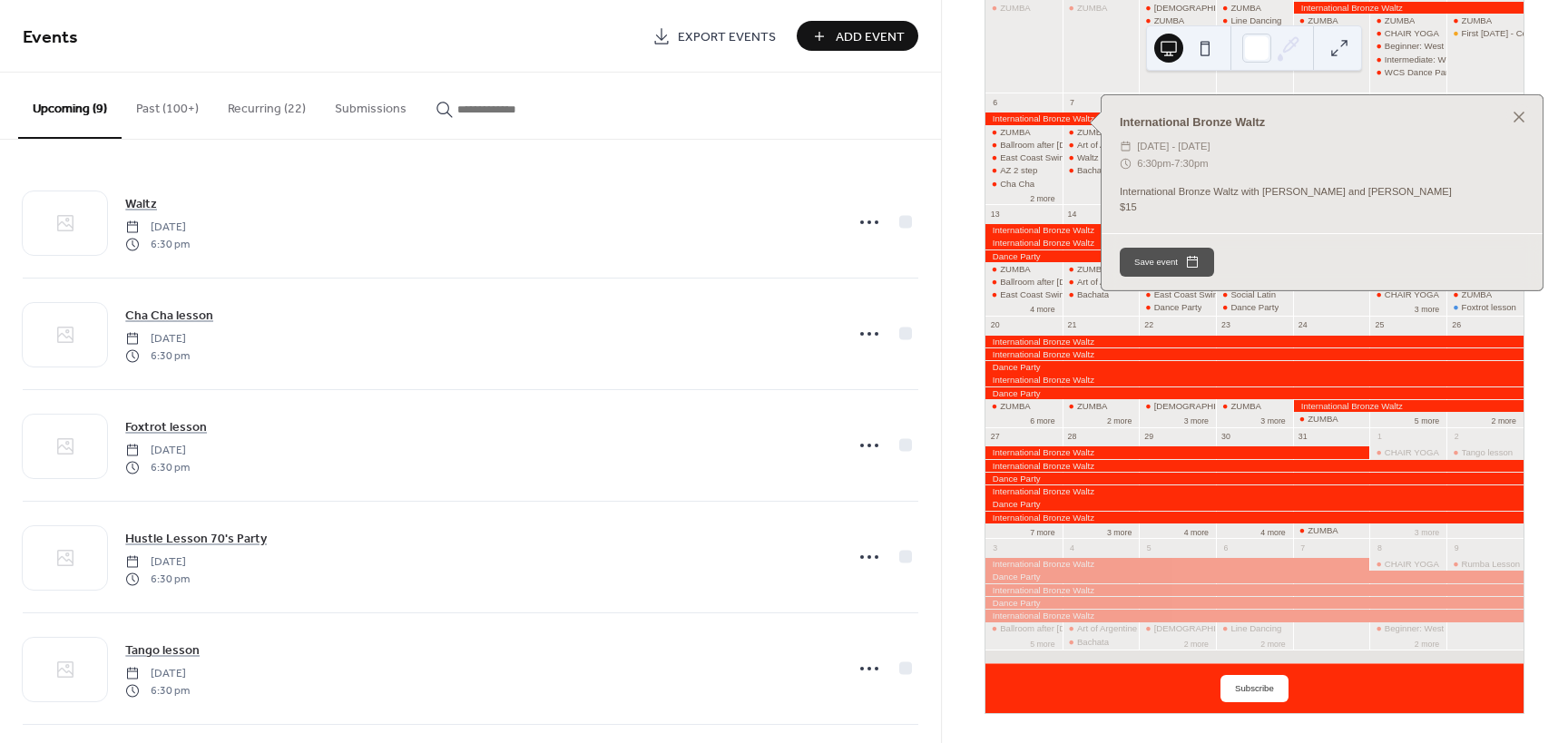 drag, startPoint x: 1177, startPoint y: 124, endPoint x: 1228, endPoint y: 125, distance: 51.009803 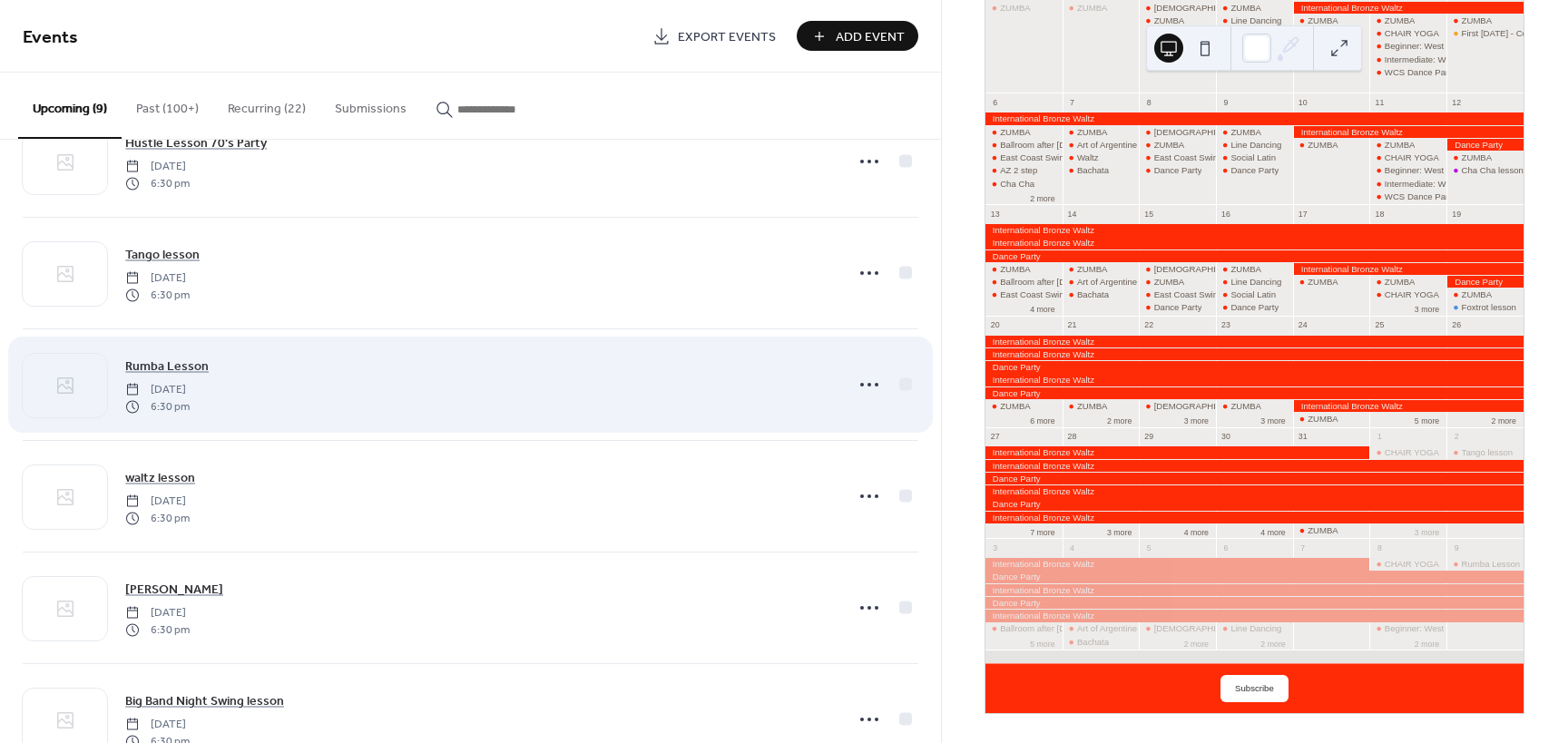 scroll, scrollTop: 455, scrollLeft: 0, axis: vertical 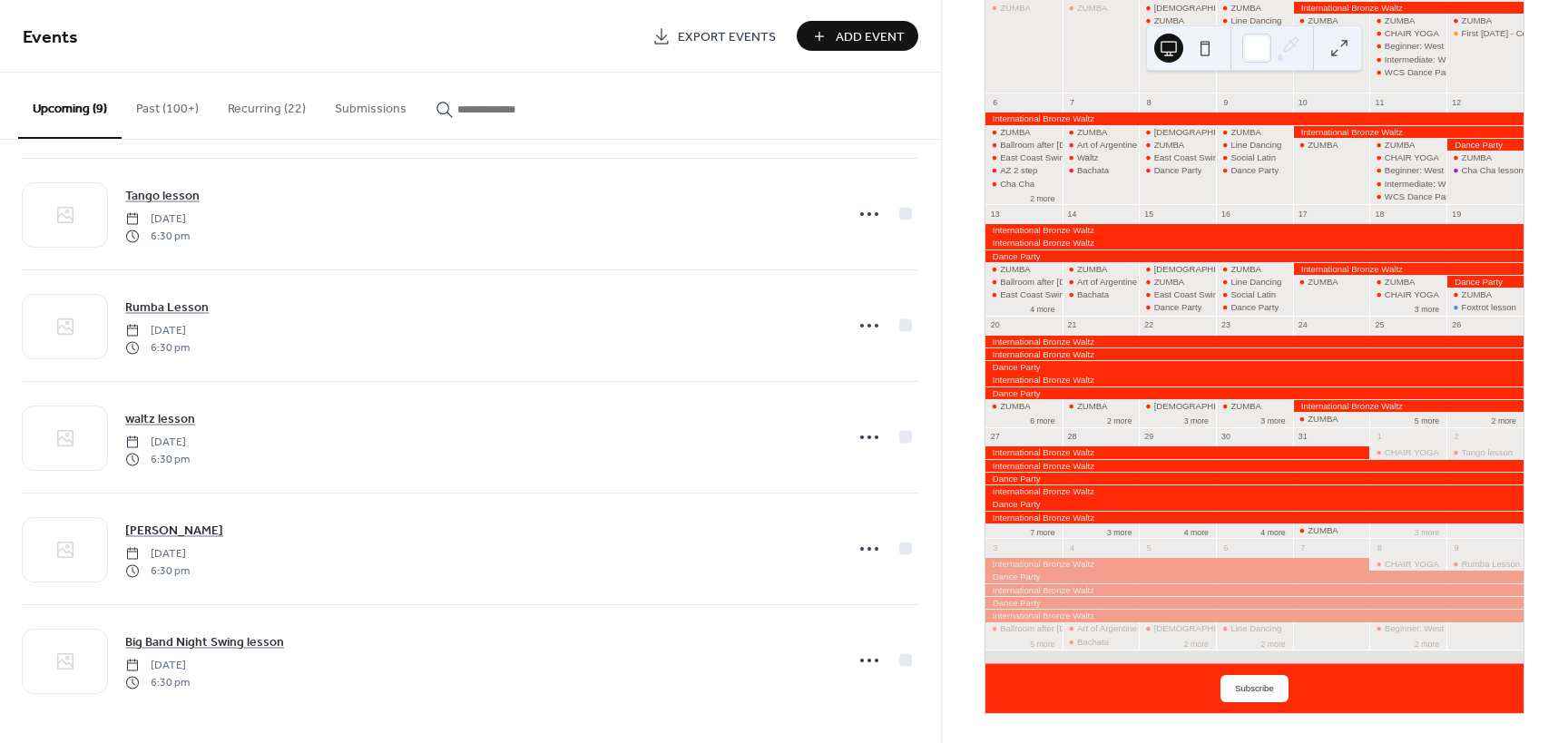 click on "Recurring  (22)" at bounding box center (267, 104) 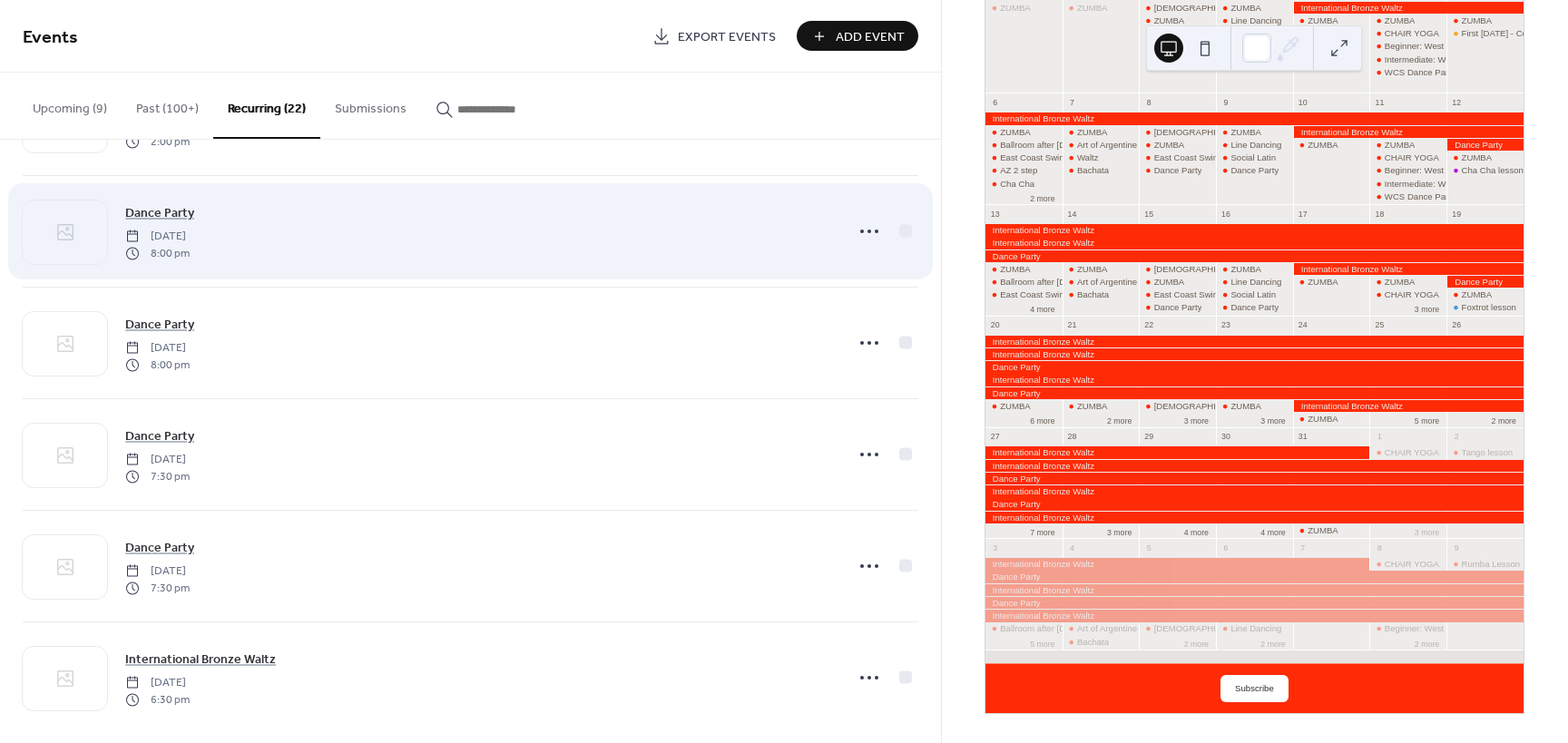 scroll, scrollTop: 1905, scrollLeft: 0, axis: vertical 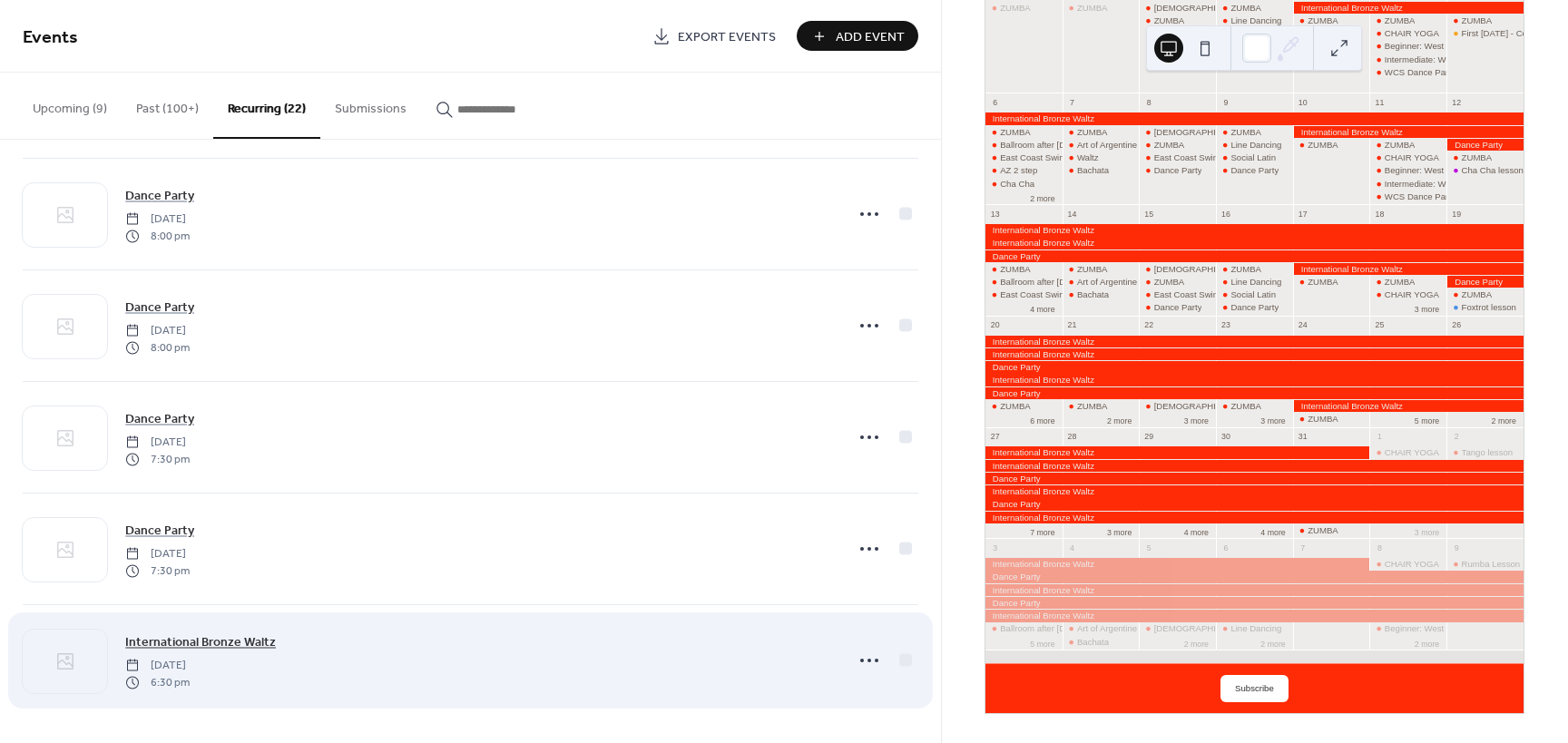 click on "International Bronze Waltz" at bounding box center (201, 642) 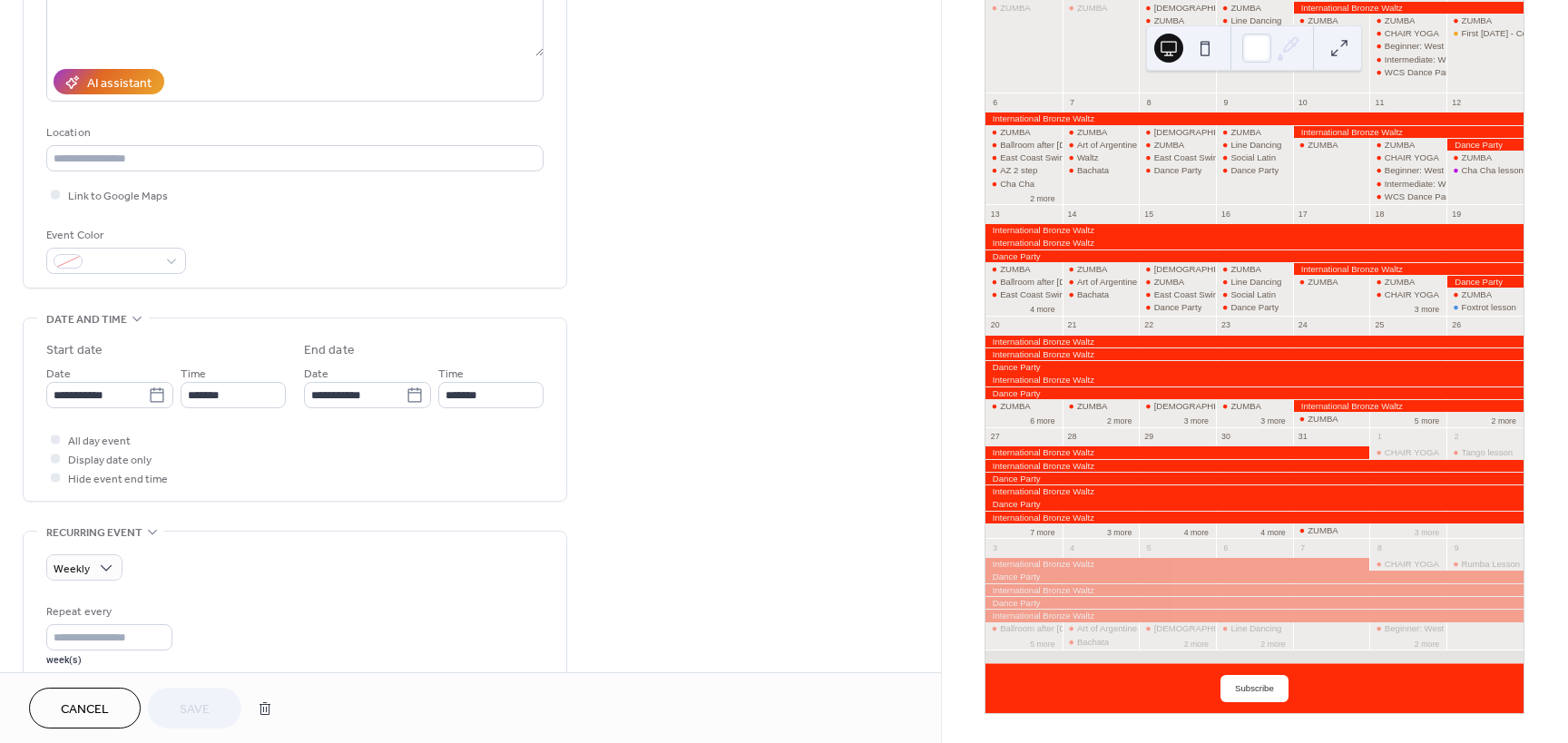 scroll, scrollTop: 363, scrollLeft: 0, axis: vertical 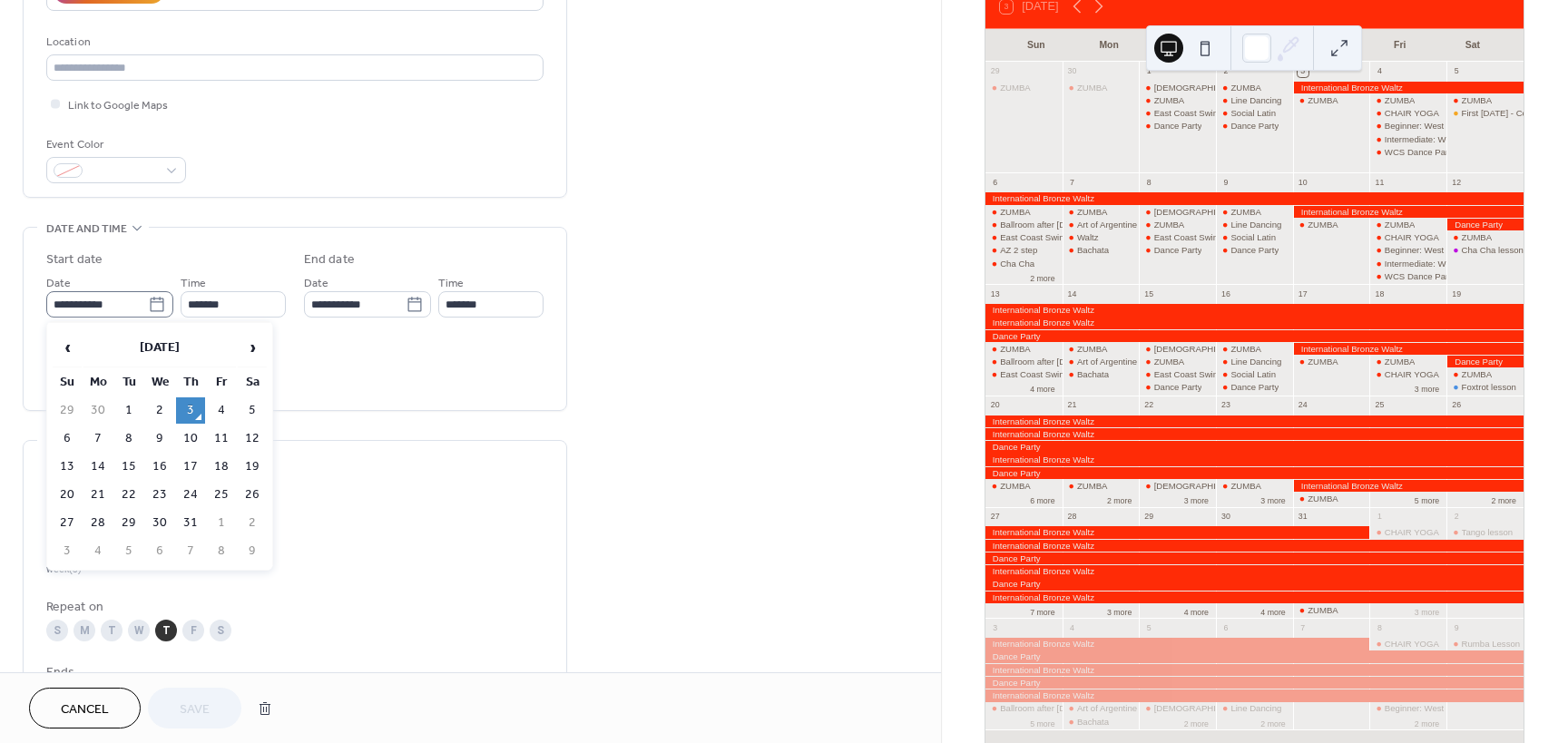 click 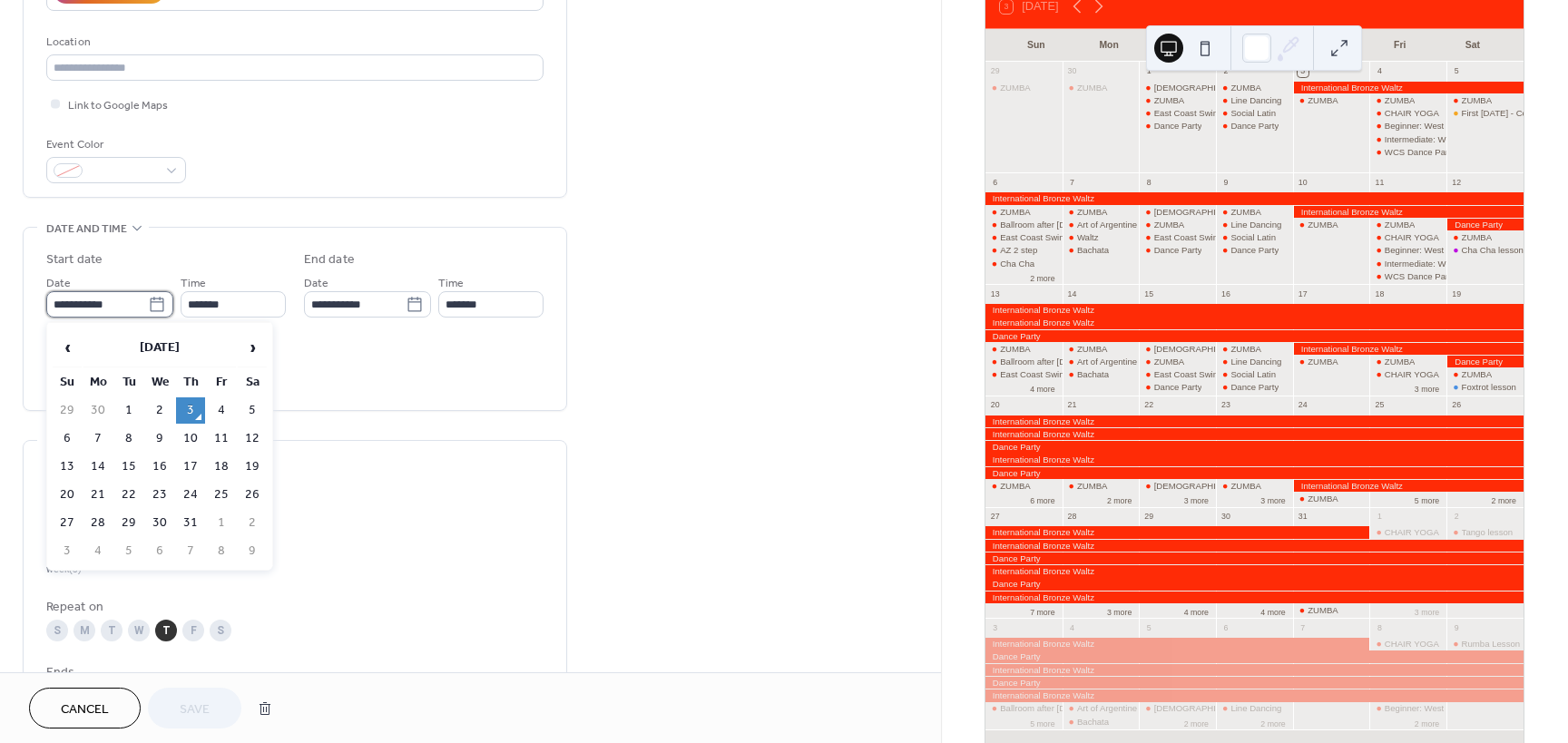 click on "**********" at bounding box center (97, 304) 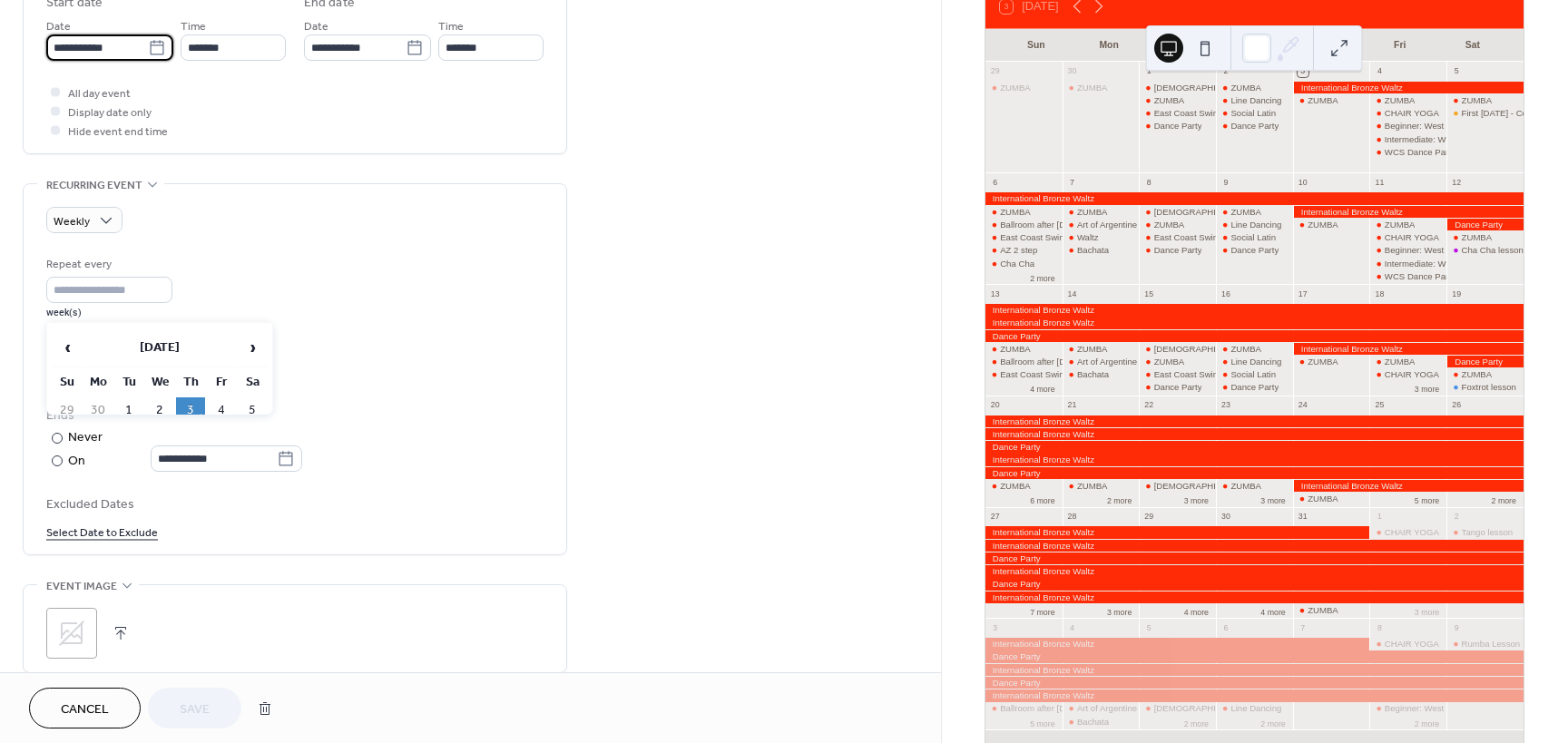 scroll, scrollTop: 635, scrollLeft: 0, axis: vertical 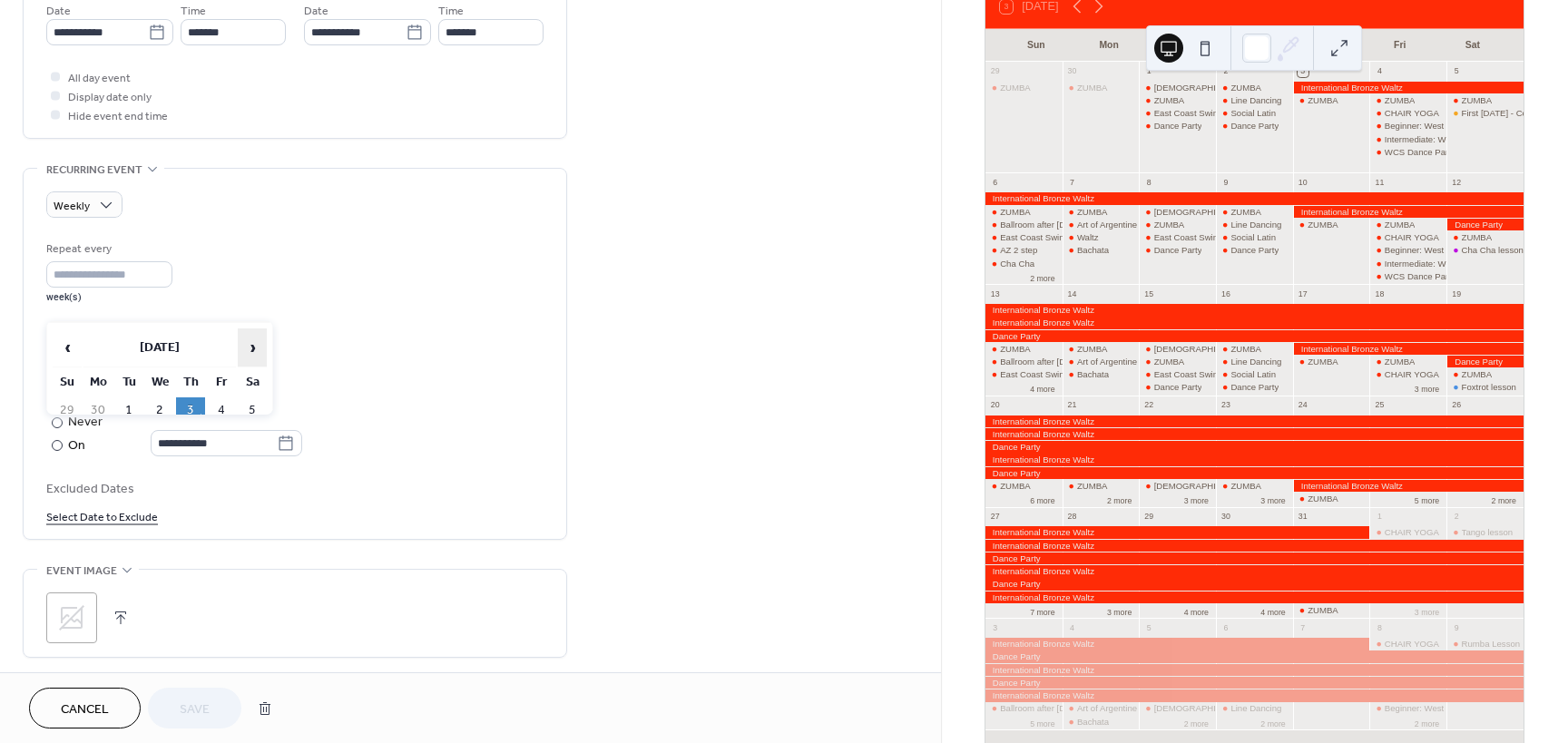 click on "›" at bounding box center (252, 347) 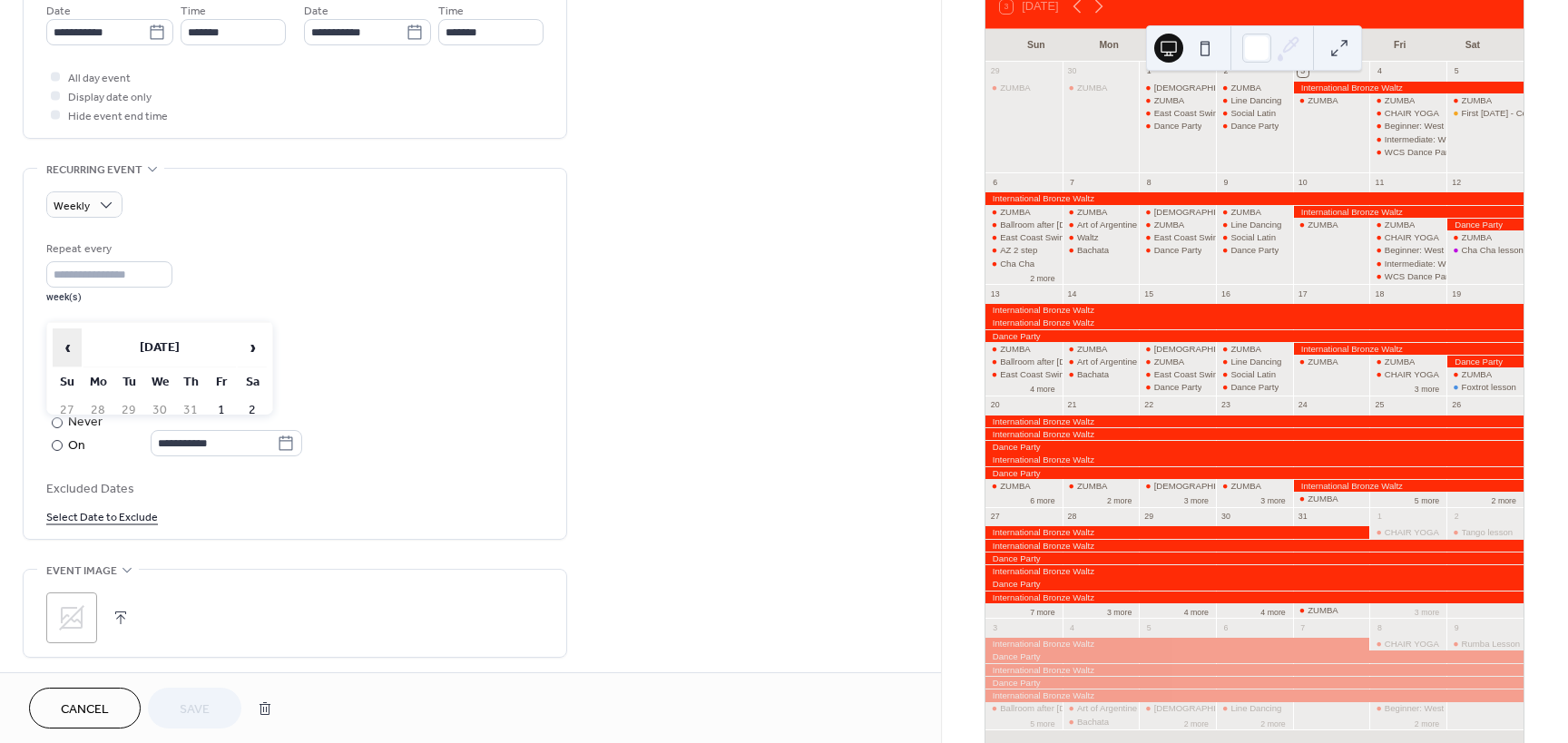 drag, startPoint x: 63, startPoint y: 337, endPoint x: 55, endPoint y: 345, distance: 11.313708 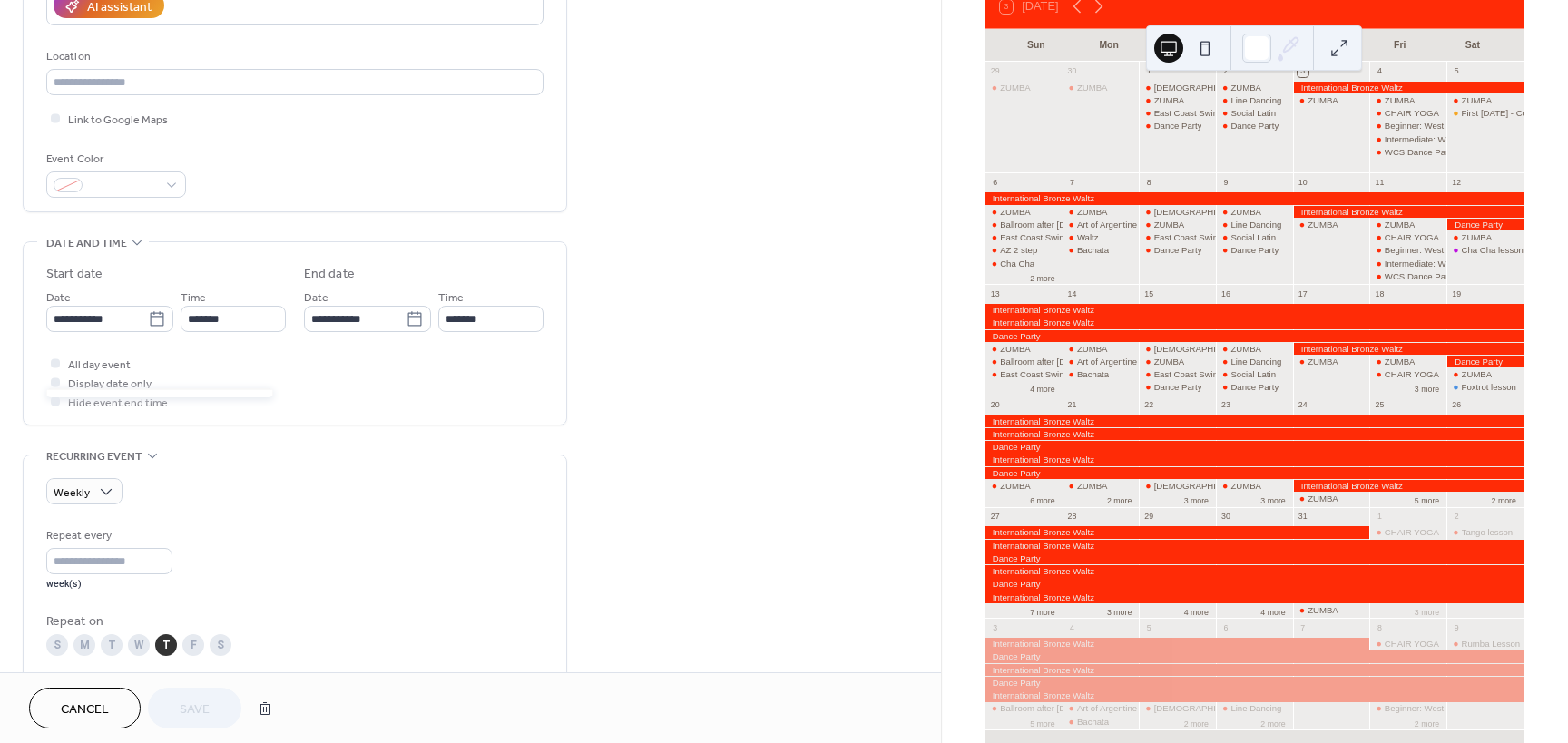 scroll, scrollTop: 477, scrollLeft: 0, axis: vertical 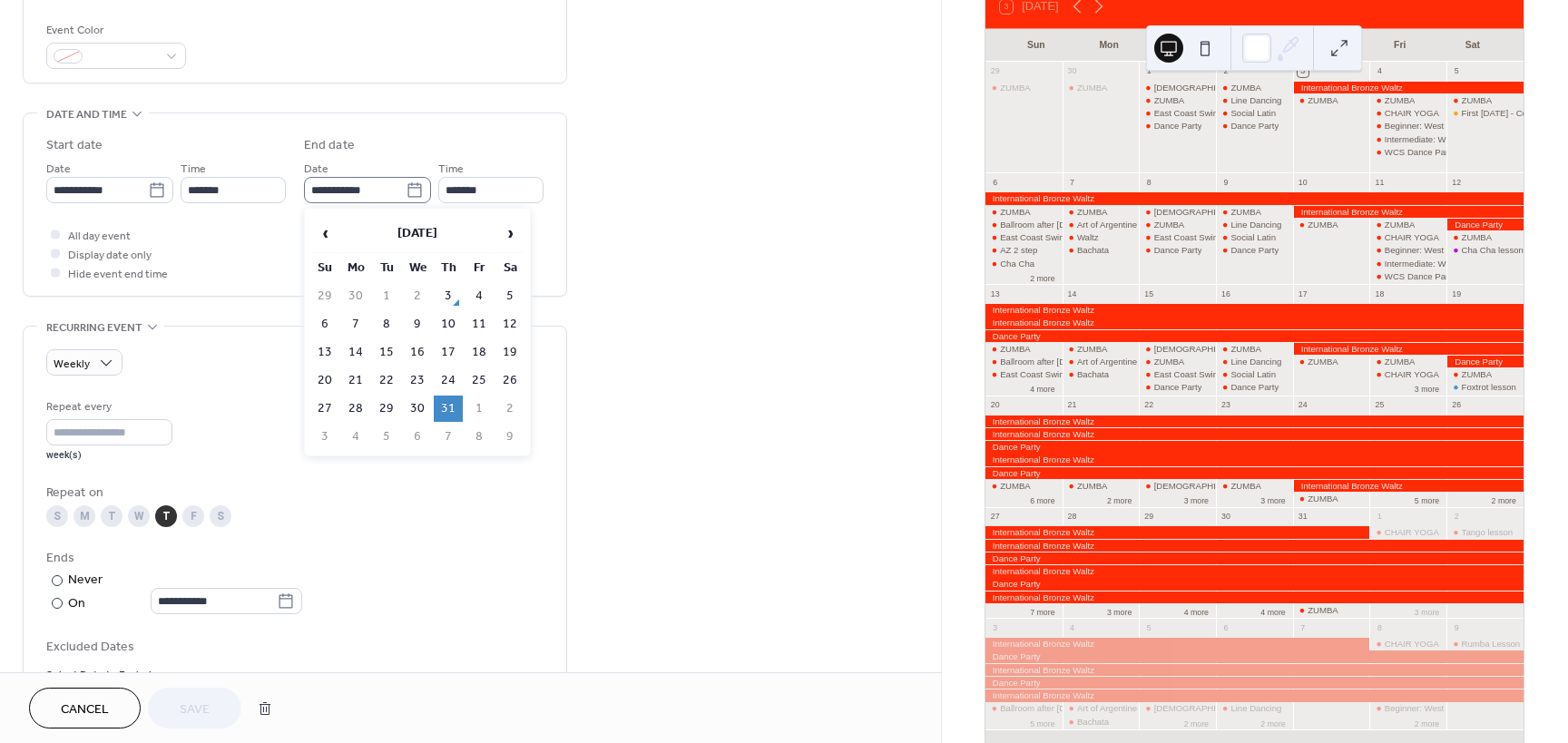 click 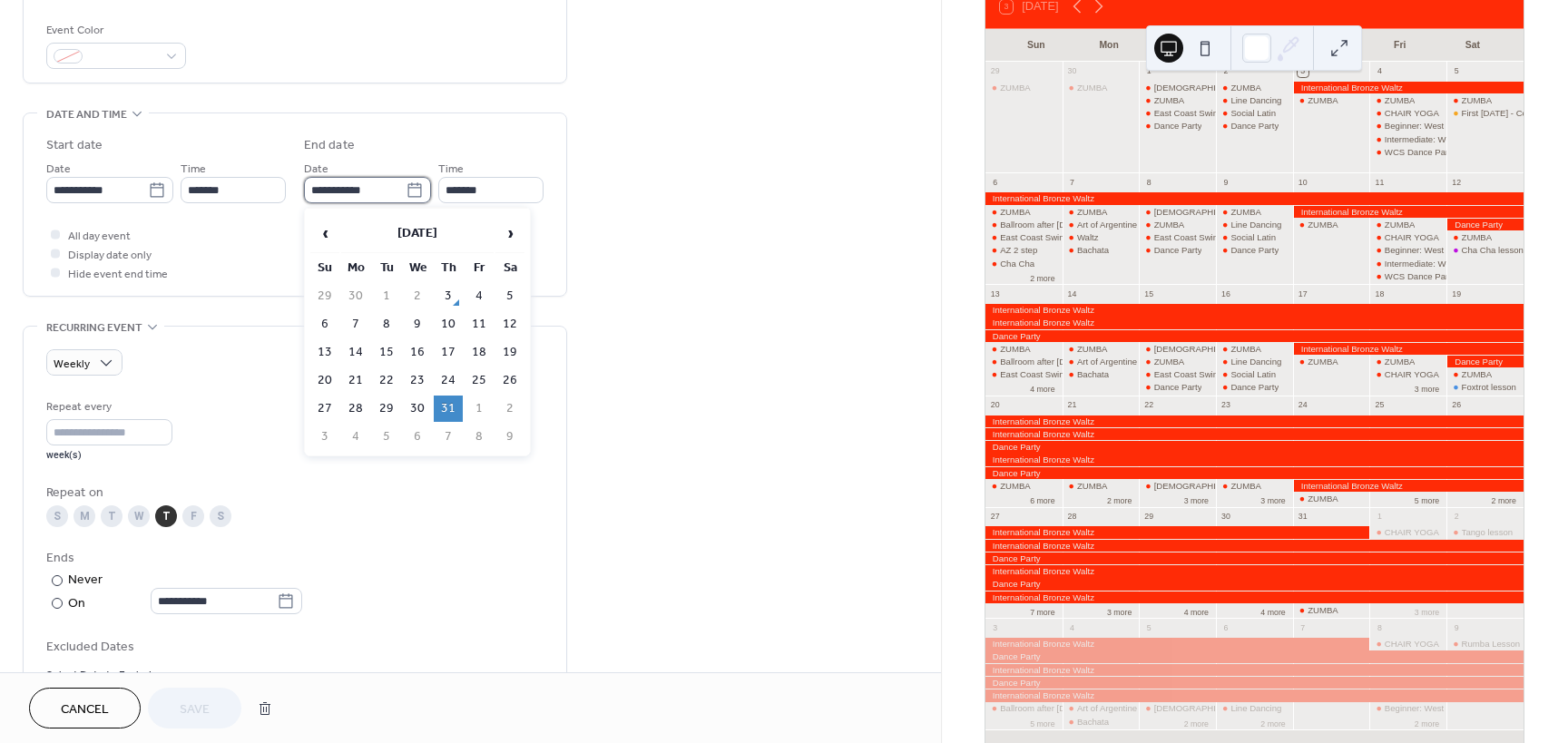 click on "**********" at bounding box center (355, 190) 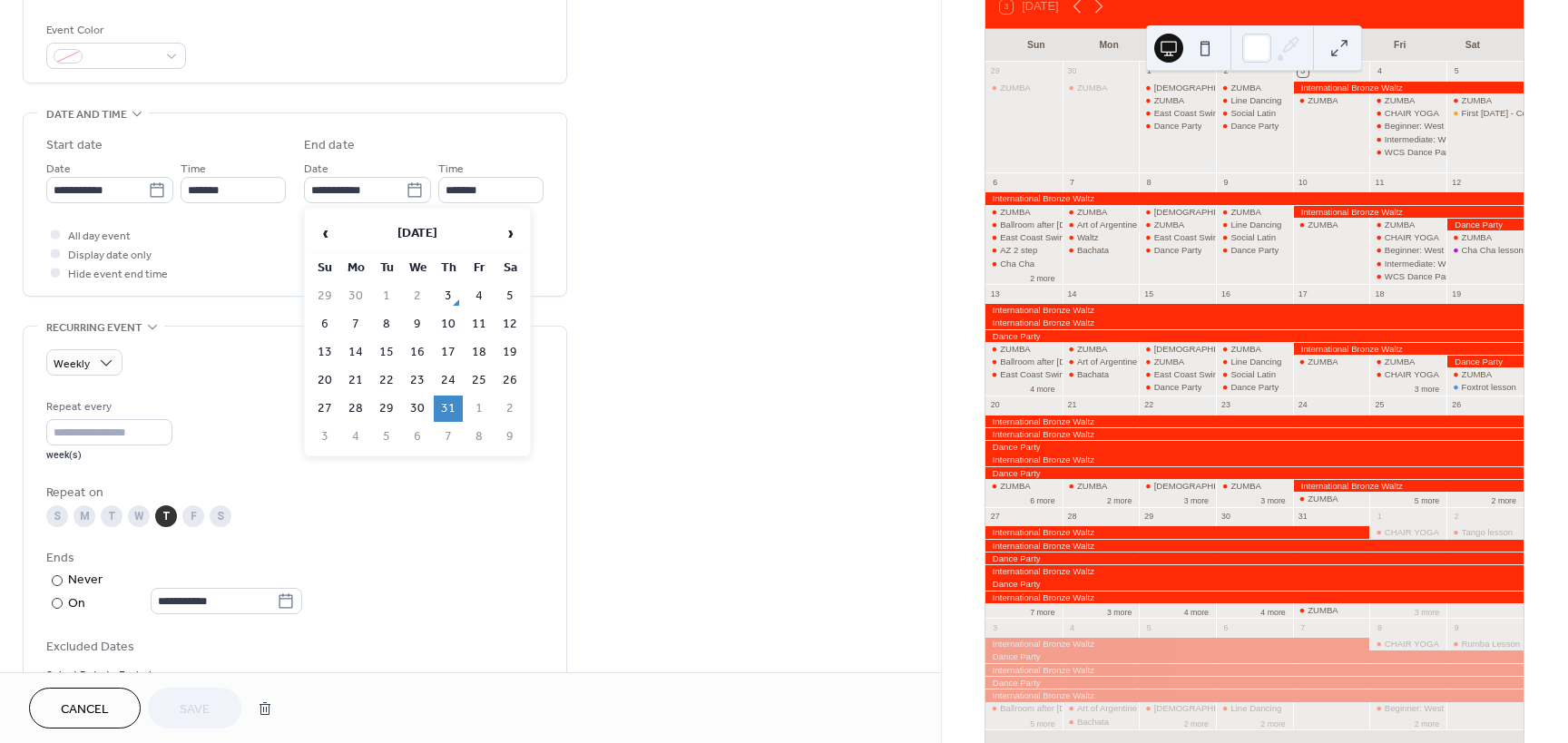 click on "3" at bounding box center [448, 296] 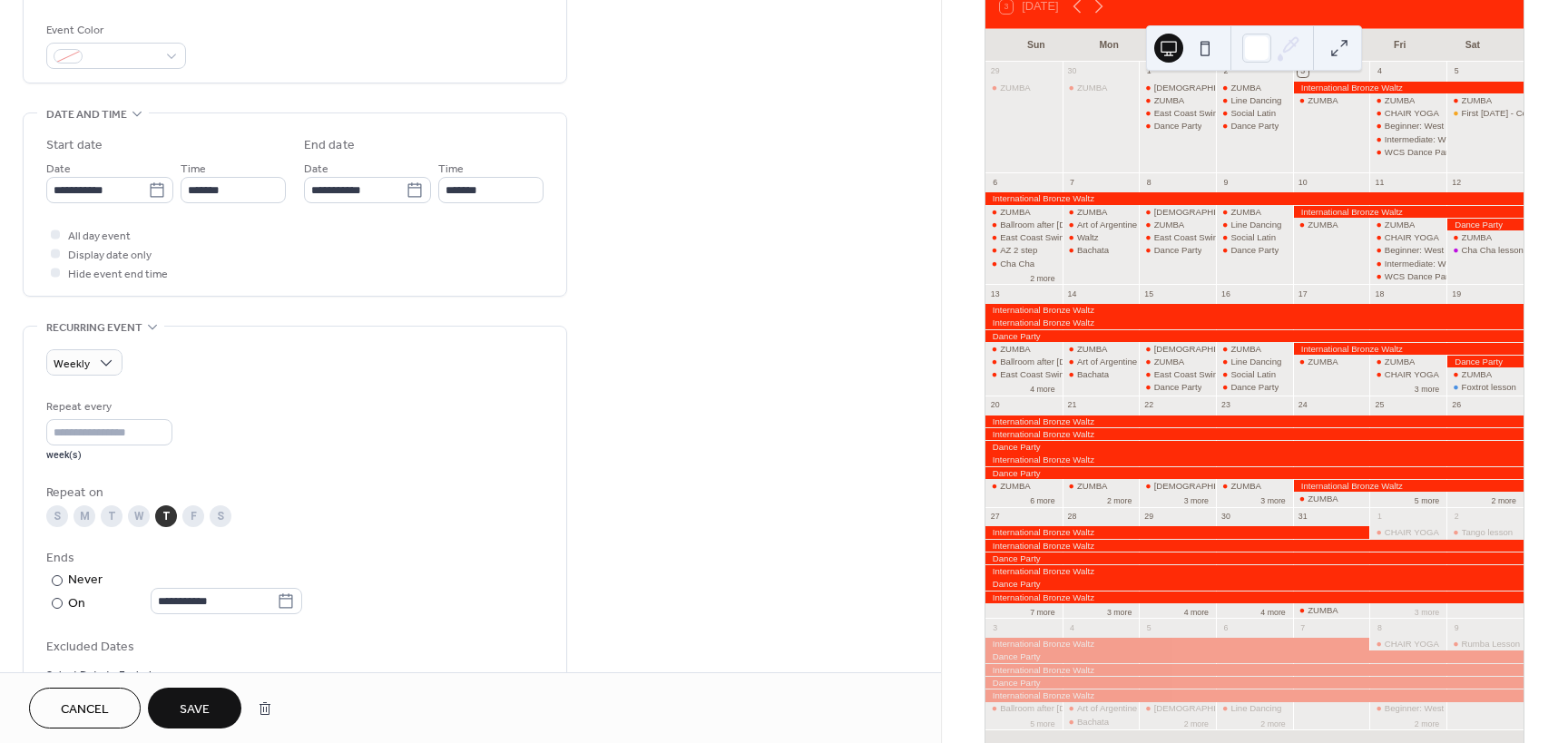 click on "Save" at bounding box center (194, 709) 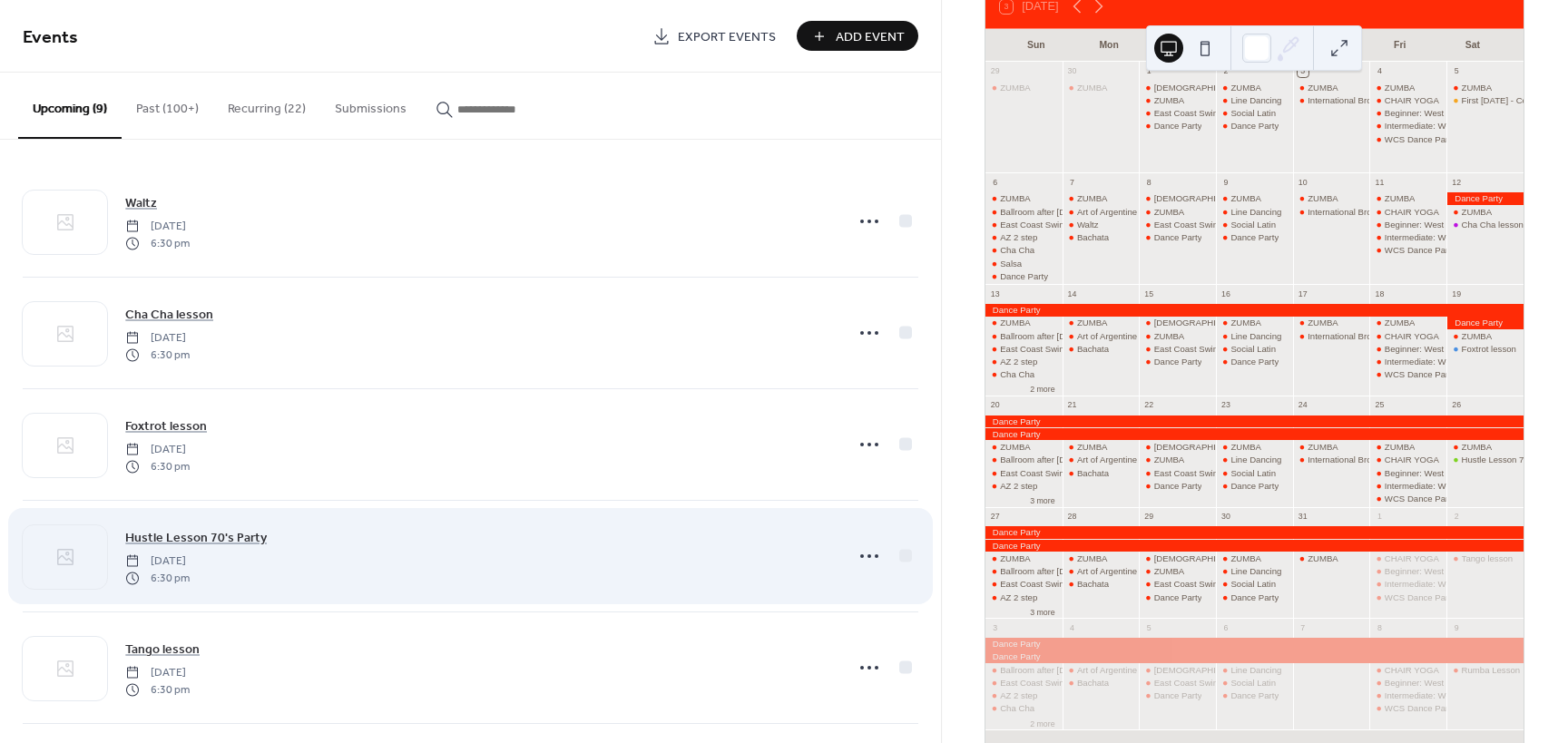 scroll, scrollTop: 0, scrollLeft: 0, axis: both 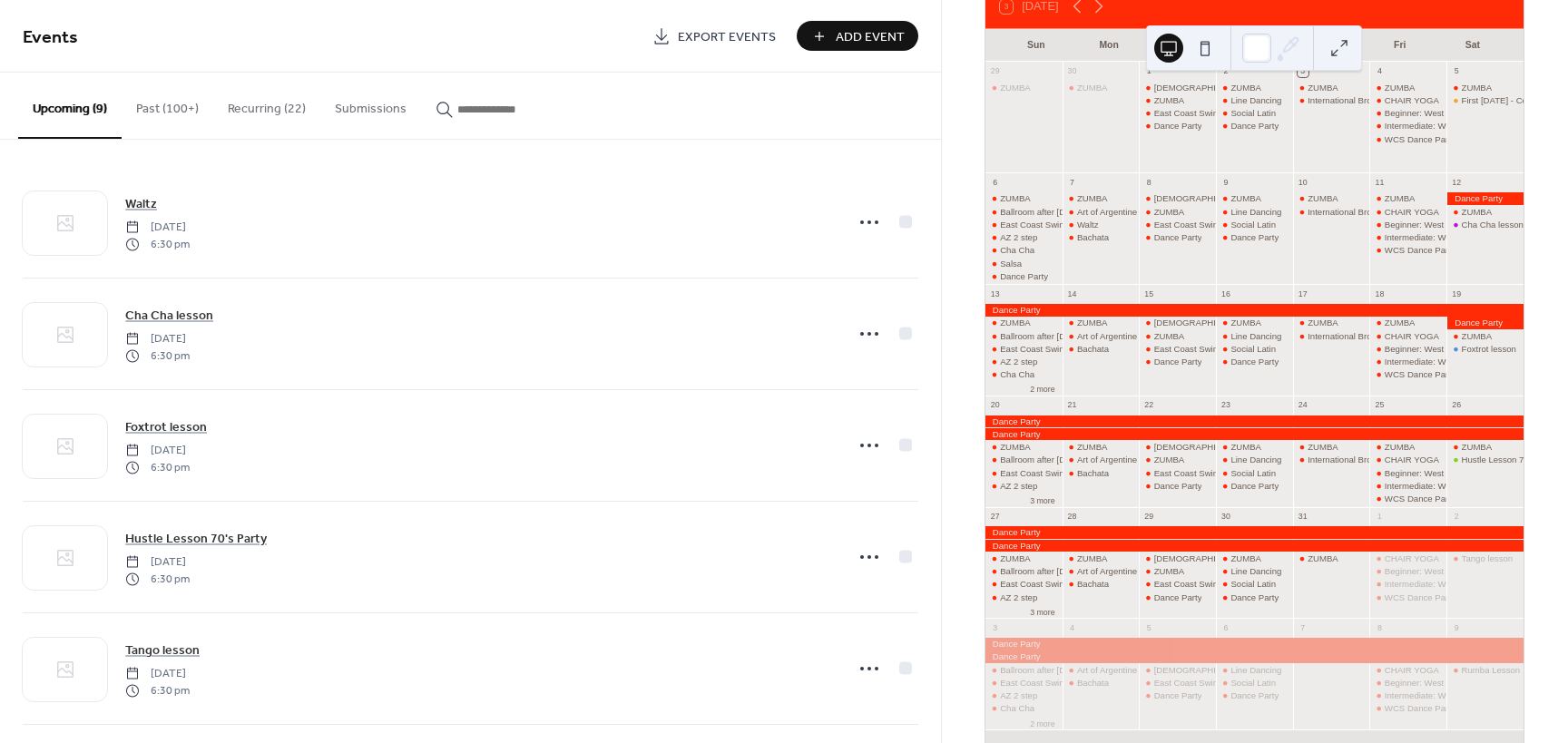 click on "Submissions" at bounding box center (370, 104) 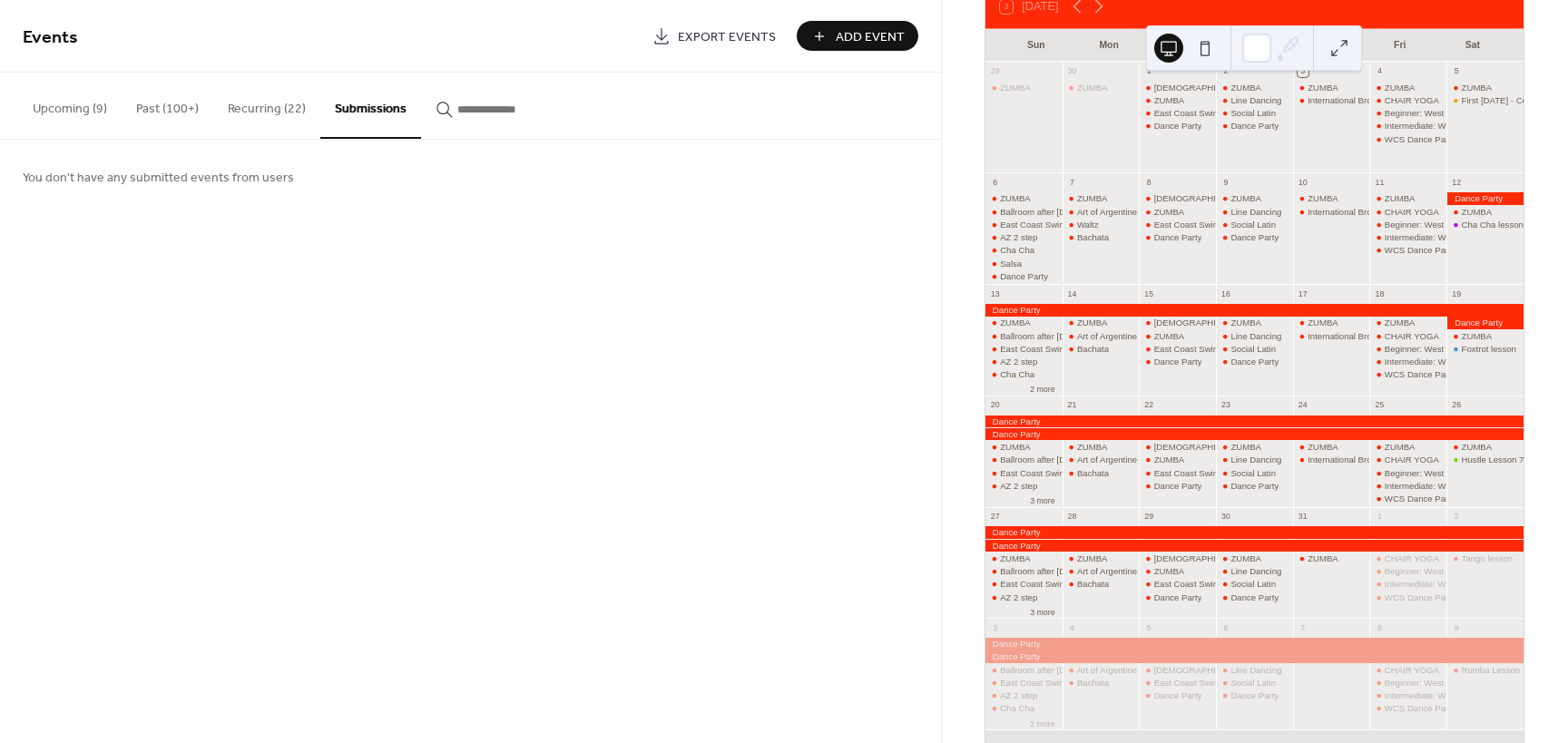 click on "Recurring  (22)" at bounding box center (267, 104) 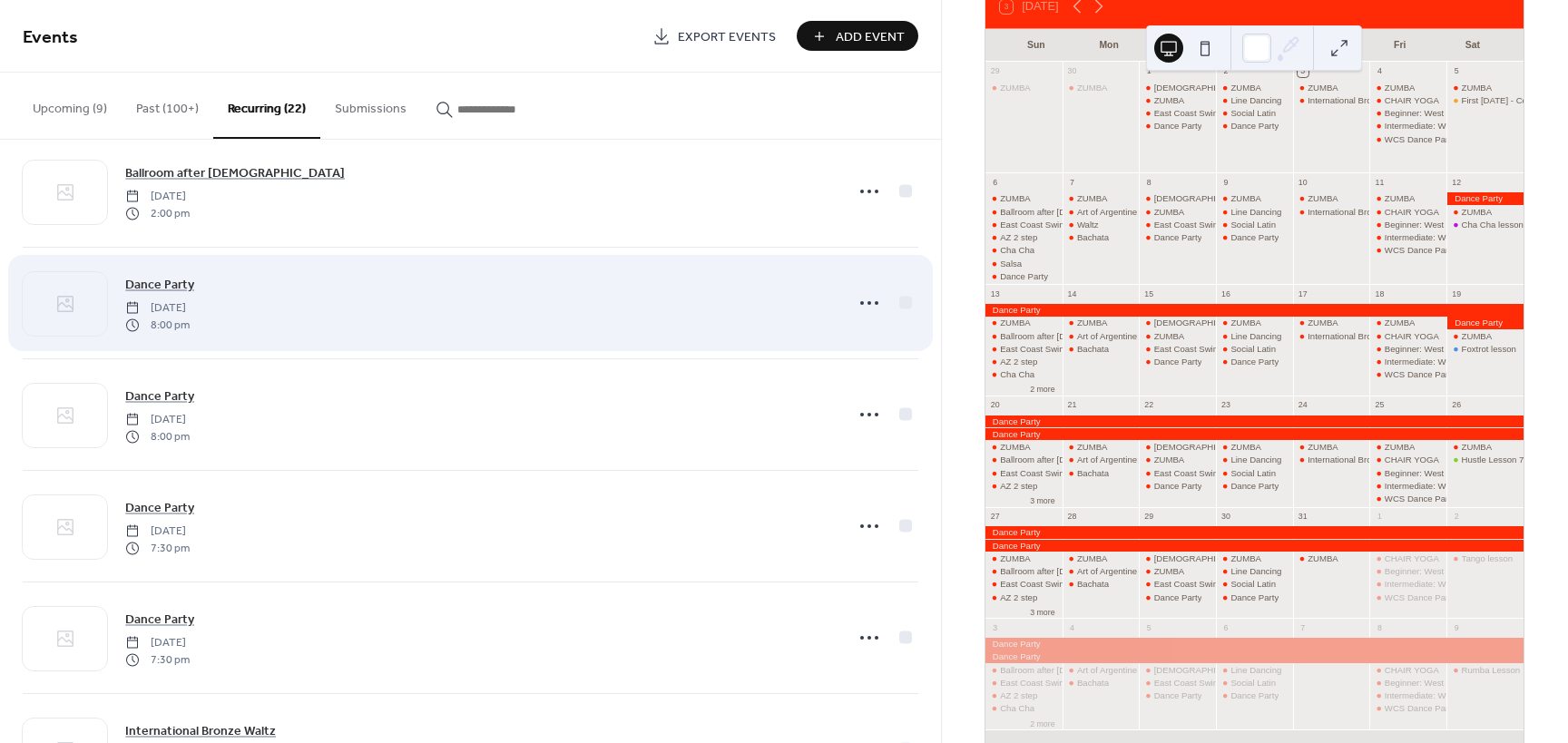 scroll, scrollTop: 1905, scrollLeft: 0, axis: vertical 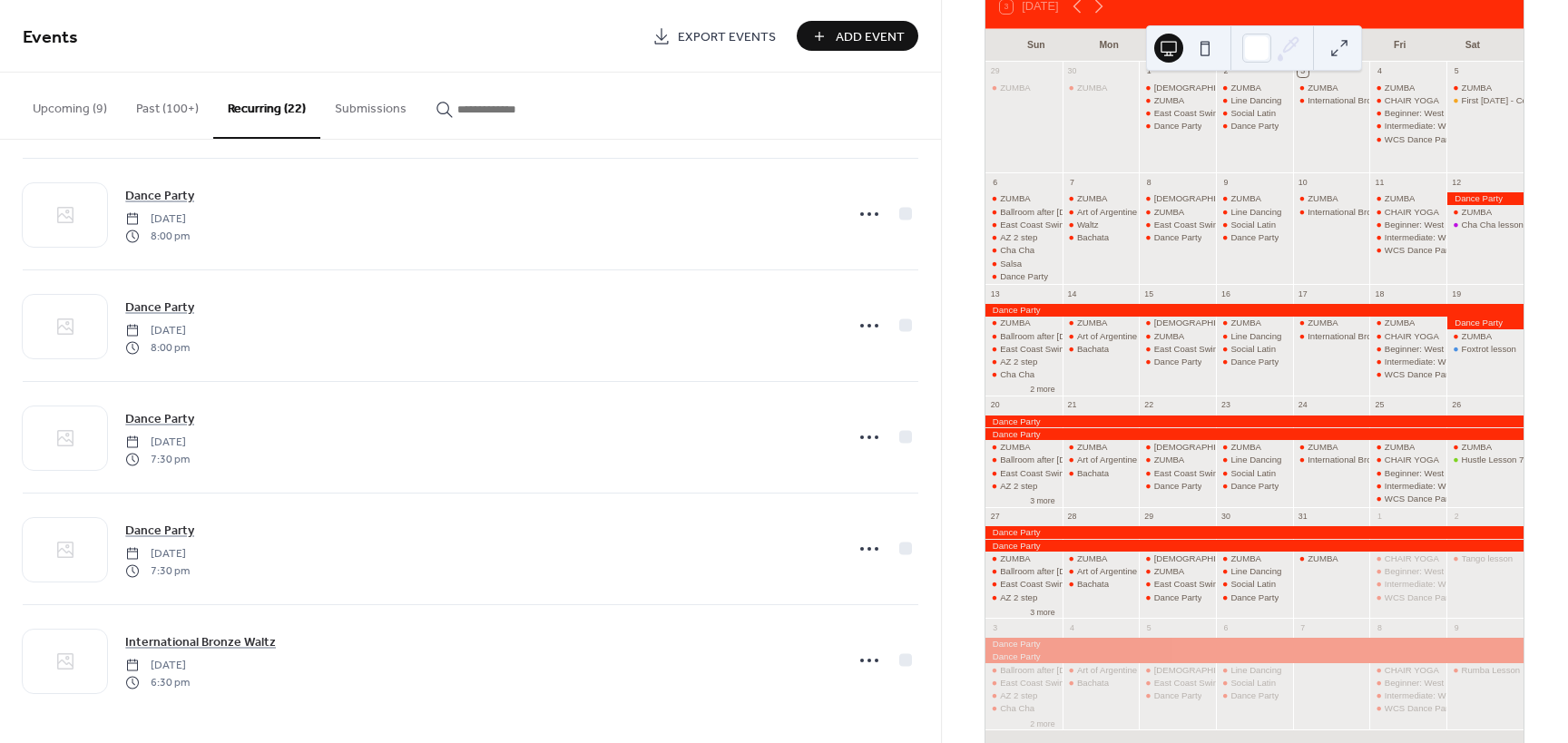 click on "20 [GEOGRAPHIC_DATA] after [DEMOGRAPHIC_DATA] East Coast Swing AZ 2 step 3 more" at bounding box center [1024, 451] 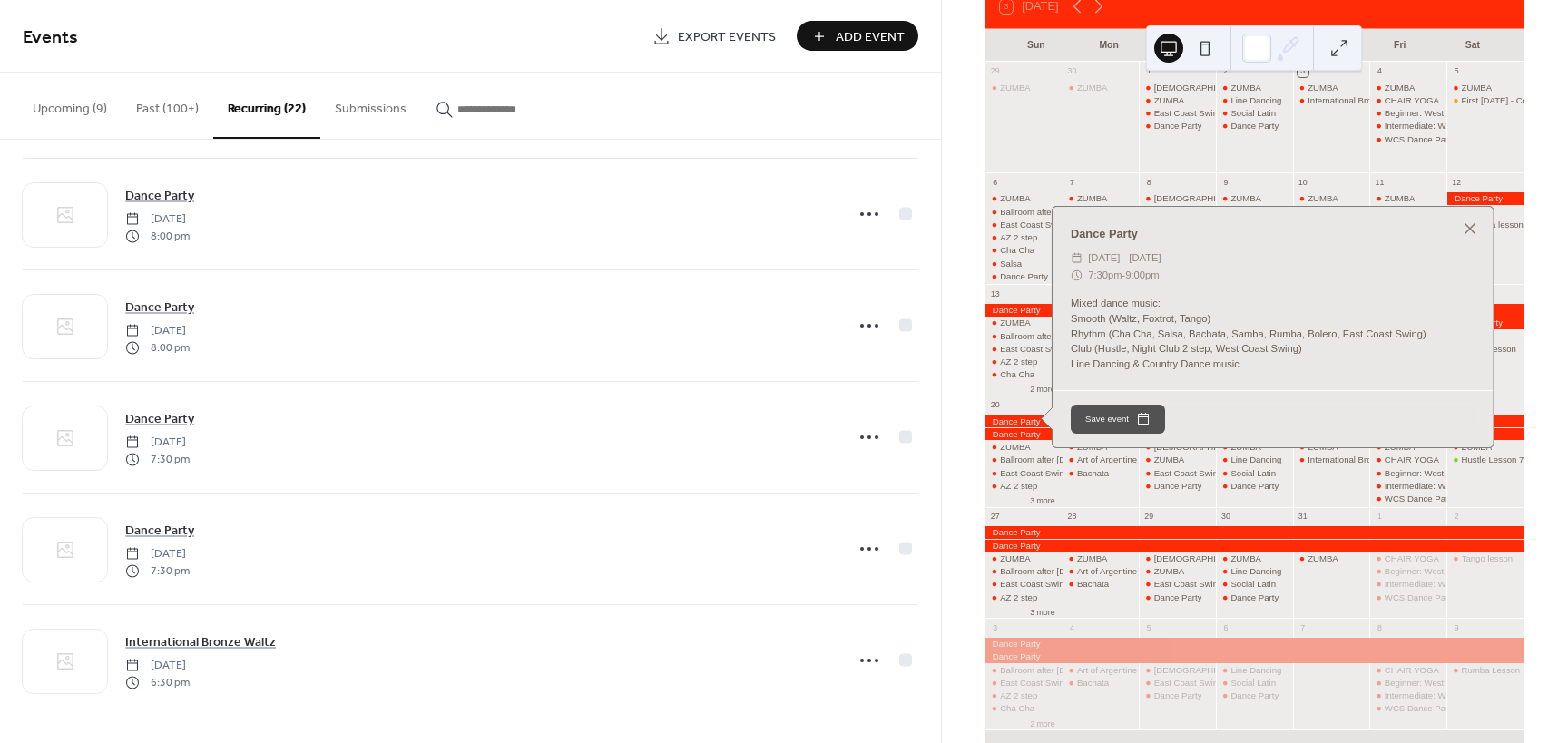 click at bounding box center [1254, 421] 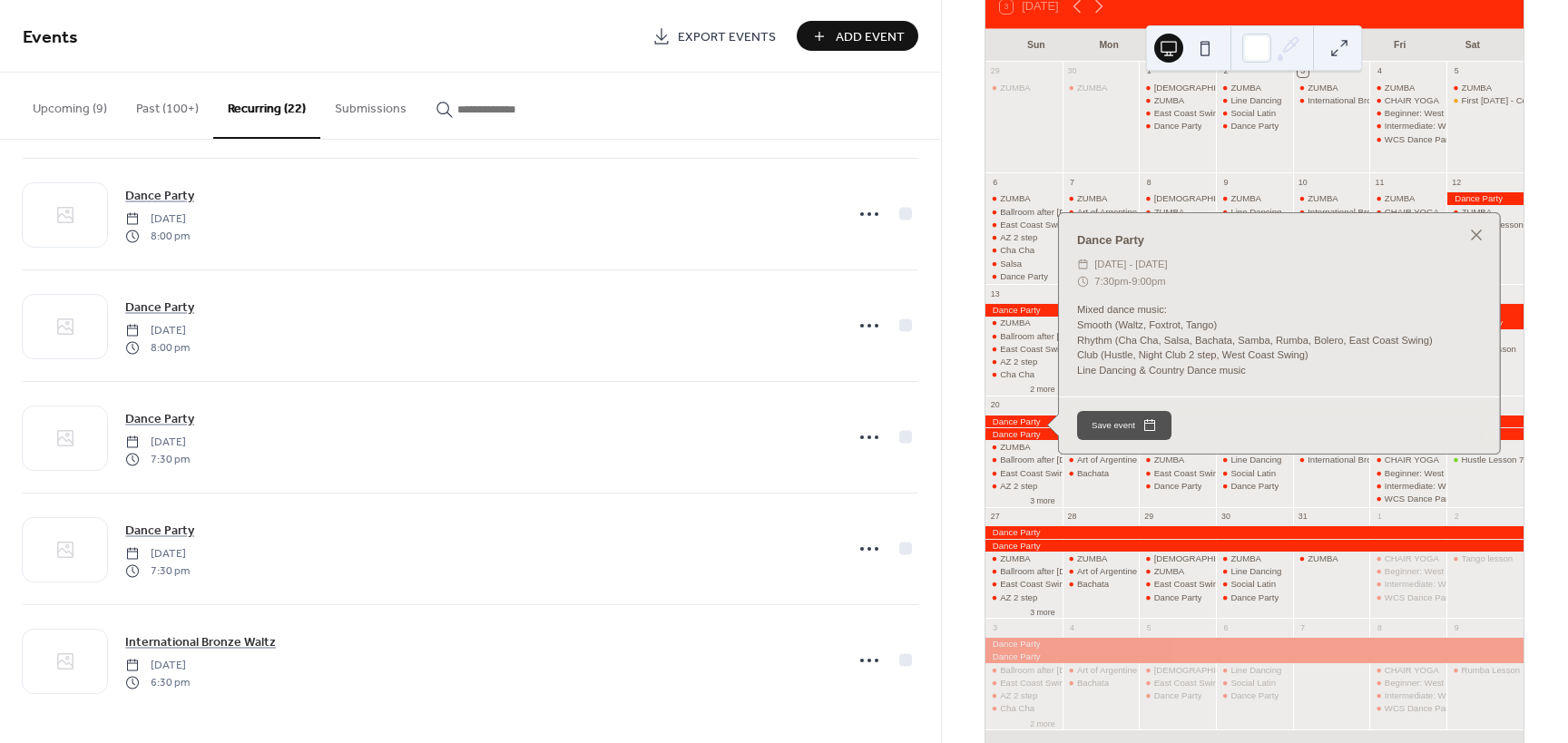 click at bounding box center (1254, 421) 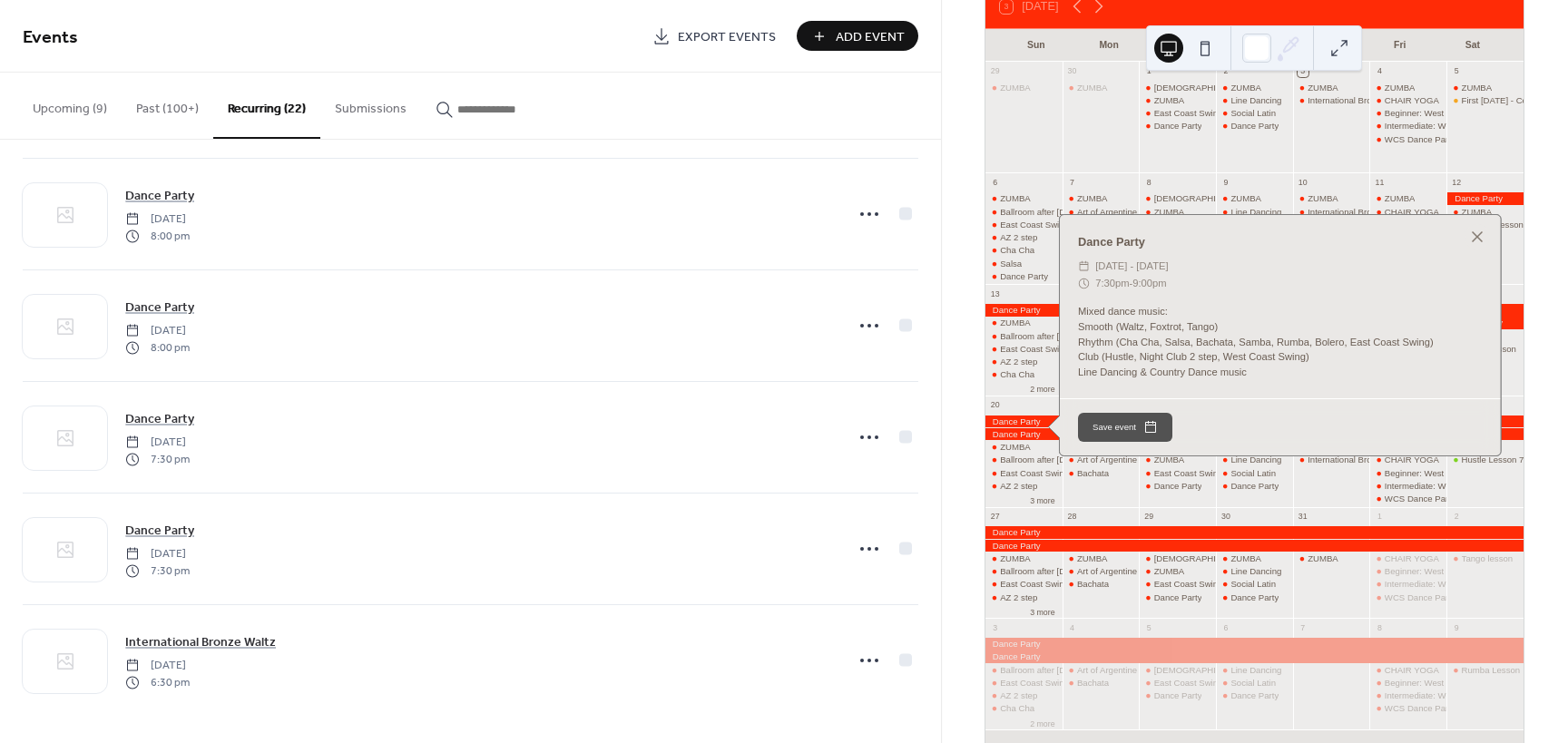 click at bounding box center (1254, 421) 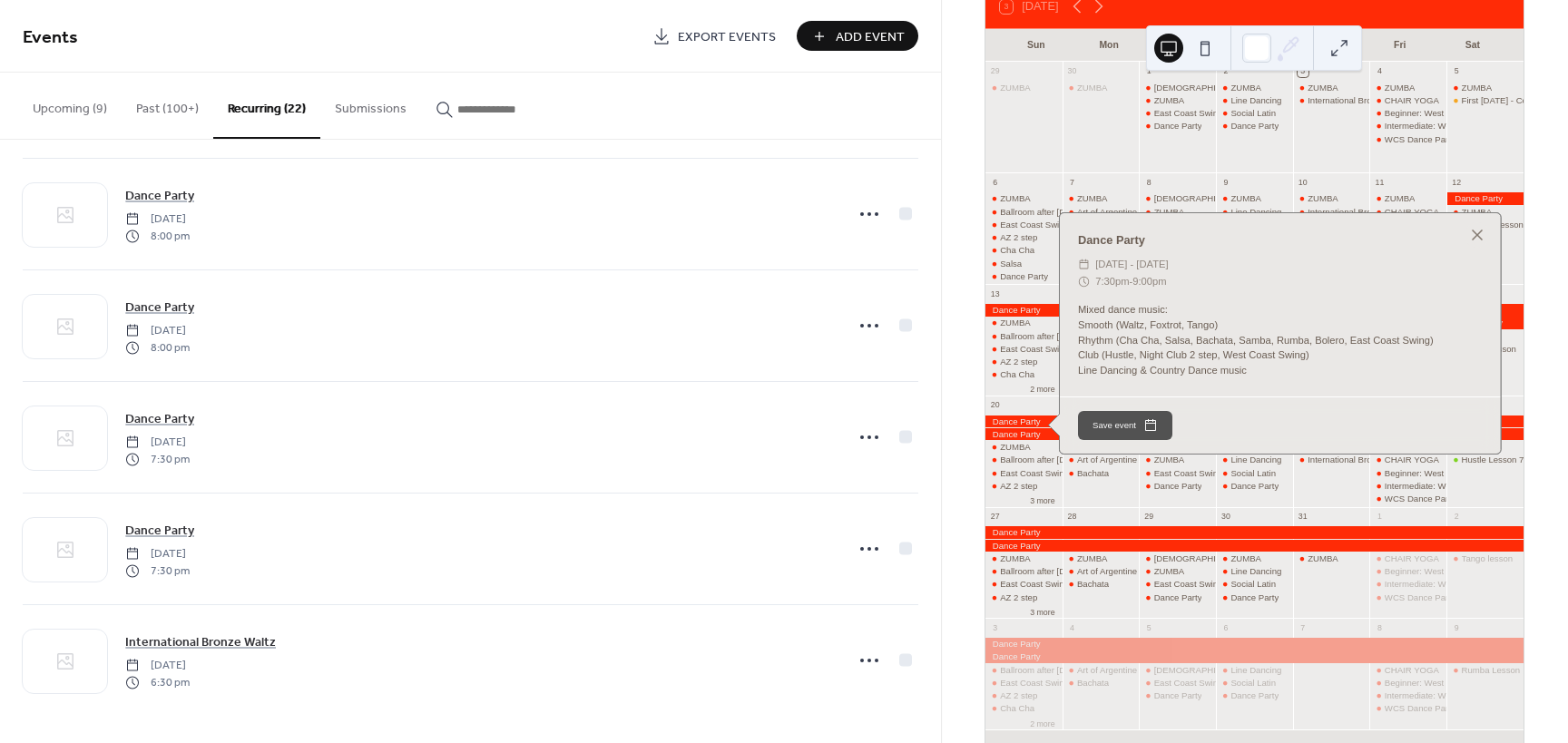 click at bounding box center [1254, 309] 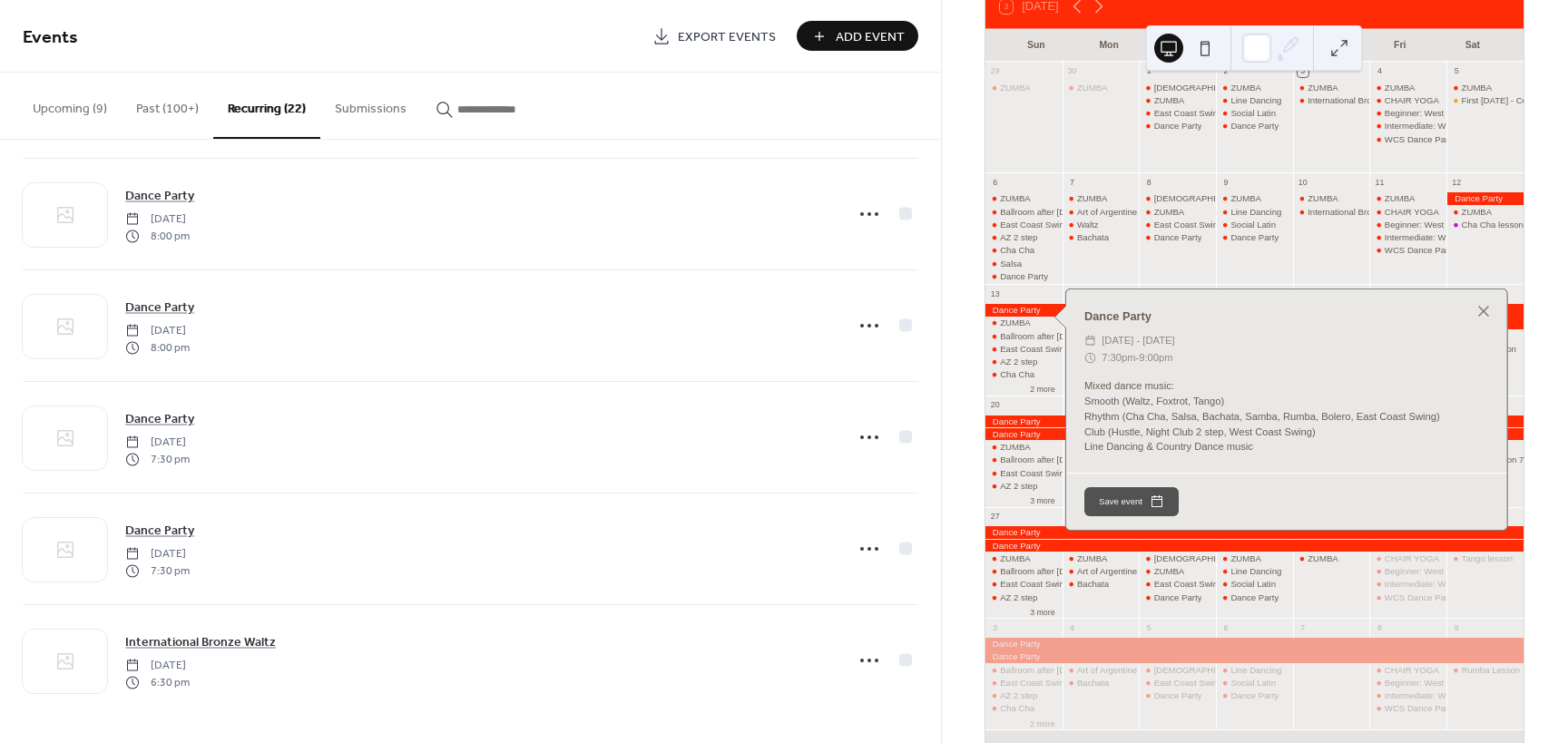 click at bounding box center (1254, 532) 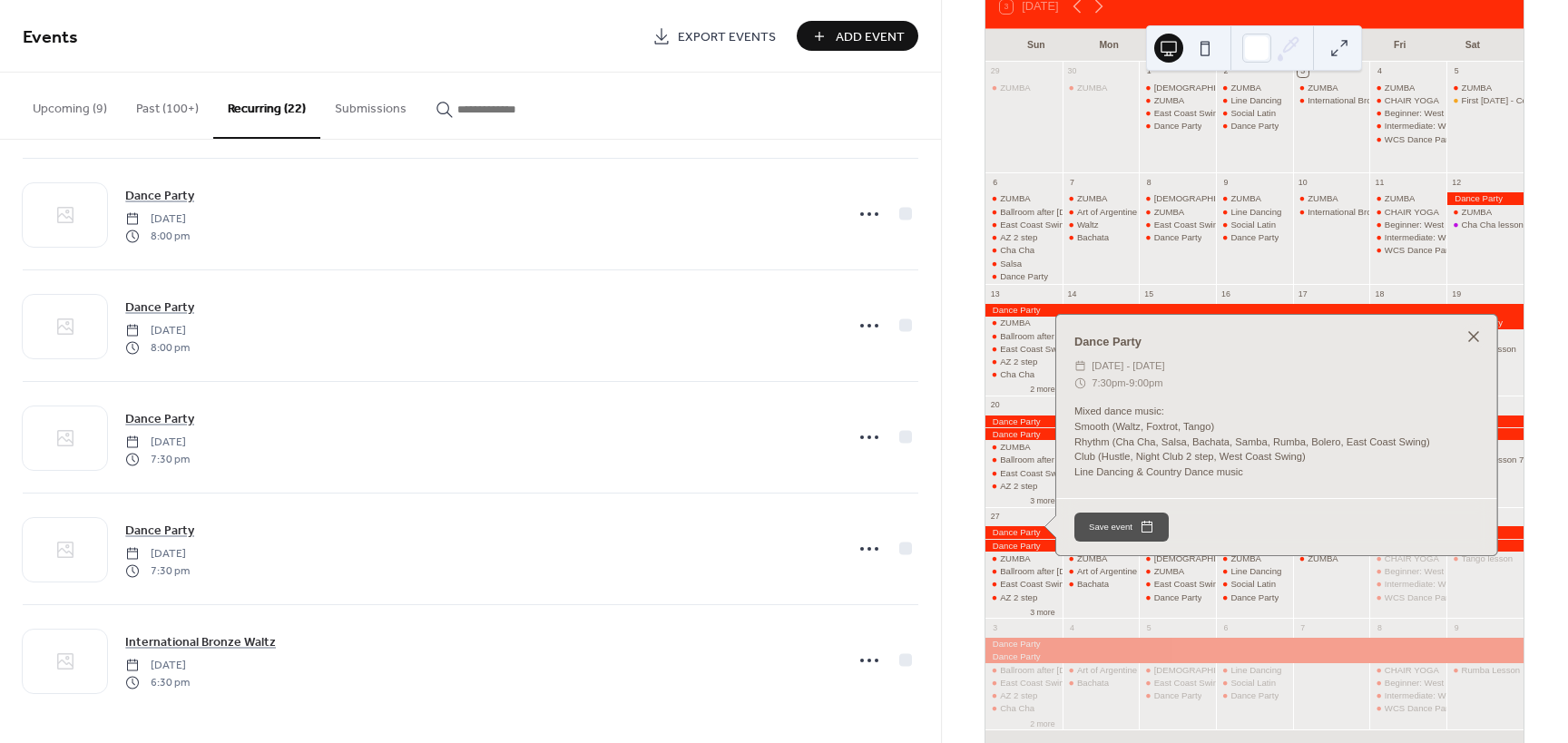 click at bounding box center [1474, 337] 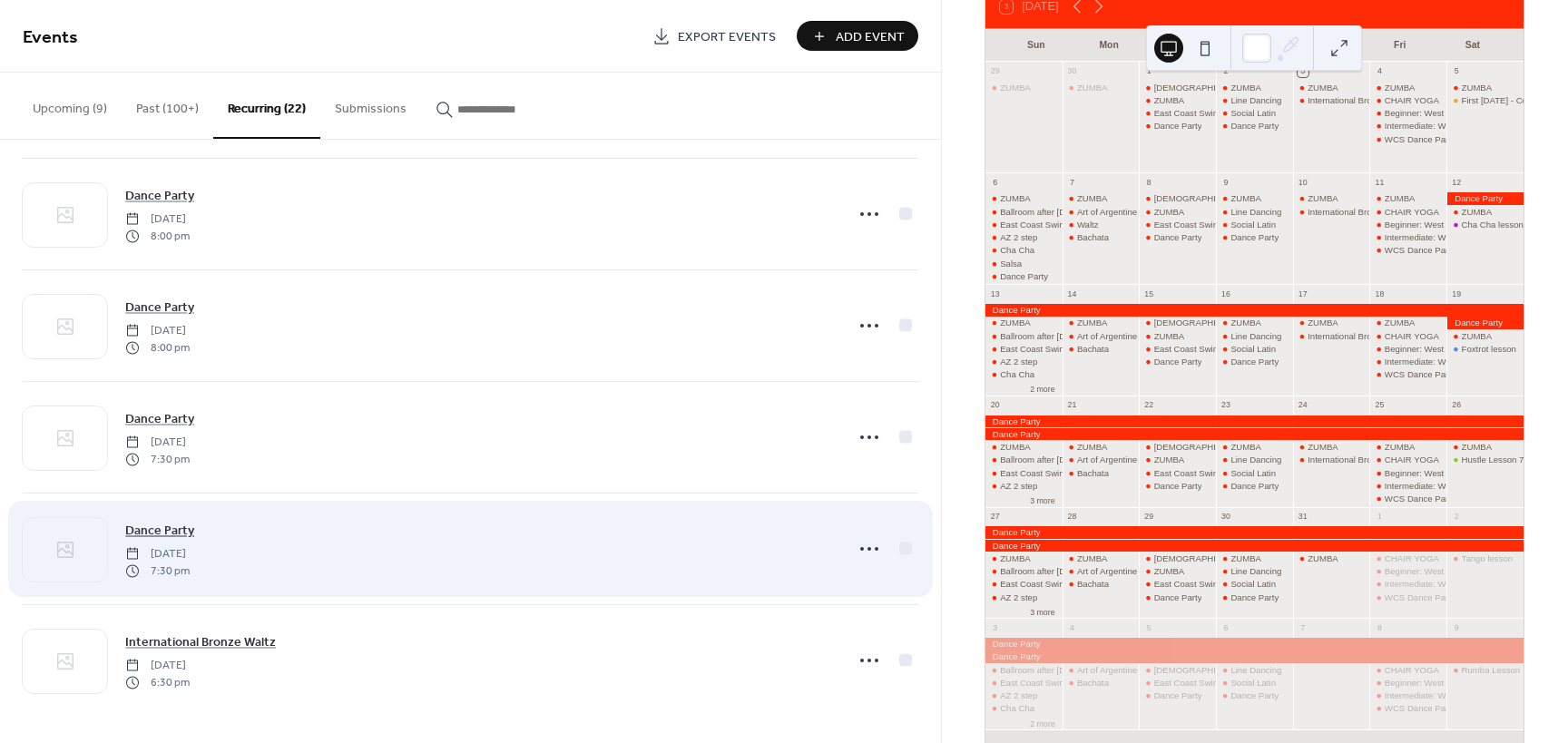 click on "Dance Party" at bounding box center (160, 531) 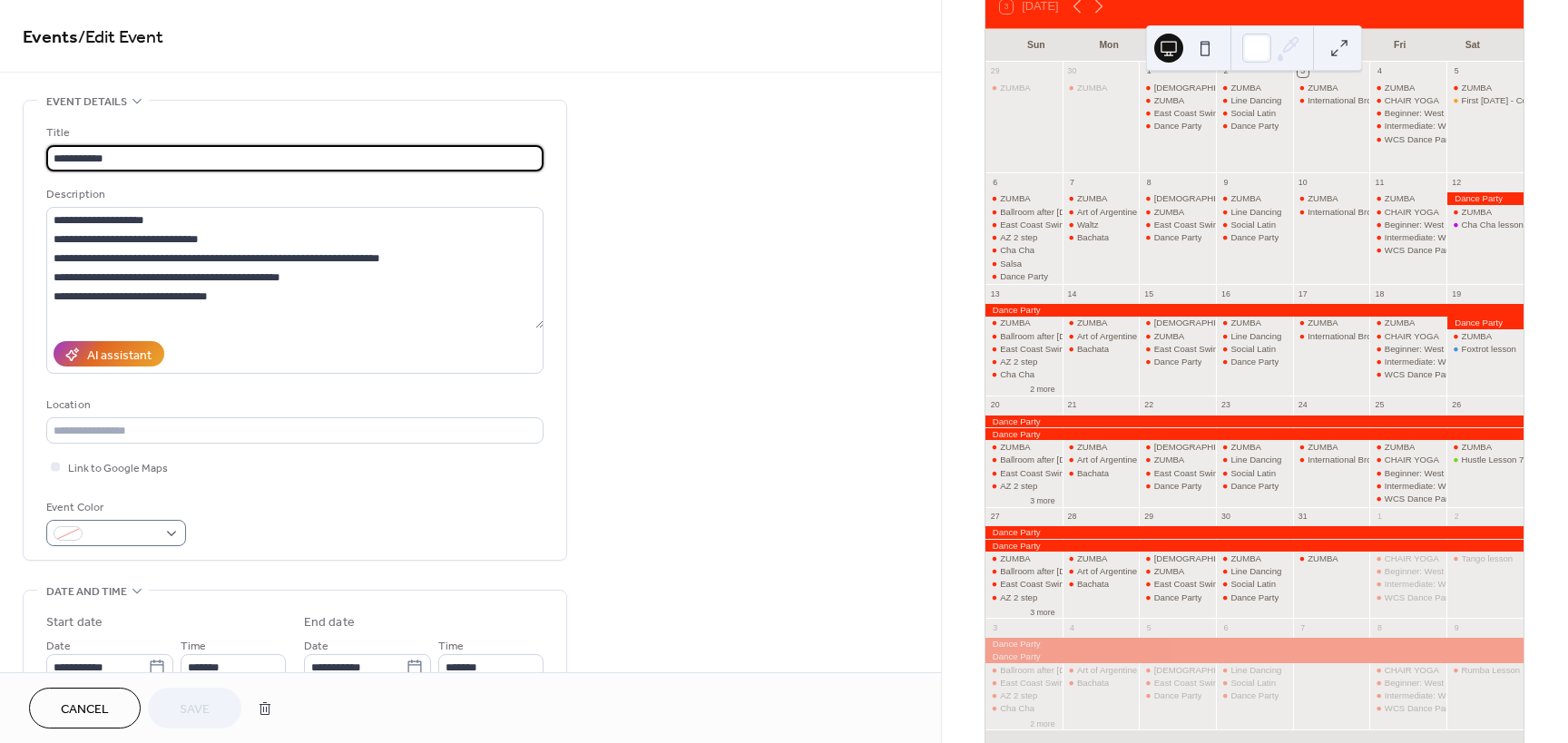type on "**********" 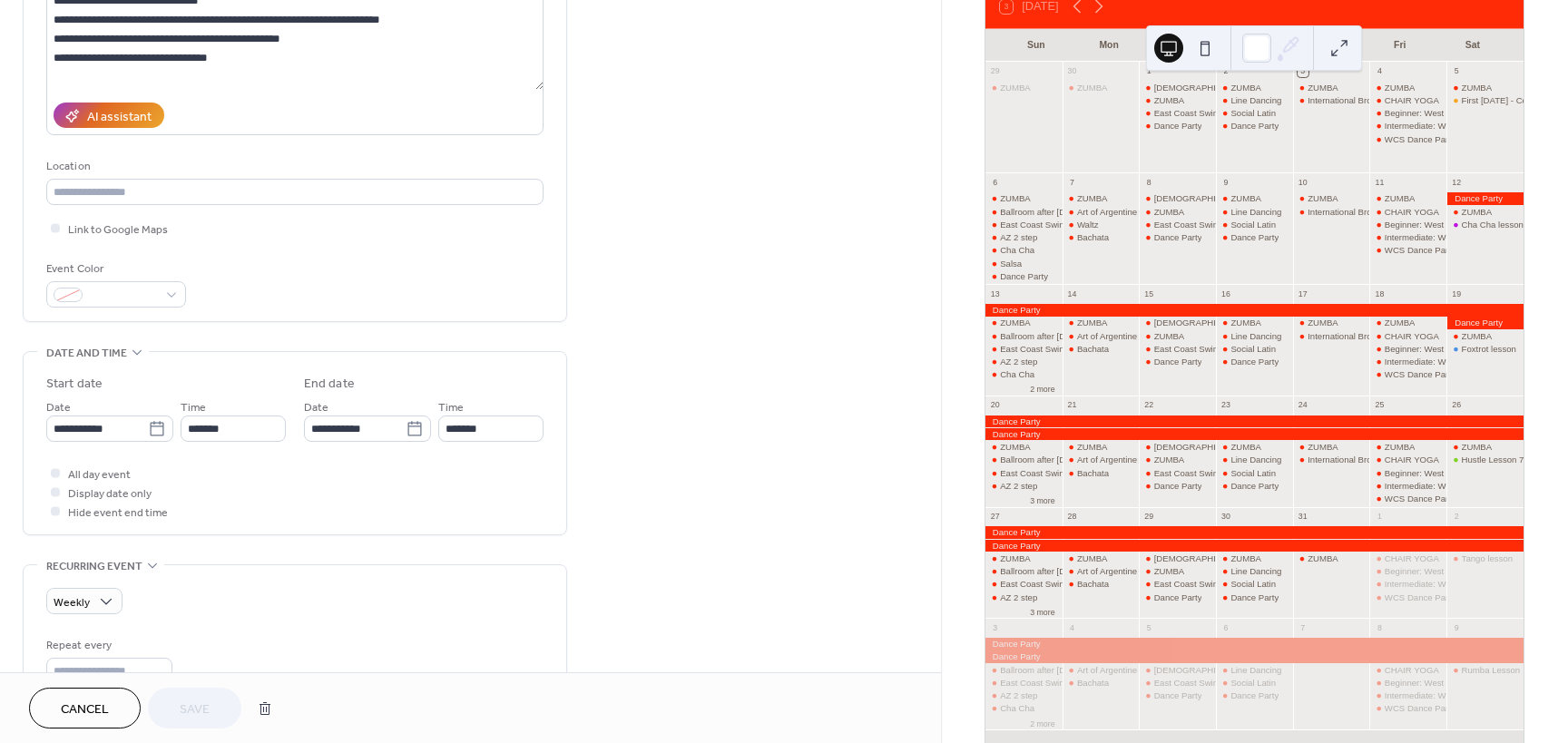 scroll, scrollTop: 272, scrollLeft: 0, axis: vertical 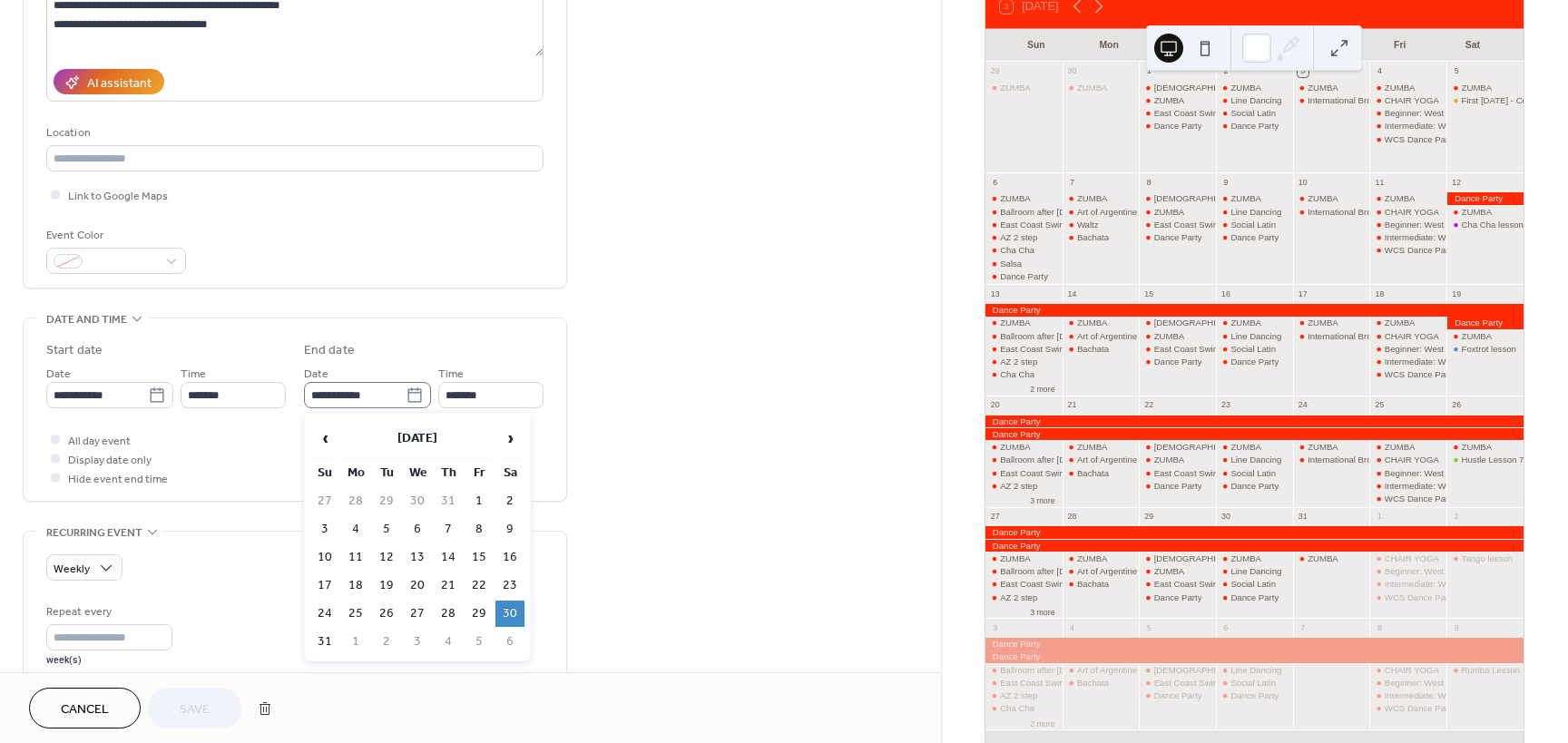 click 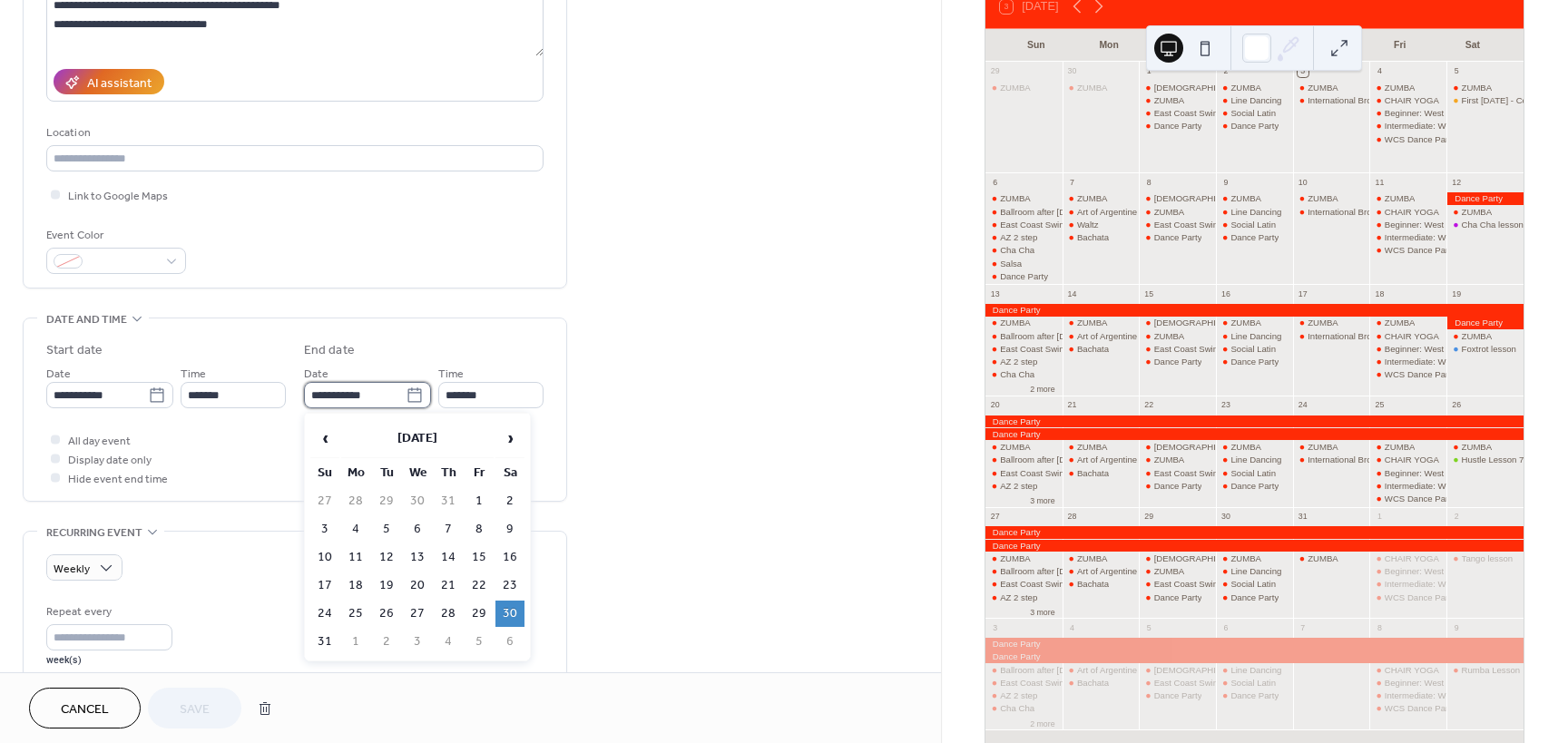 click on "**********" at bounding box center (355, 395) 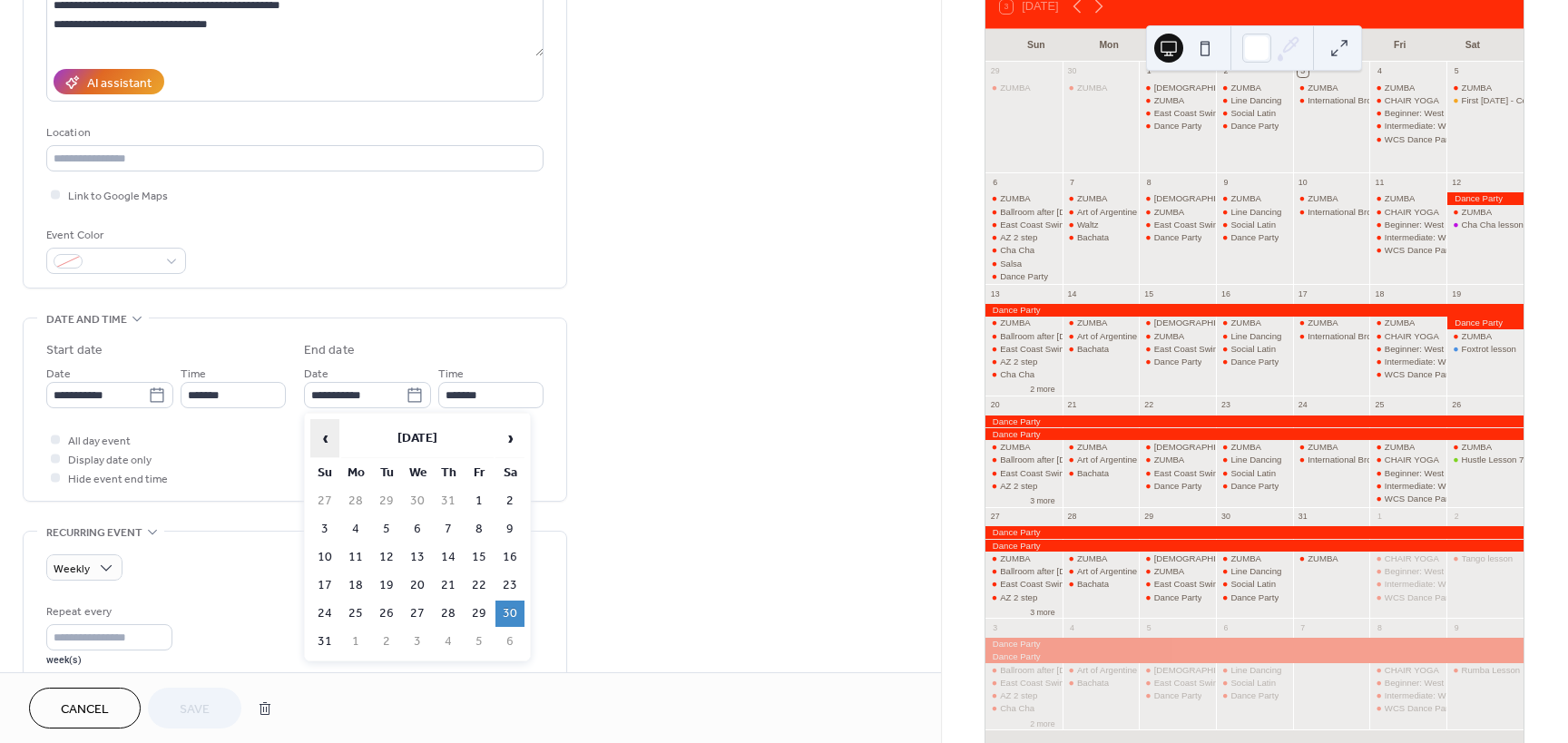 click on "‹" at bounding box center (325, 438) 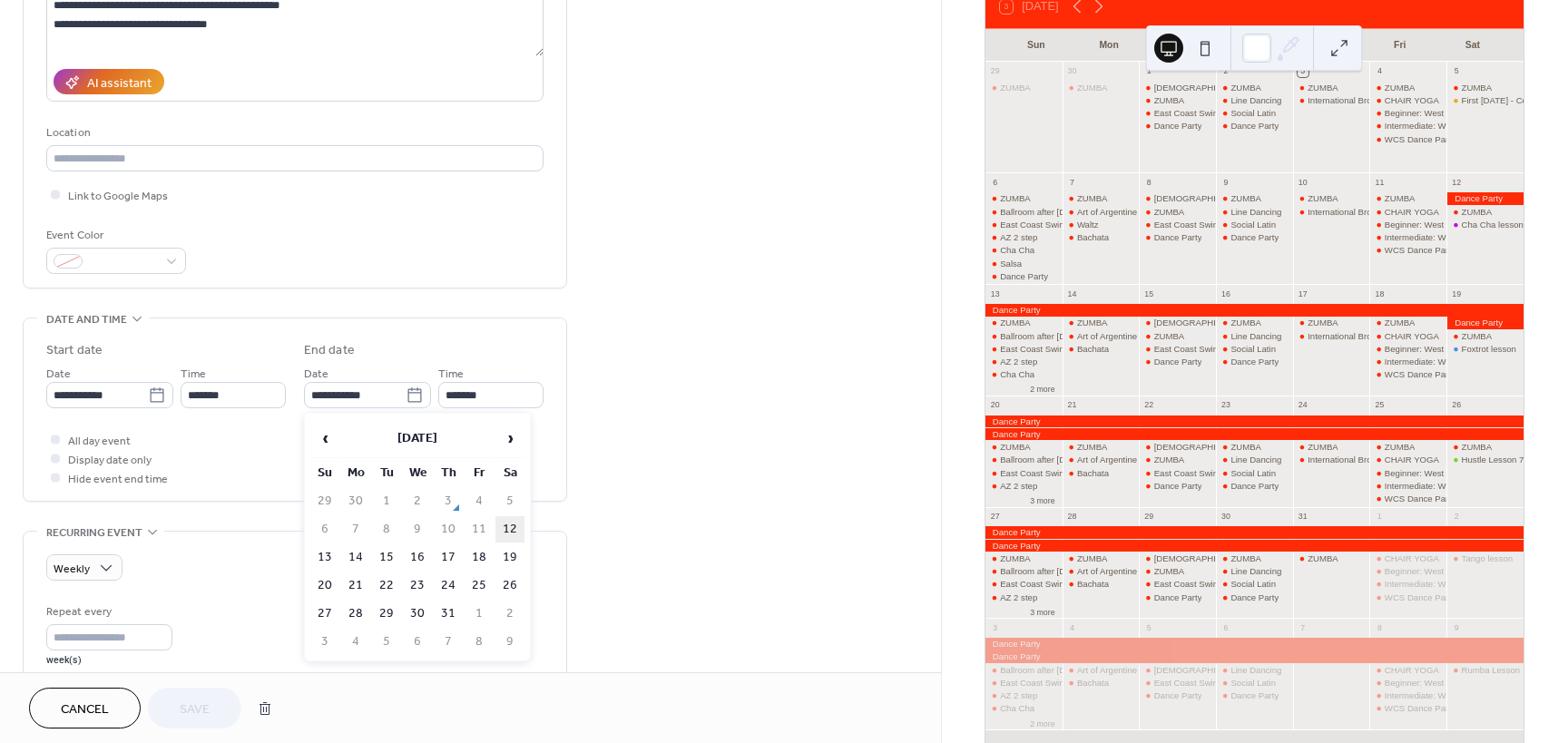 click on "12" at bounding box center (510, 529) 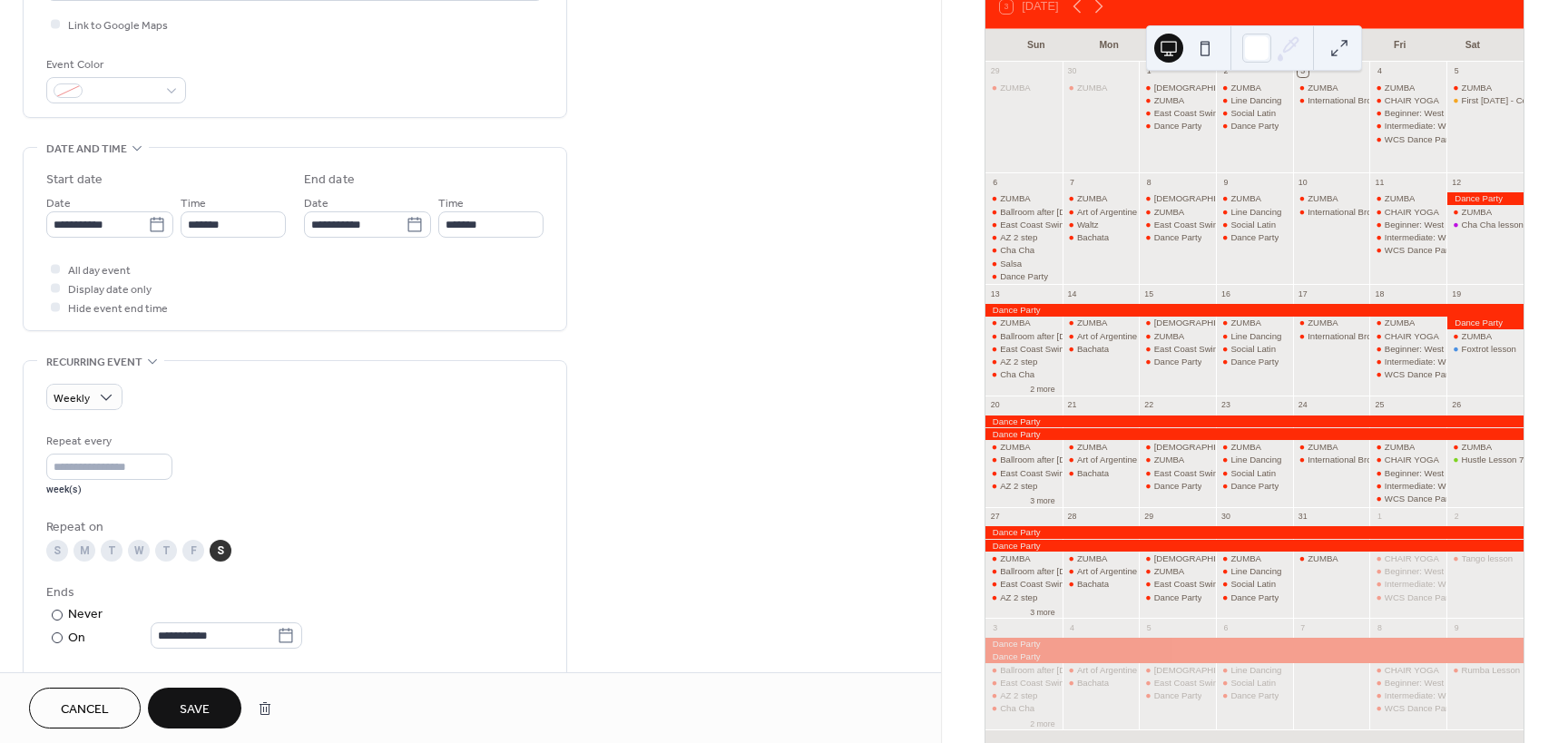 scroll, scrollTop: 454, scrollLeft: 0, axis: vertical 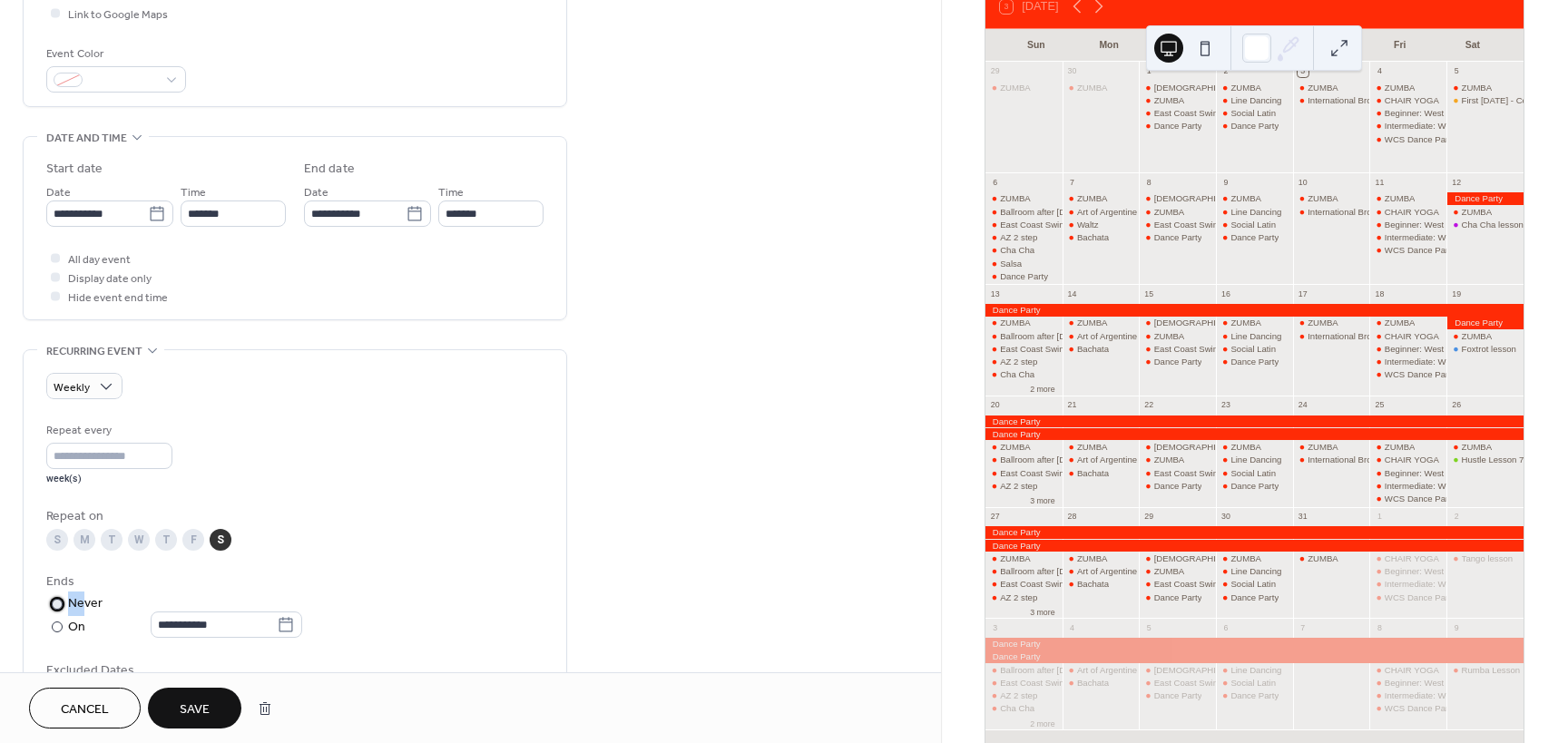click on "Never" at bounding box center [85, 603] 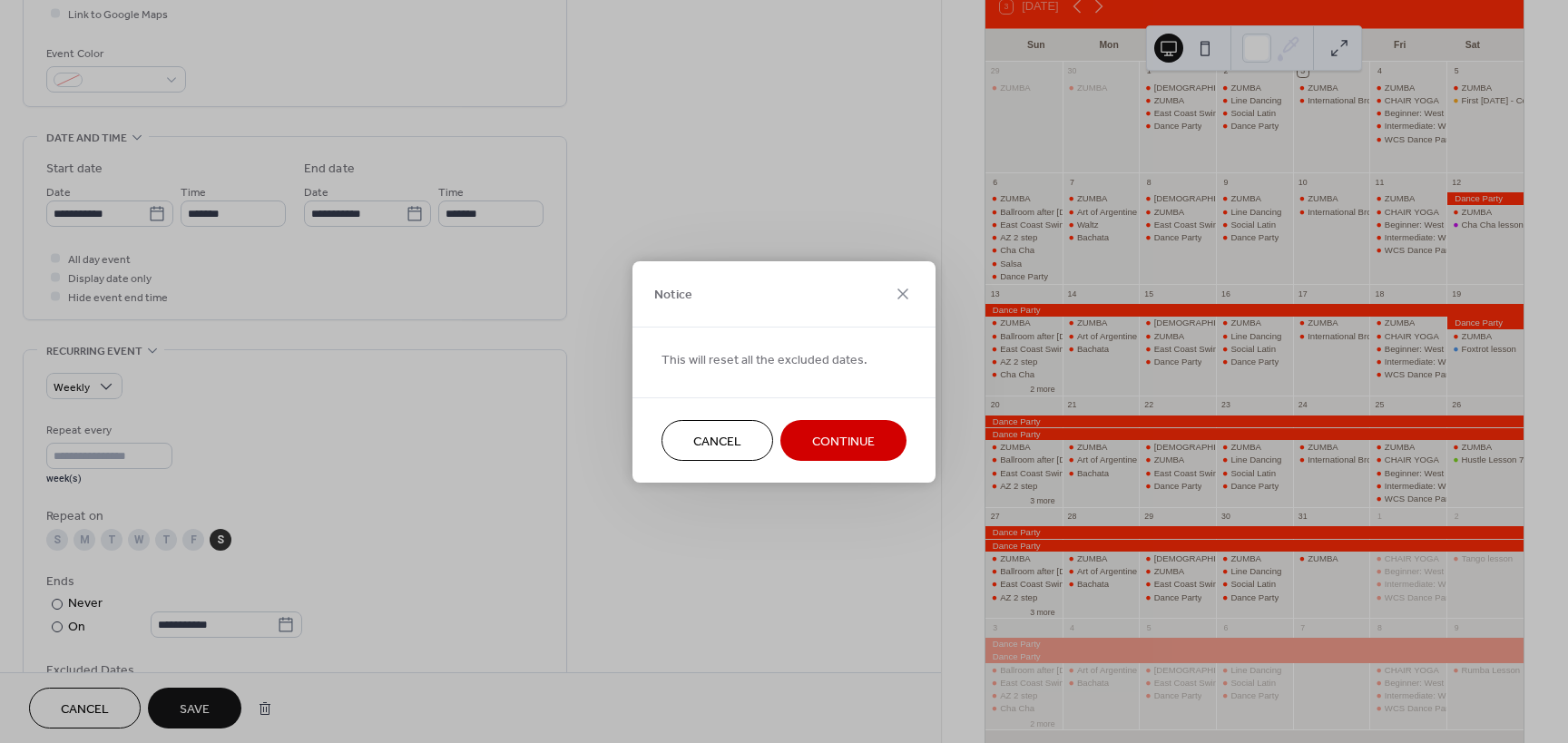 click on "Notice This will reset all the excluded dates. Cancel Continue" at bounding box center [784, 371] 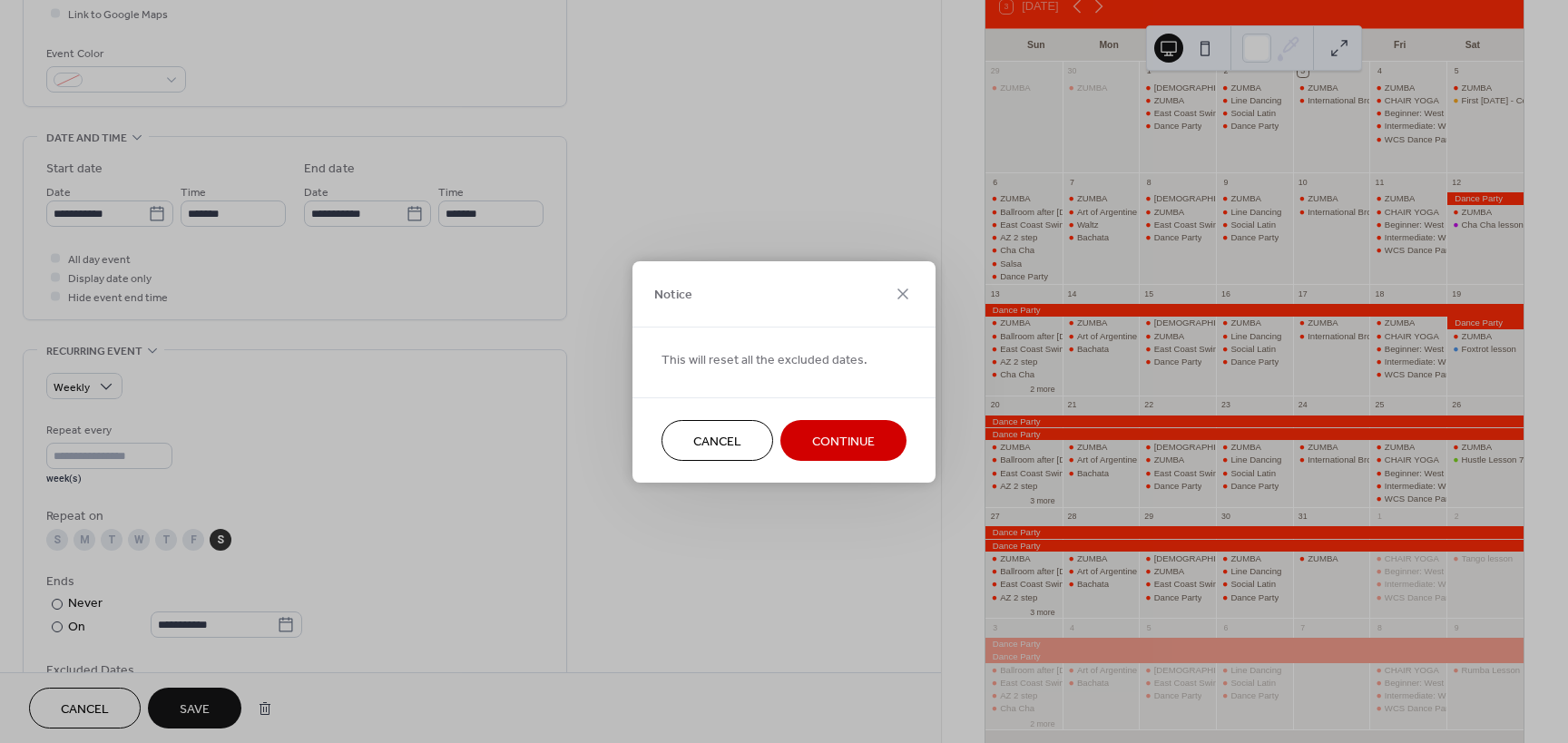 drag, startPoint x: 837, startPoint y: 425, endPoint x: 826, endPoint y: 442, distance: 20.248457 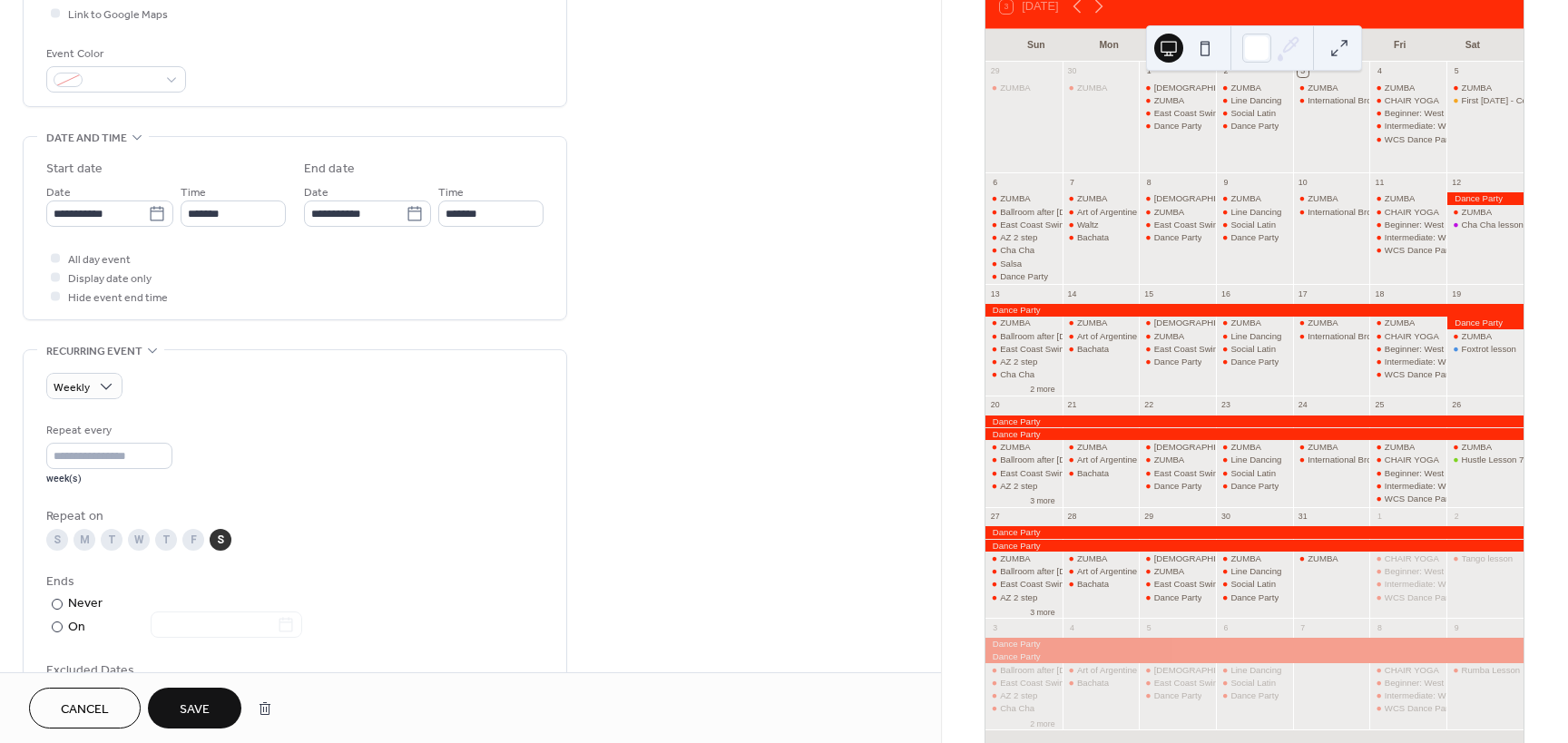 drag, startPoint x: 188, startPoint y: 683, endPoint x: 192, endPoint y: 691, distance: 8.94427 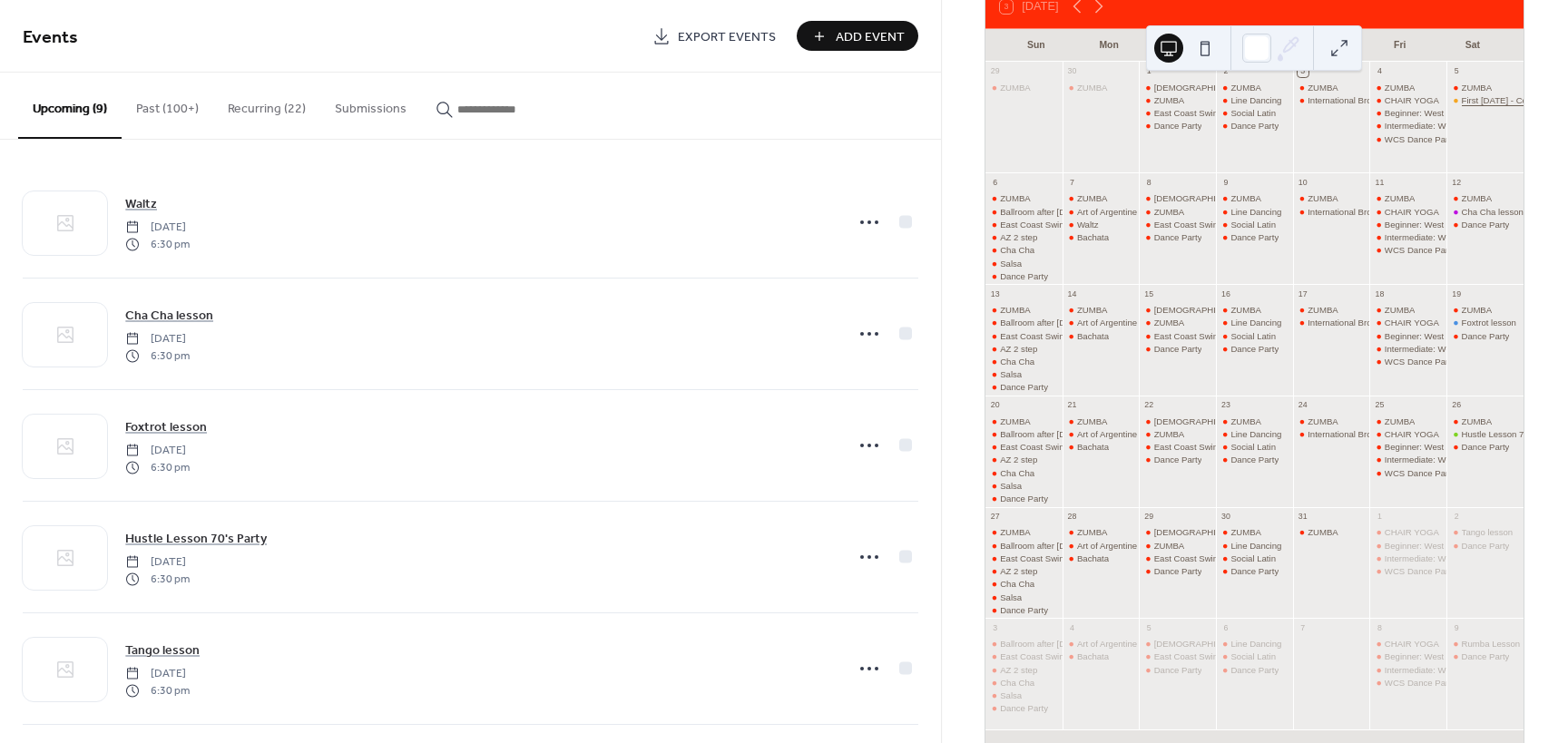 click on "First [DATE] - Country Dance Night" at bounding box center [1529, 100] 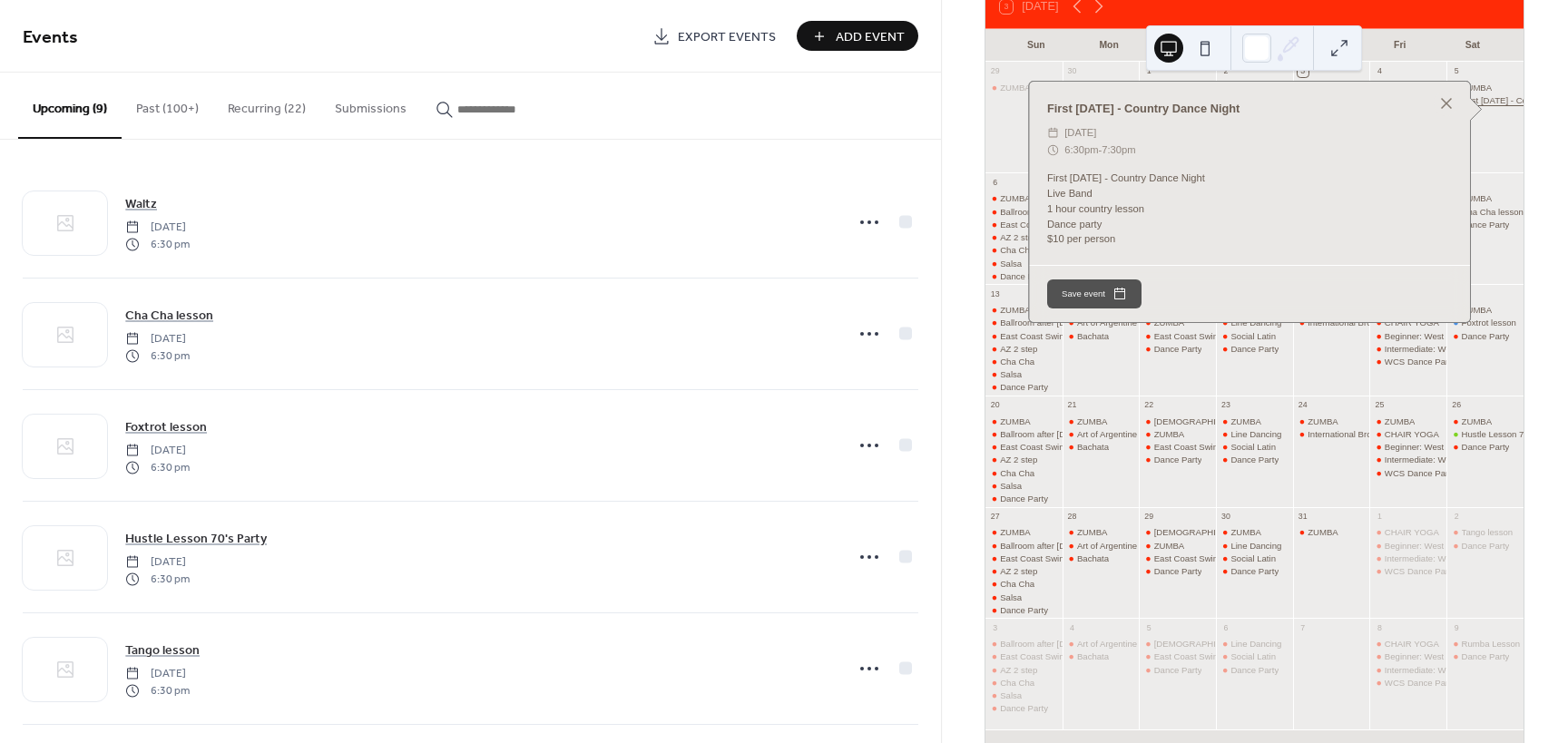 click on "First [DATE] - Country Dance Night" at bounding box center (1529, 100) 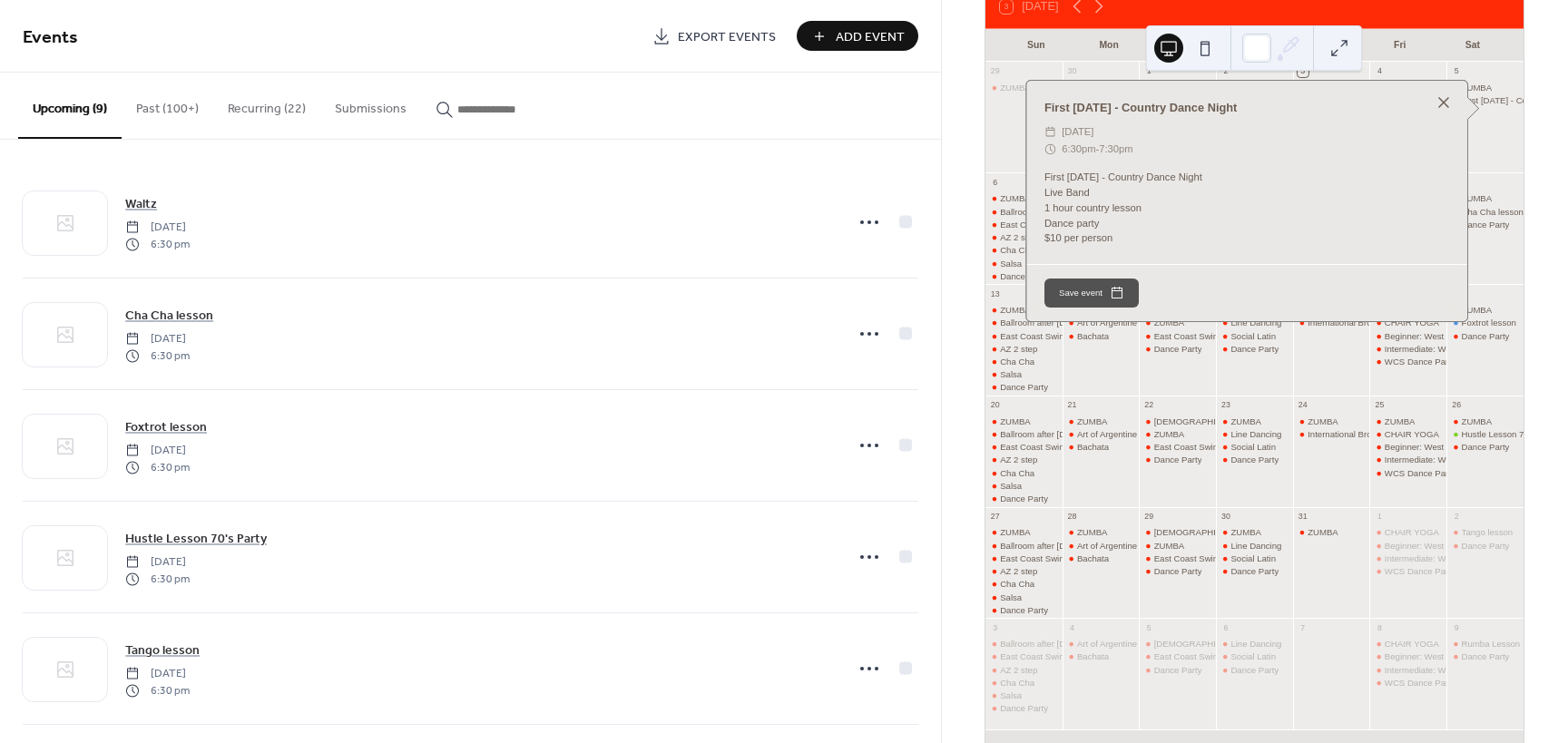 click at bounding box center (1444, 103) 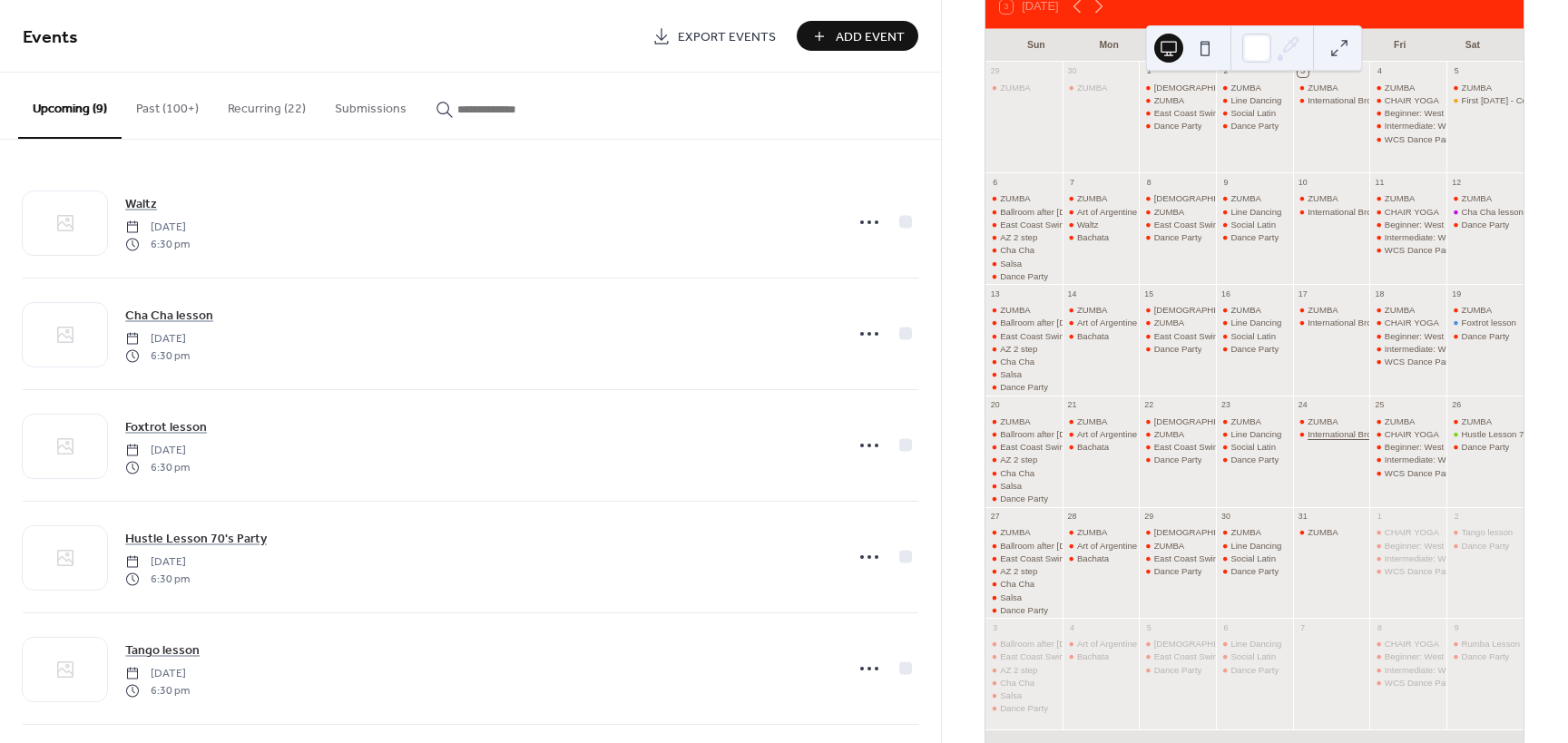 click on "International Bronze Waltz" at bounding box center [1358, 434] 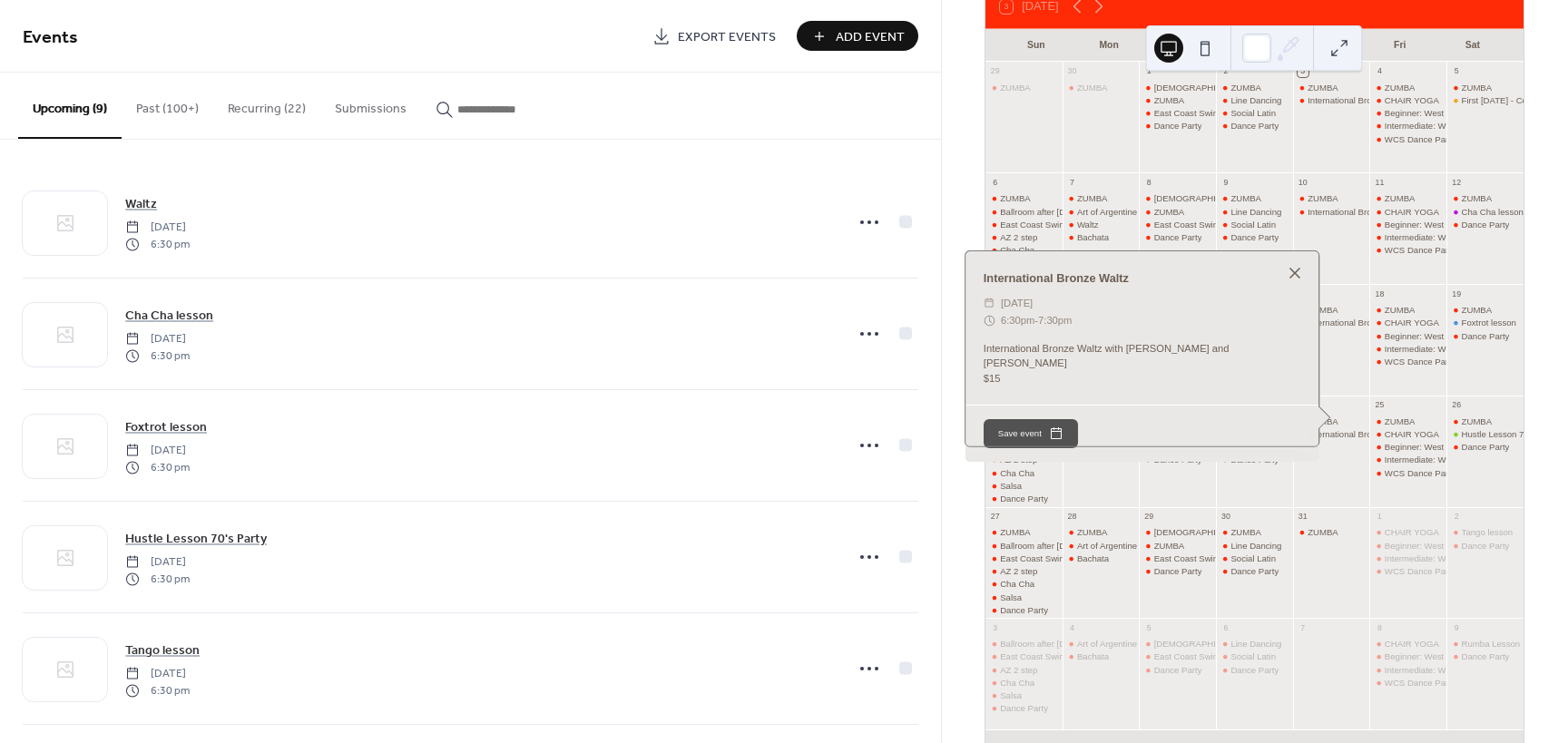 click at bounding box center (1295, 273) 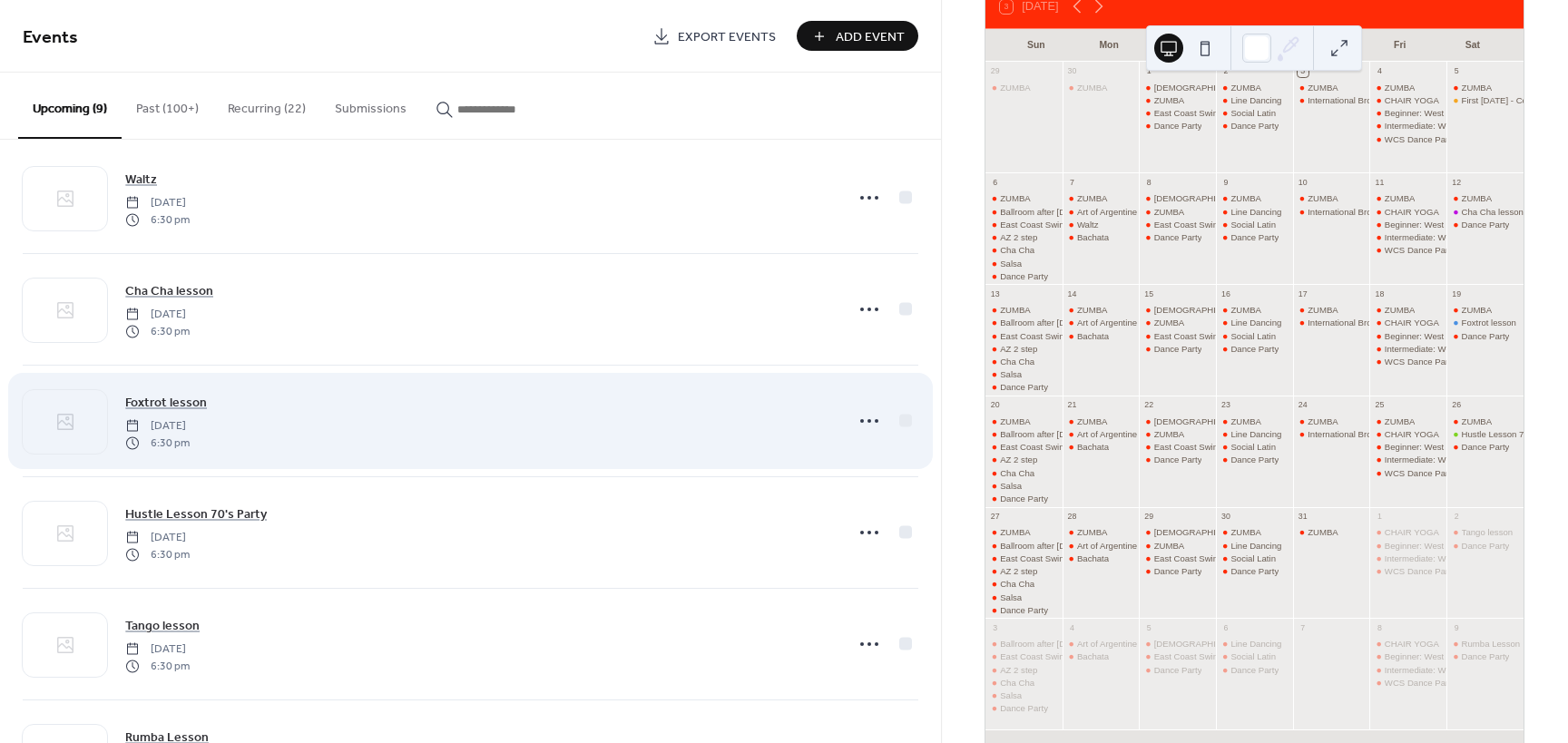 scroll, scrollTop: 1, scrollLeft: 0, axis: vertical 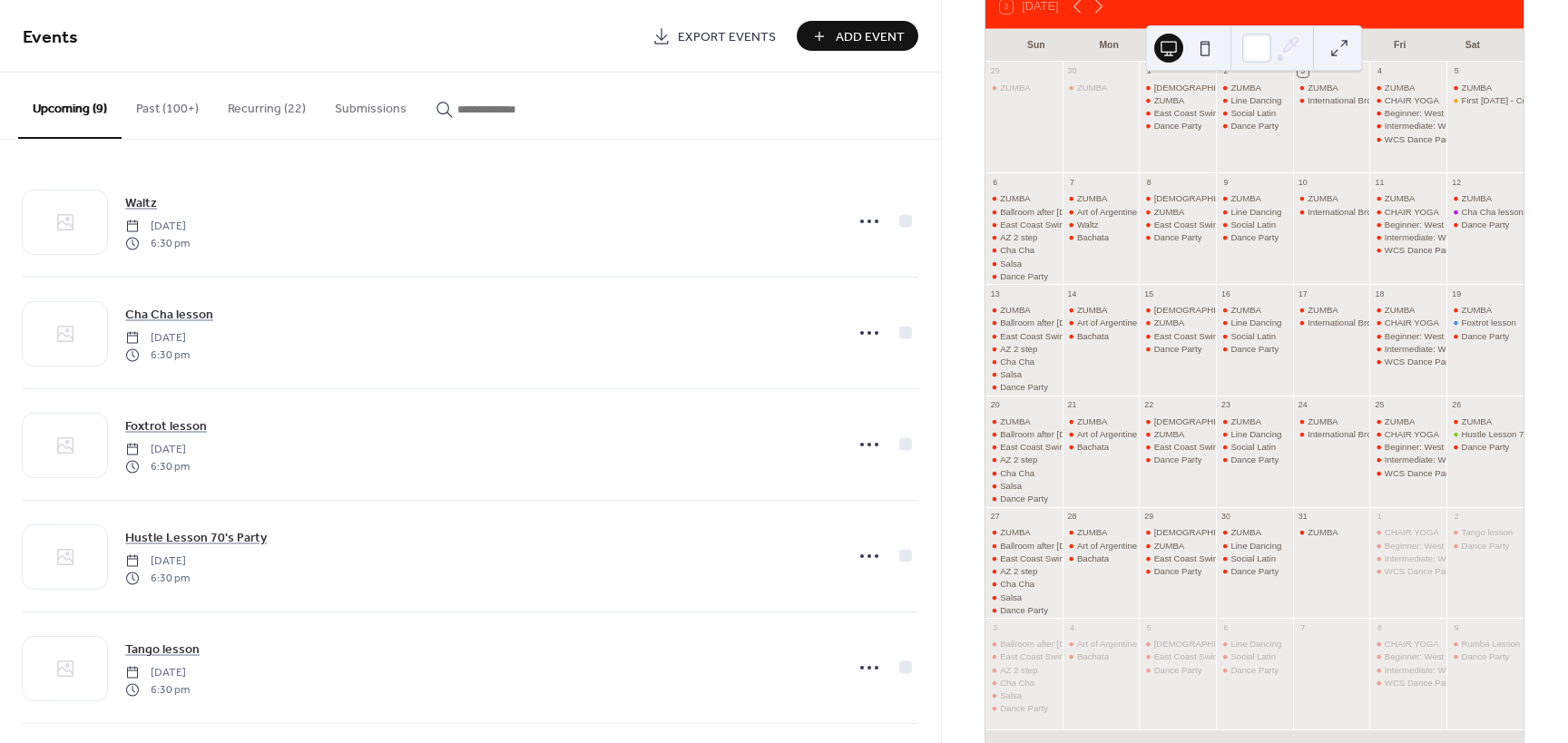 click on "Add Event" at bounding box center (870, 37) 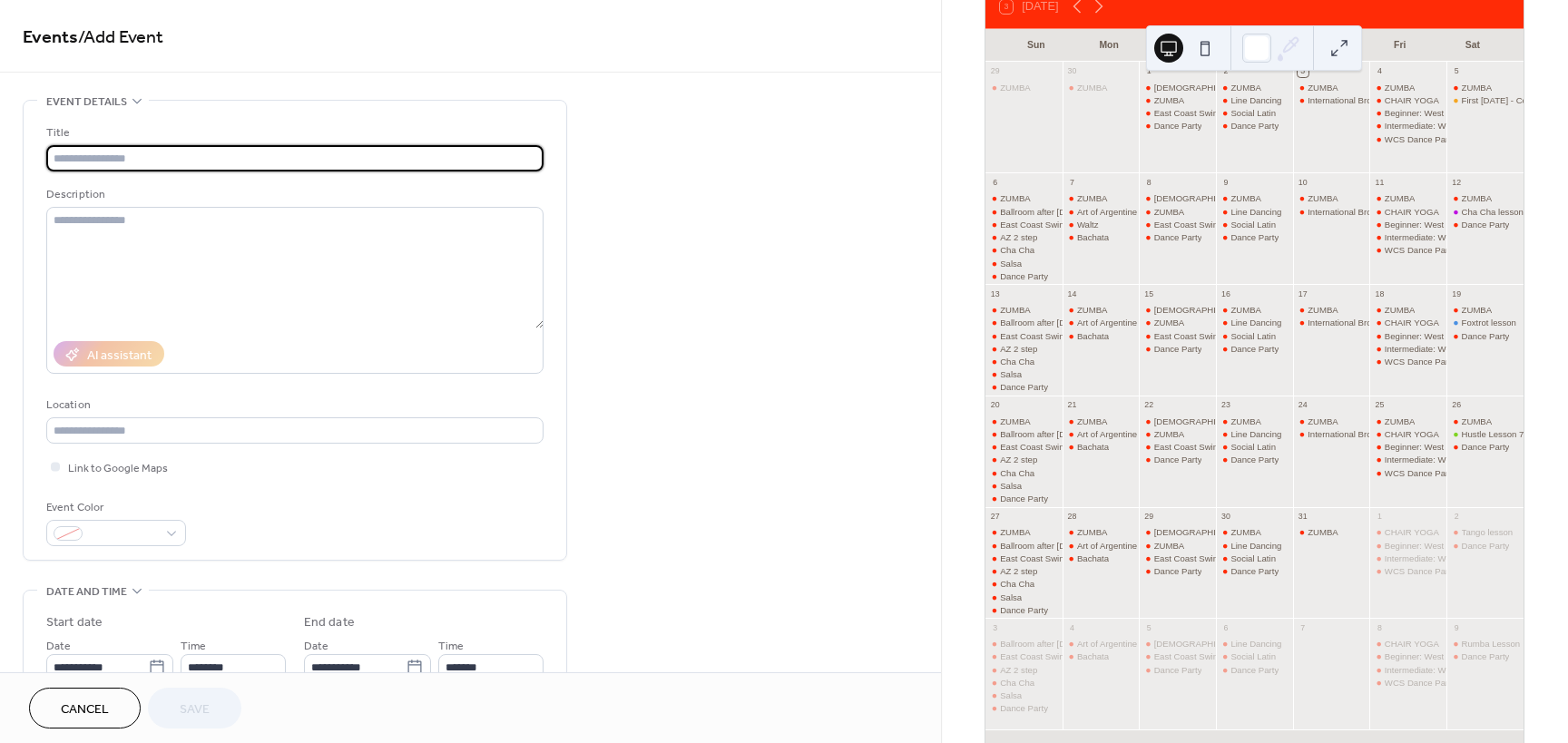 click at bounding box center (295, 158) 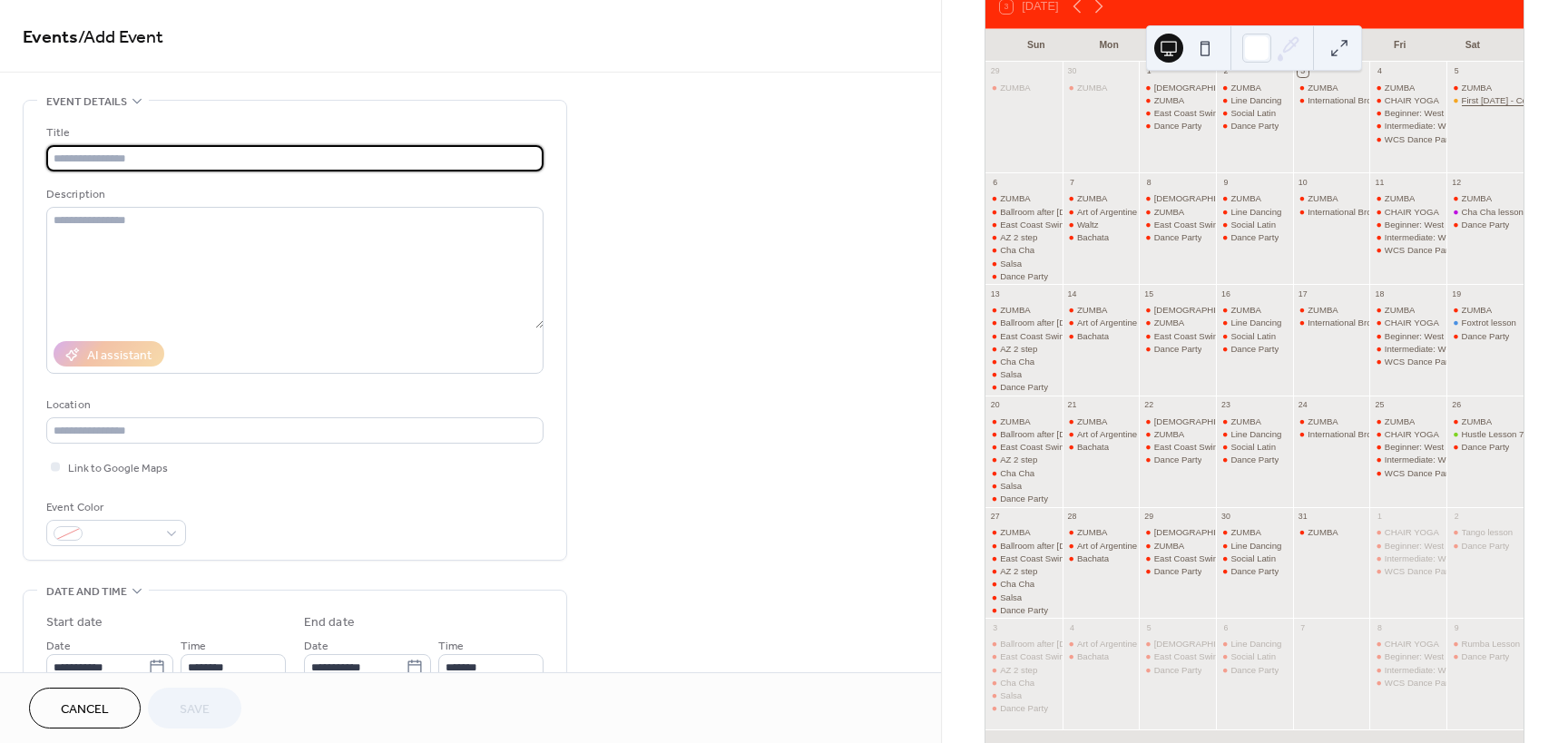 click on "First [DATE] - Country Dance Night" at bounding box center [1529, 100] 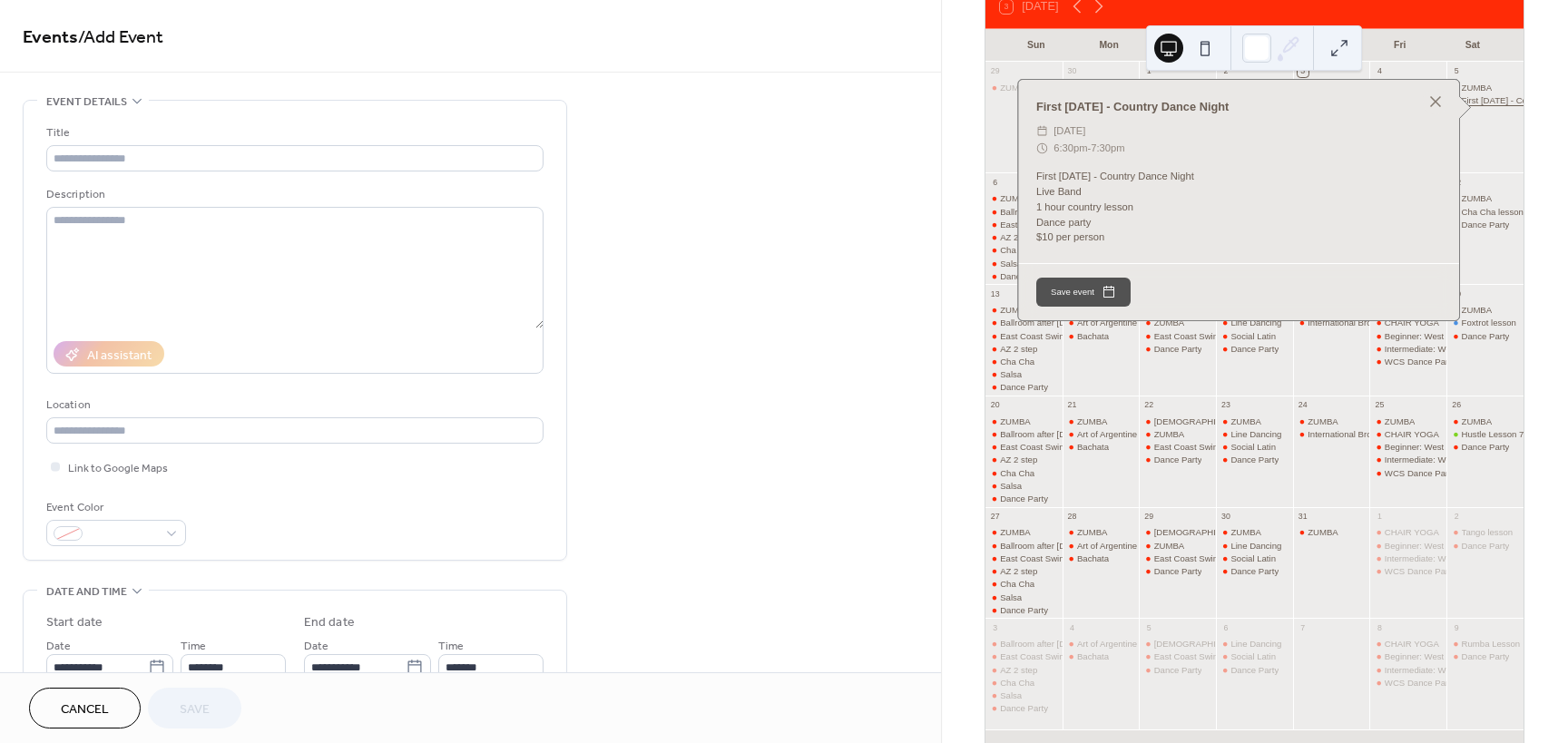 click on "First [DATE] - Country Dance Night" at bounding box center [1529, 100] 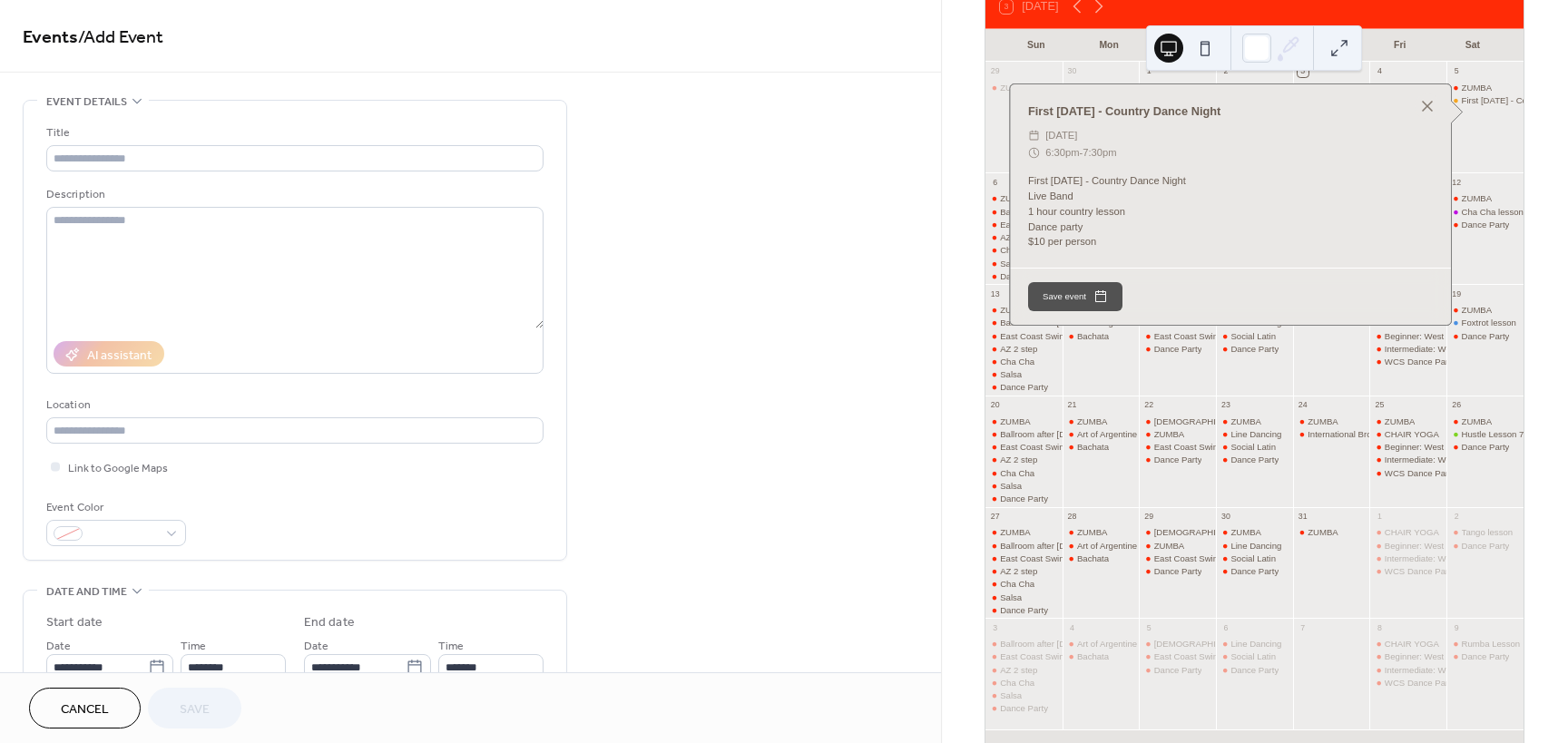 click on "**********" at bounding box center (470, 652) 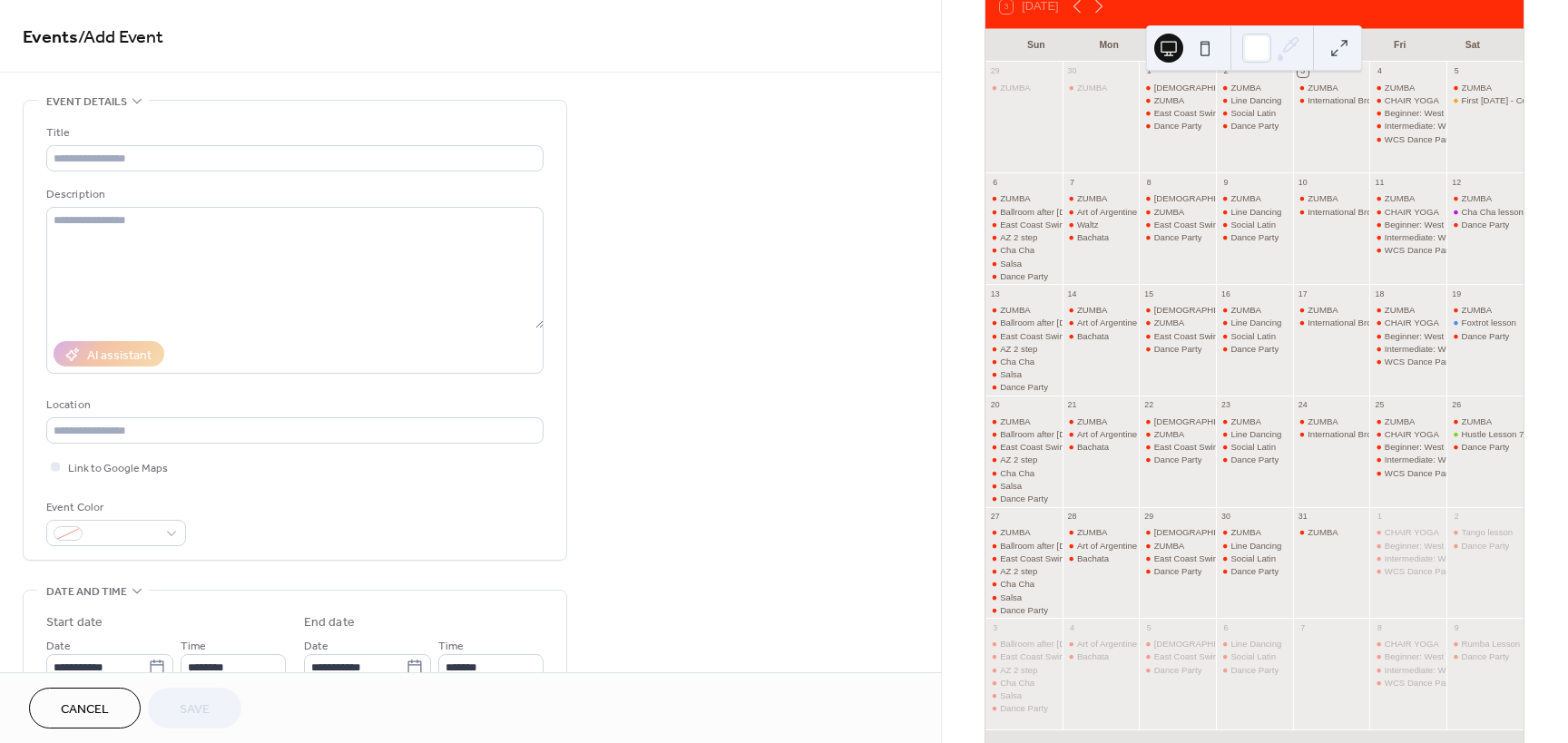 click on "3 [DATE]" at bounding box center (1254, 6) 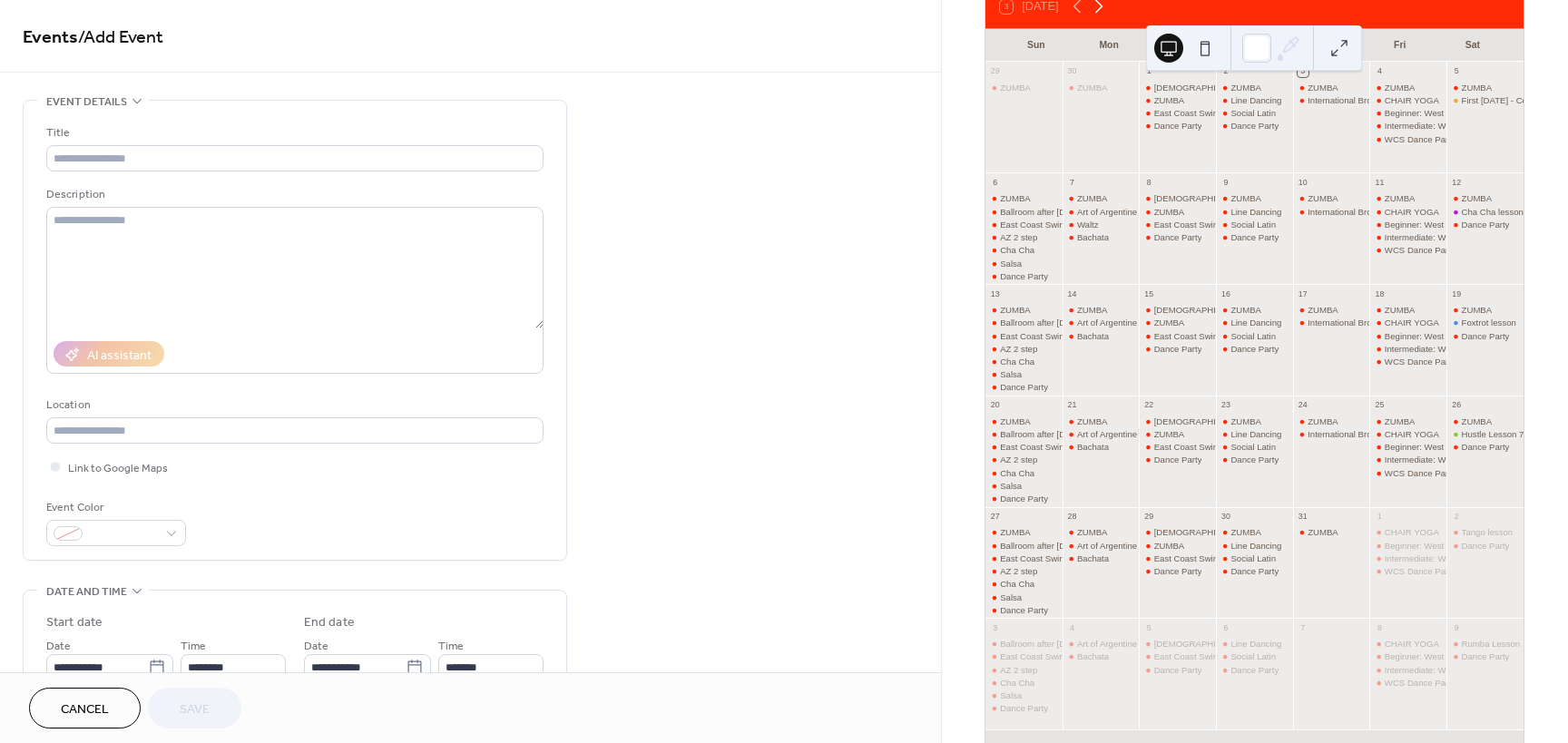 click 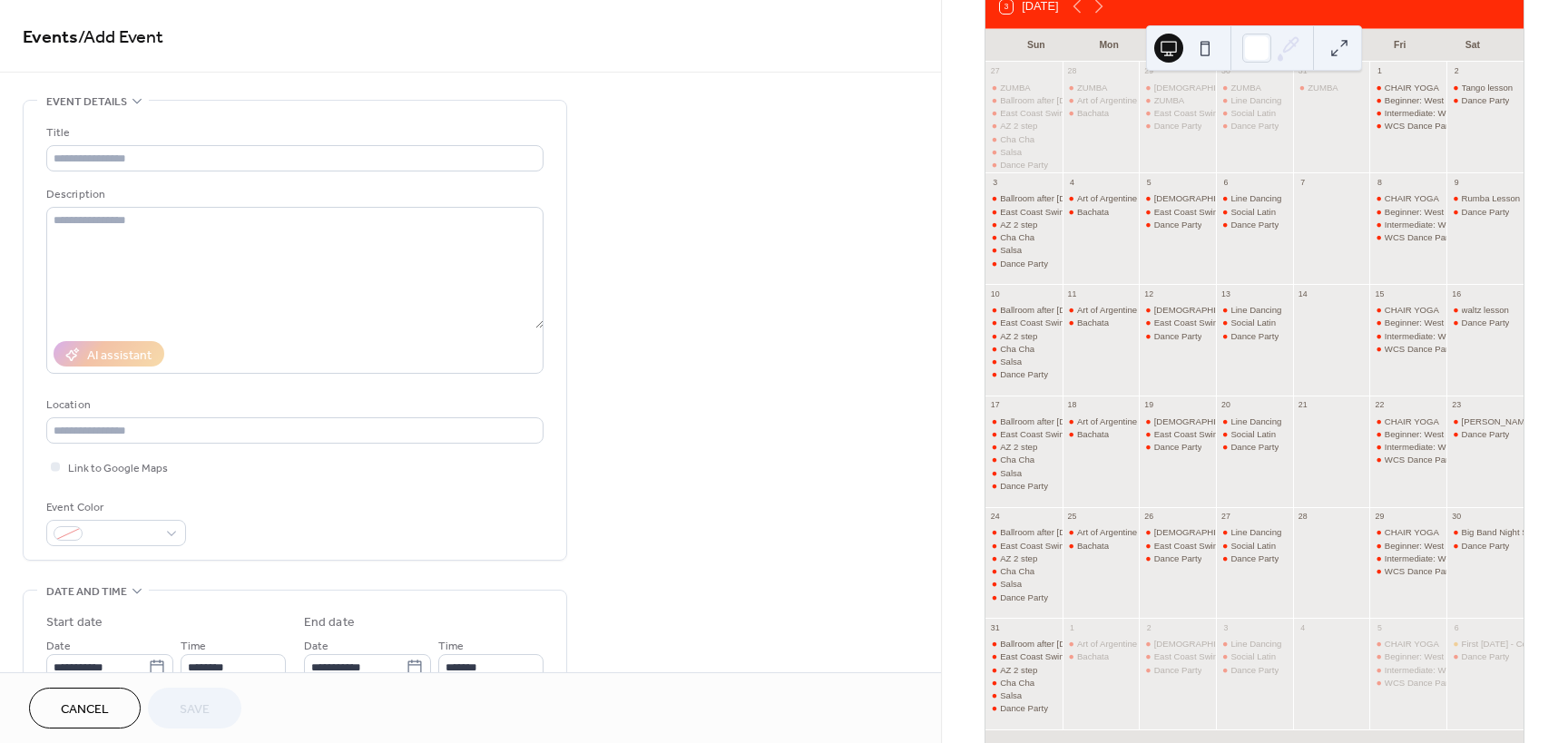 click at bounding box center (1331, 235) 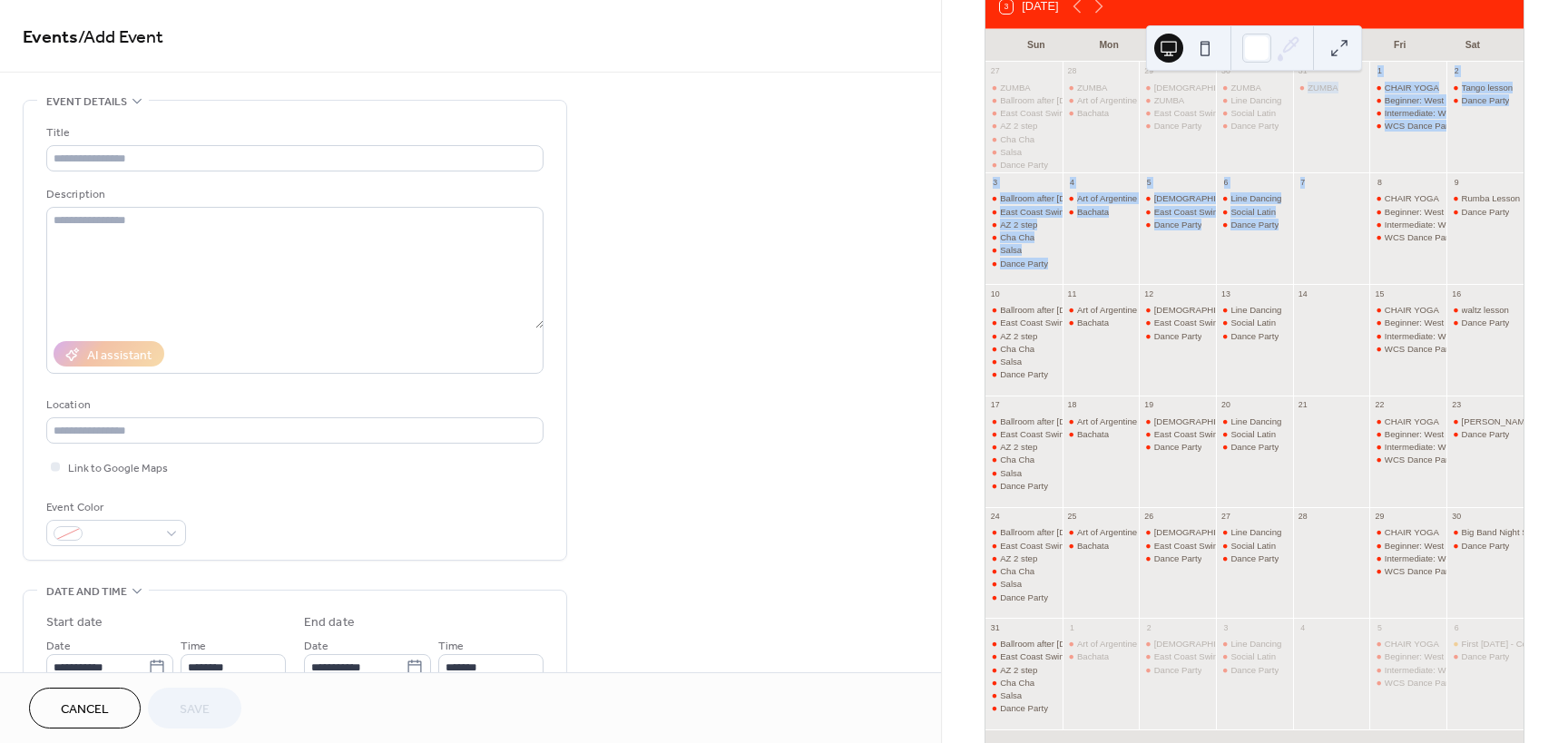drag, startPoint x: 1338, startPoint y: 146, endPoint x: 1318, endPoint y: 153, distance: 21.18962 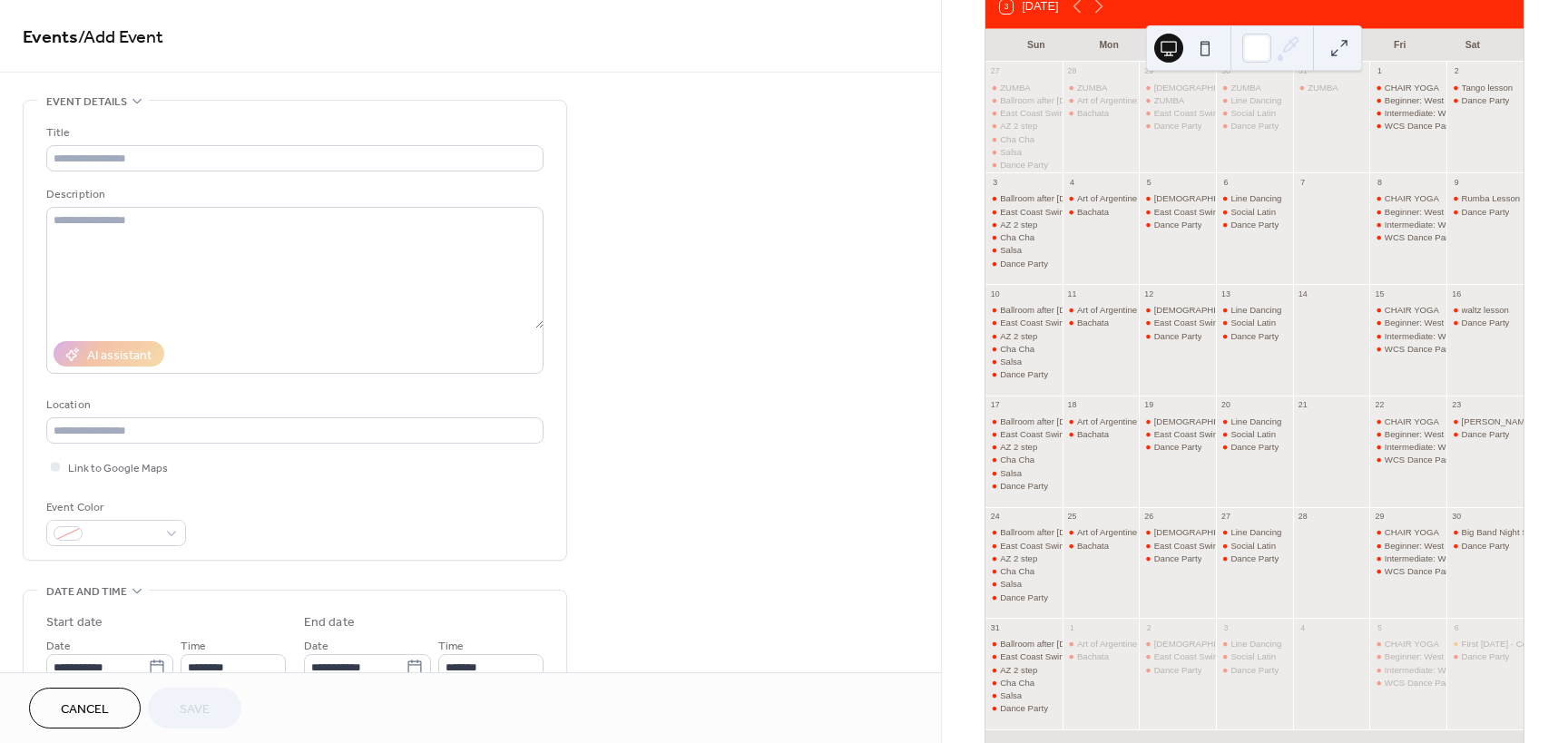 click on "Dance Party" at bounding box center [1254, 125] 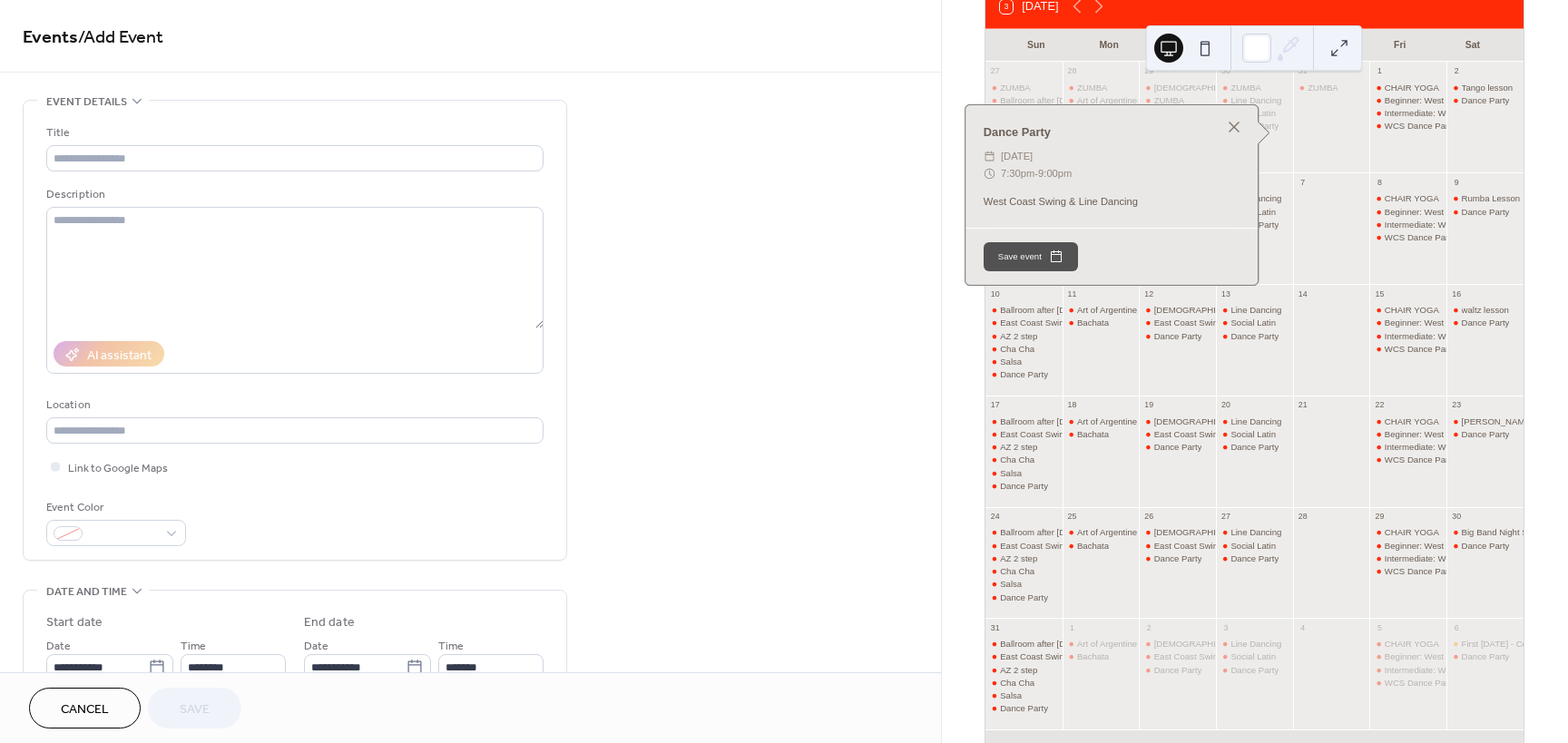 click on "ZUMBA" at bounding box center [1331, 124] 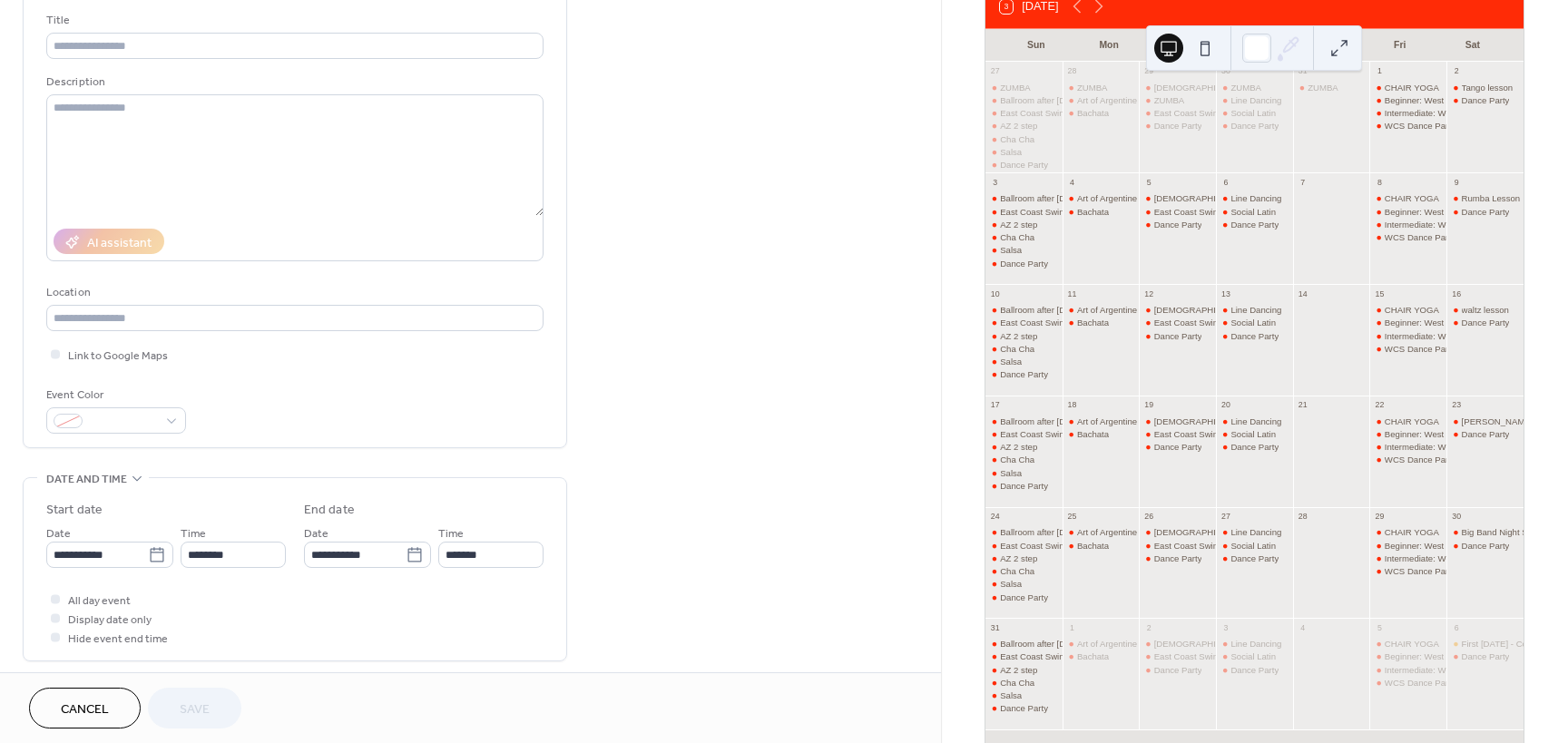 scroll, scrollTop: 79, scrollLeft: 0, axis: vertical 